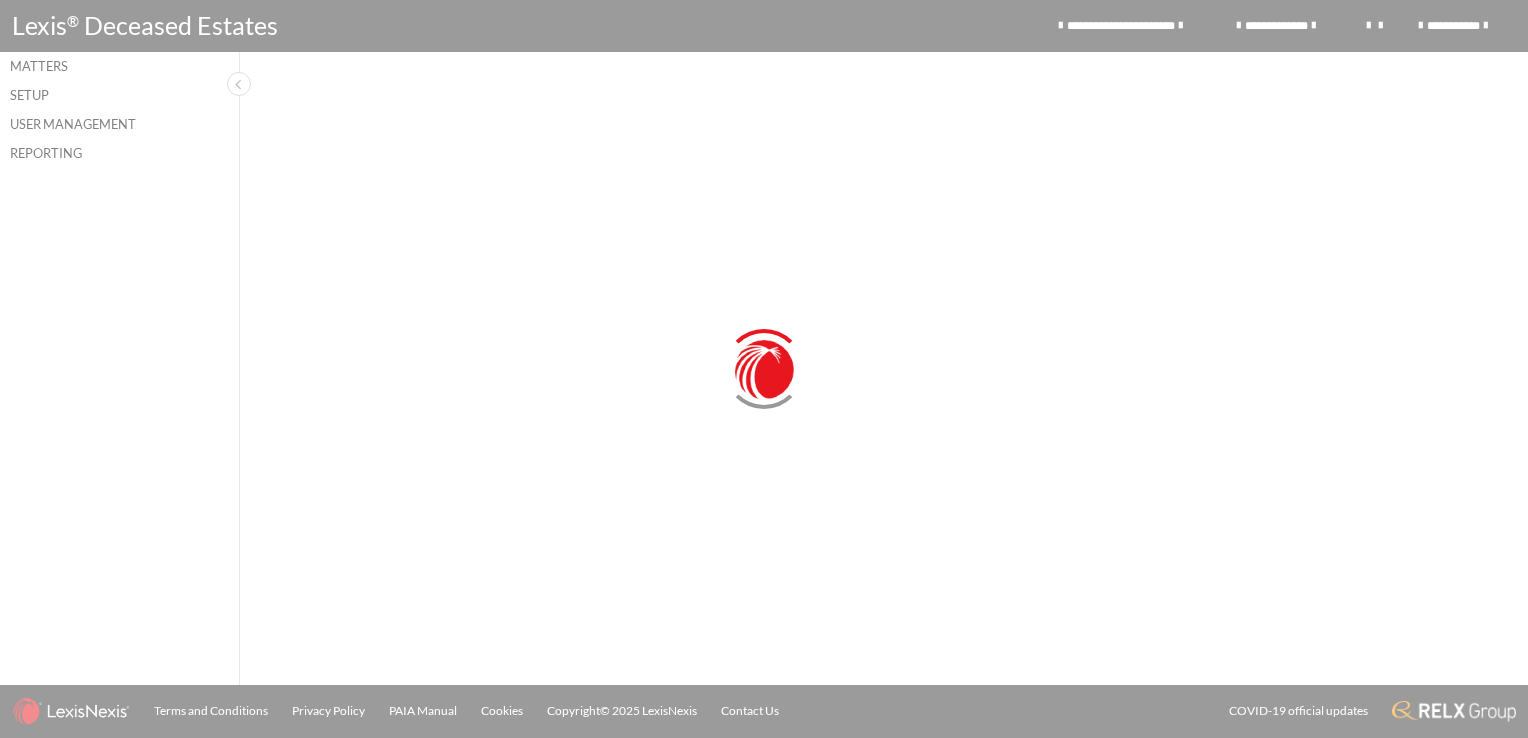 scroll, scrollTop: 0, scrollLeft: 0, axis: both 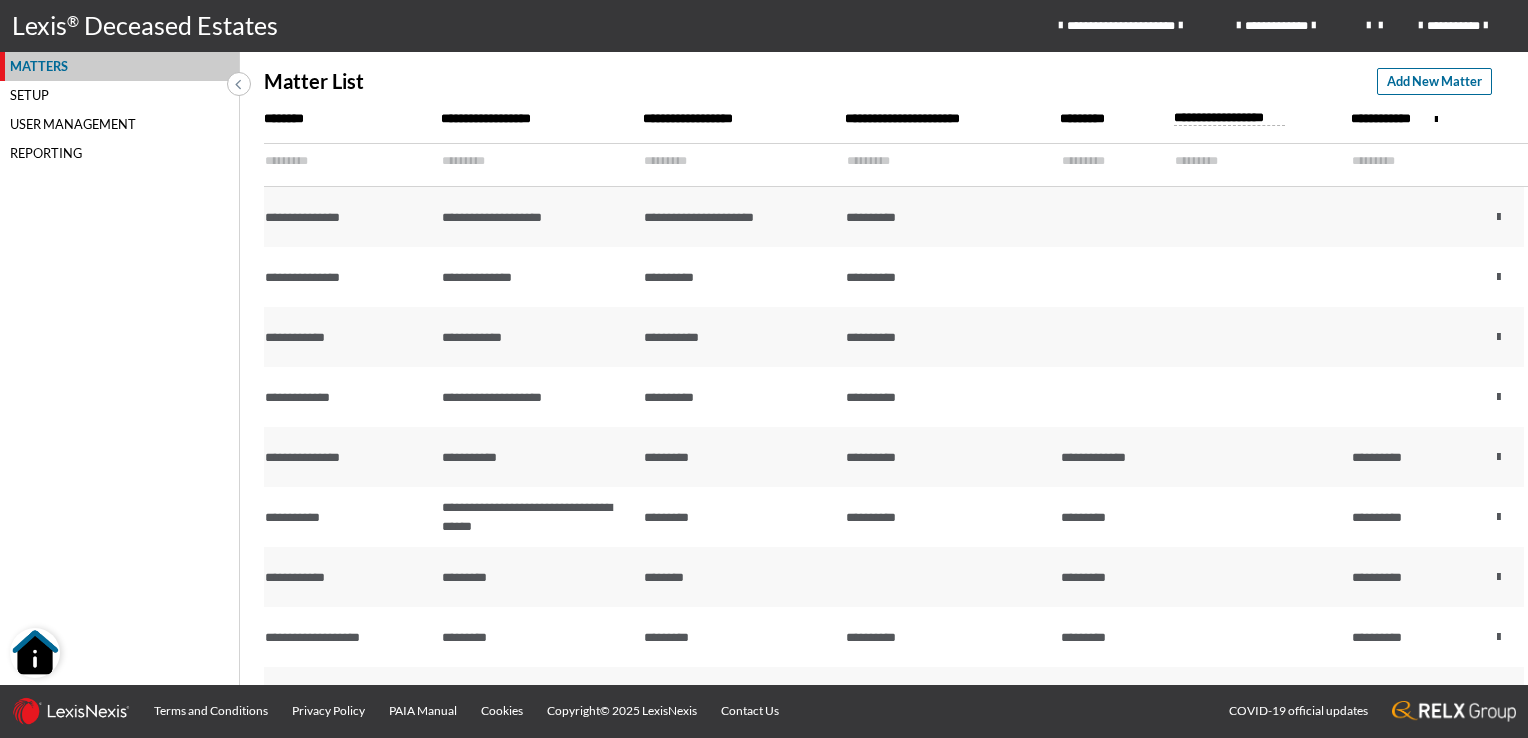 click on "Matters" at bounding box center [120, 66] 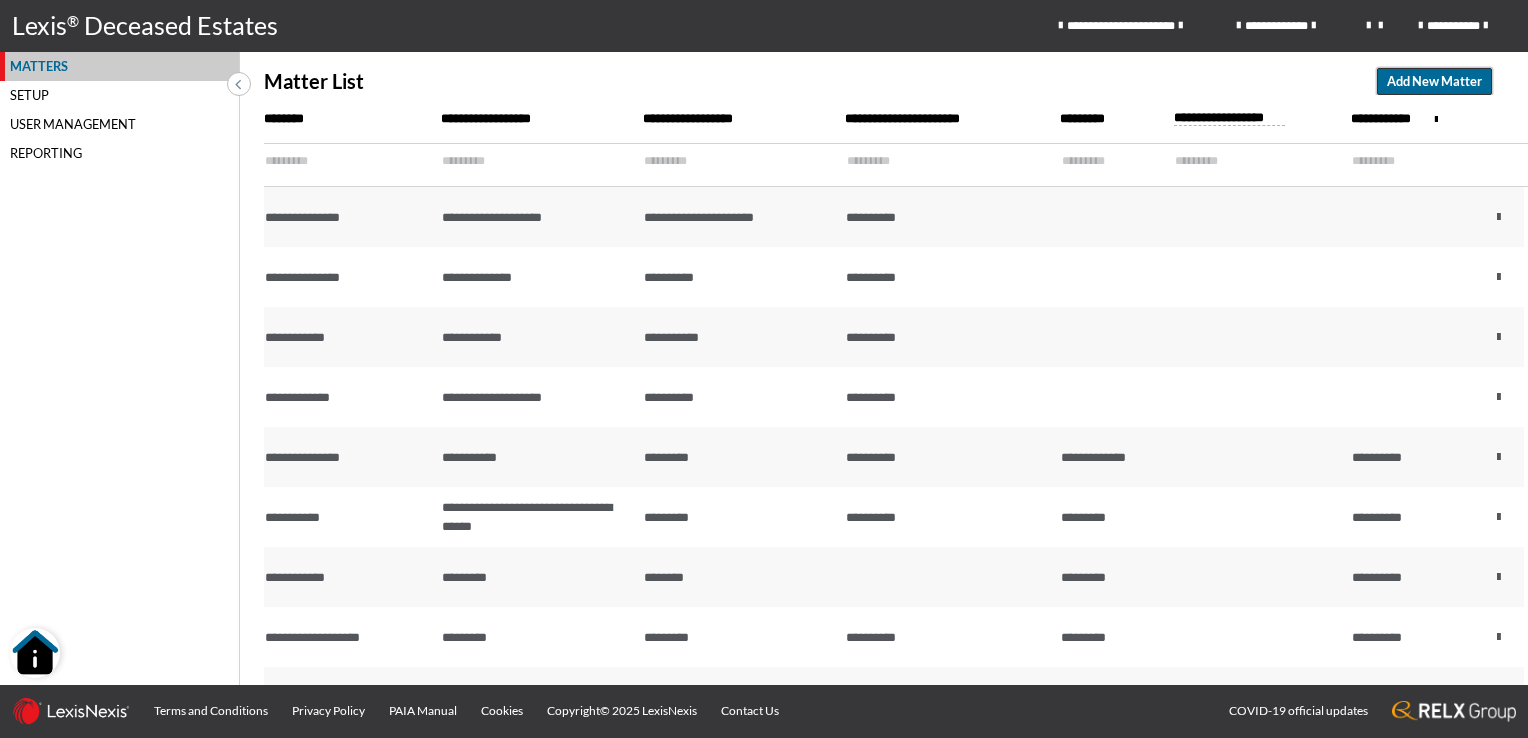 click on "Add New Matter" at bounding box center [1434, 81] 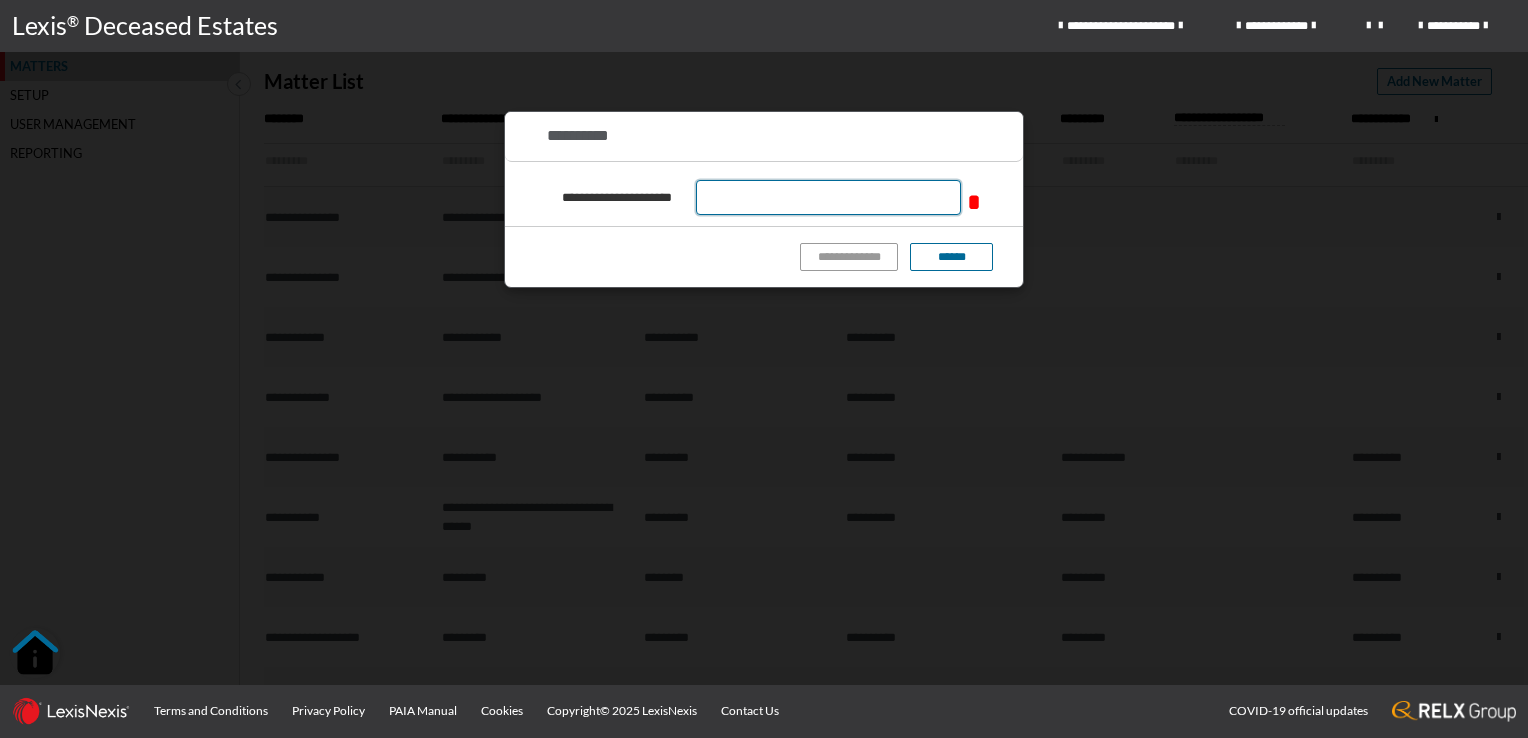 click at bounding box center (828, 197) 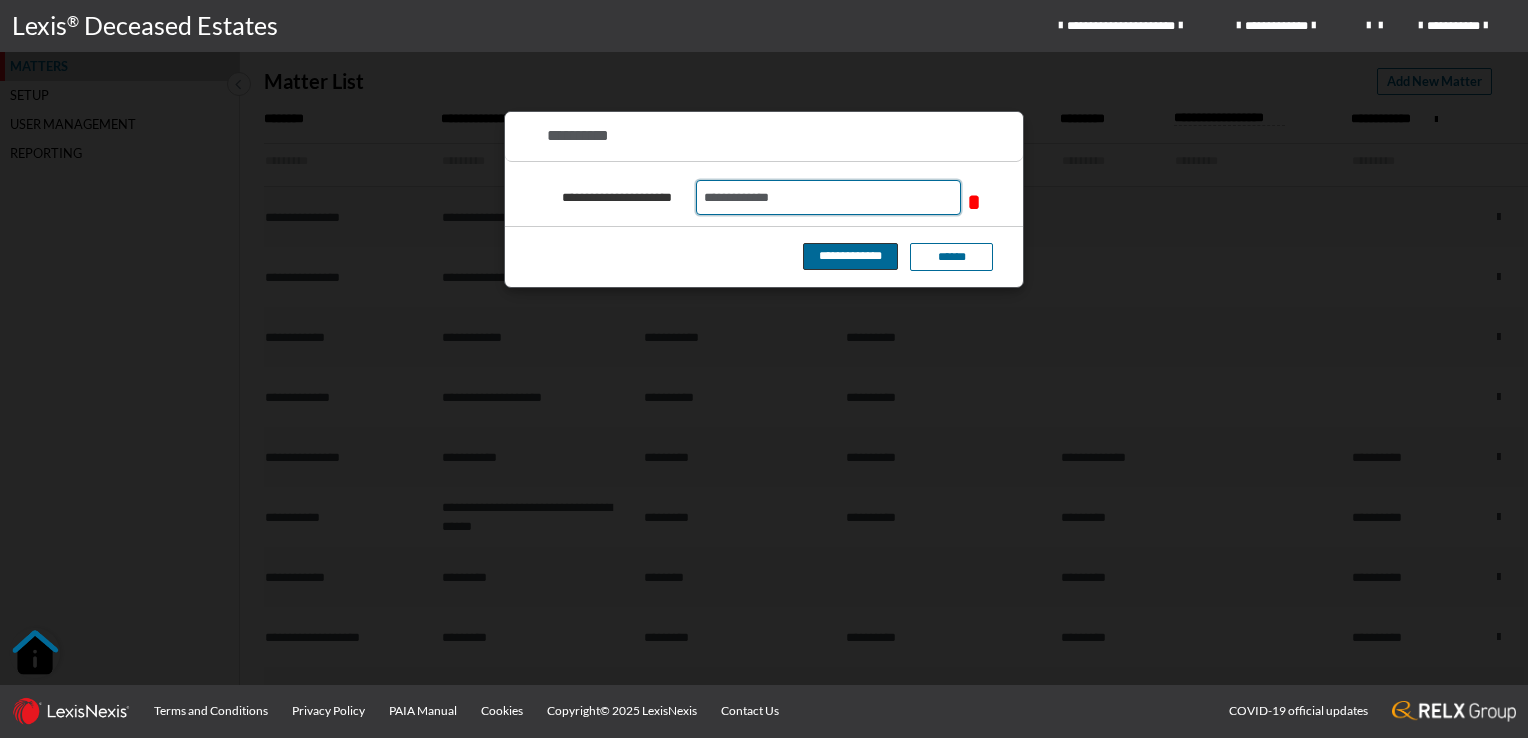 type on "**********" 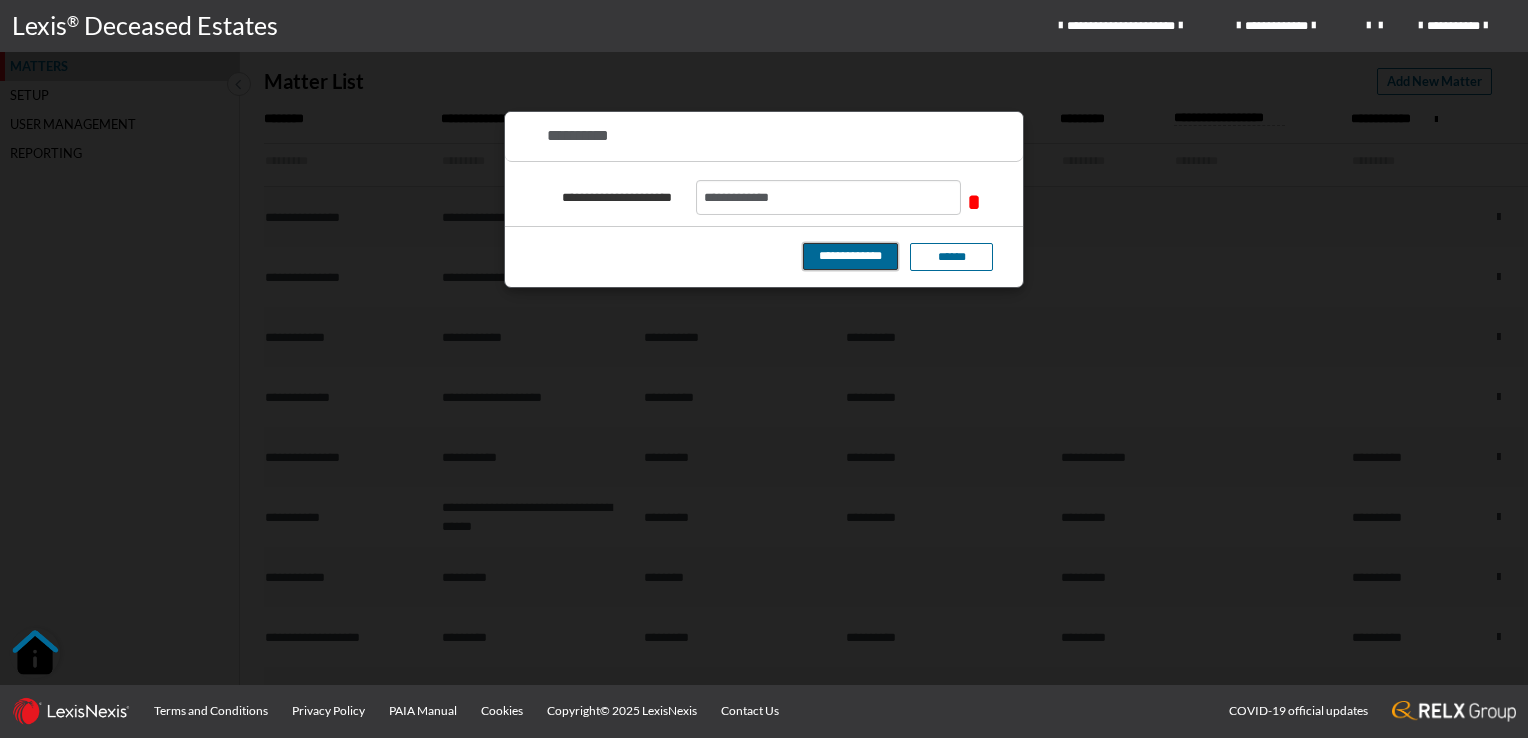 click on "**********" at bounding box center (850, 256) 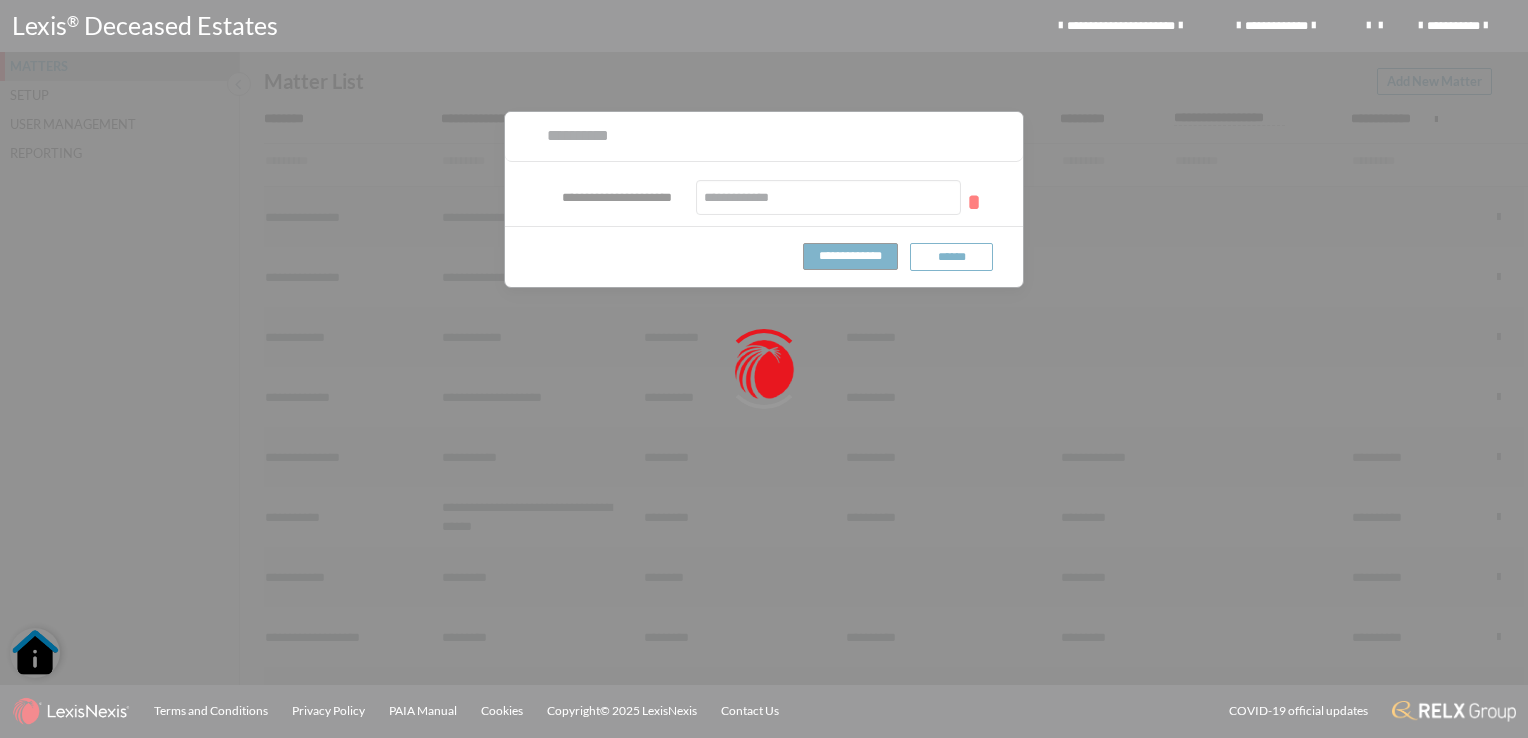 type 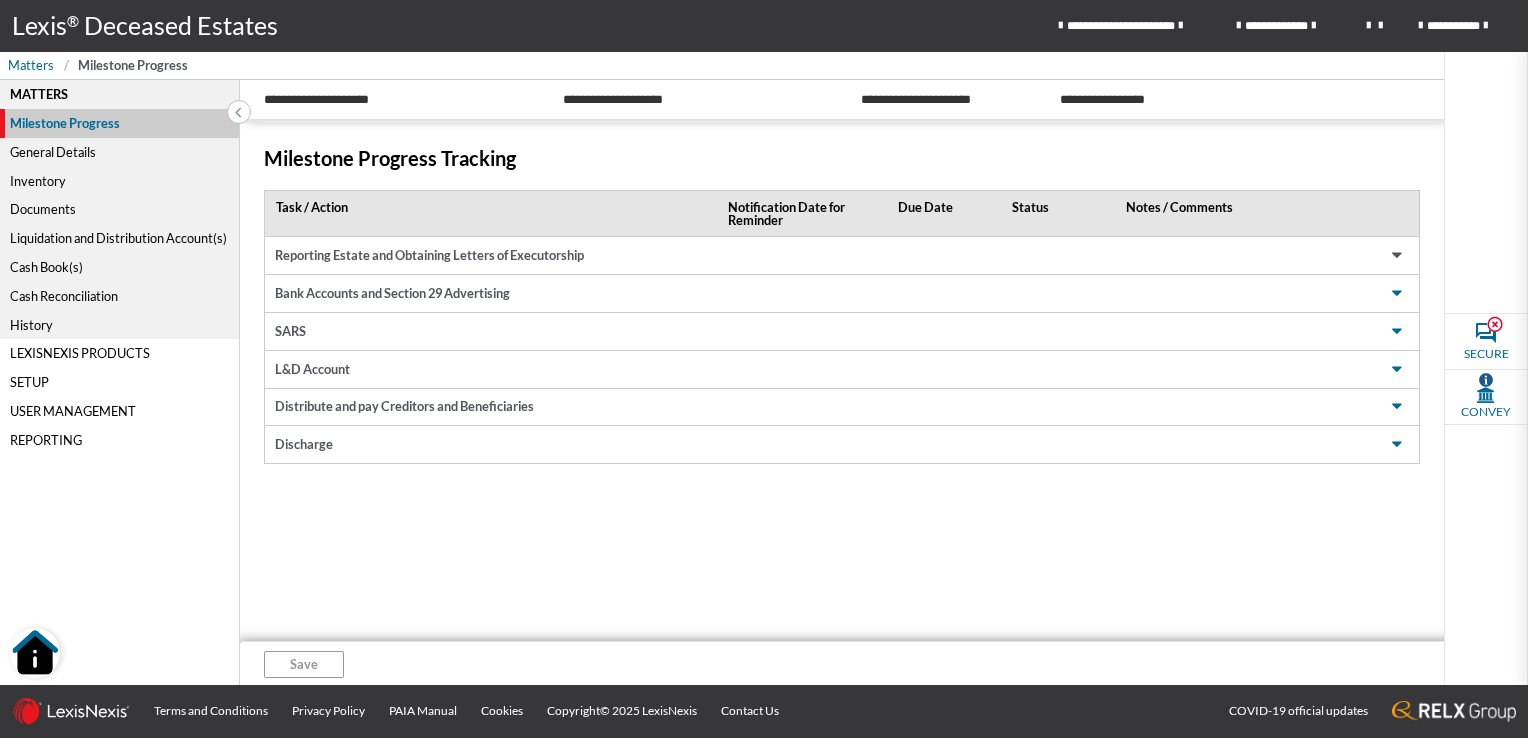 click at bounding box center [1397, 256] 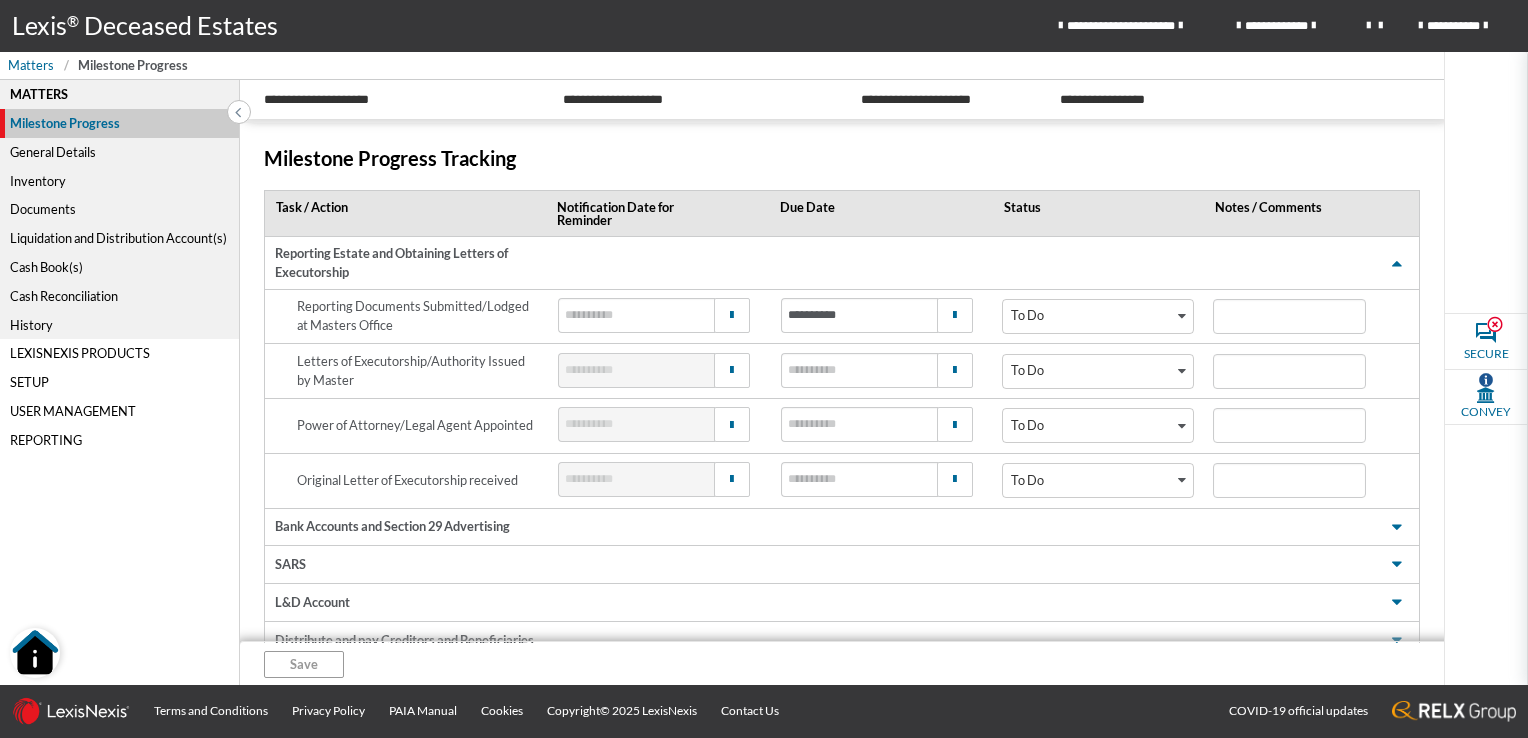 click on "General Details" at bounding box center [119, 152] 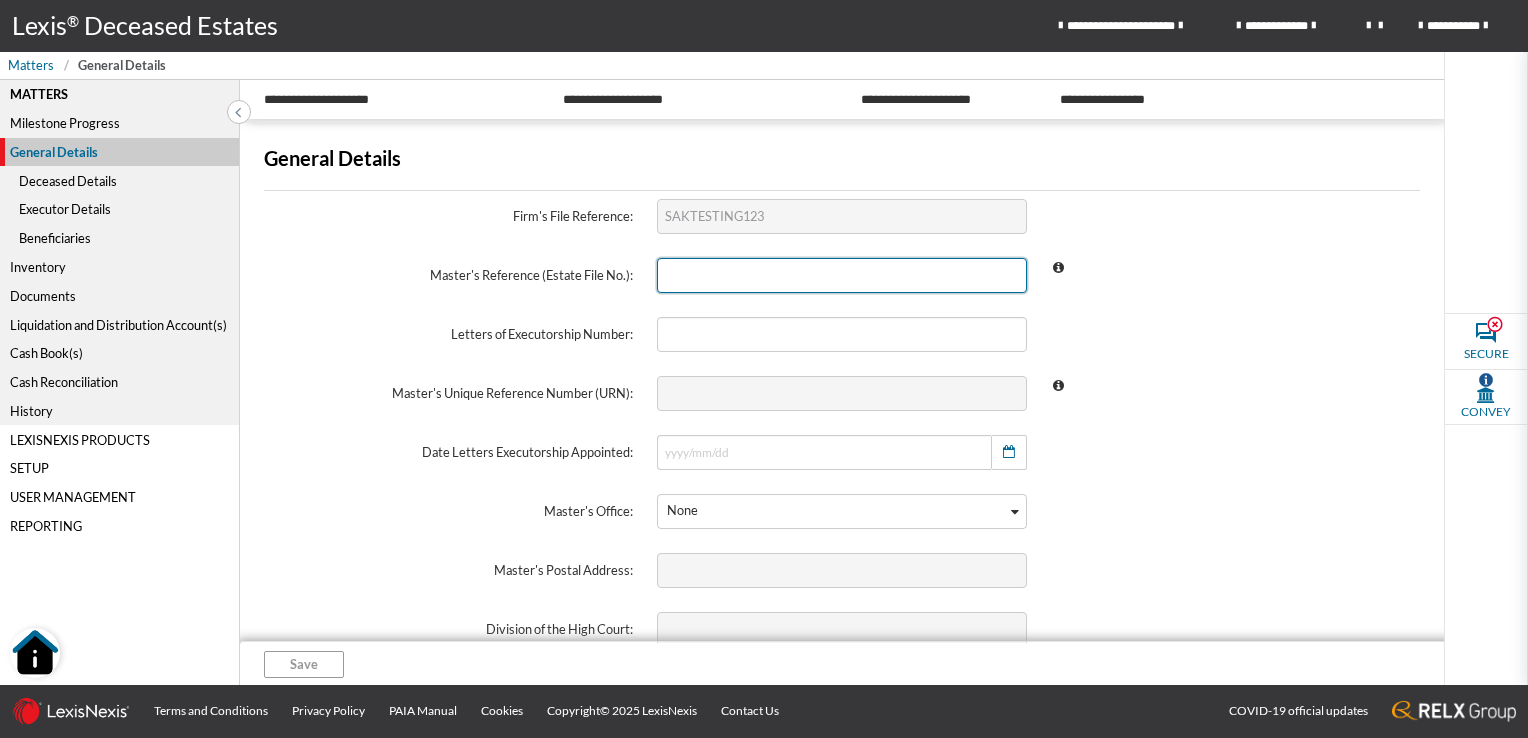 click at bounding box center (841, 275) 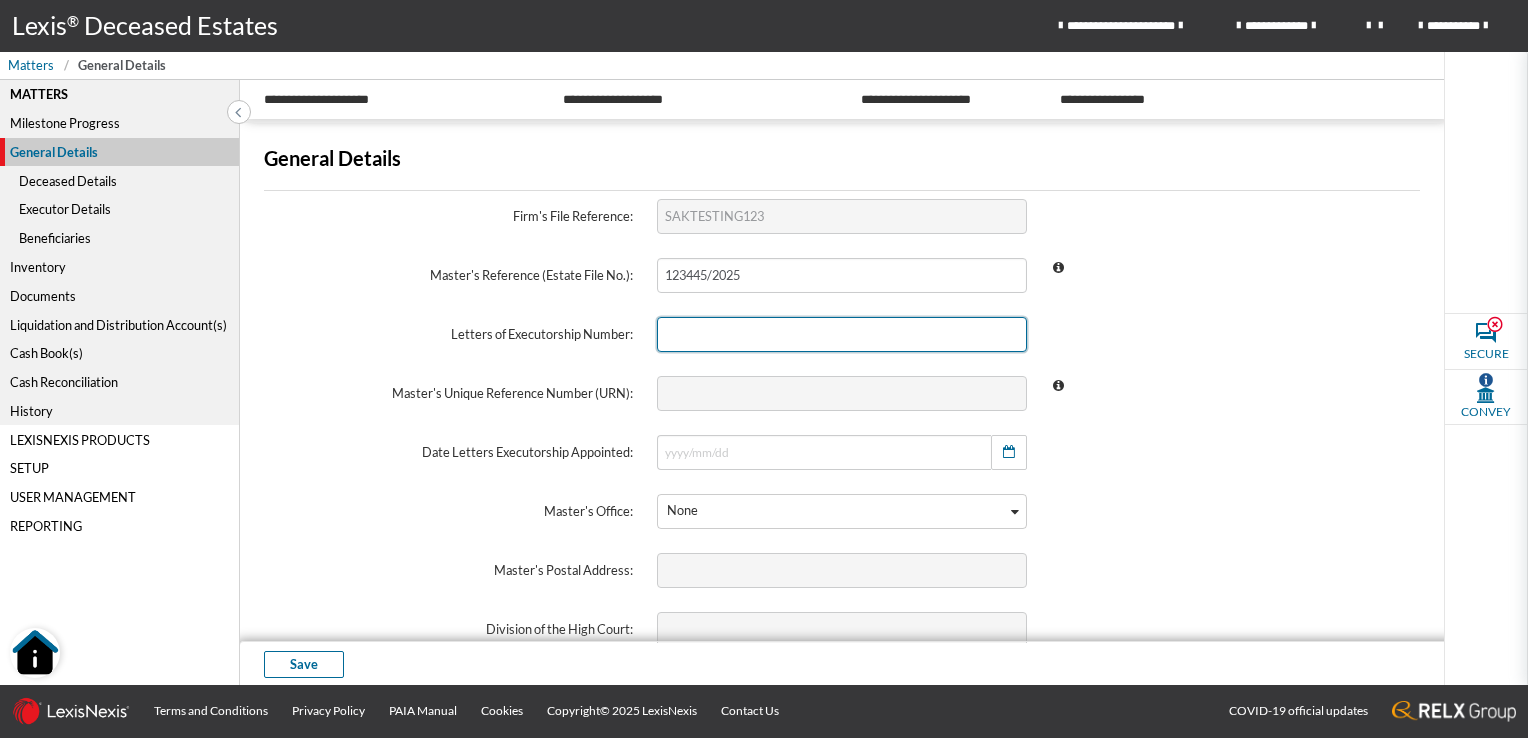 click at bounding box center [841, 334] 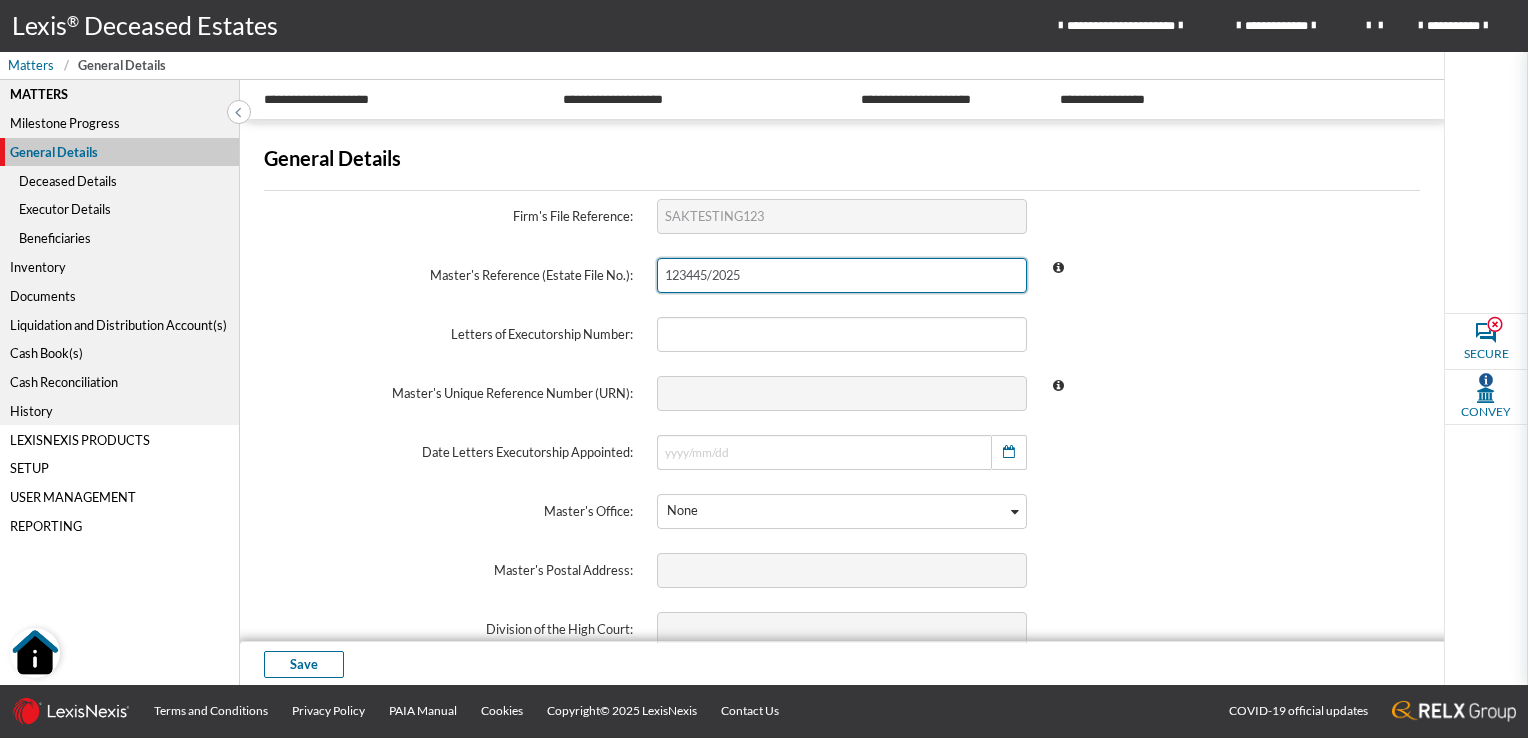 click on "123445/2025" at bounding box center [841, 275] 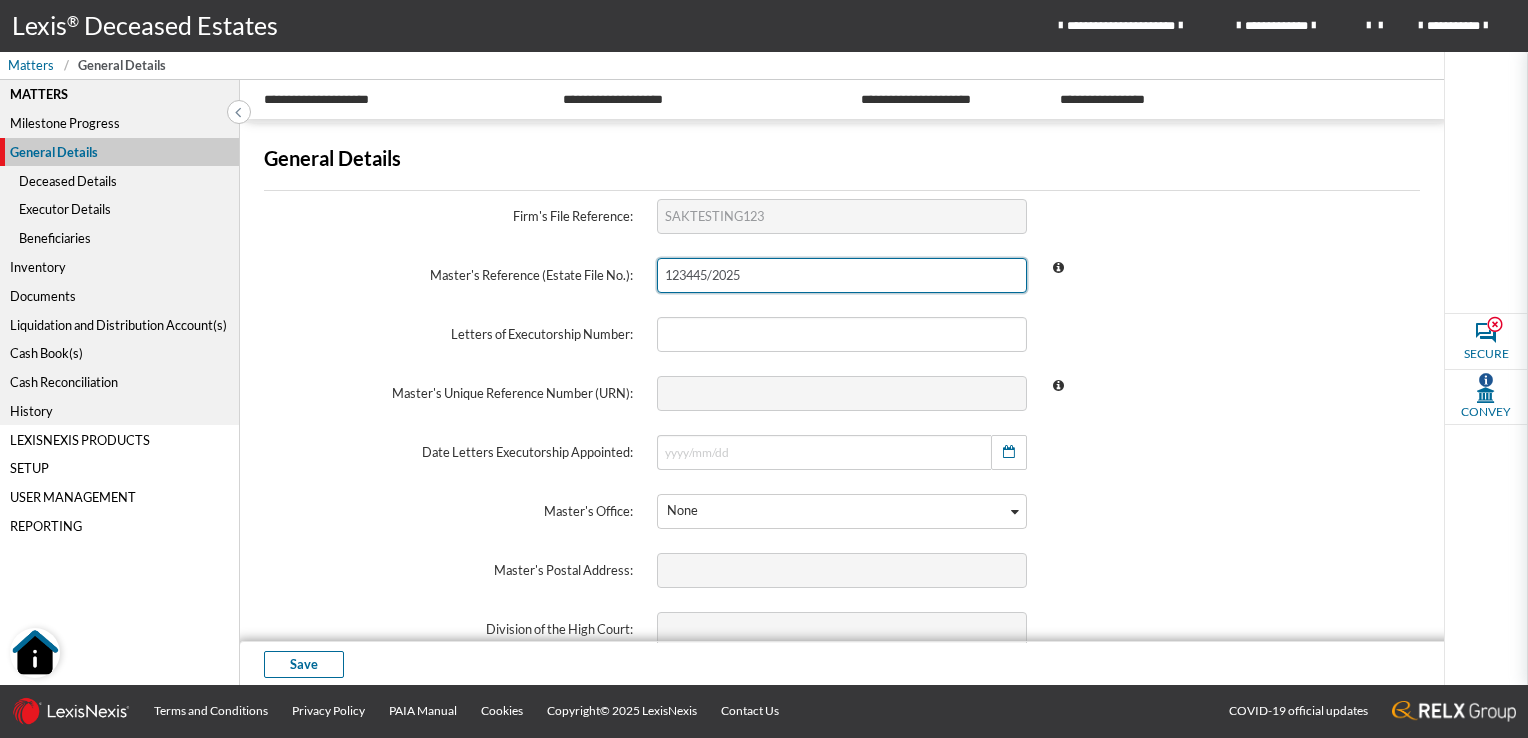 click on "123445/2025" at bounding box center [841, 275] 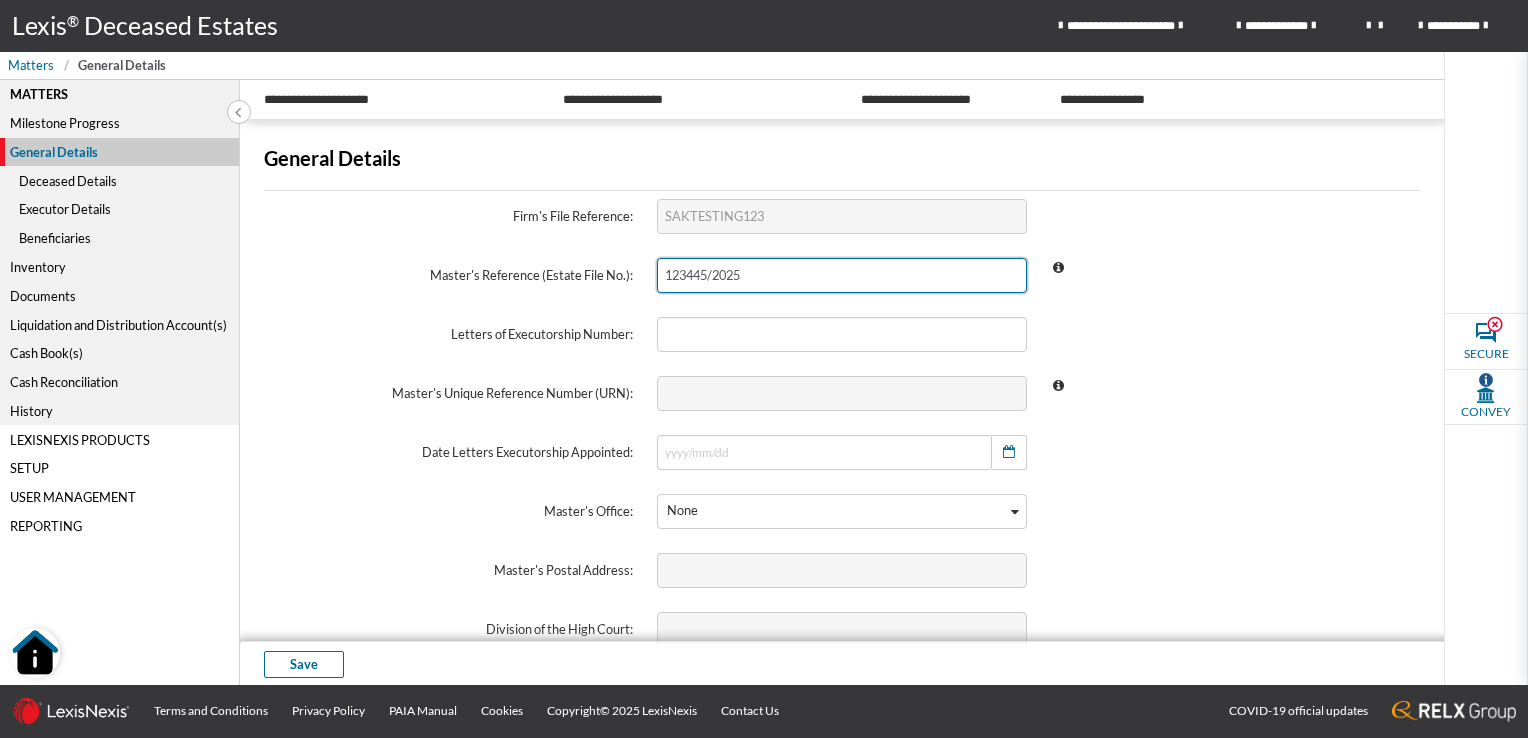 drag, startPoint x: 745, startPoint y: 274, endPoint x: 708, endPoint y: 277, distance: 37.12142 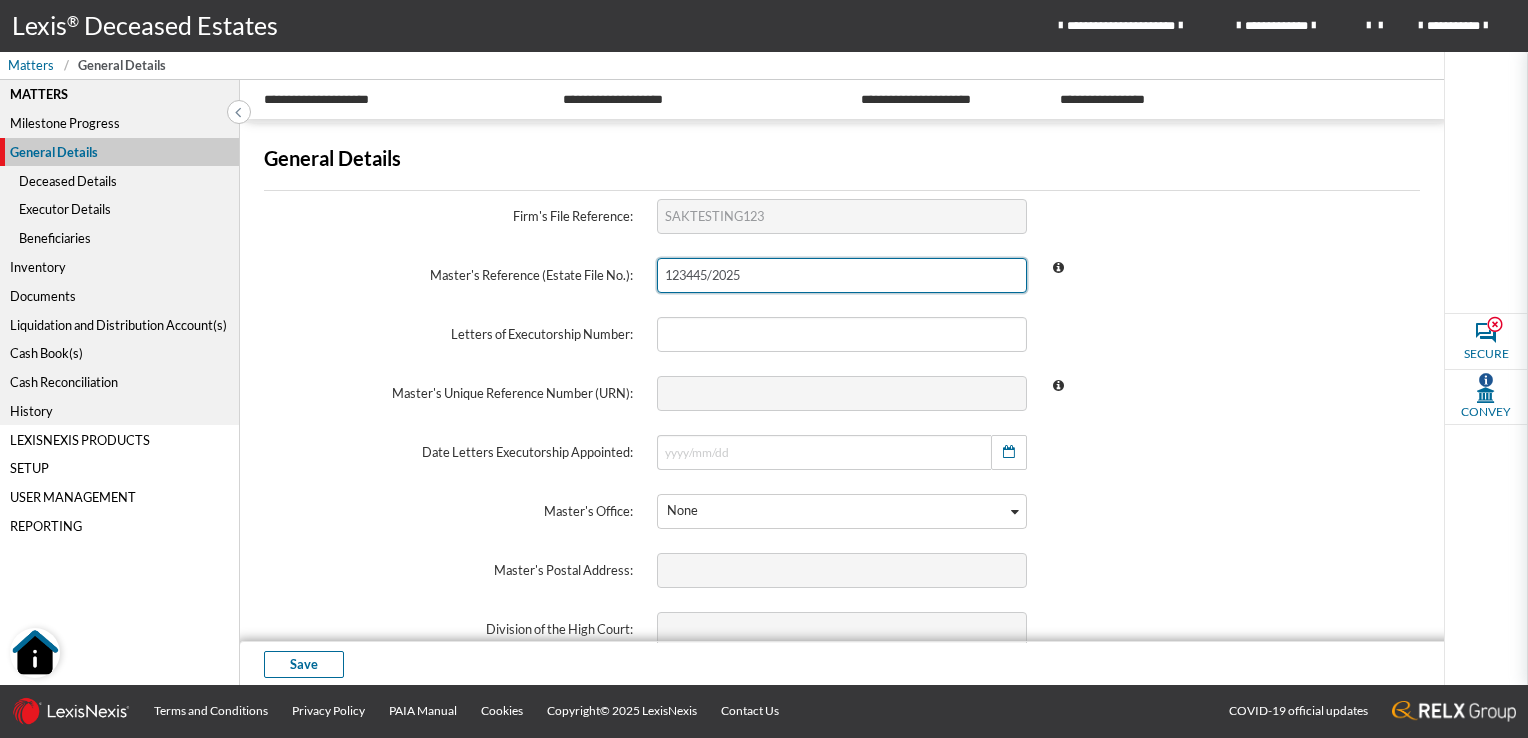 click on "123445/2025" at bounding box center [841, 275] 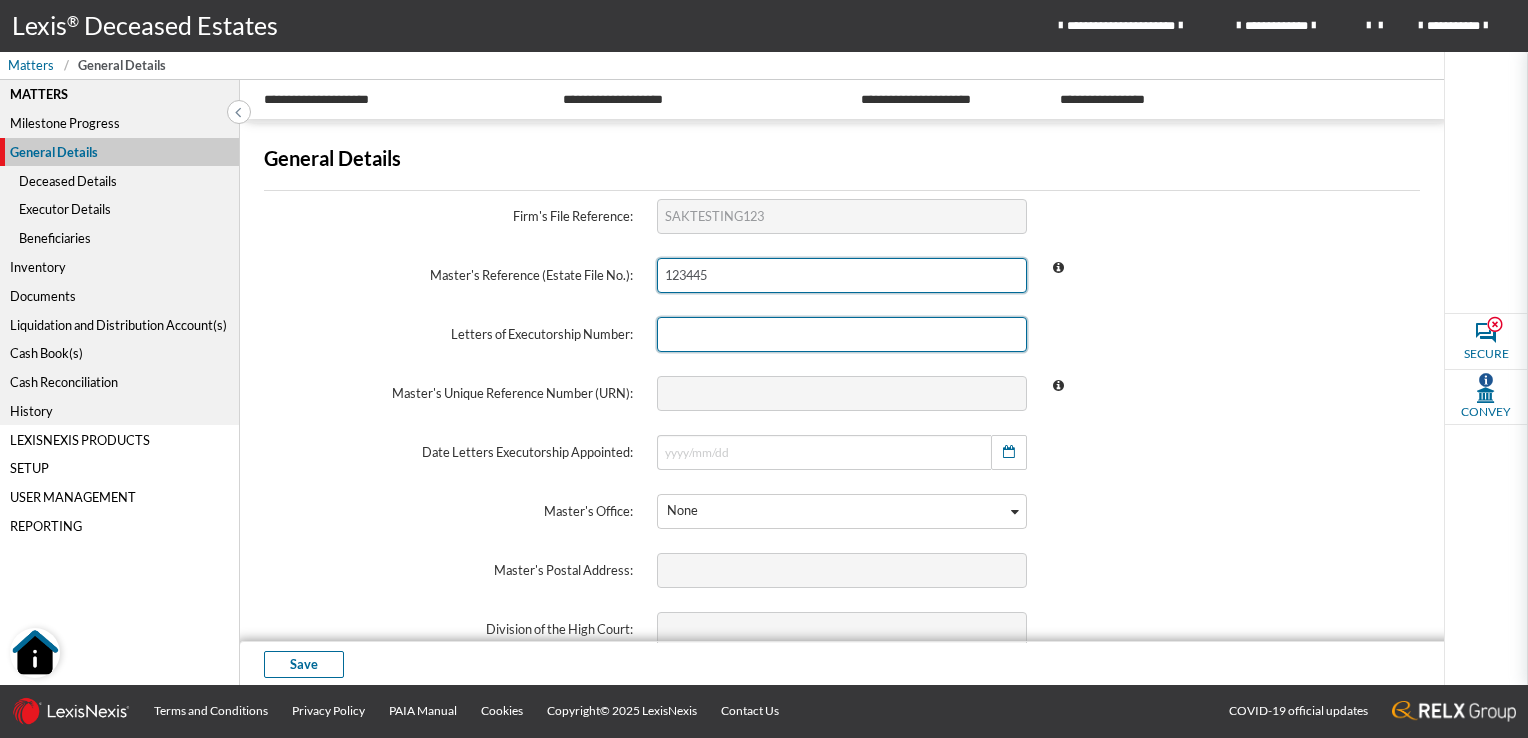 type on "123445" 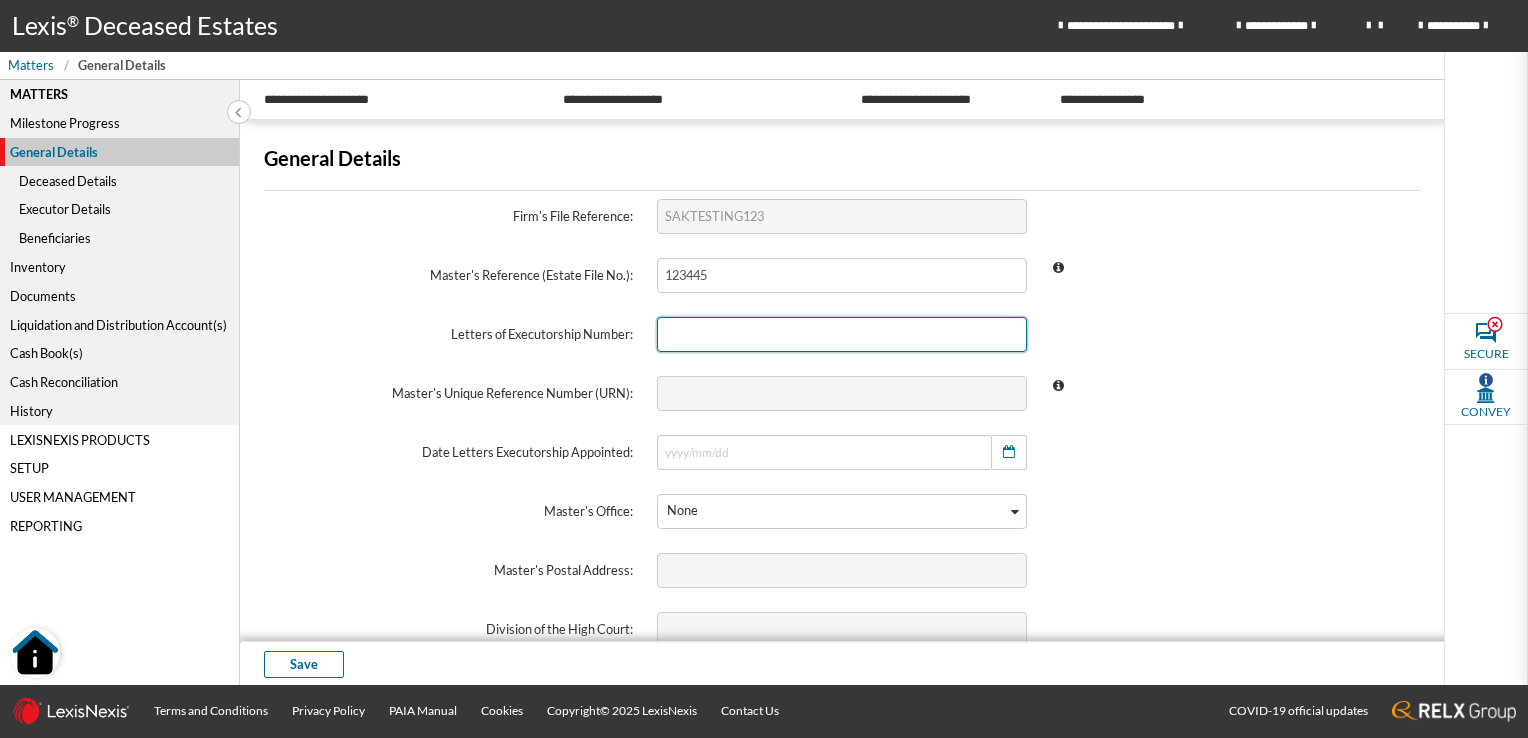 click at bounding box center [841, 334] 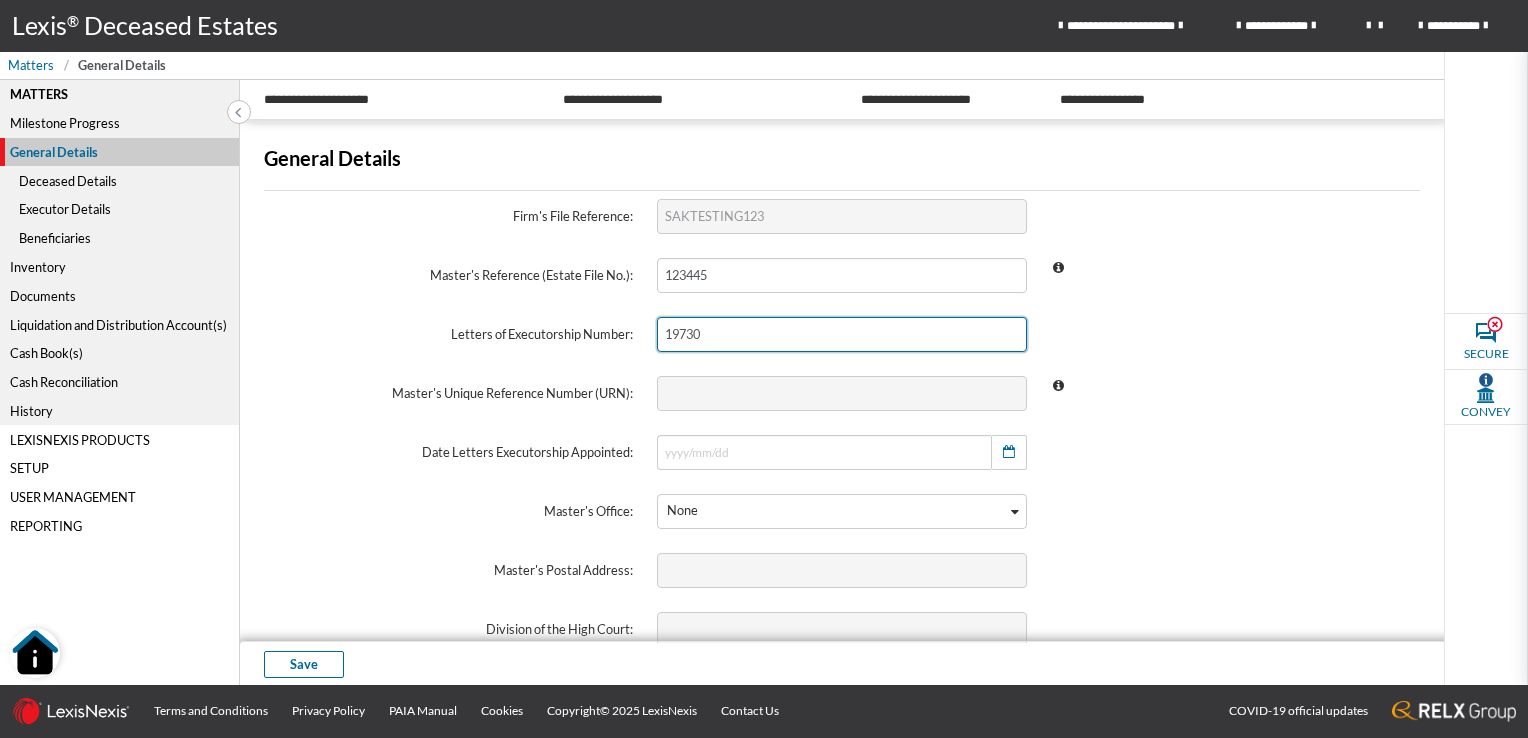 paste on "/2025" 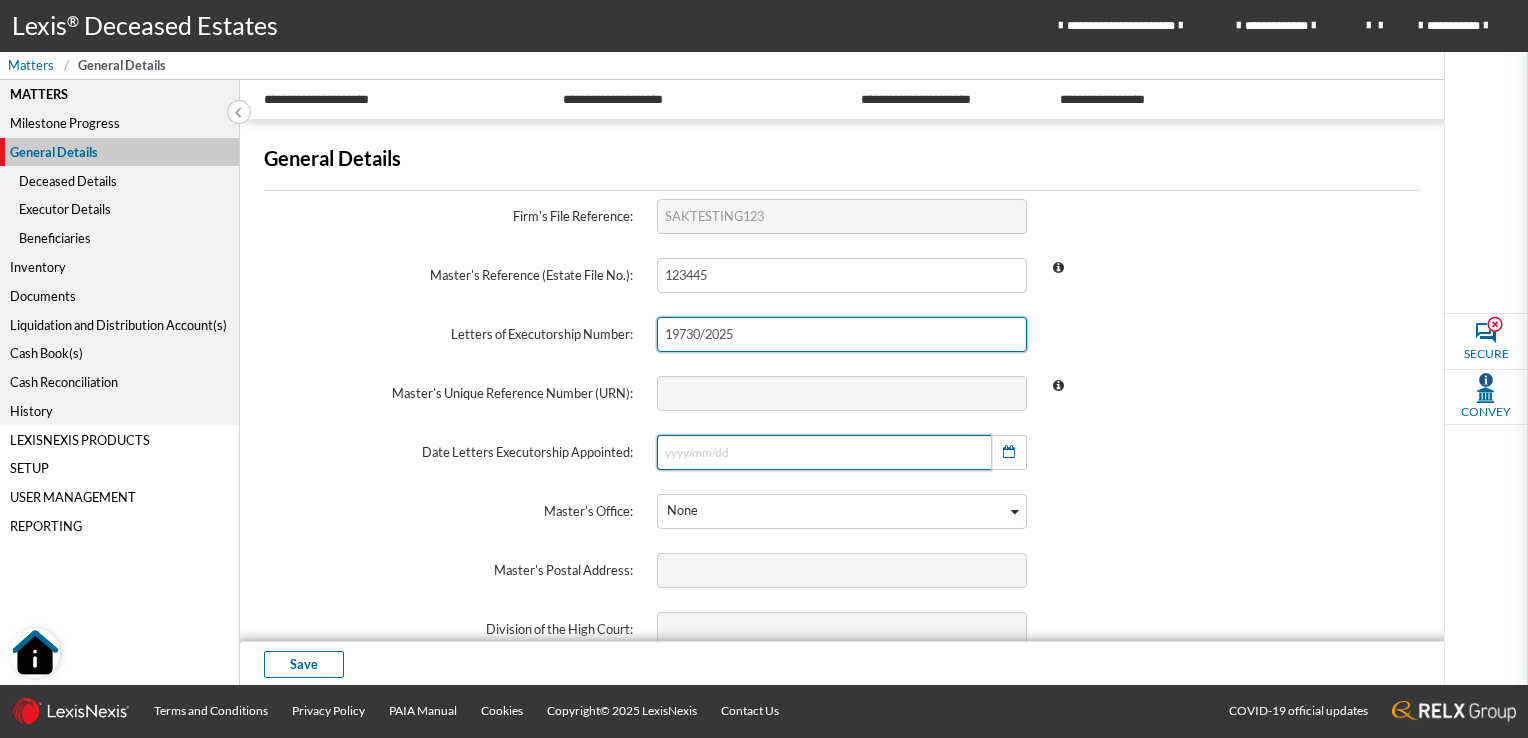 type on "19730/2025" 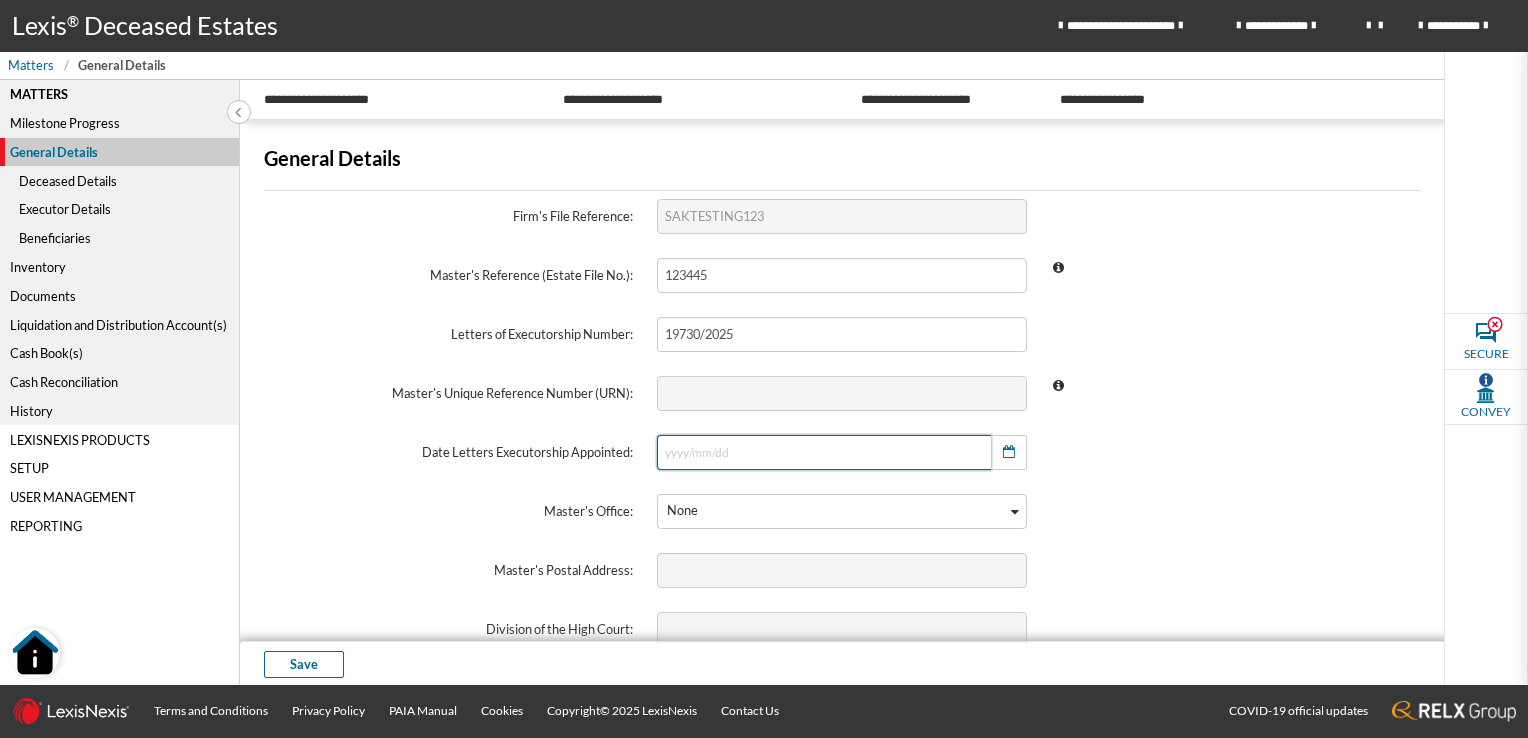 click at bounding box center [823, 452] 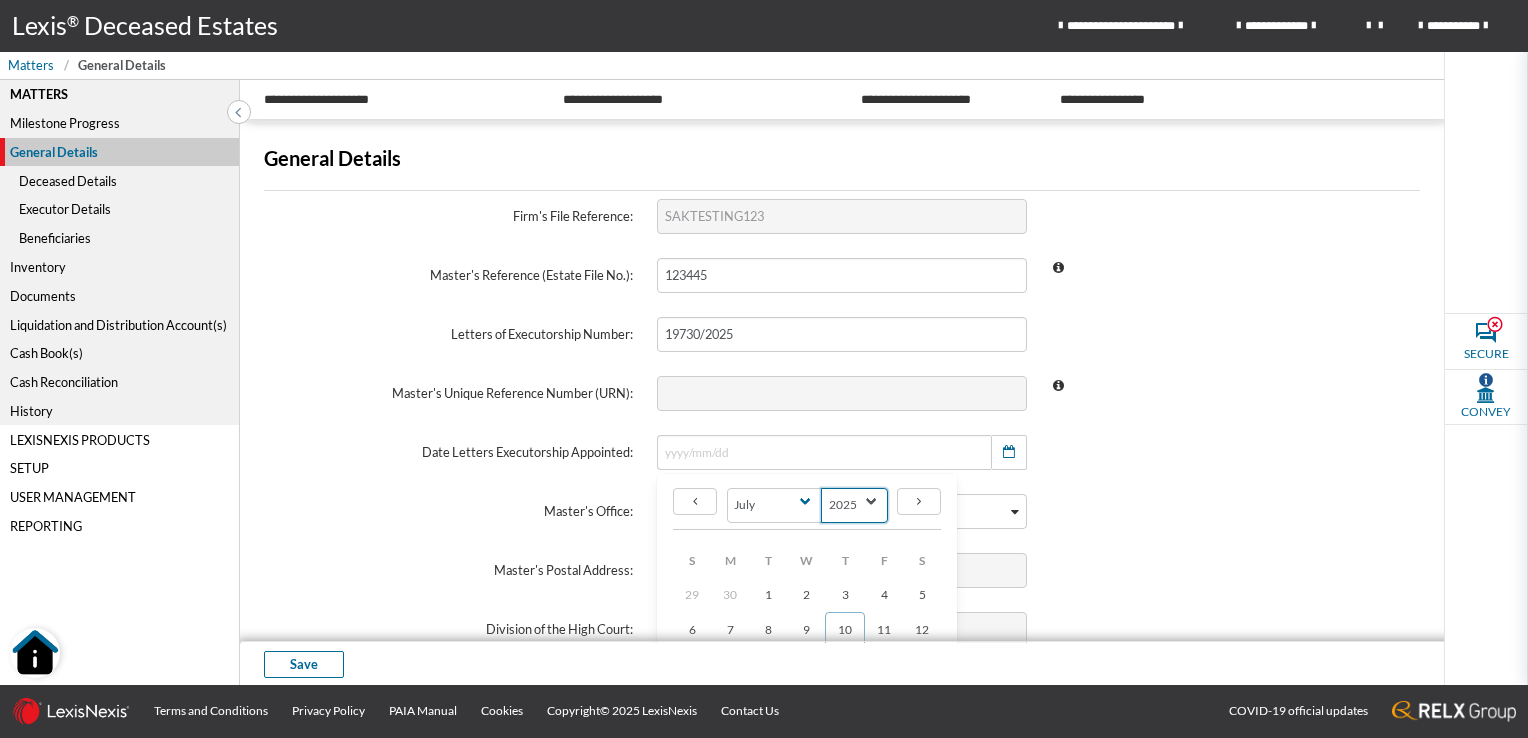click on "2145   2144   2143   2142   2141   2140   2139   2138   2137   2136   2135   2134   2133   2132   2131   2130   2129   2128   2127   2126   2125   2124   2123   2122   2121   2120   2119   2118   2117   2116   2115   2114   2113   2112   2111   2110   2109   2108   2107   2106   2105   2104   2103   2102   2101   2100   2099   2098   2097   2096   2095   2094   2093   2092   2091   2090   2089   2088   2087   2086   2085   2084   2083   2082   2081   2080   2079   2078   2077   2076   2075   2074   2073   2072   2071   2070   2069   2068   2067   2066   2065   2064   2063   2062   2061   2060   2059   2058   2057   2056   2055   2054   2053   2052   2051   2050   2049   2048   2047   2046   2045   2044   2043   2042   2041   2040   2039   2038   2037   2036   2035   2034   2033   2032   2031   2030   2029   2028   2027   2026   2025   2024   2023   2022   2021   2020   2019   2018   2017   2016   2015   2014   2013   2012   2011   2010   2009   2008   2007   2006   2005   2004   2003   2002   2001   2000" at bounding box center (854, 505) 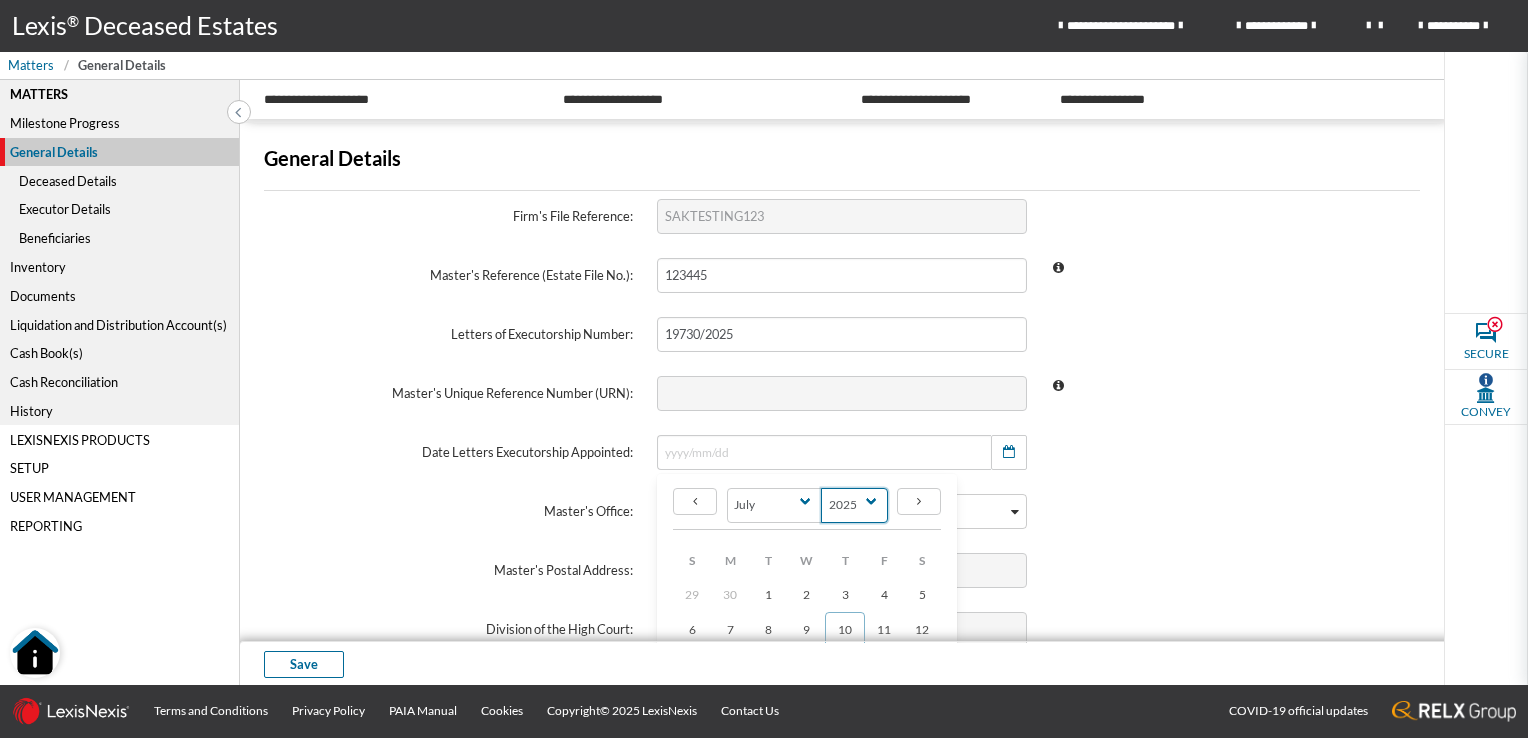 select on "1994" 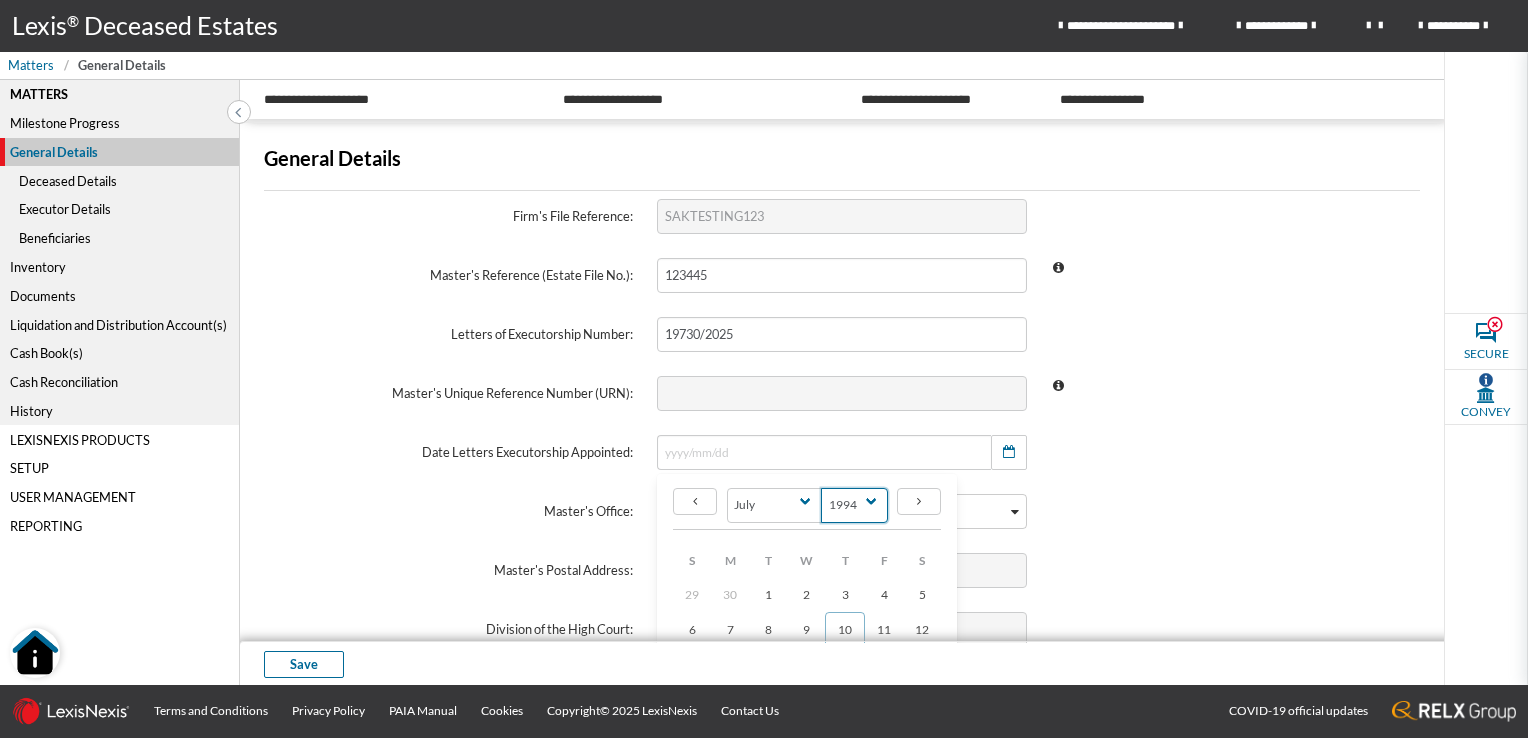 click on "2145   2144   2143   2142   2141   2140   2139   2138   2137   2136   2135   2134   2133   2132   2131   2130   2129   2128   2127   2126   2125   2124   2123   2122   2121   2120   2119   2118   2117   2116   2115   2114   2113   2112   2111   2110   2109   2108   2107   2106   2105   2104   2103   2102   2101   2100   2099   2098   2097   2096   2095   2094   2093   2092   2091   2090   2089   2088   2087   2086   2085   2084   2083   2082   2081   2080   2079   2078   2077   2076   2075   2074   2073   2072   2071   2070   2069   2068   2067   2066   2065   2064   2063   2062   2061   2060   2059   2058   2057   2056   2055   2054   2053   2052   2051   2050   2049   2048   2047   2046   2045   2044   2043   2042   2041   2040   2039   2038   2037   2036   2035   2034   2033   2032   2031   2030   2029   2028   2027   2026   2025   2024   2023   2022   2021   2020   2019   2018   2017   2016   2015   2014   2013   2012   2011   2010   2009   2008   2007   2006   2005   2004   2003   2002   2001   2000" at bounding box center [854, 505] 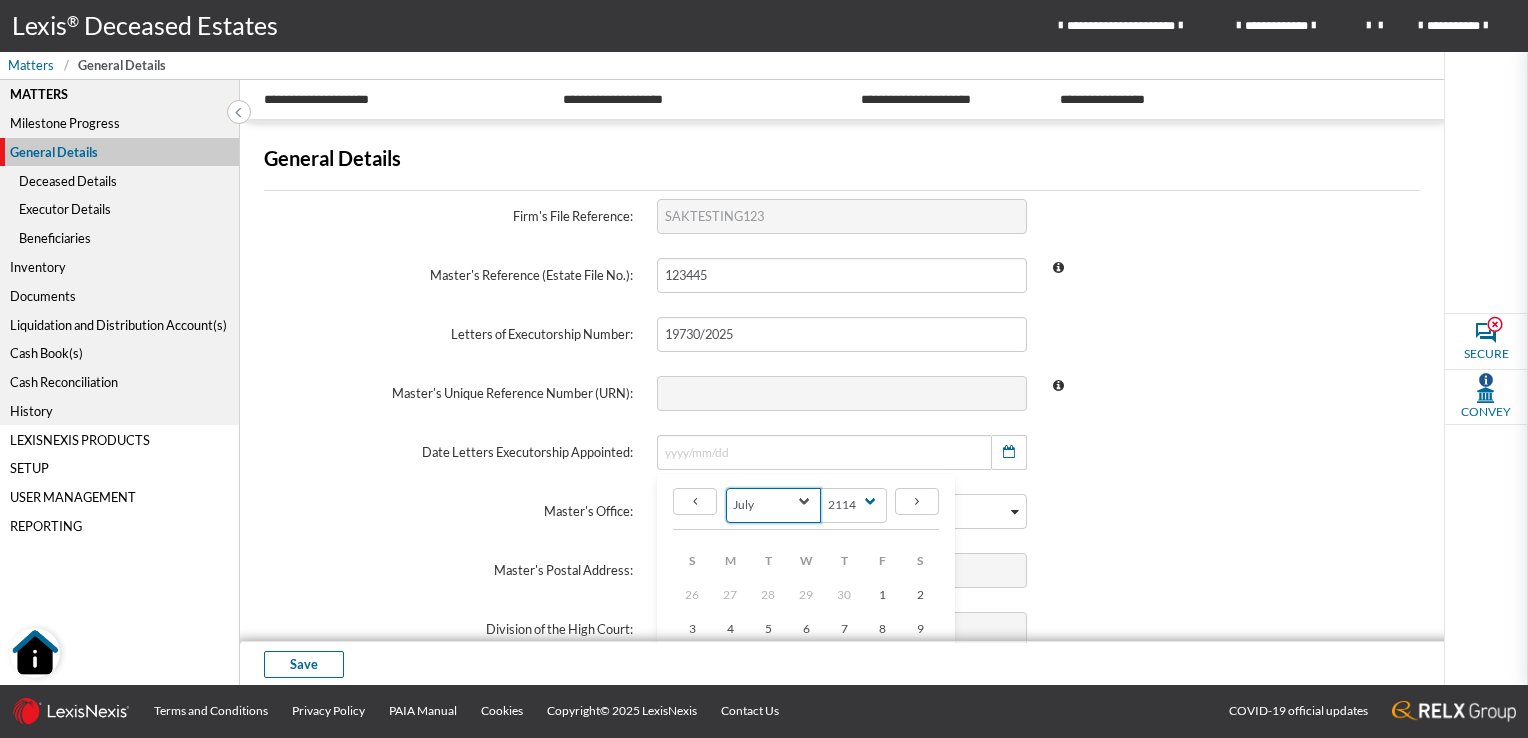 click on "January   February   March   April   May   June   July   August   September   October   November   December" at bounding box center [774, 505] 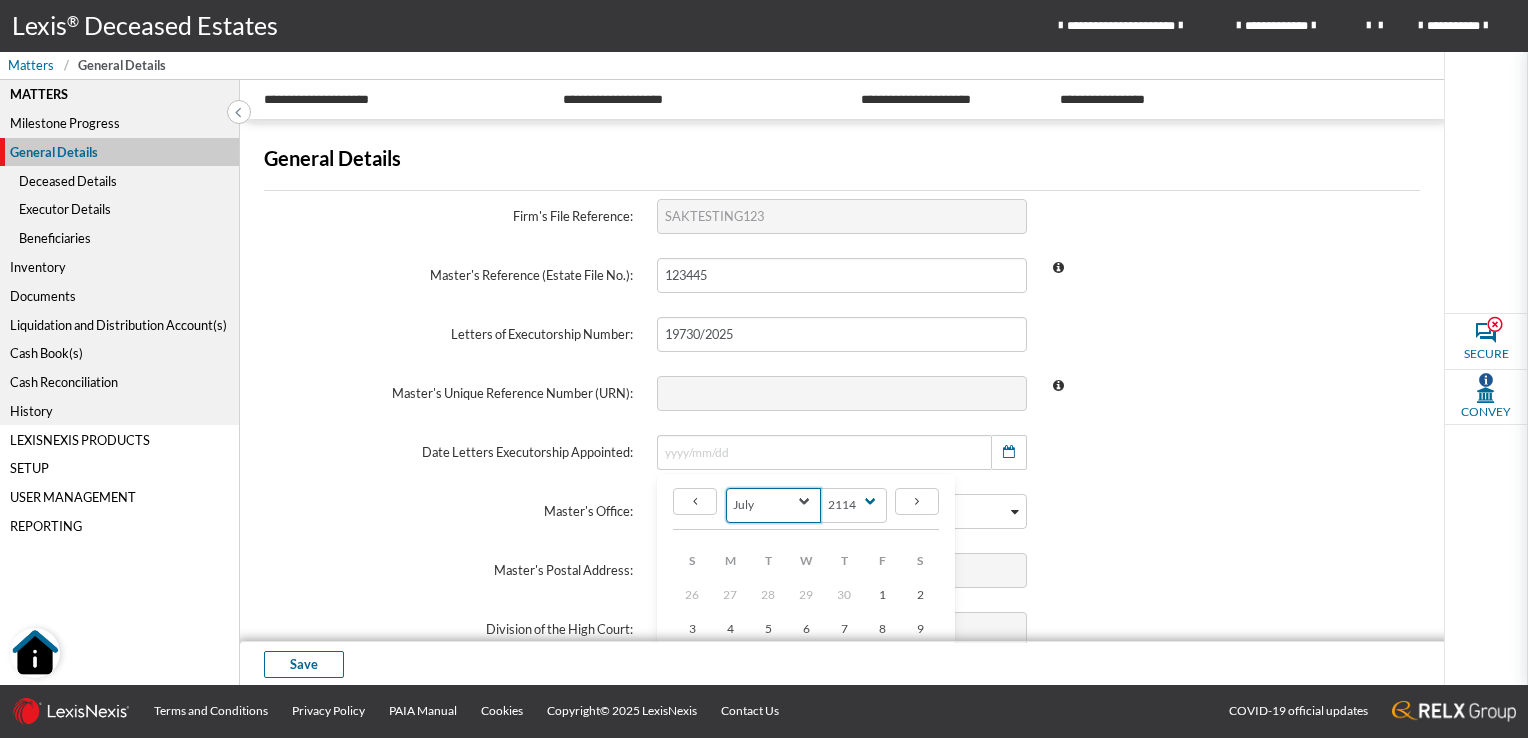 select on "2" 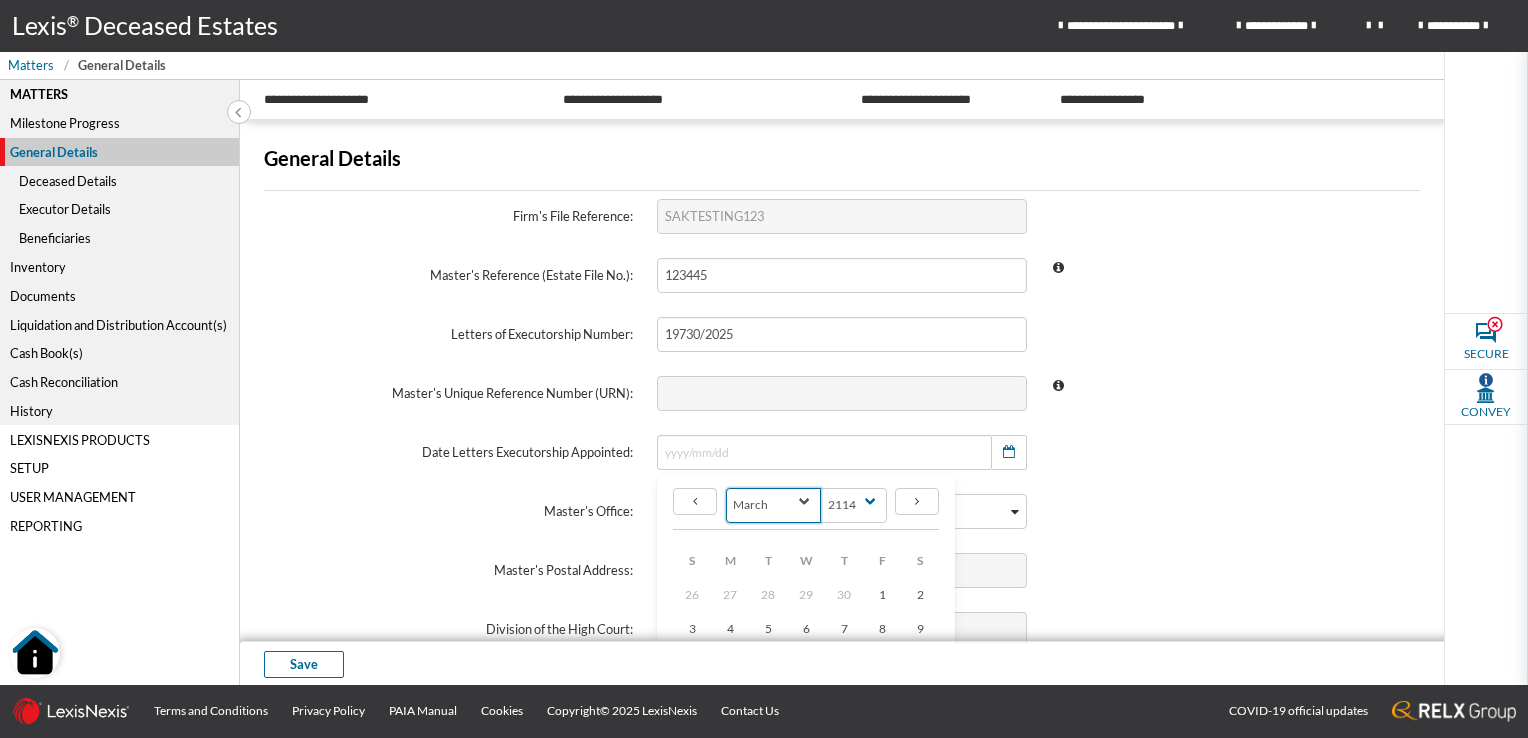 click on "January   February   March   April   May   June   July   August   September   October   November   December" at bounding box center (774, 505) 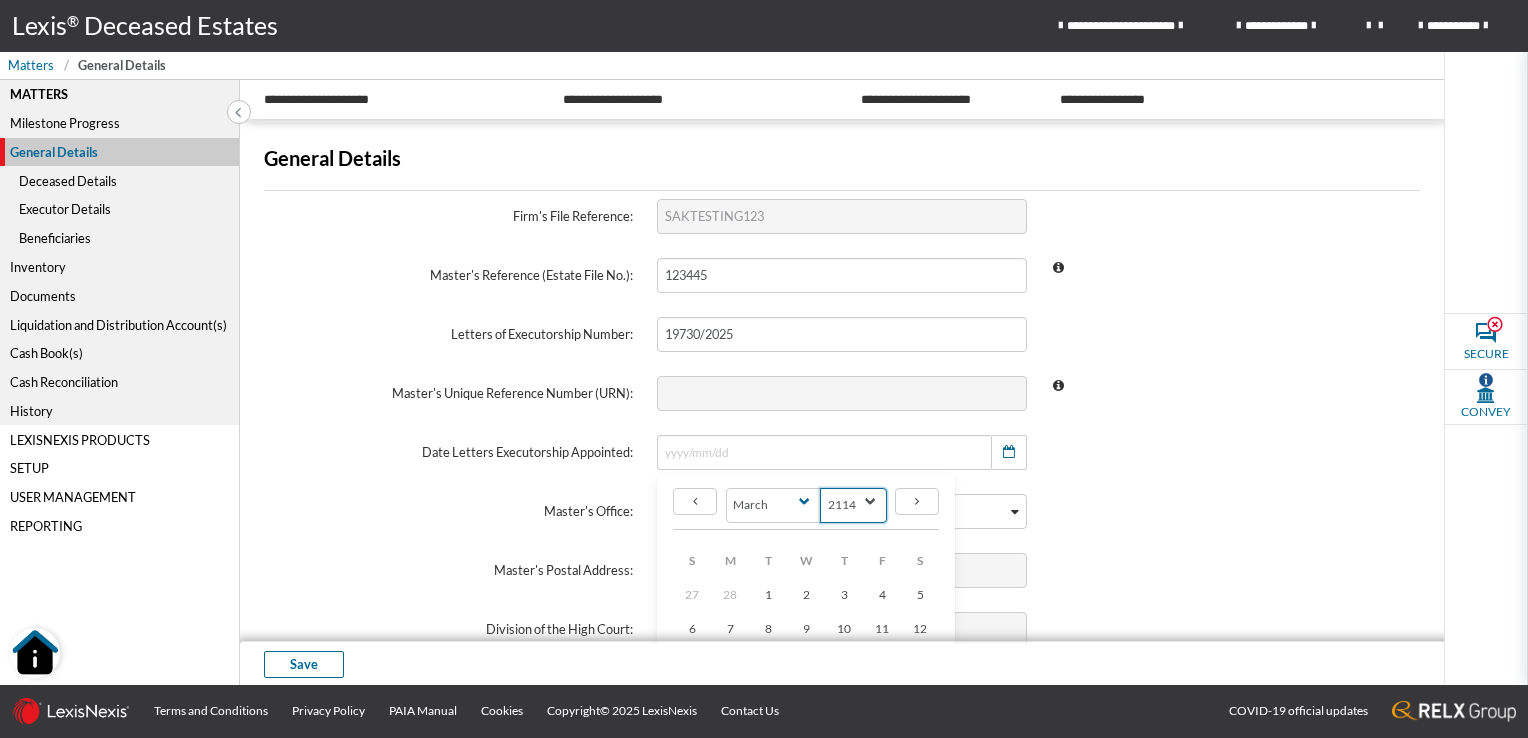 click on "2114   2113   2112   2111   2110   2109   2108   2107   2106   2105   2104   2103   2102   2101   2100   2099   2098   2097   2096   2095   2094   2093   2092   2091   2090   2089   2088   2087   2086   2085   2084   2083   2082   2081   2080   2079   2078   2077   2076   2075   2074   2073   2072   2071   2070   2069   2068   2067   2066   2065   2064   2063   2062   2061   2060   2059   2058   2057   2056   2055   2054   2053   2052   2051   2050   2049   2048   2047   2046   2045   2044   2043   2042   2041   2040   2039   2038   2037   2036   2035   2034   2033   2032   2031   2030   2029   2028   2027   2026   2025   2024   2023   2022   2021   2020   2019   2018   2017   2016   2015   2014   2013   2012   2011   2010   2009   2008   2007   2006   2005   2004   2003   2002   2001   2000   1999   1998   1997   1996   1995   1994   1993   1992   1991   1990   1989   1988   1987   1986   1985   1984   1983   1982   1981   1980   1979   1978   1977   1976   1975   1974   1973   1972   1971   1970   1969" at bounding box center [853, 505] 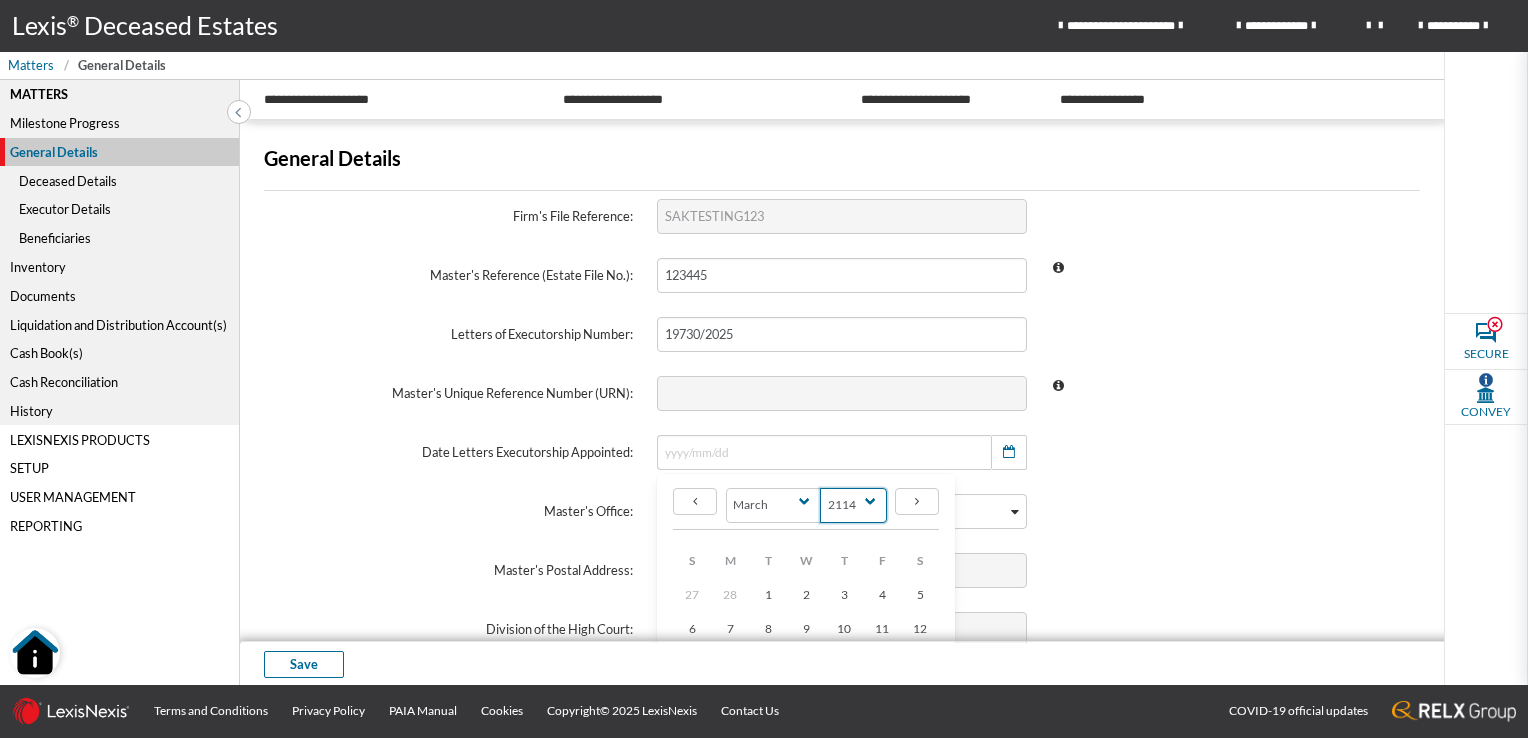 select on "2021" 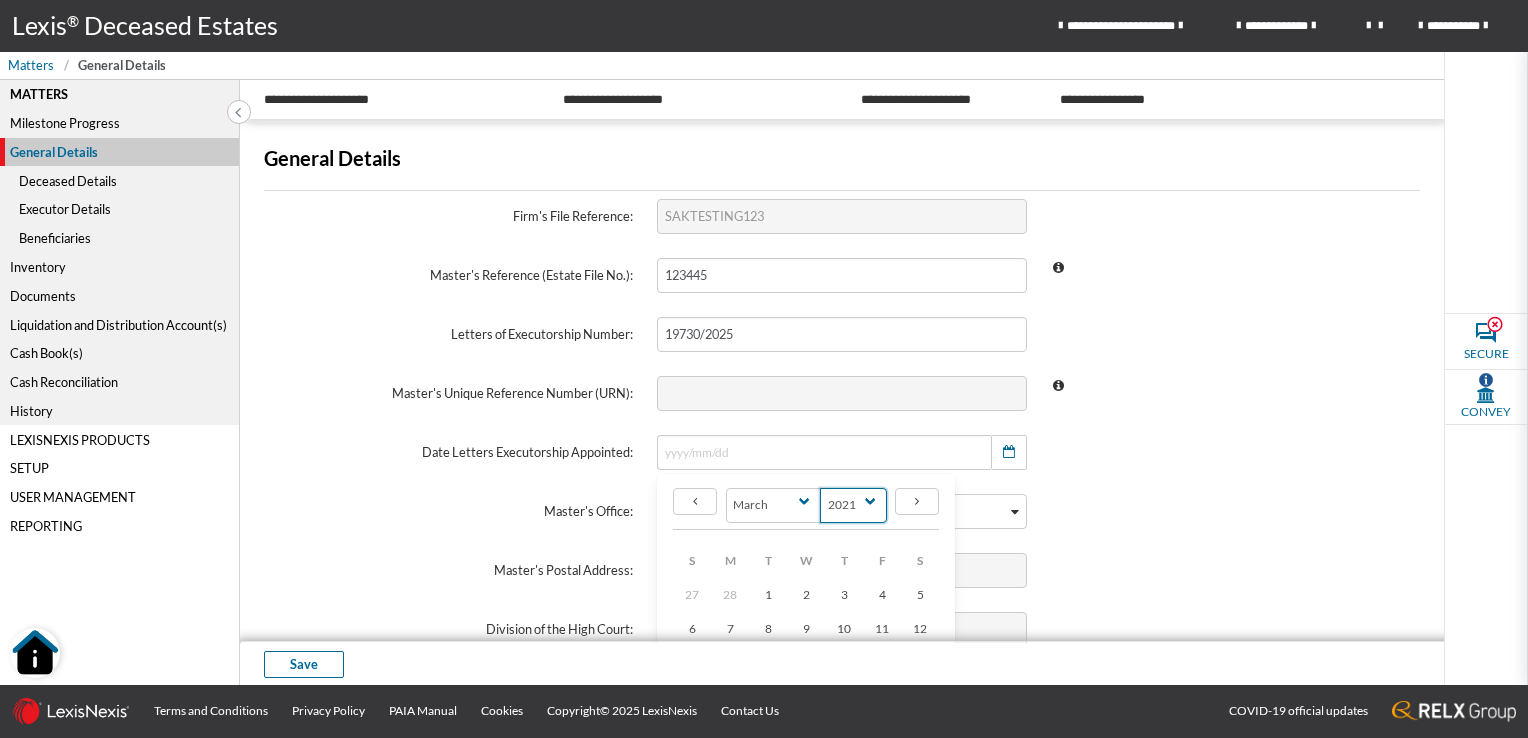 click on "2114   2113   2112   2111   2110   2109   2108   2107   2106   2105   2104   2103   2102   2101   2100   2099   2098   2097   2096   2095   2094   2093   2092   2091   2090   2089   2088   2087   2086   2085   2084   2083   2082   2081   2080   2079   2078   2077   2076   2075   2074   2073   2072   2071   2070   2069   2068   2067   2066   2065   2064   2063   2062   2061   2060   2059   2058   2057   2056   2055   2054   2053   2052   2051   2050   2049   2048   2047   2046   2045   2044   2043   2042   2041   2040   2039   2038   2037   2036   2035   2034   2033   2032   2031   2030   2029   2028   2027   2026   2025   2024   2023   2022   2021   2020   2019   2018   2017   2016   2015   2014   2013   2012   2011   2010   2009   2008   2007   2006   2005   2004   2003   2002   2001   2000   1999   1998   1997   1996   1995   1994   1993   1992   1991   1990   1989   1988   1987   1986   1985   1984   1983   1982   1981   1980   1979   1978   1977   1976   1975   1974   1973   1972   1971   1970   1969" at bounding box center [853, 505] 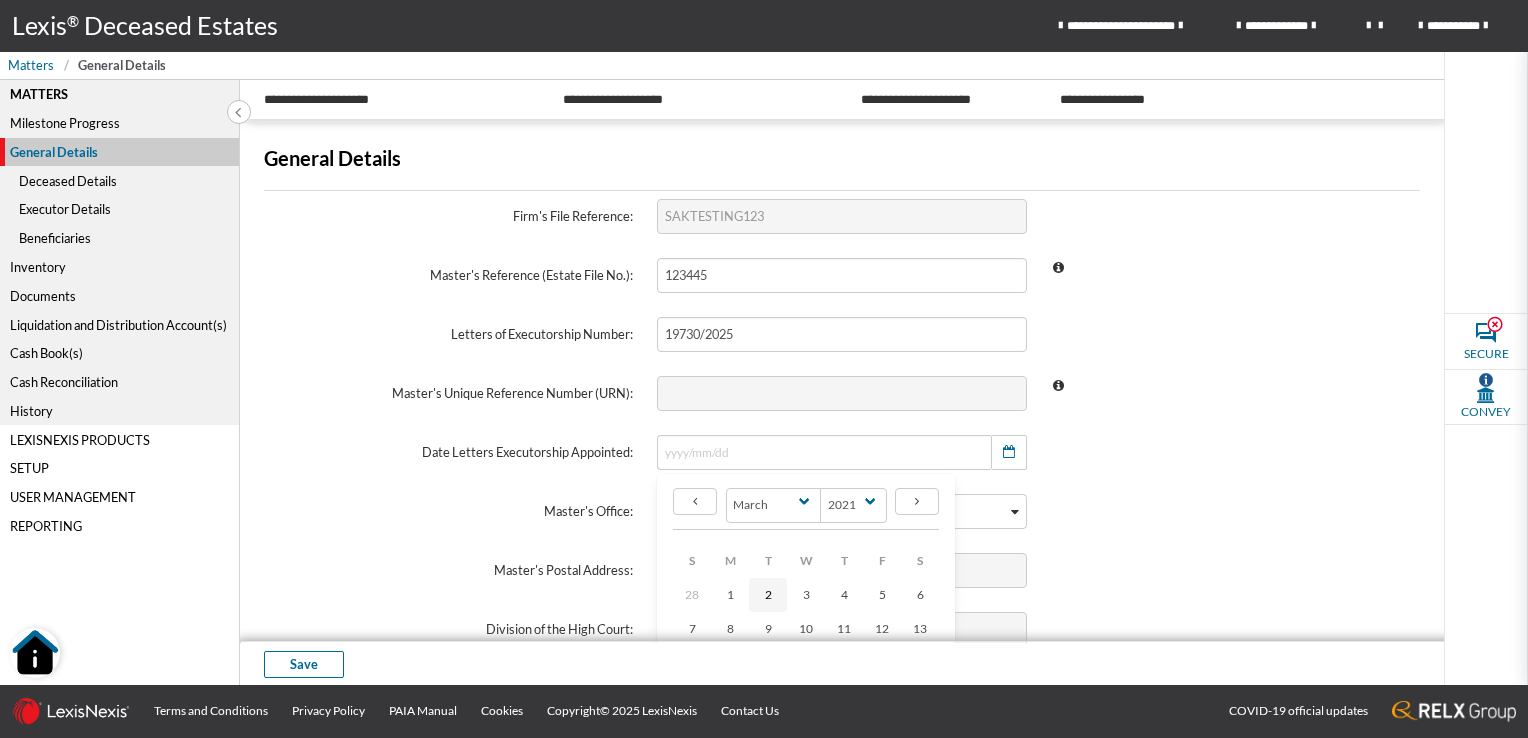 click on "2" at bounding box center [768, 594] 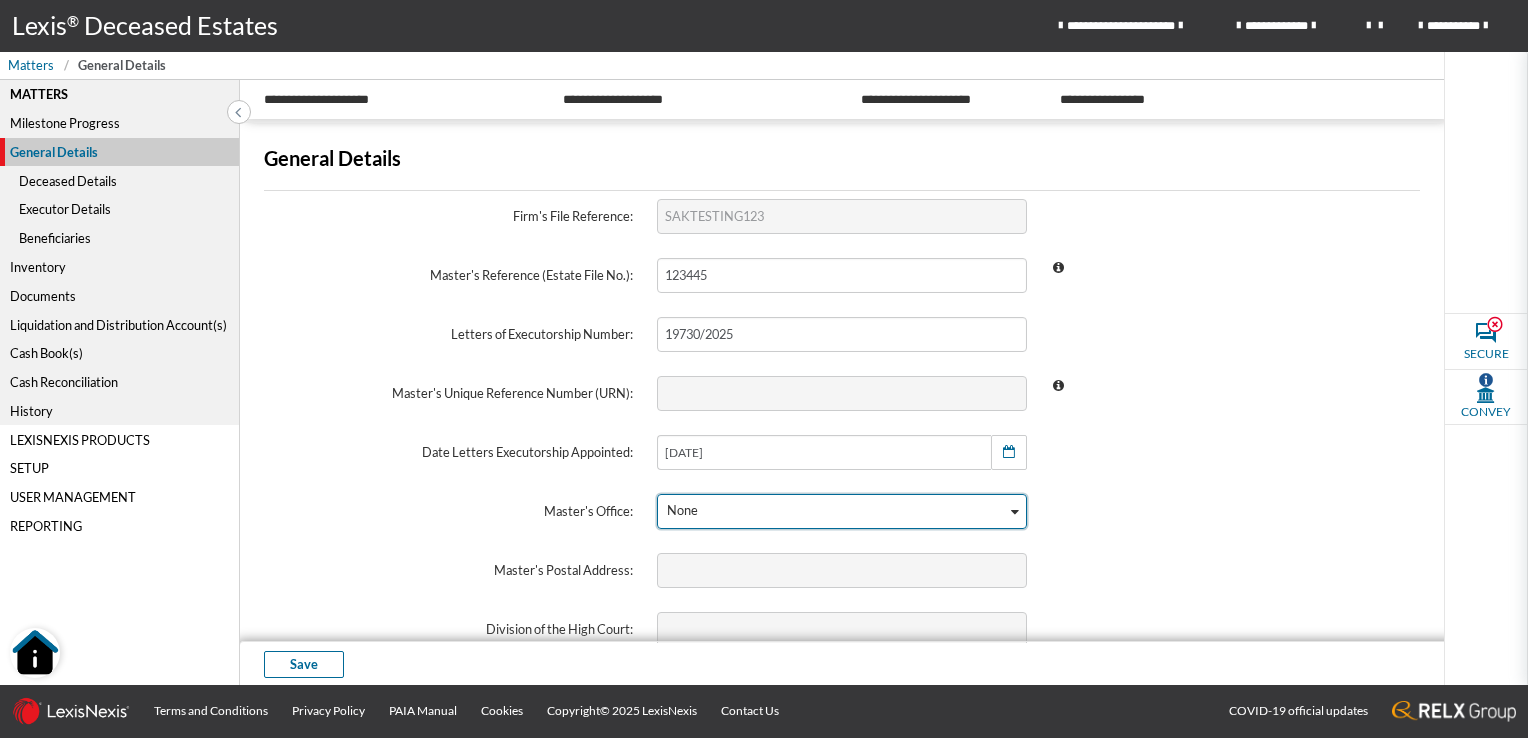 click at bounding box center (1015, 512) 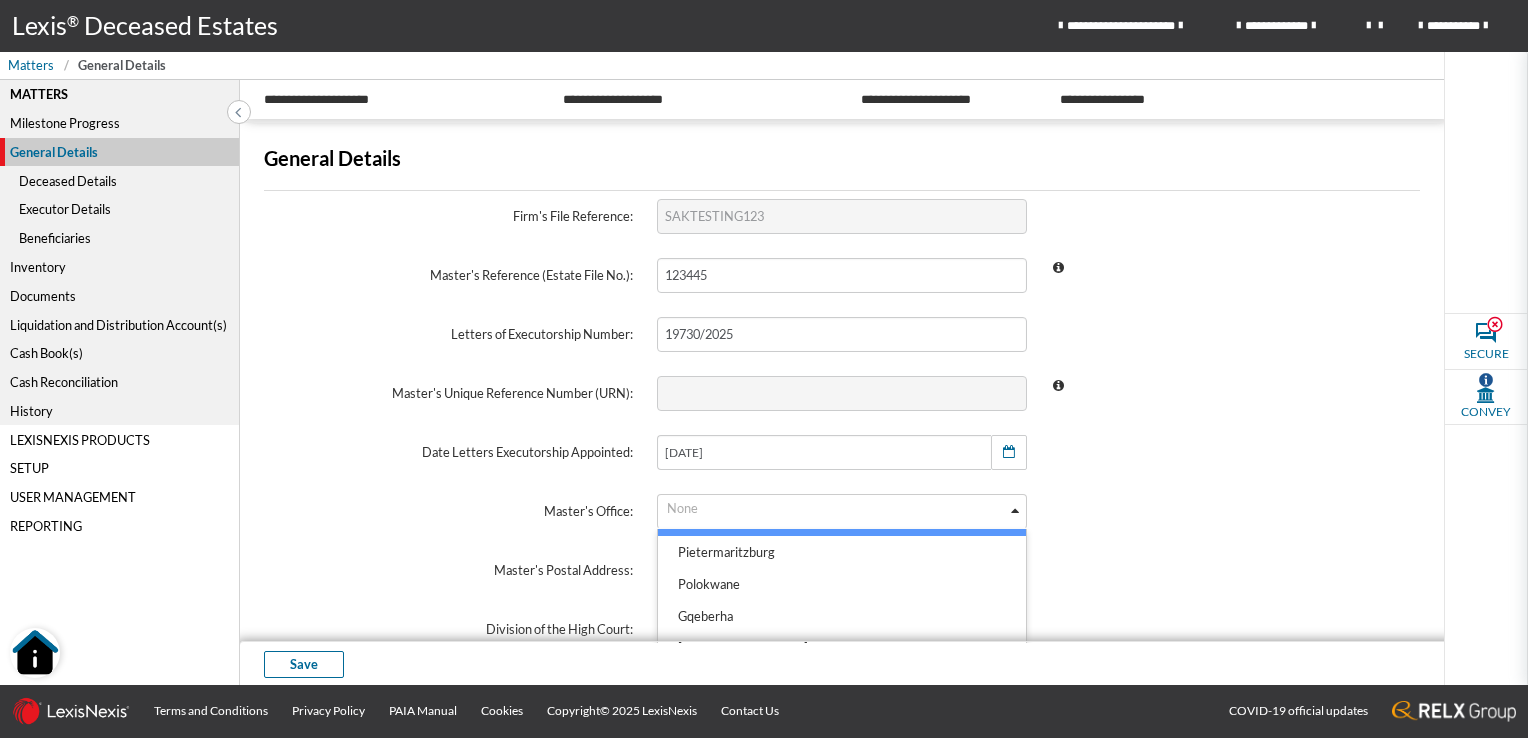 scroll, scrollTop: 377, scrollLeft: 0, axis: vertical 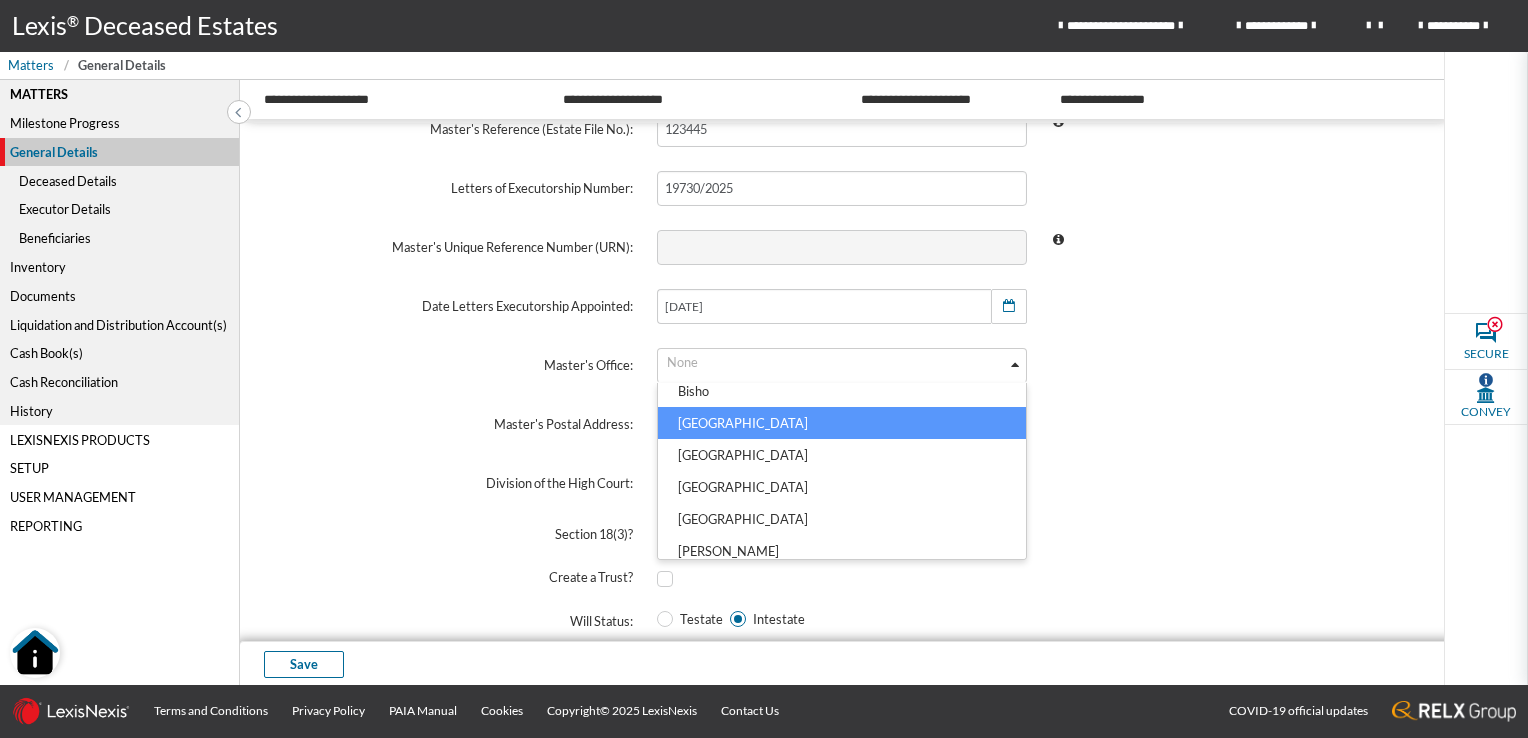 click on "[GEOGRAPHIC_DATA]" at bounding box center [841, 423] 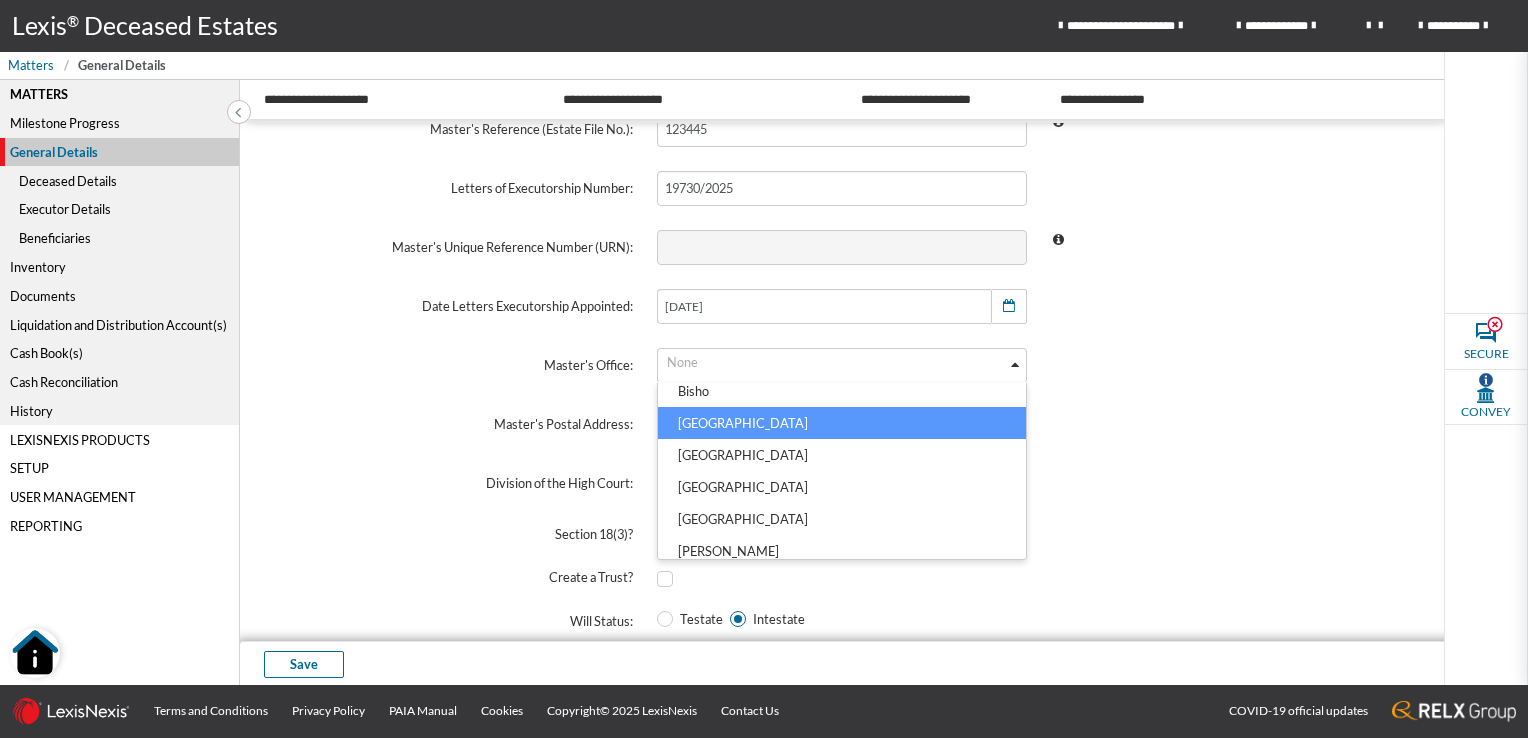 type on "Private Bag X9018, [GEOGRAPHIC_DATA], 8000" 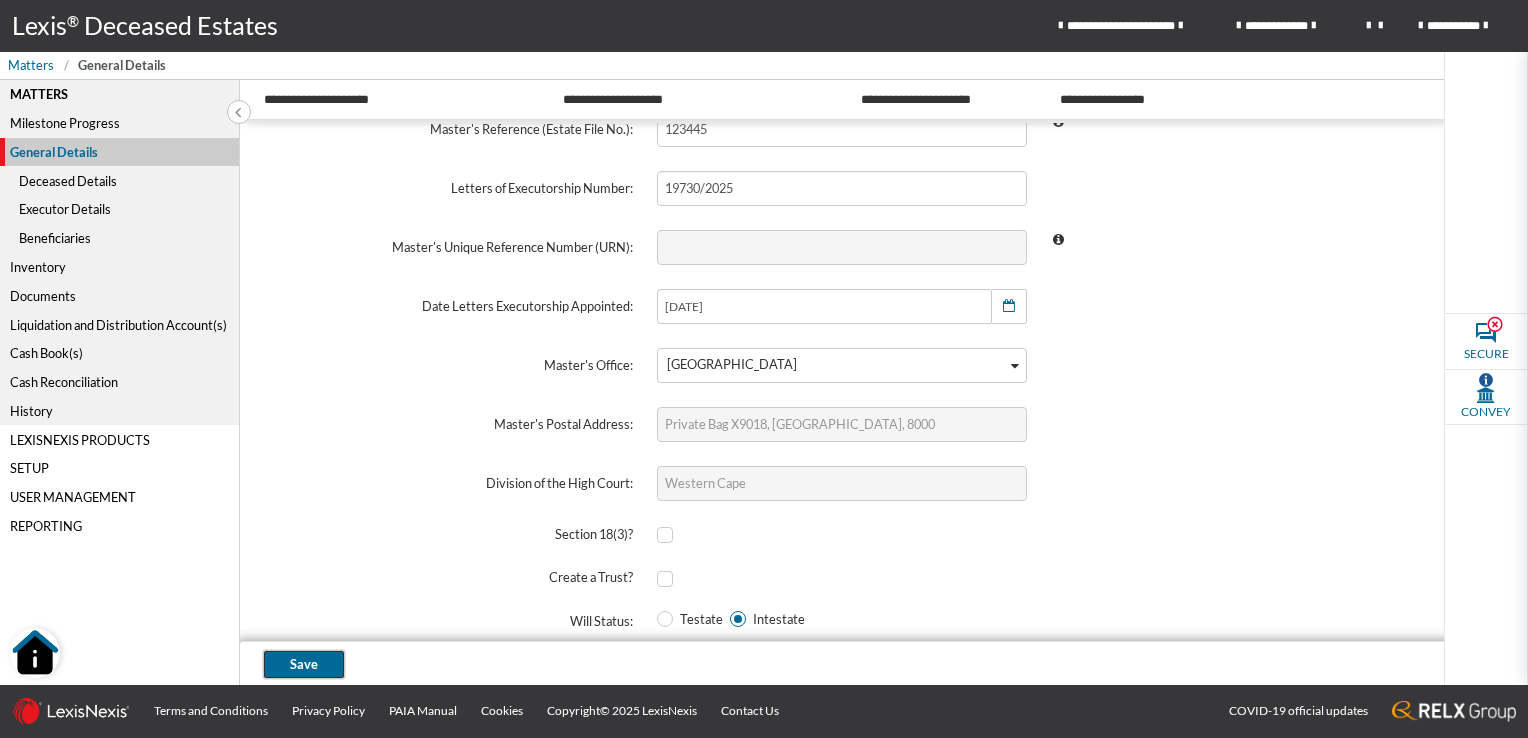 click on "Save" at bounding box center (304, 664) 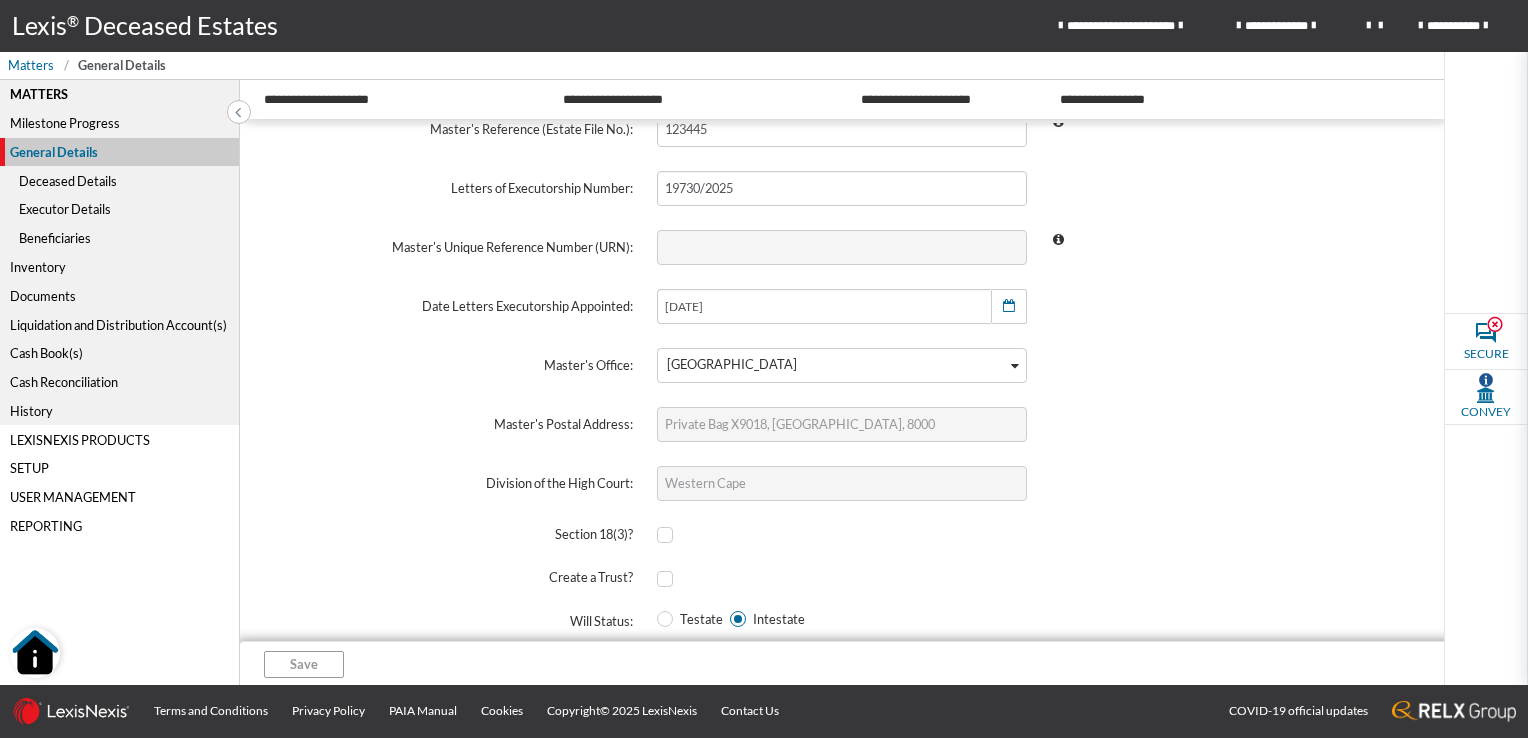 click on "Deceased Details" at bounding box center (119, 180) 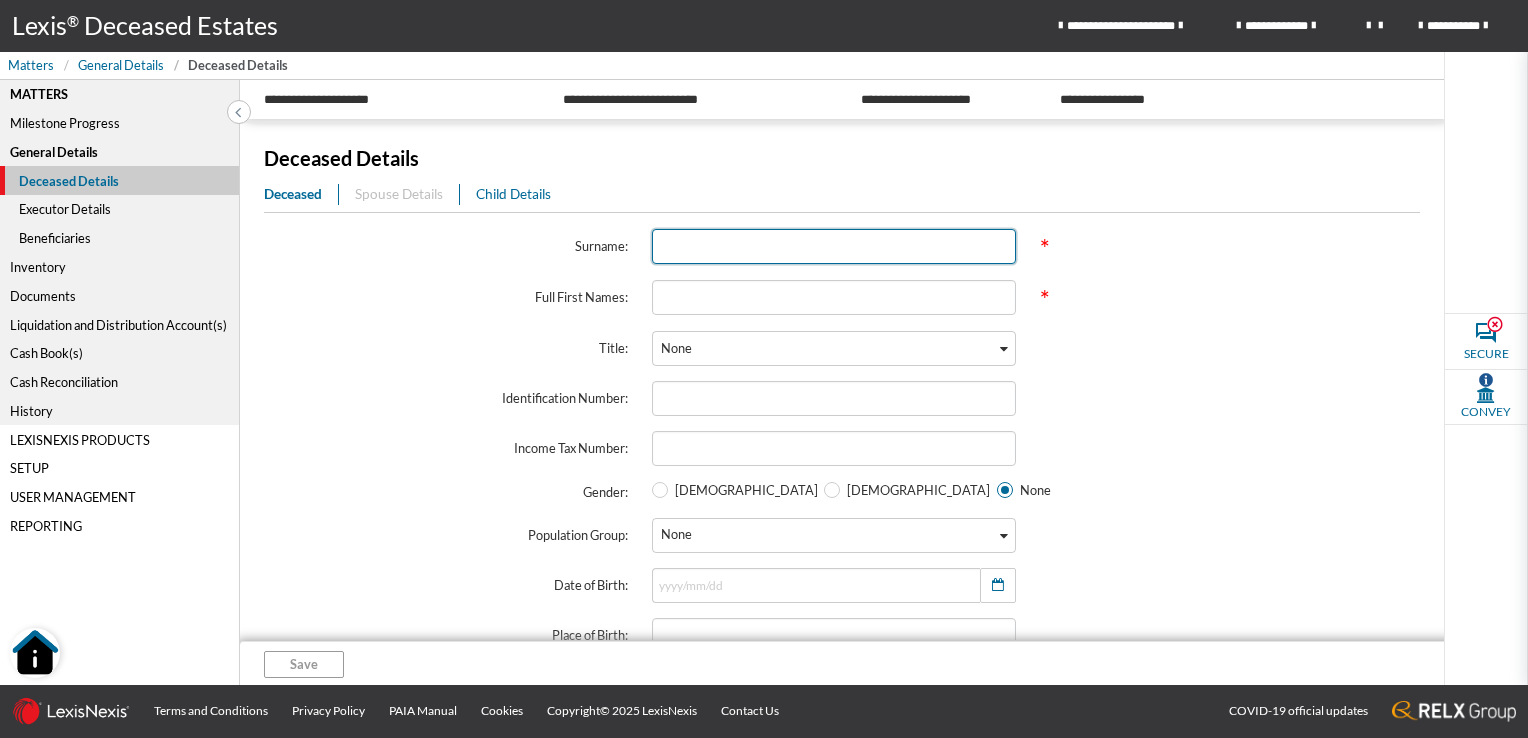 click at bounding box center [834, 246] 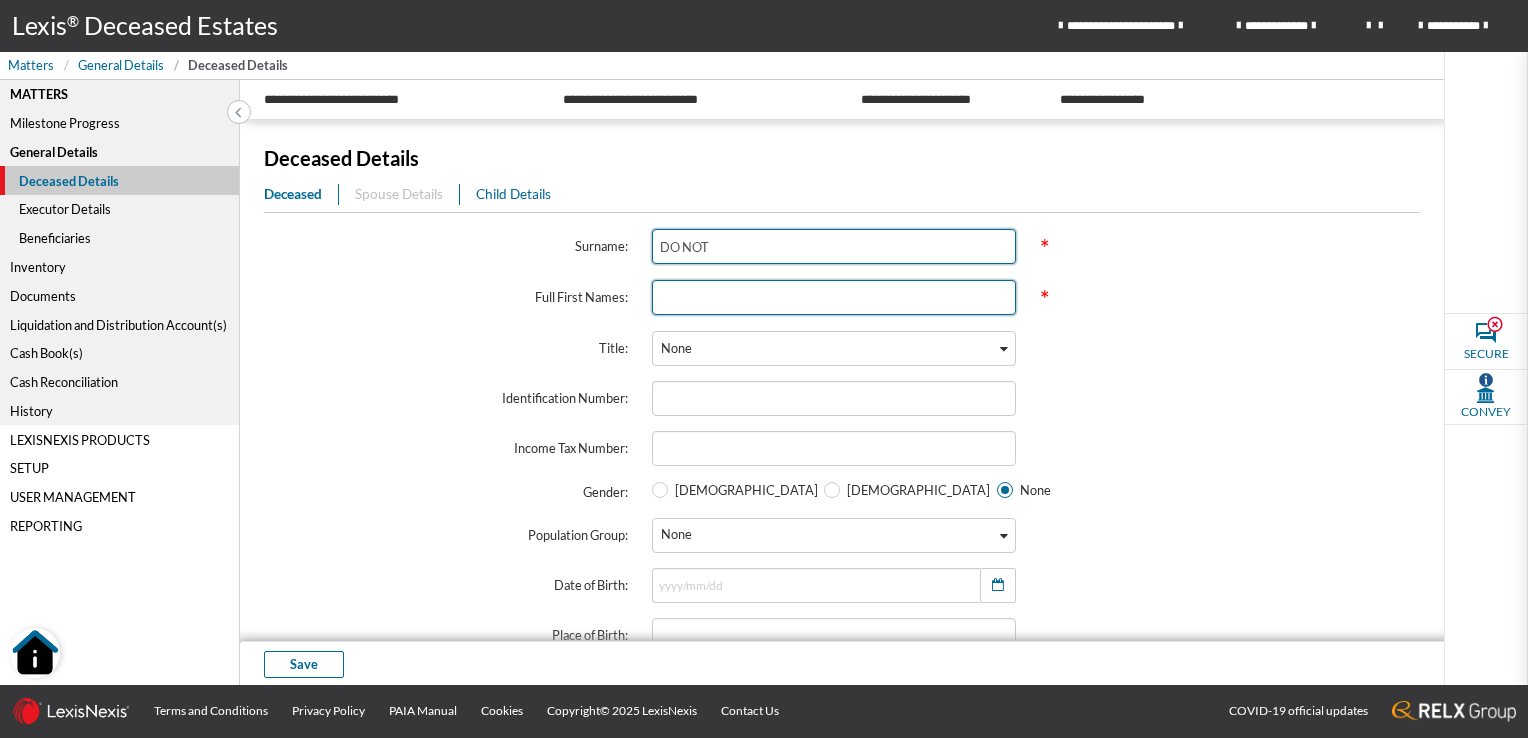 type on "DO NOT" 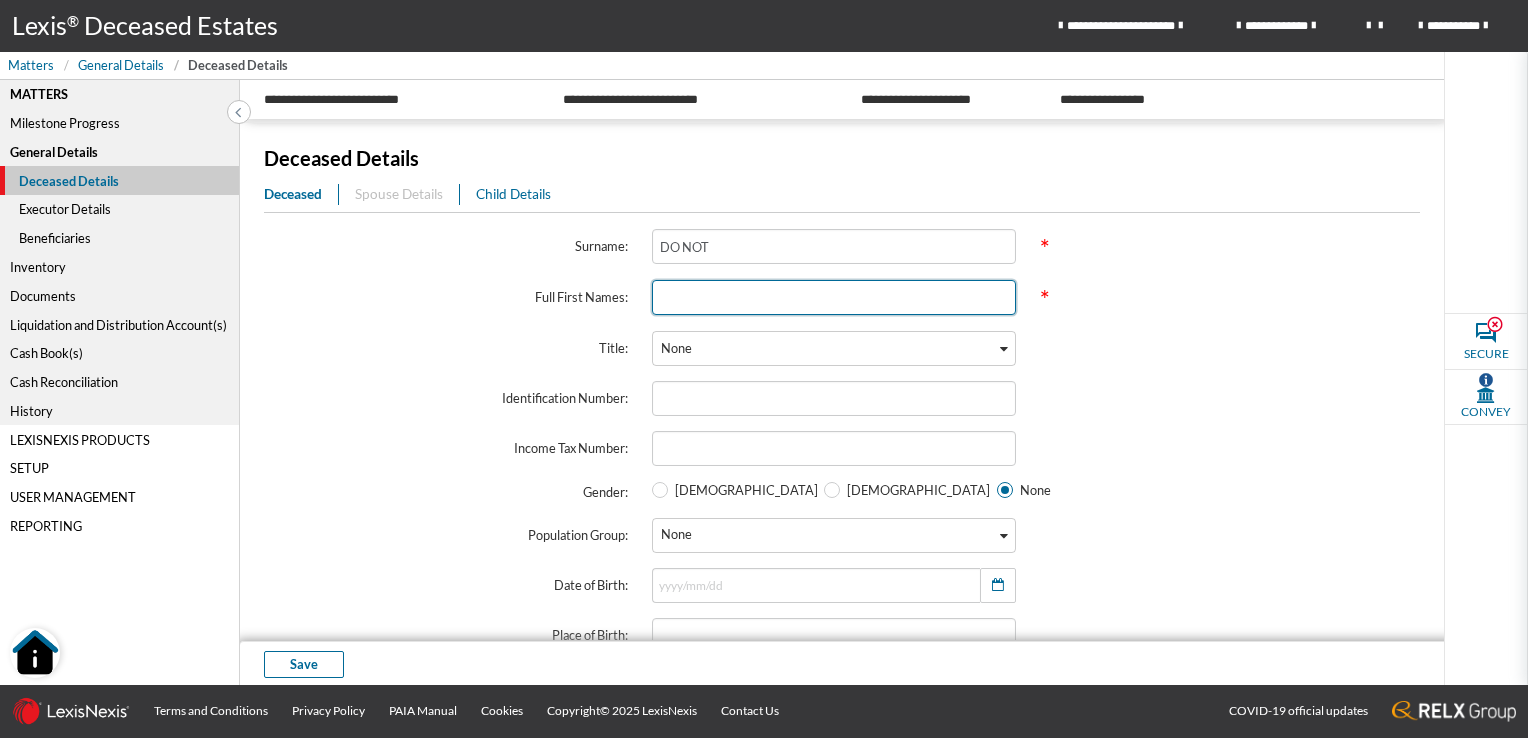 click at bounding box center (834, 297) 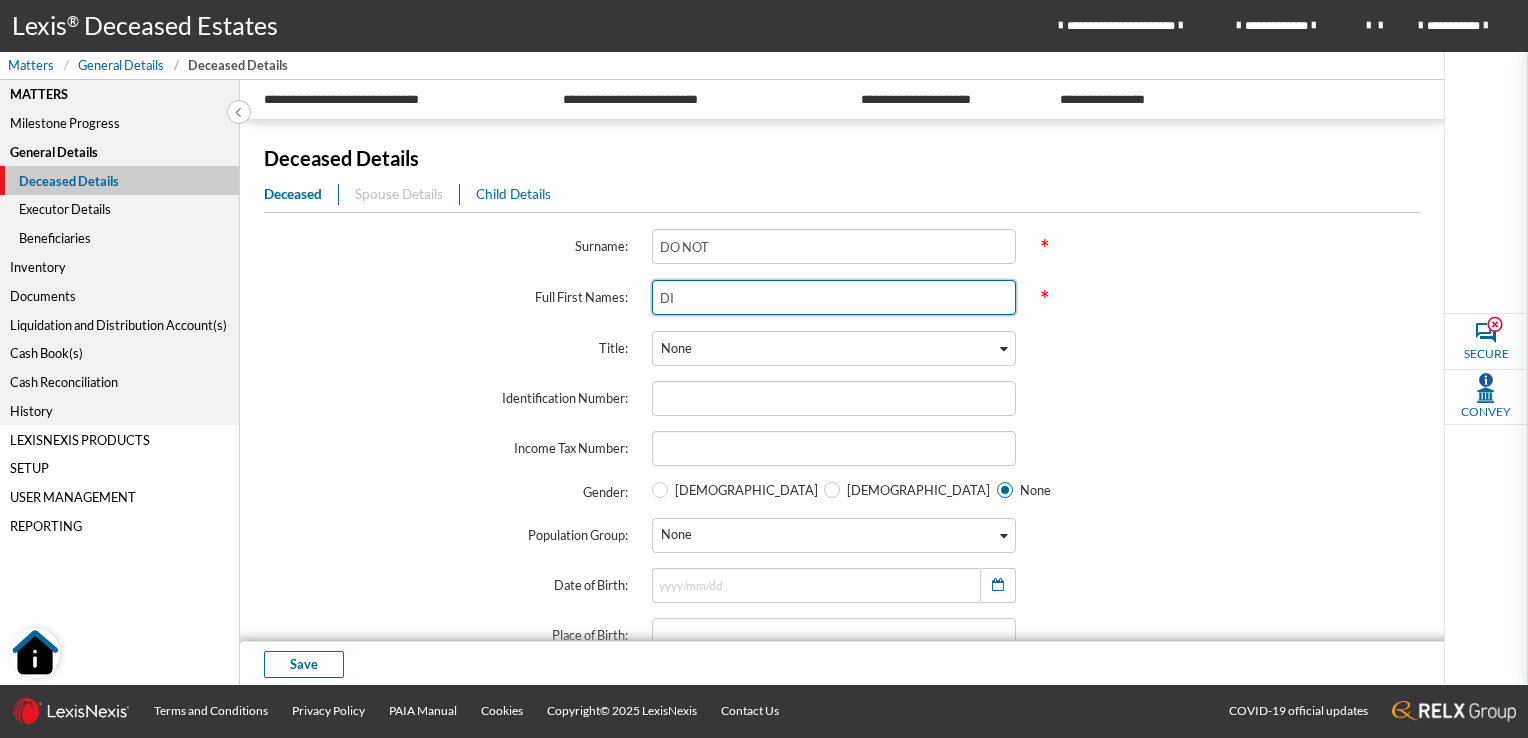 type on "D" 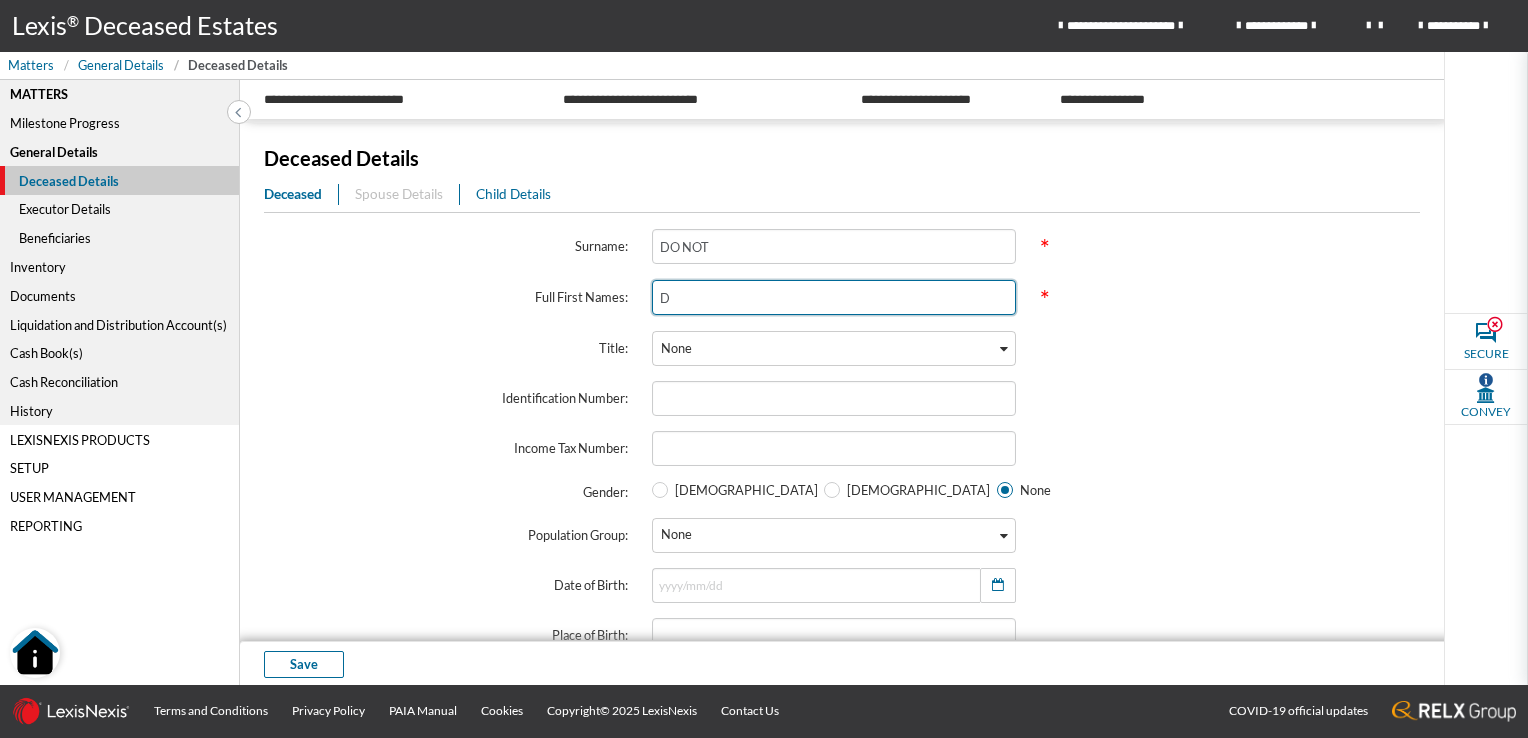 type 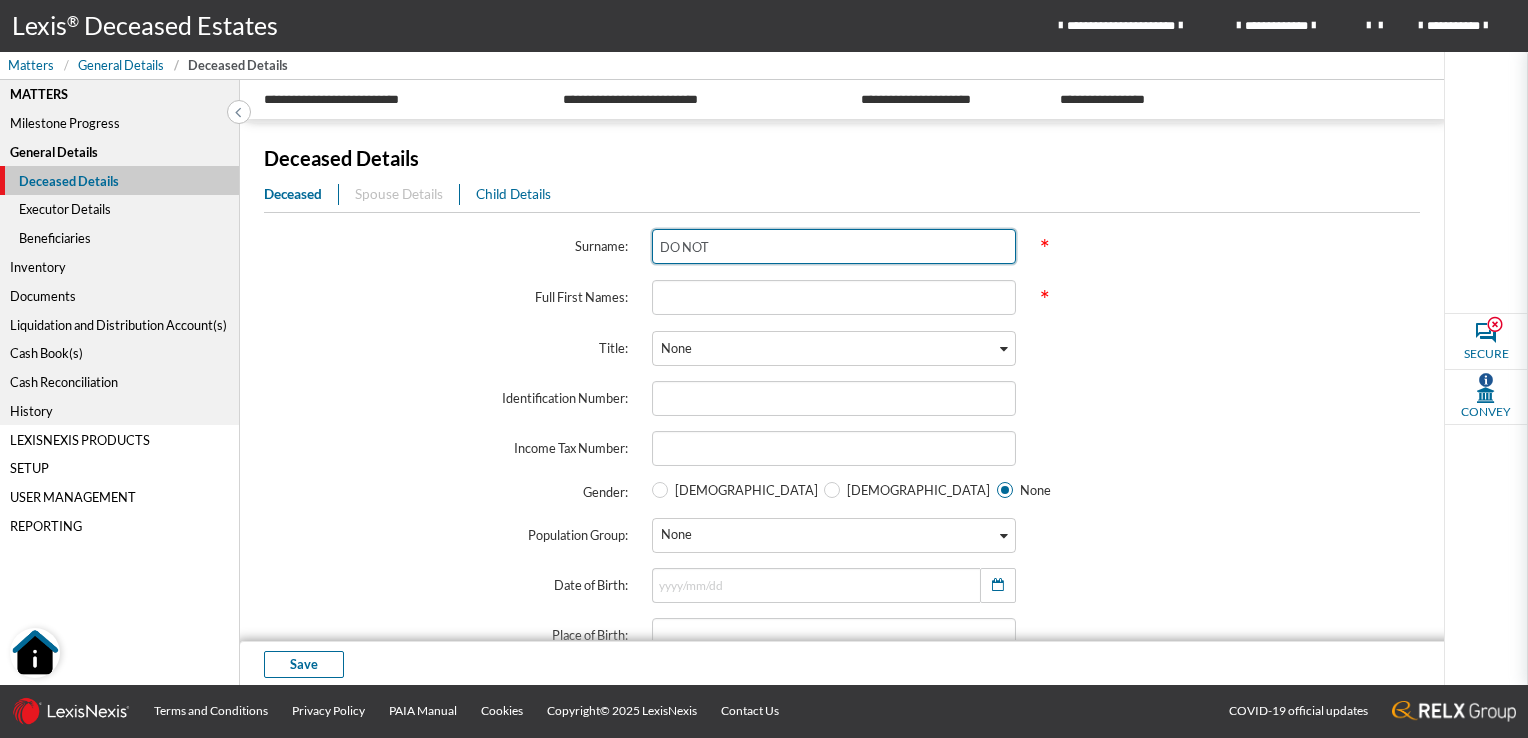 drag, startPoint x: 732, startPoint y: 250, endPoint x: 651, endPoint y: 250, distance: 81 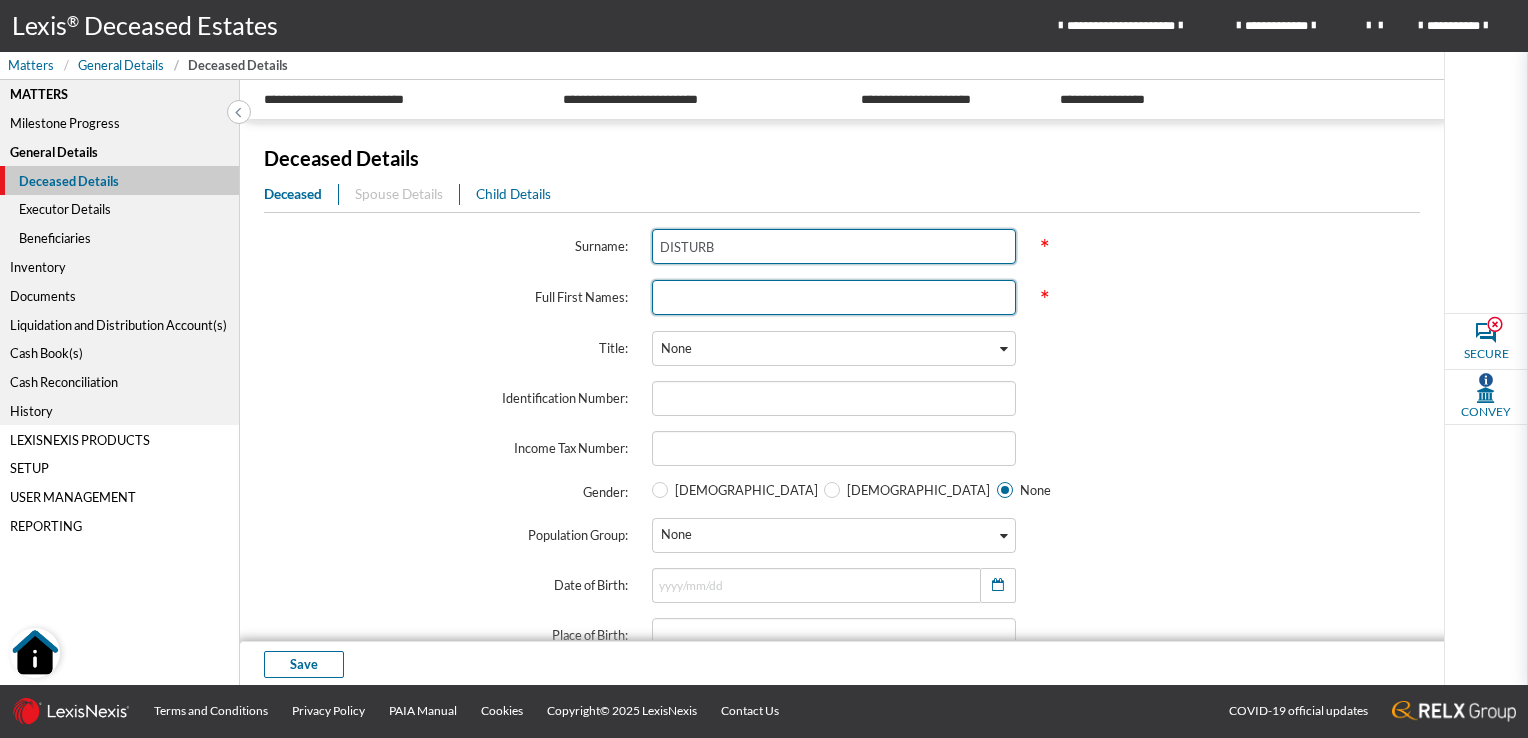 type on "DISTURB" 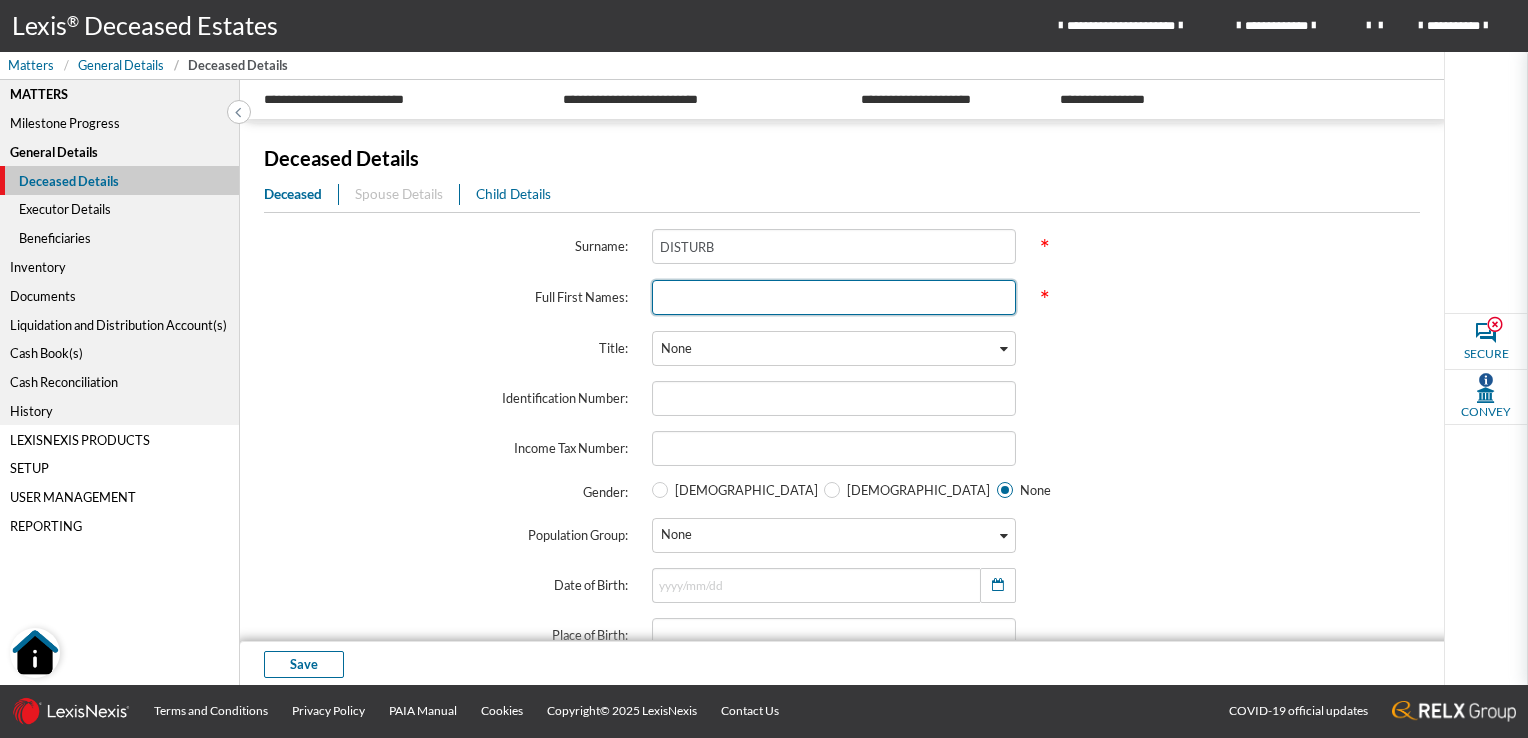 click at bounding box center (834, 297) 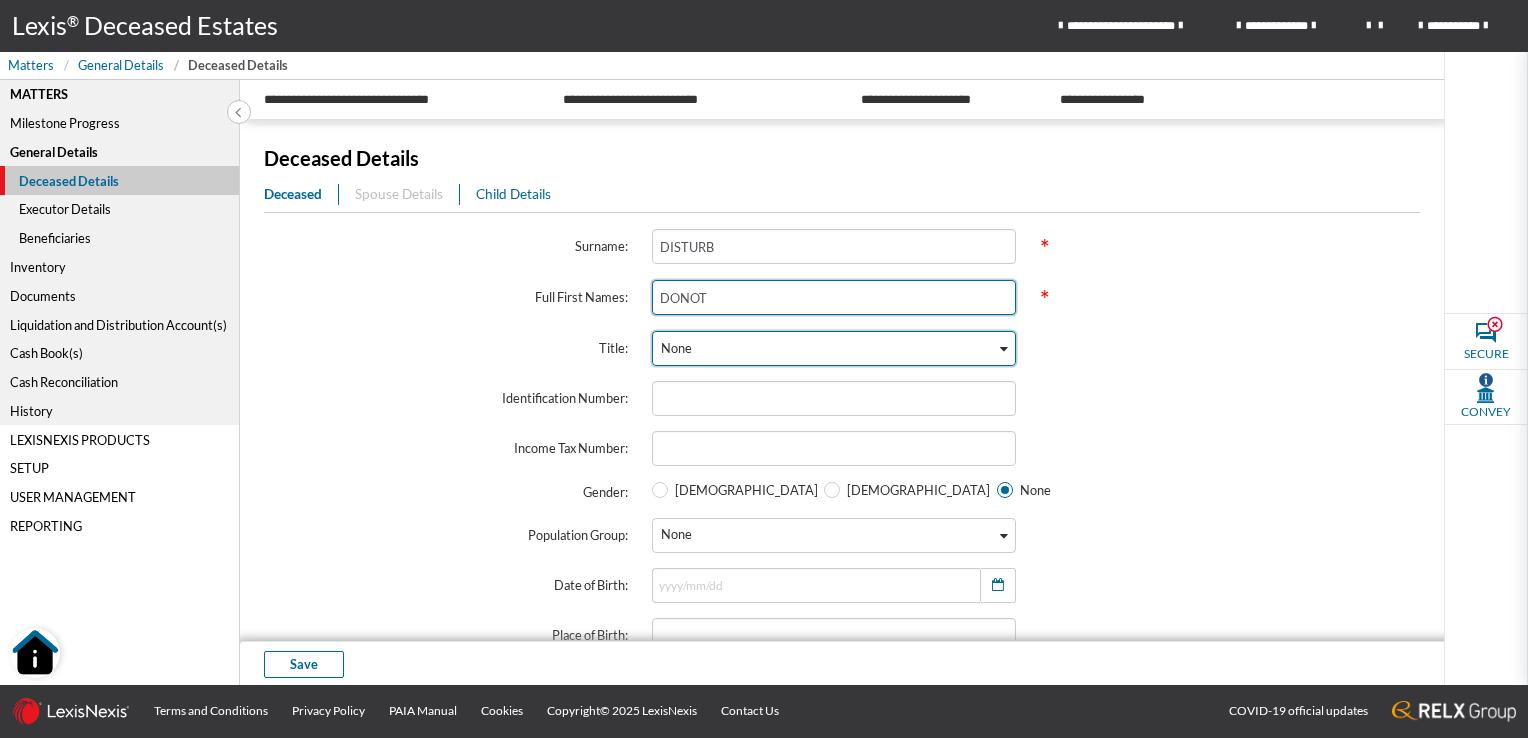 type on "DONOT" 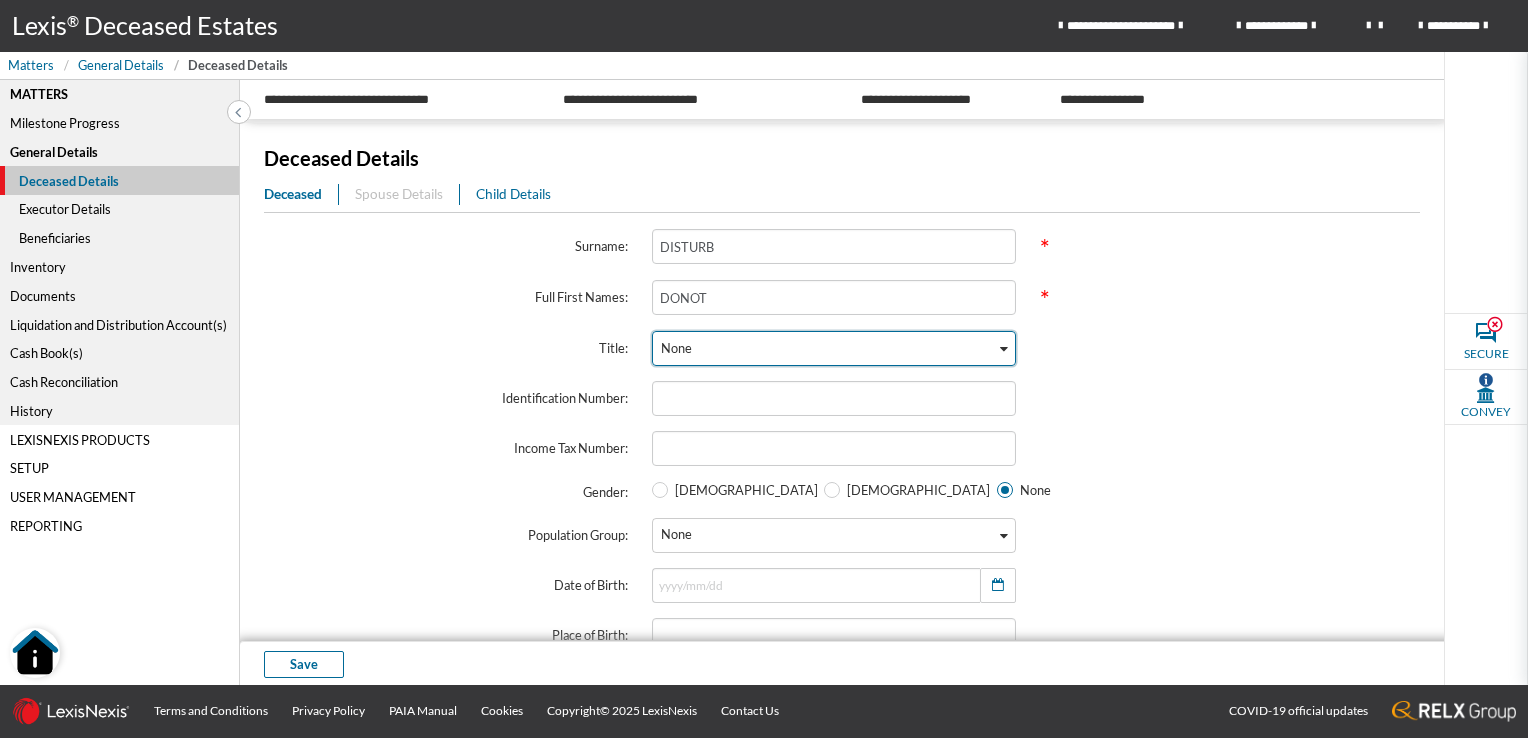 click on "Loading..." at bounding box center (1005, 346) 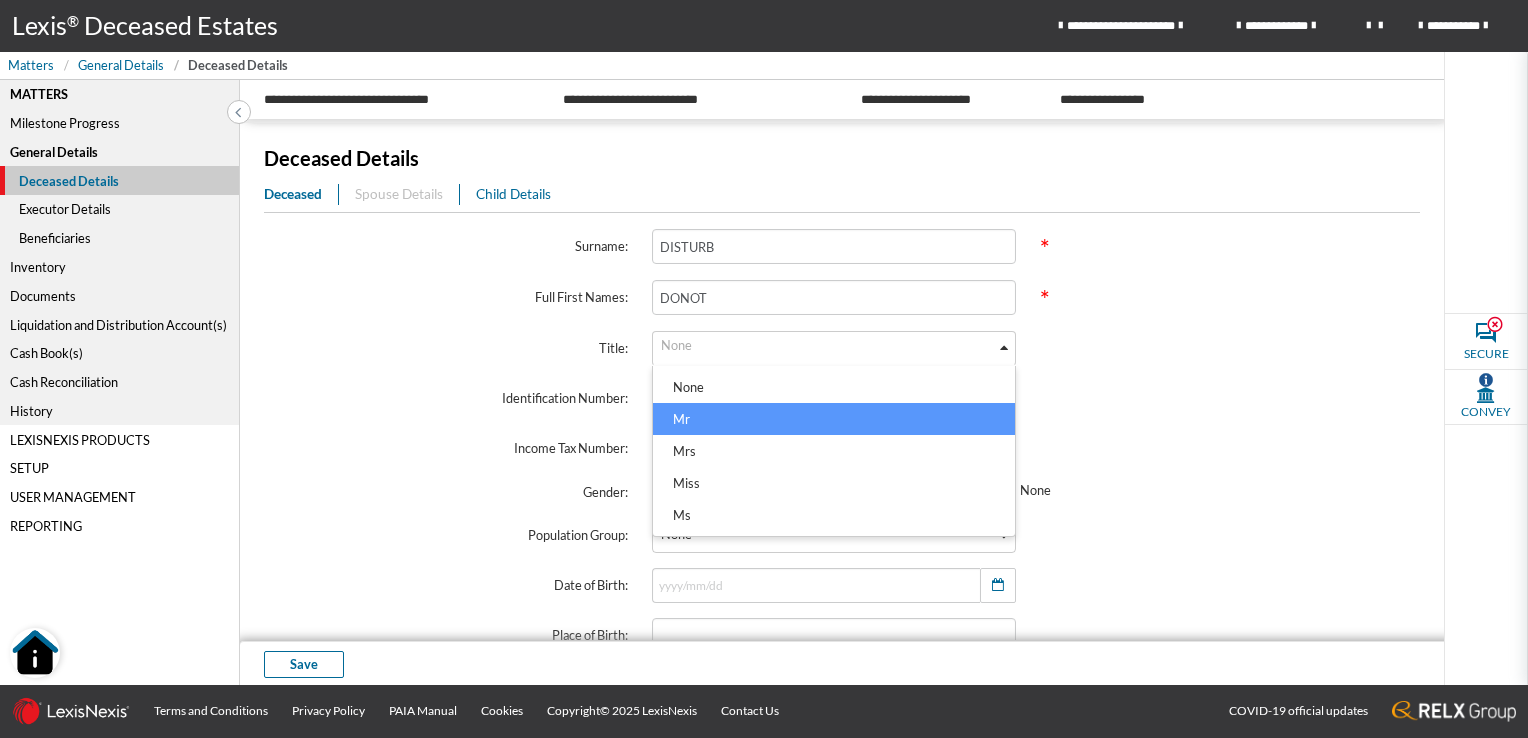 click on "Mr" at bounding box center (834, 419) 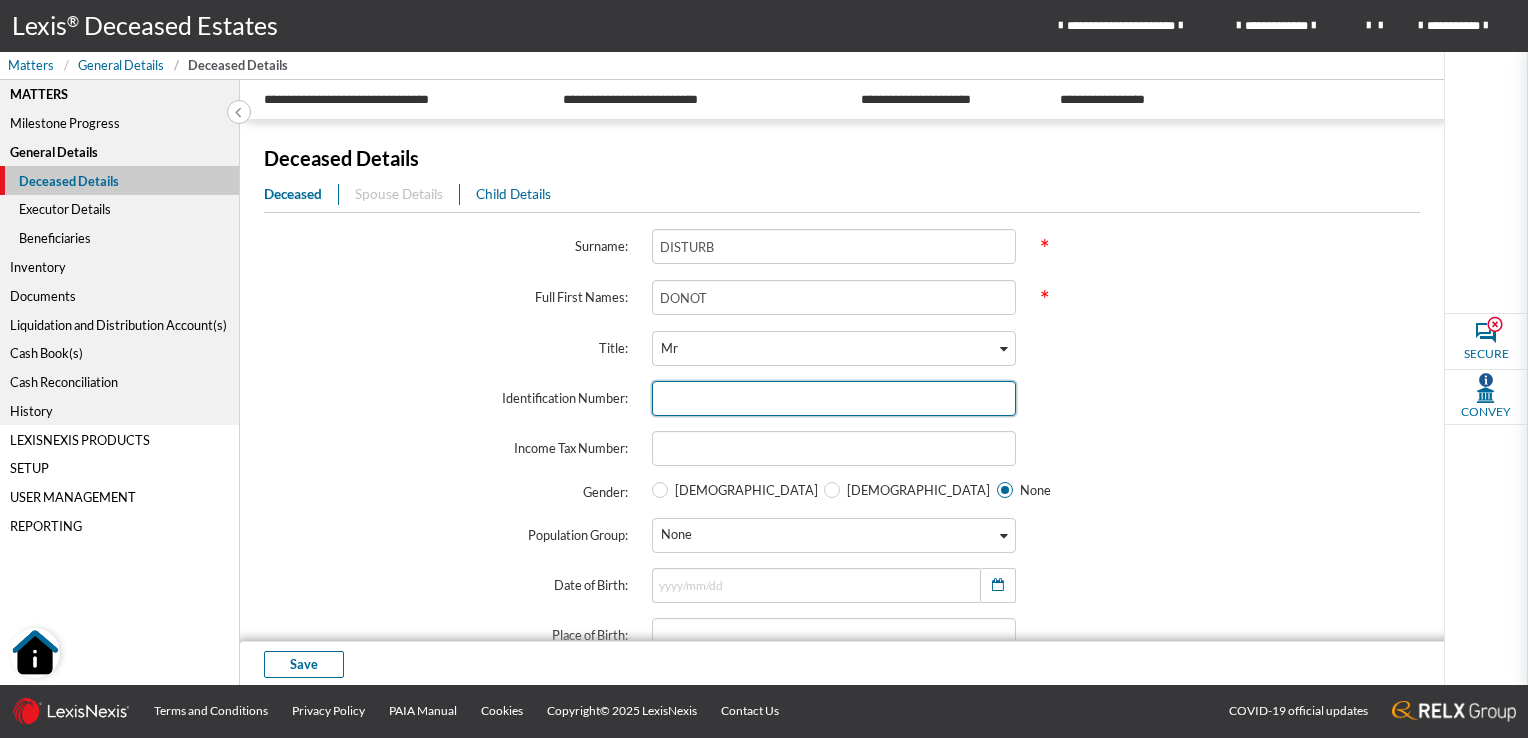 click at bounding box center (834, 398) 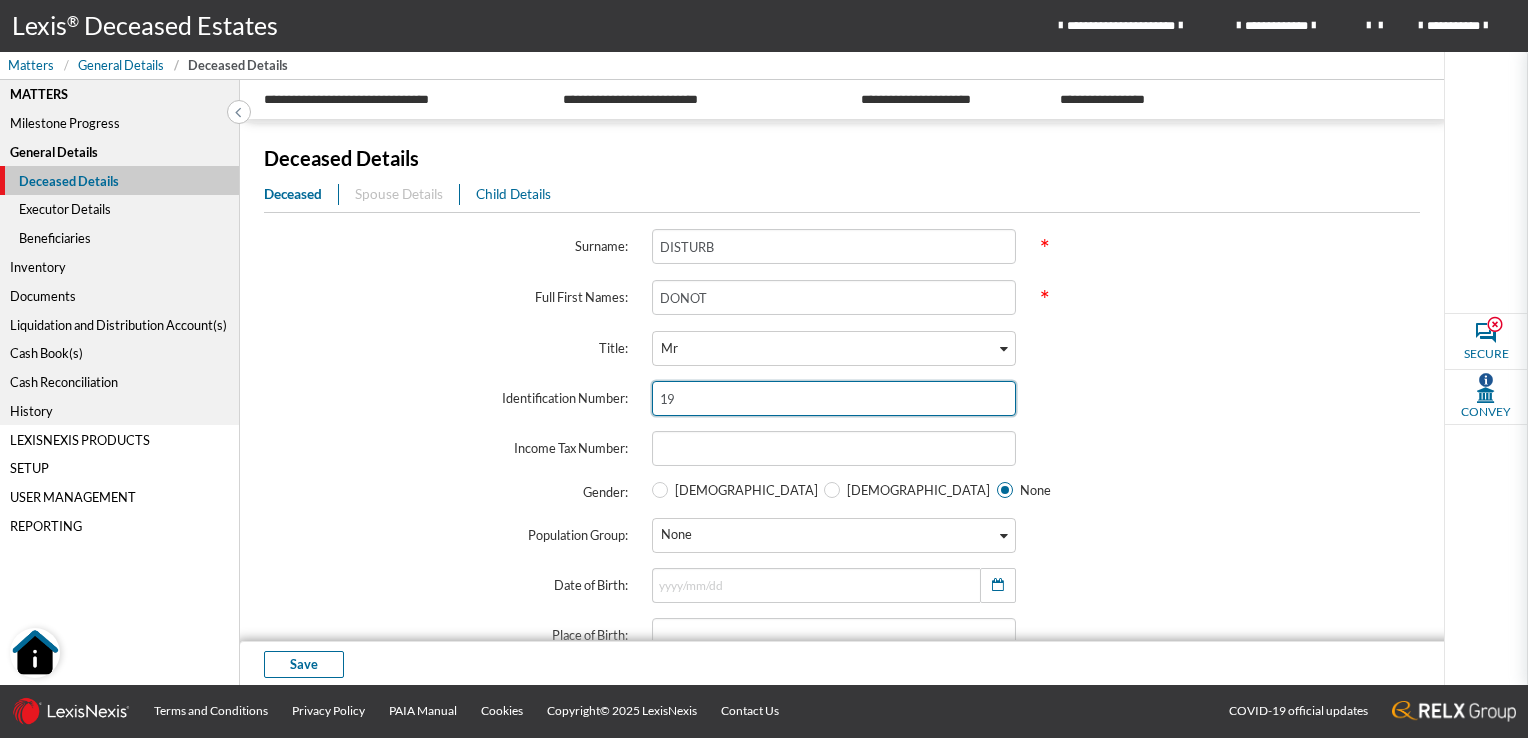 type on "1" 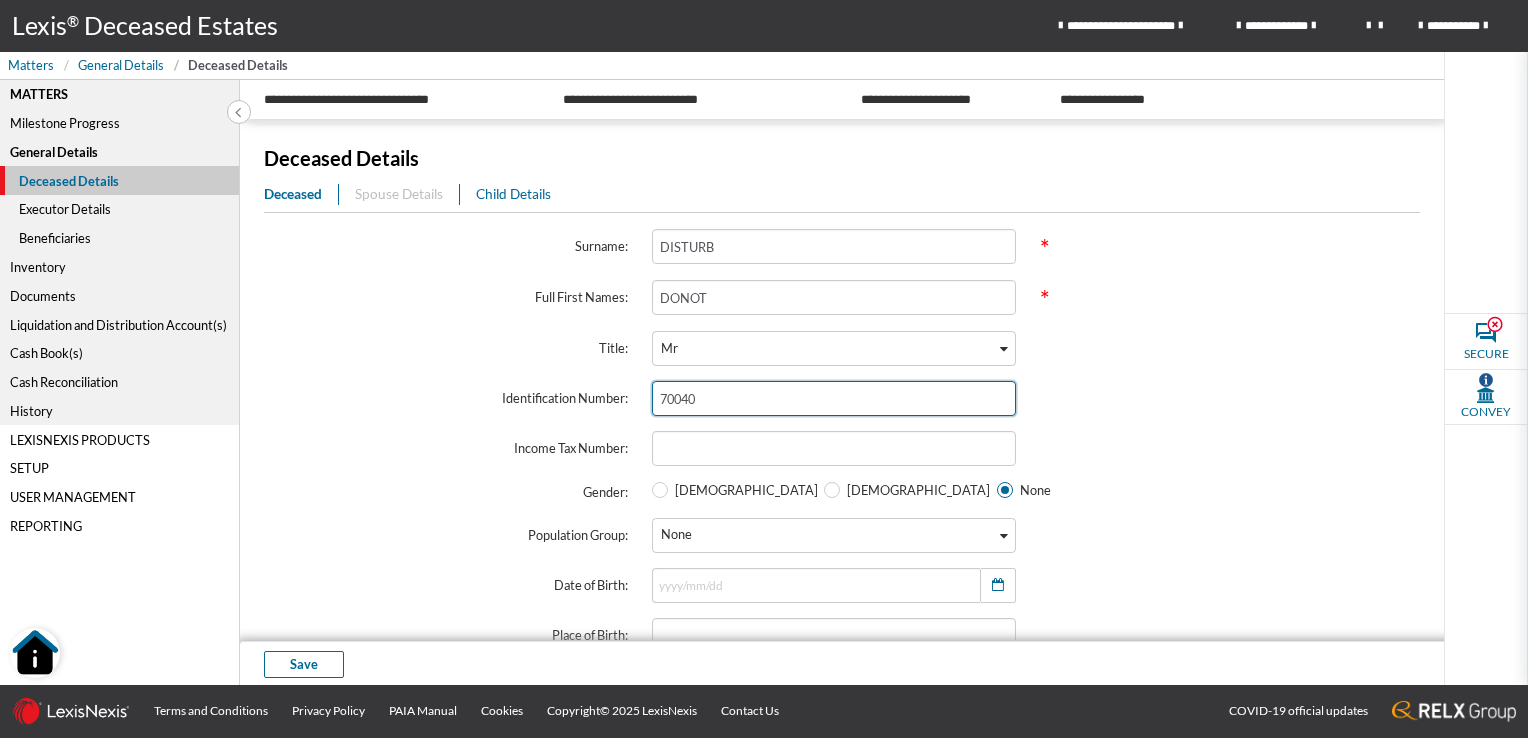 type on "700403" 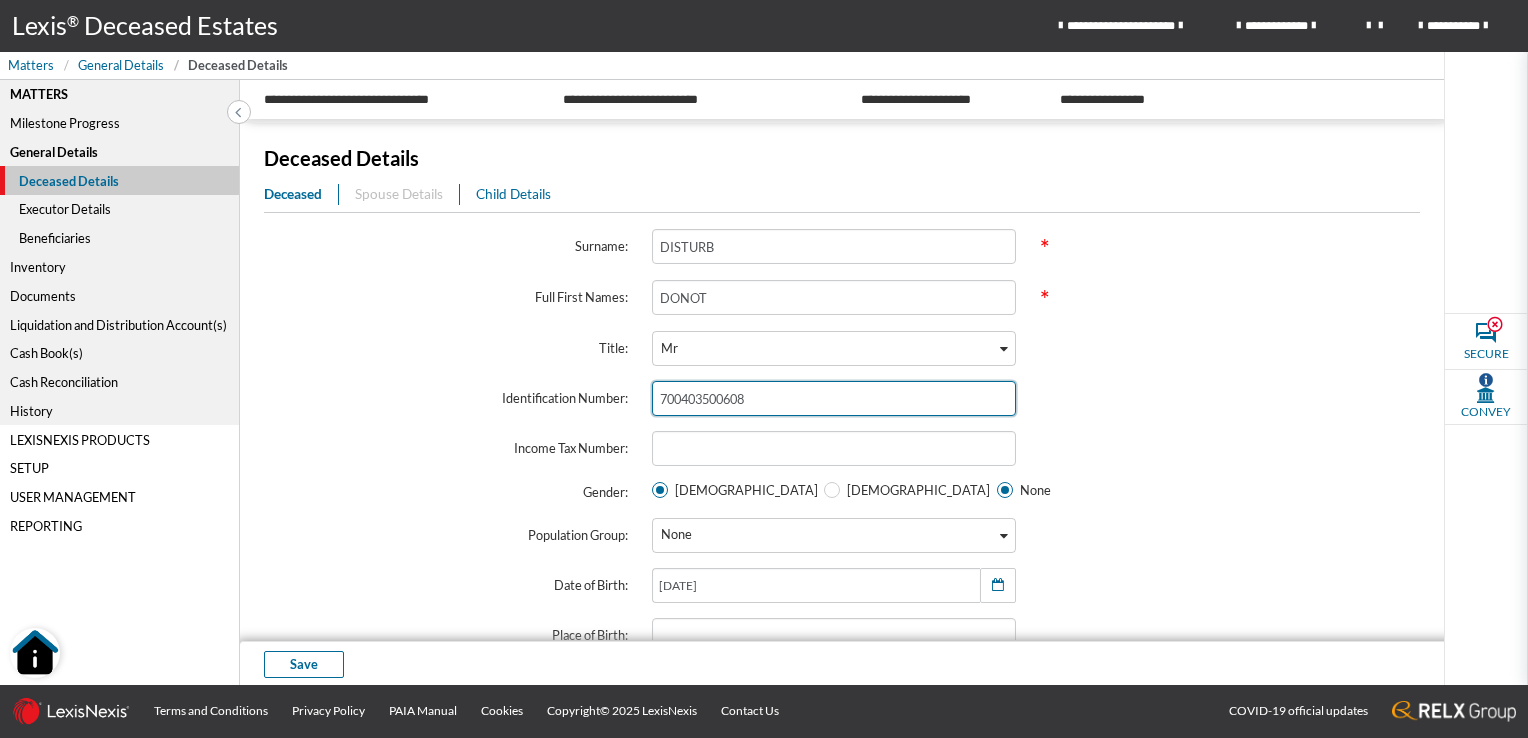 type on "7004035006081" 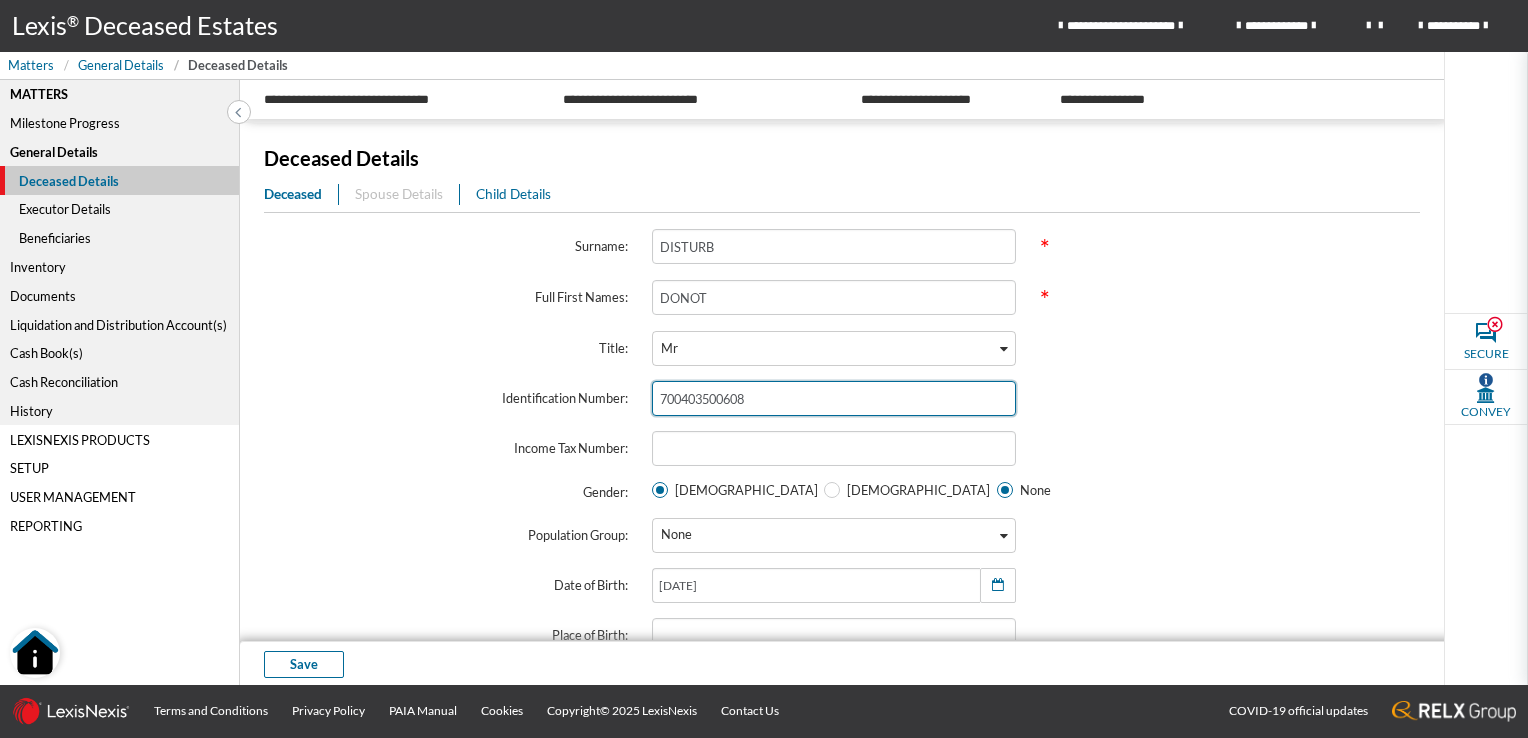 radio on "false" 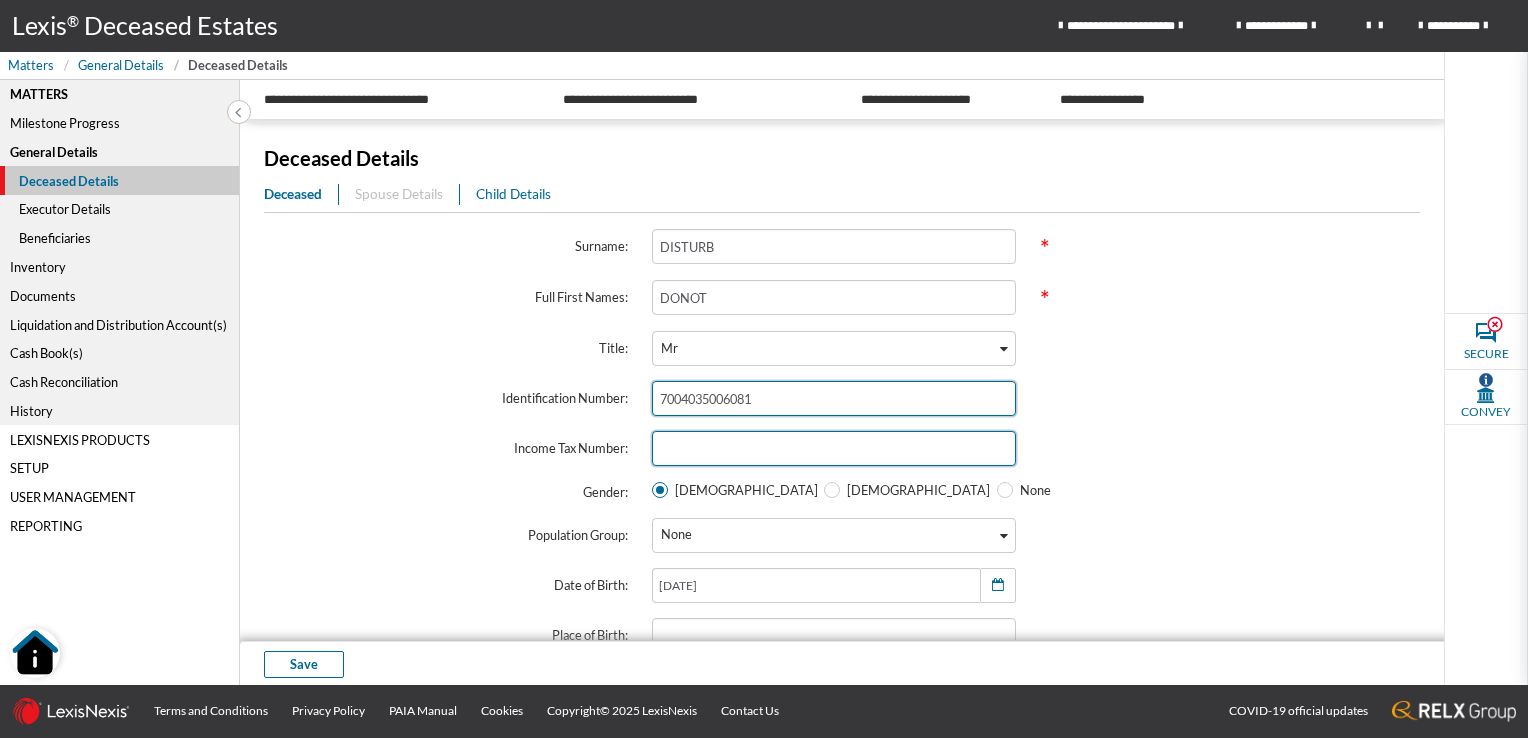 type on "7004035006081" 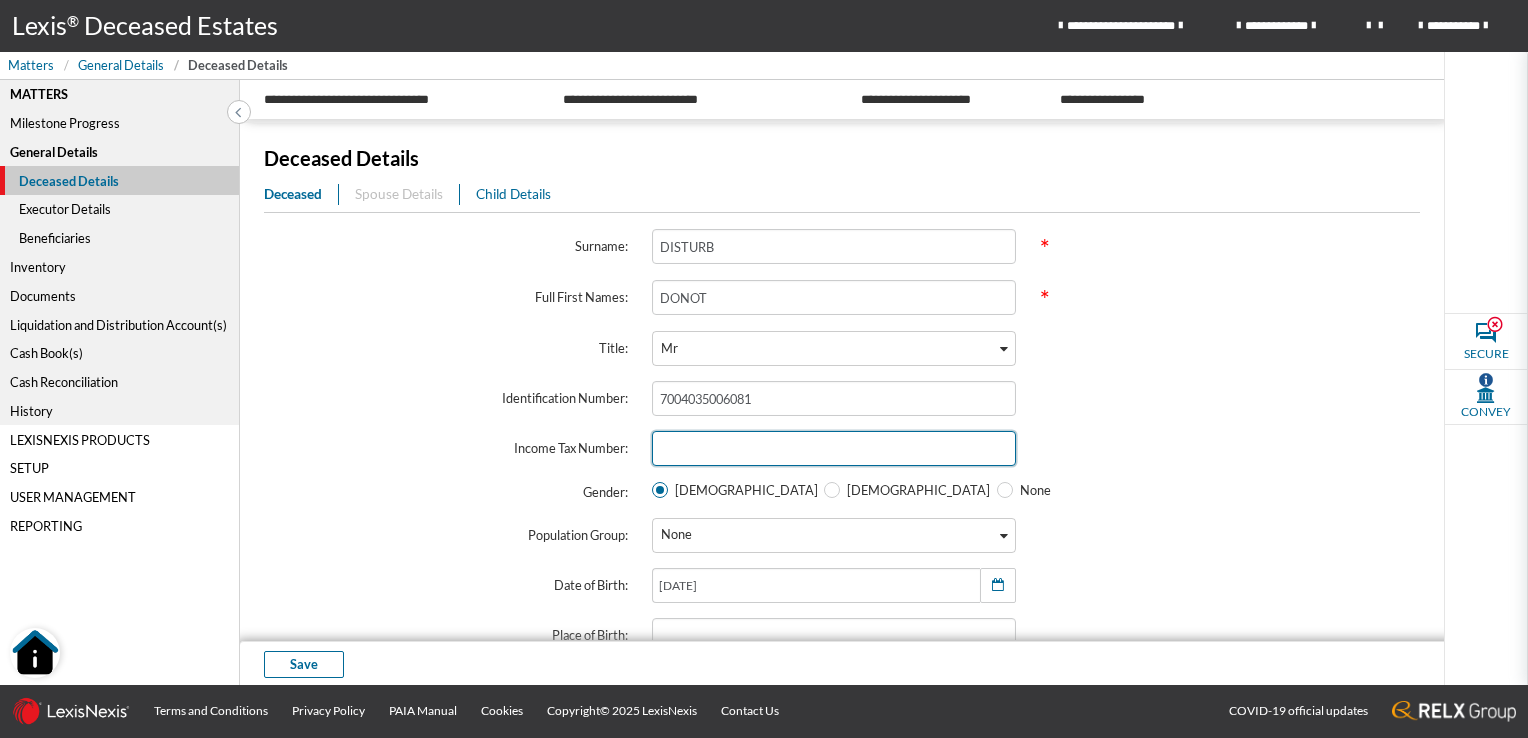 click at bounding box center (834, 448) 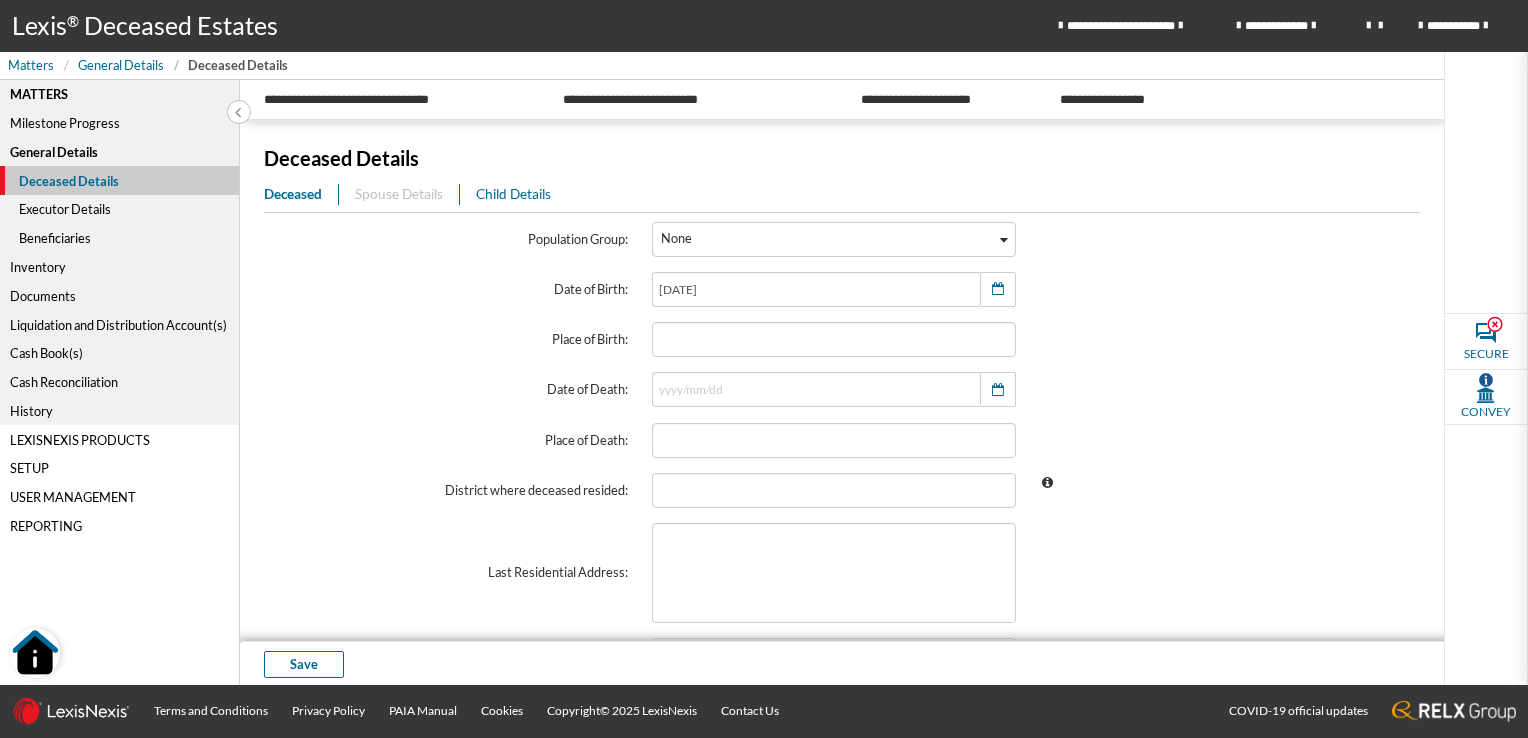 scroll, scrollTop: 300, scrollLeft: 0, axis: vertical 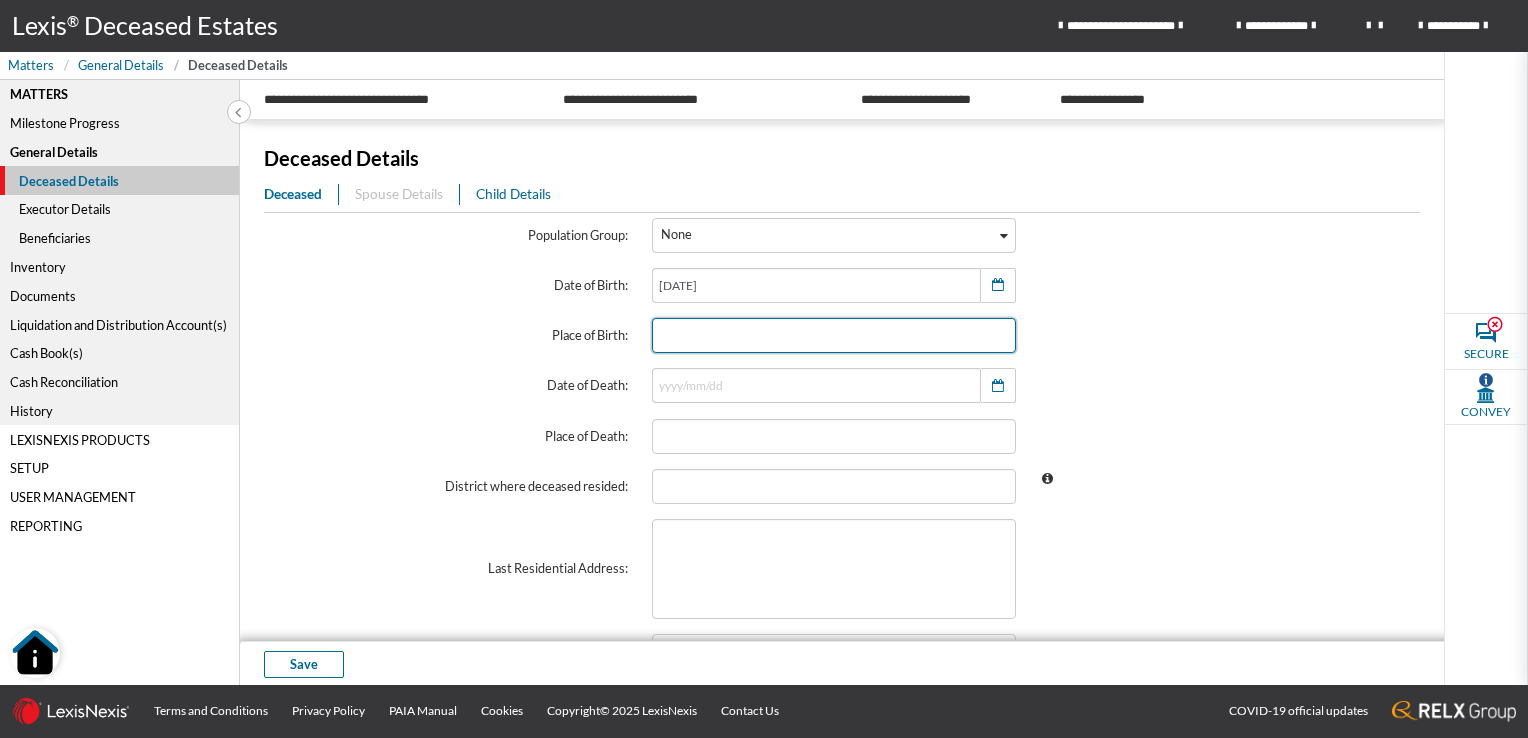 click at bounding box center [834, 335] 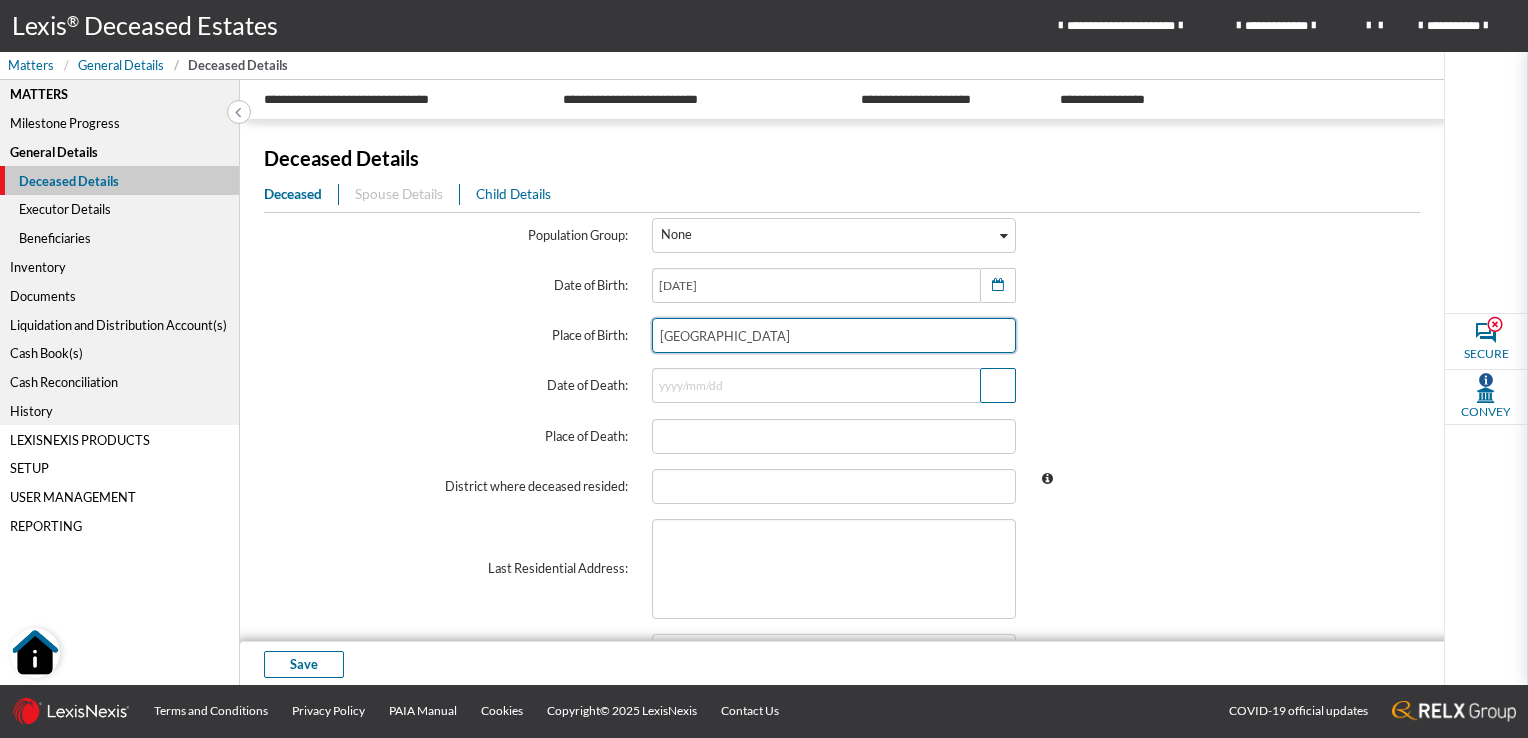 type on "[GEOGRAPHIC_DATA]" 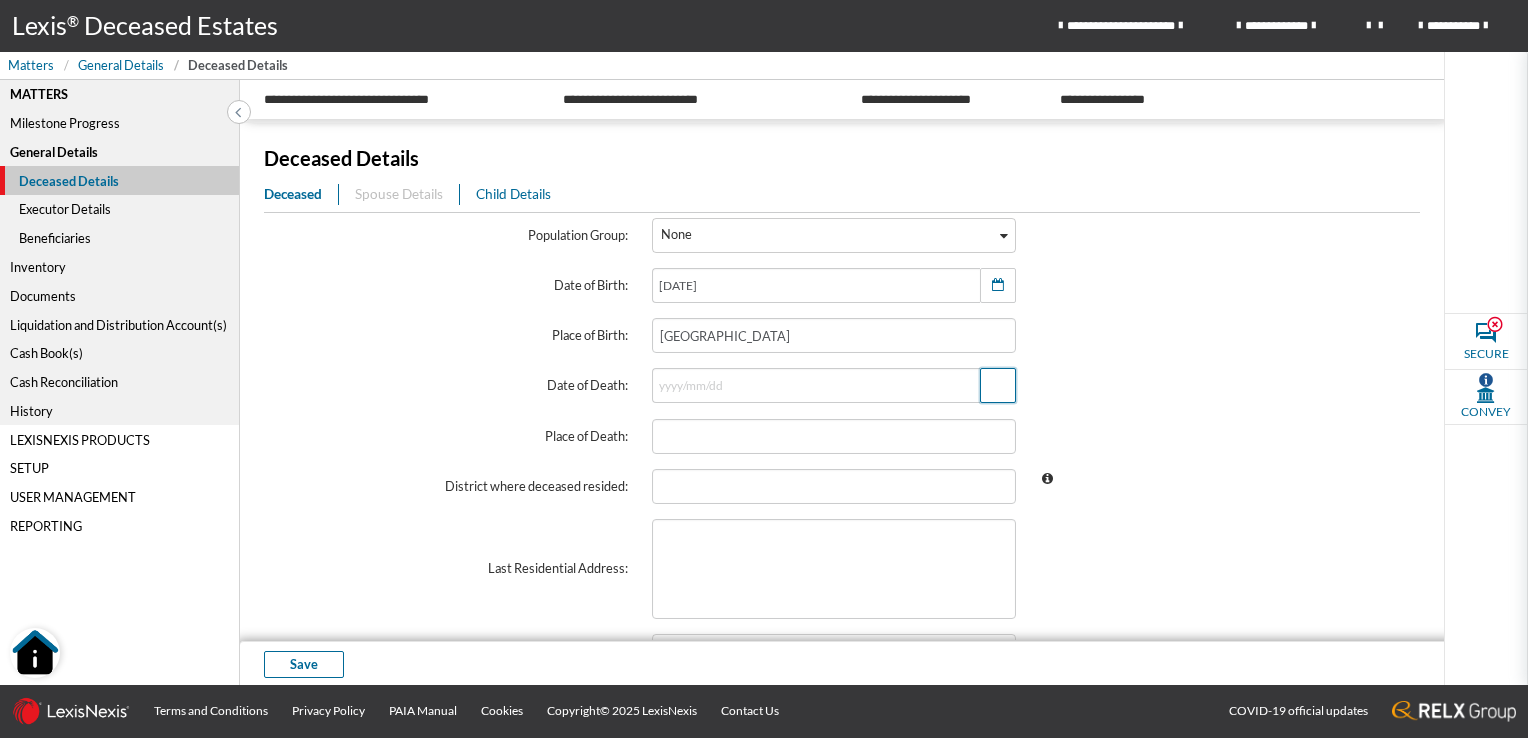 click at bounding box center [997, 385] 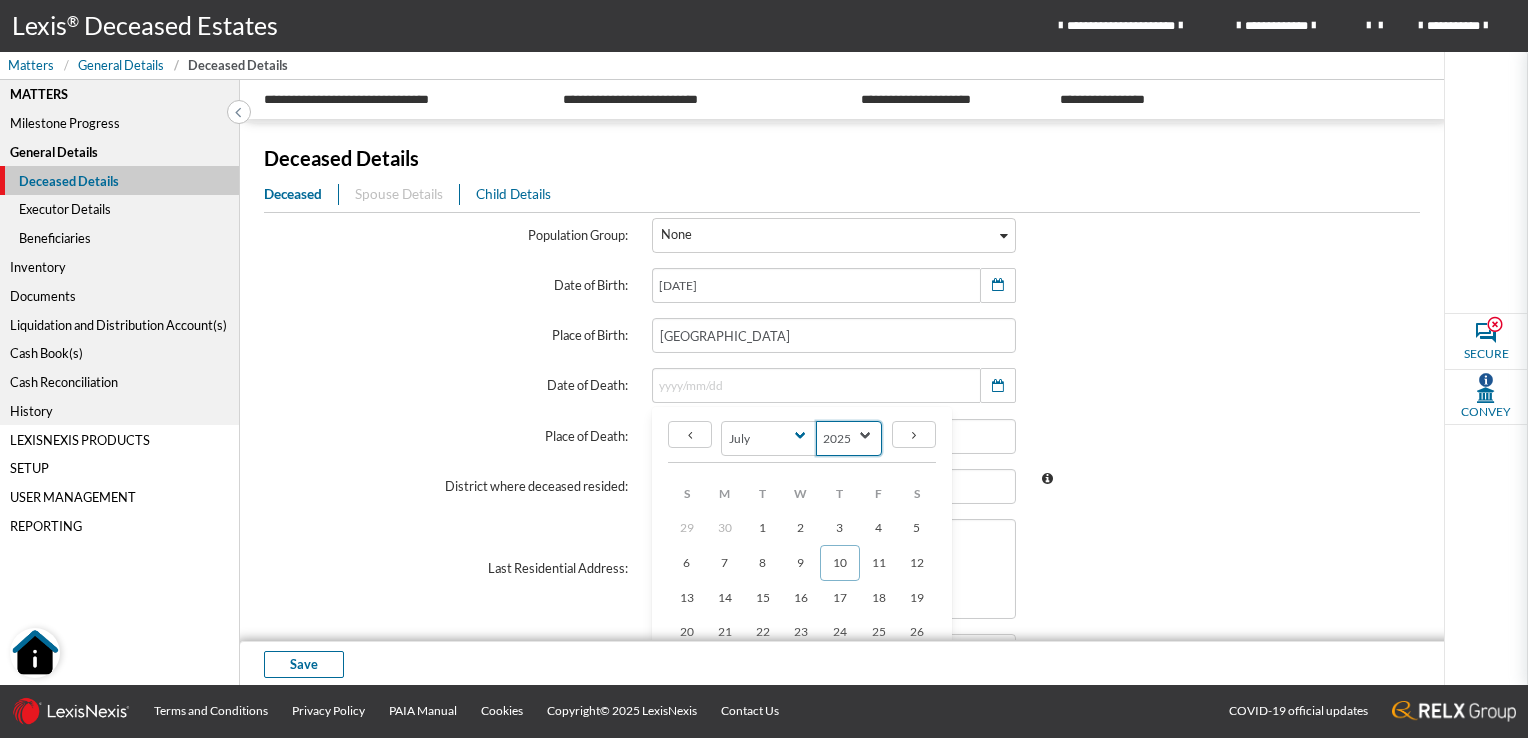 click on "2145   2144   2143   2142   2141   2140   2139   2138   2137   2136   2135   2134   2133   2132   2131   2130   2129   2128   2127   2126   2125   2124   2123   2122   2121   2120   2119   2118   2117   2116   2115   2114   2113   2112   2111   2110   2109   2108   2107   2106   2105   2104   2103   2102   2101   2100   2099   2098   2097   2096   2095   2094   2093   2092   2091   2090   2089   2088   2087   2086   2085   2084   2083   2082   2081   2080   2079   2078   2077   2076   2075   2074   2073   2072   2071   2070   2069   2068   2067   2066   2065   2064   2063   2062   2061   2060   2059   2058   2057   2056   2055   2054   2053   2052   2051   2050   2049   2048   2047   2046   2045   2044   2043   2042   2041   2040   2039   2038   2037   2036   2035   2034   2033   2032   2031   2030   2029   2028   2027   2026   2025   2024   2023   2022   2021   2020   2019   2018   2017   2016   2015   2014   2013   2012   2011   2010   2009   2008   2007   2006   2005   2004   2003   2002   2001   2000" at bounding box center (849, 438) 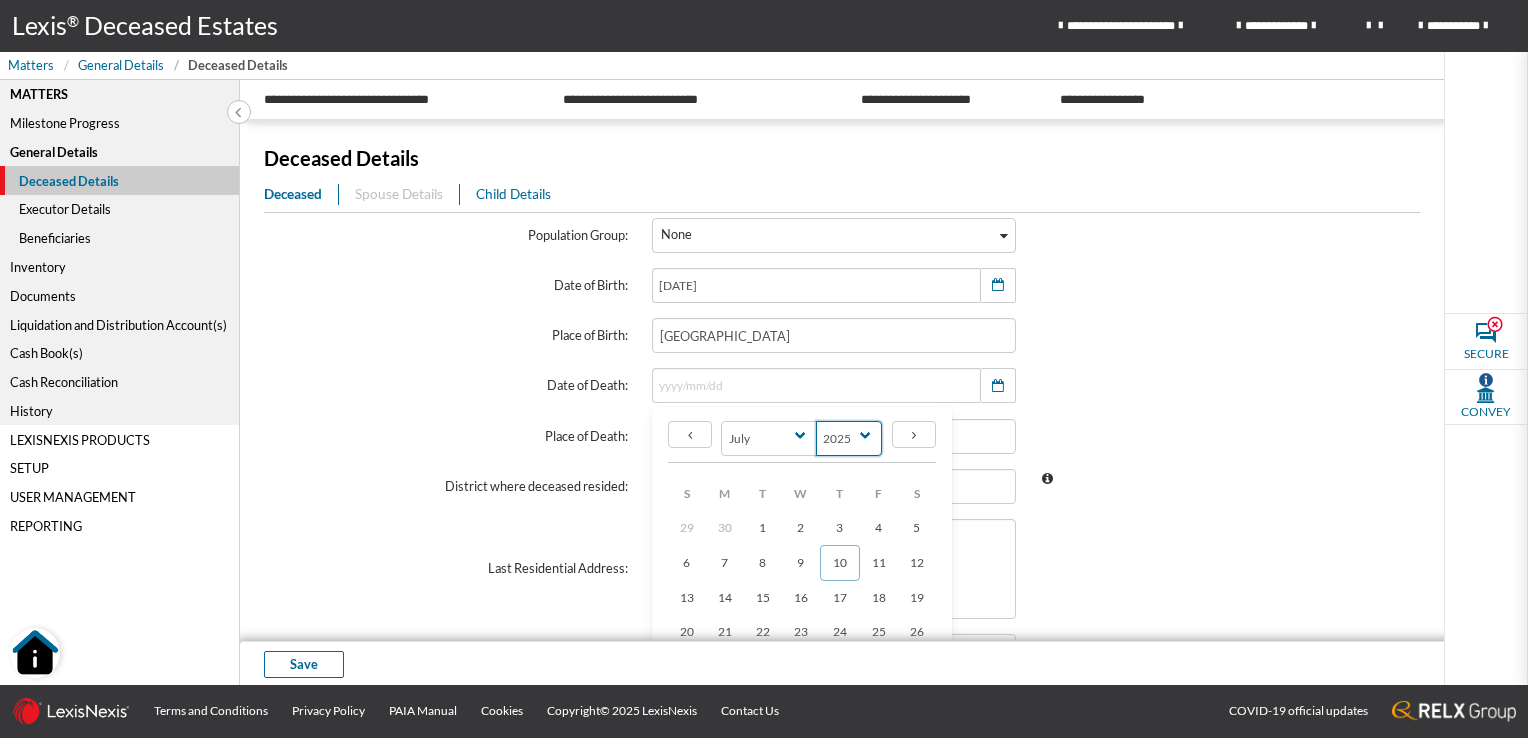 click on "2145   2144   2143   2142   2141   2140   2139   2138   2137   2136   2135   2134   2133   2132   2131   2130   2129   2128   2127   2126   2125   2124   2123   2122   2121   2120   2119   2118   2117   2116   2115   2114   2113   2112   2111   2110   2109   2108   2107   2106   2105   2104   2103   2102   2101   2100   2099   2098   2097   2096   2095   2094   2093   2092   2091   2090   2089   2088   2087   2086   2085   2084   2083   2082   2081   2080   2079   2078   2077   2076   2075   2074   2073   2072   2071   2070   2069   2068   2067   2066   2065   2064   2063   2062   2061   2060   2059   2058   2057   2056   2055   2054   2053   2052   2051   2050   2049   2048   2047   2046   2045   2044   2043   2042   2041   2040   2039   2038   2037   2036   2035   2034   2033   2032   2031   2030   2029   2028   2027   2026   2025   2024   2023   2022   2021   2020   2019   2018   2017   2016   2015   2014   2013   2012   2011   2010   2009   2008   2007   2006   2005   2004   2003   2002   2001   2000" at bounding box center (849, 438) 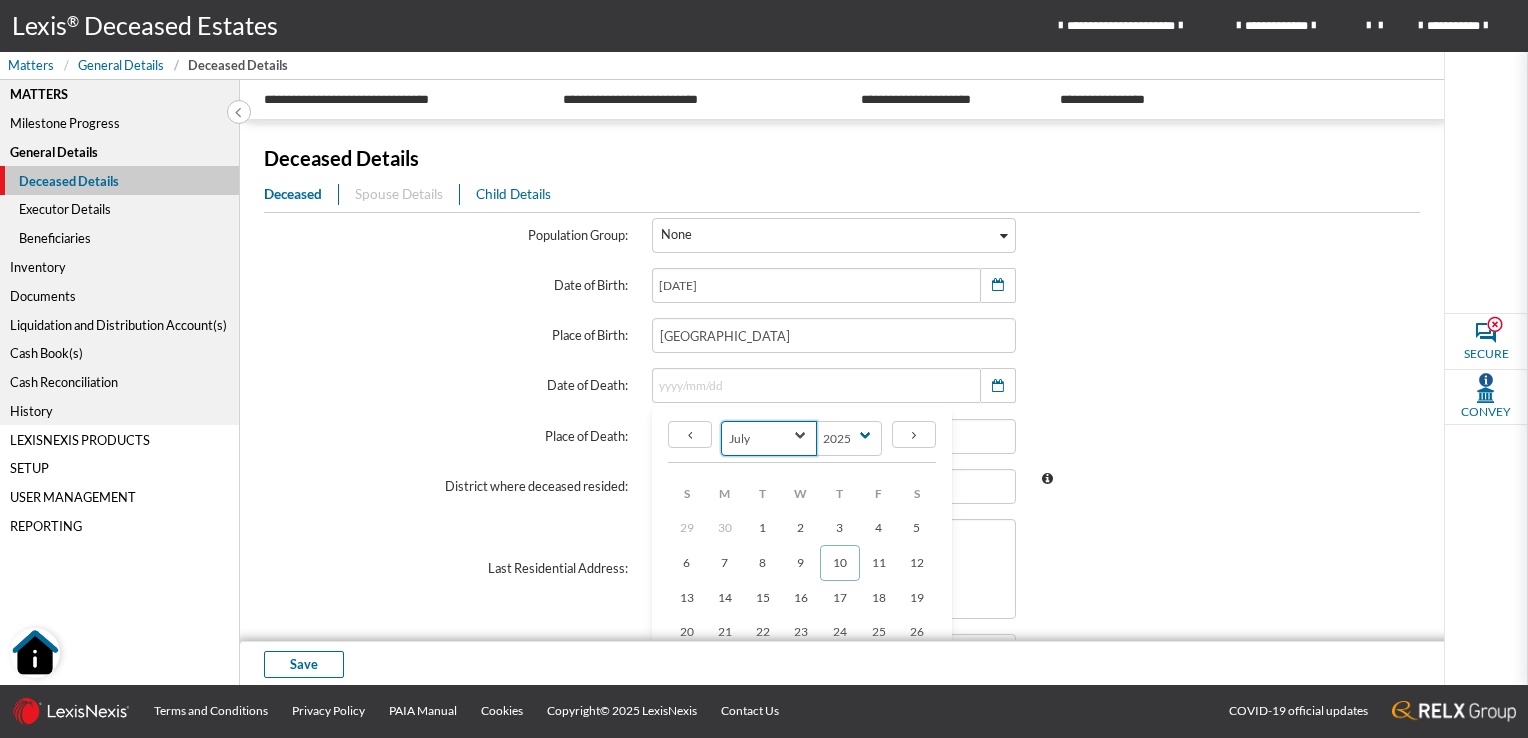 click on "January   February   March   April   May   June   July   August   September   October   November   December" at bounding box center (769, 438) 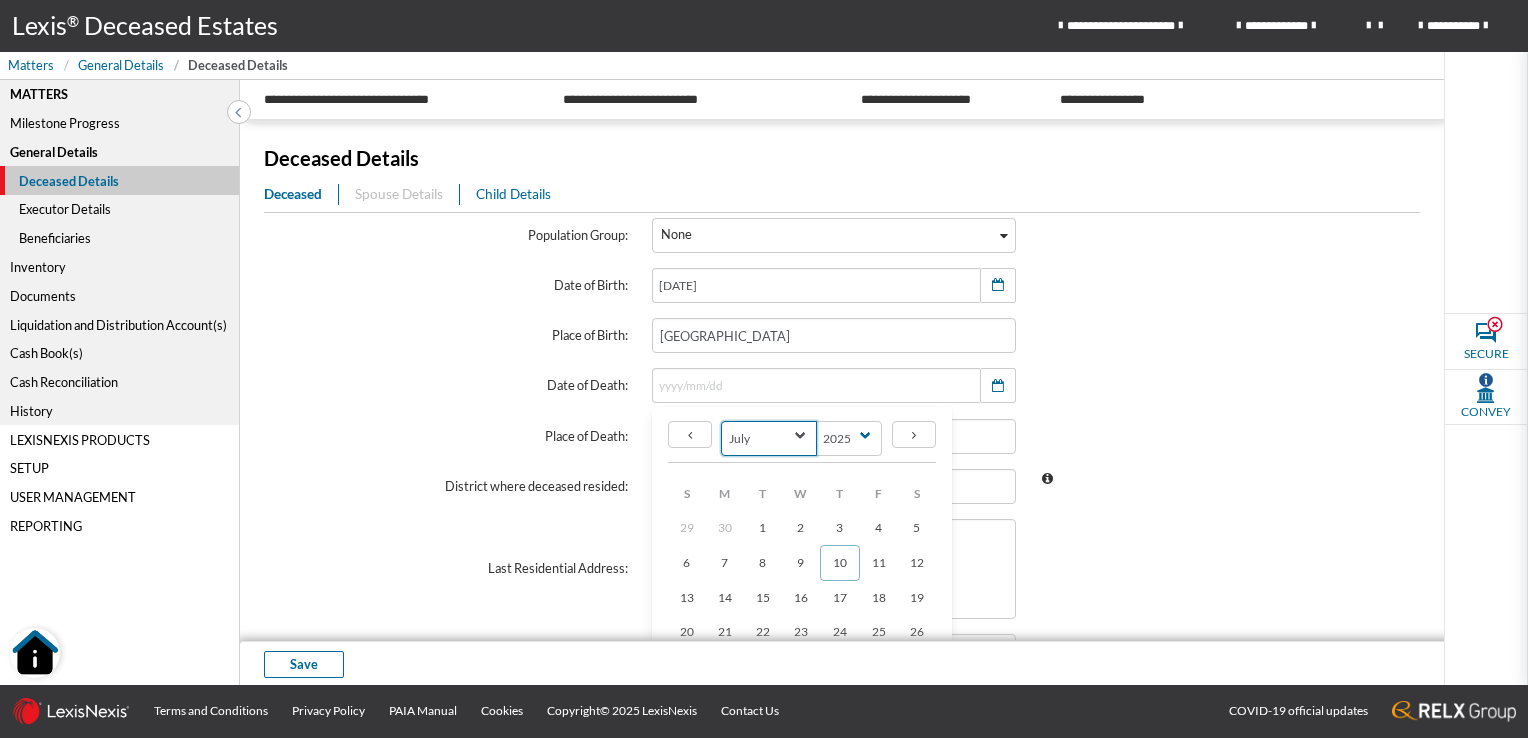 select on "0" 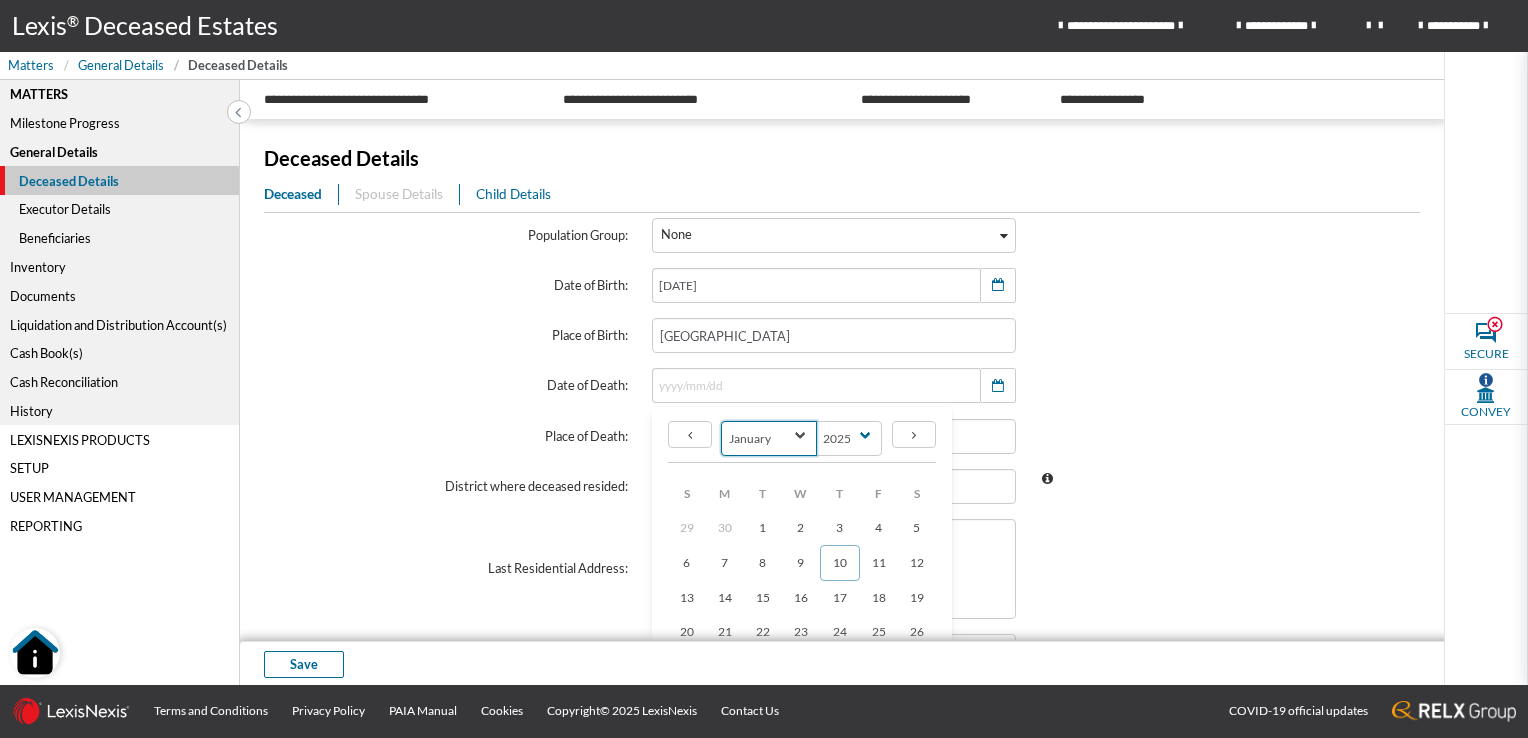 click on "January   February   March   April   May   June   July   August   September   October   November   December" at bounding box center (769, 438) 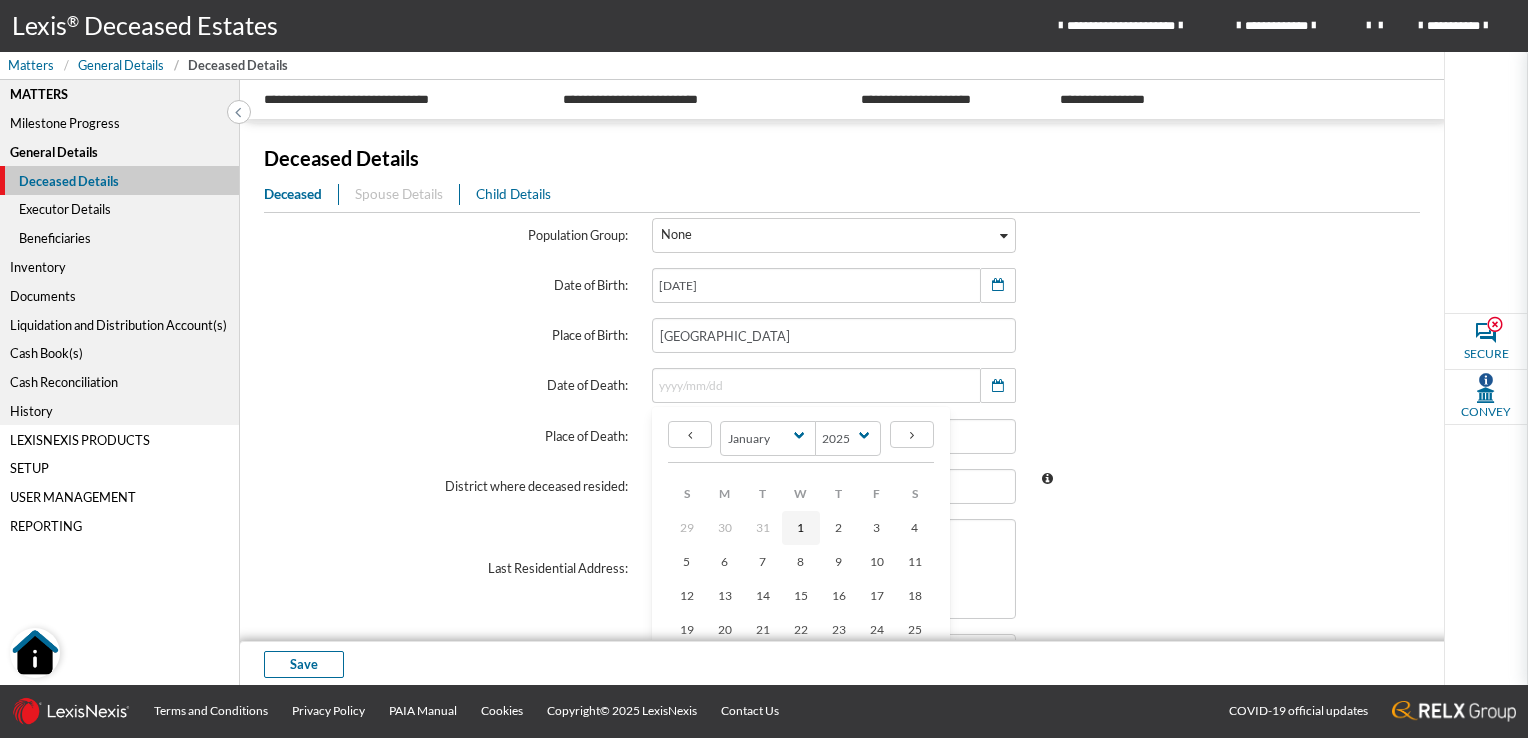 click on "1" at bounding box center [800, 527] 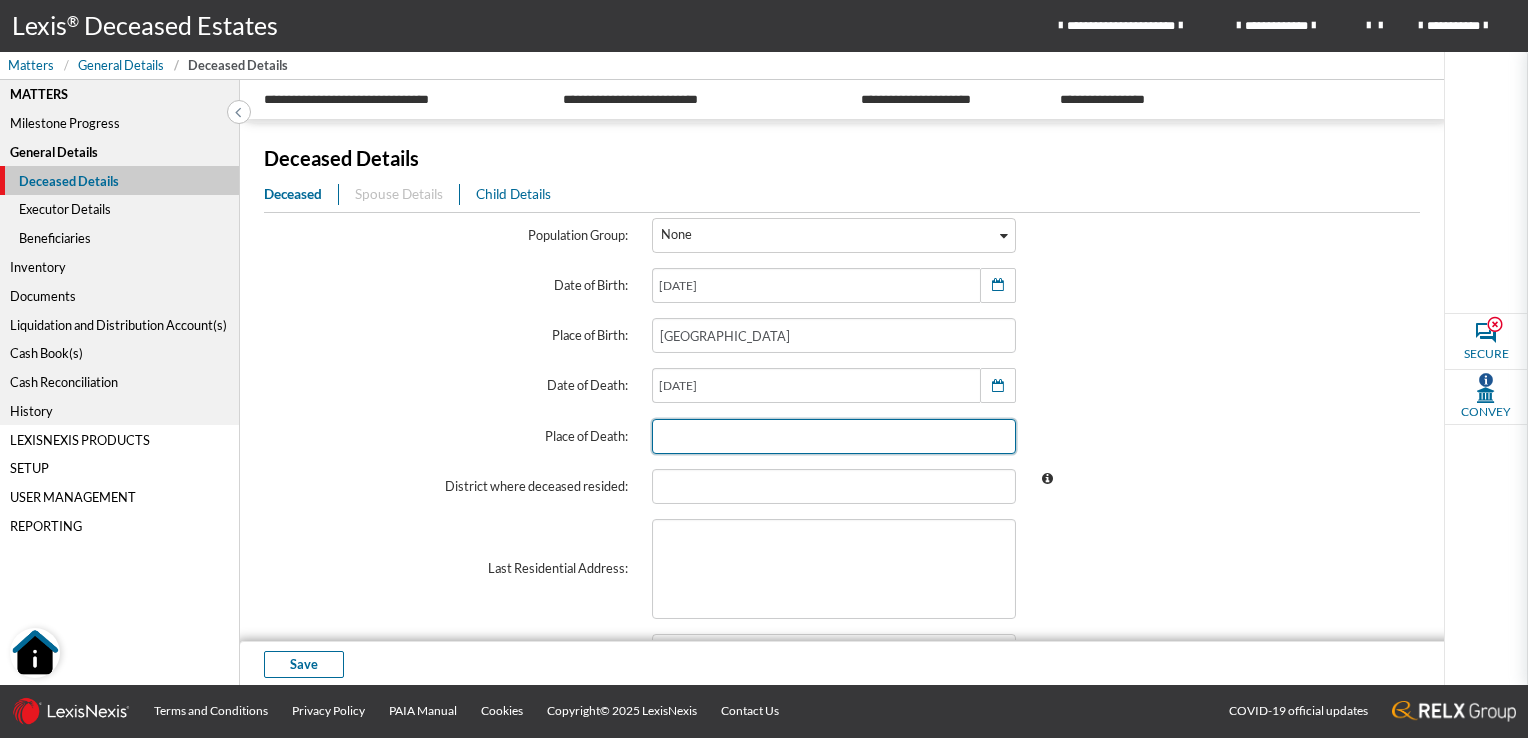 click at bounding box center (834, 436) 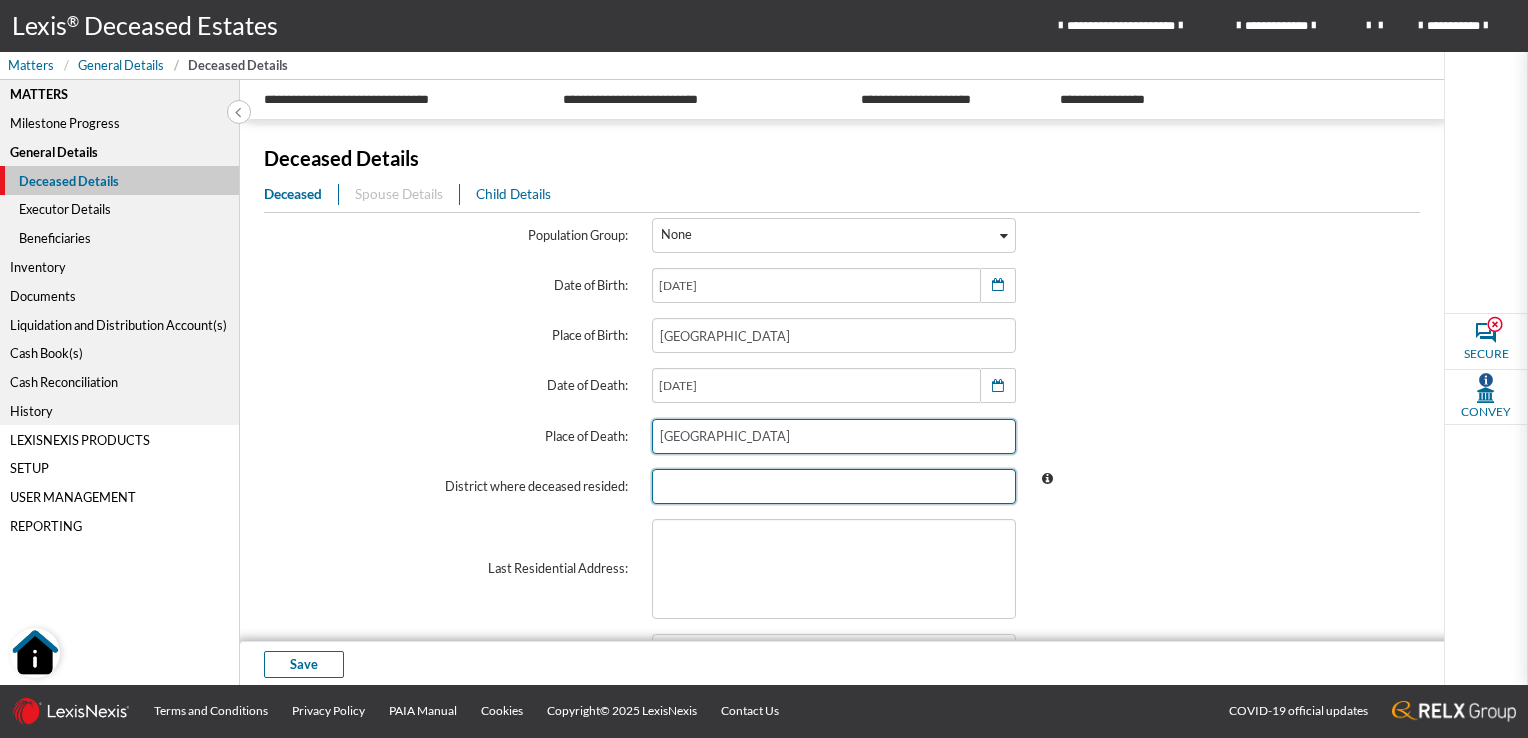 type on "[GEOGRAPHIC_DATA]" 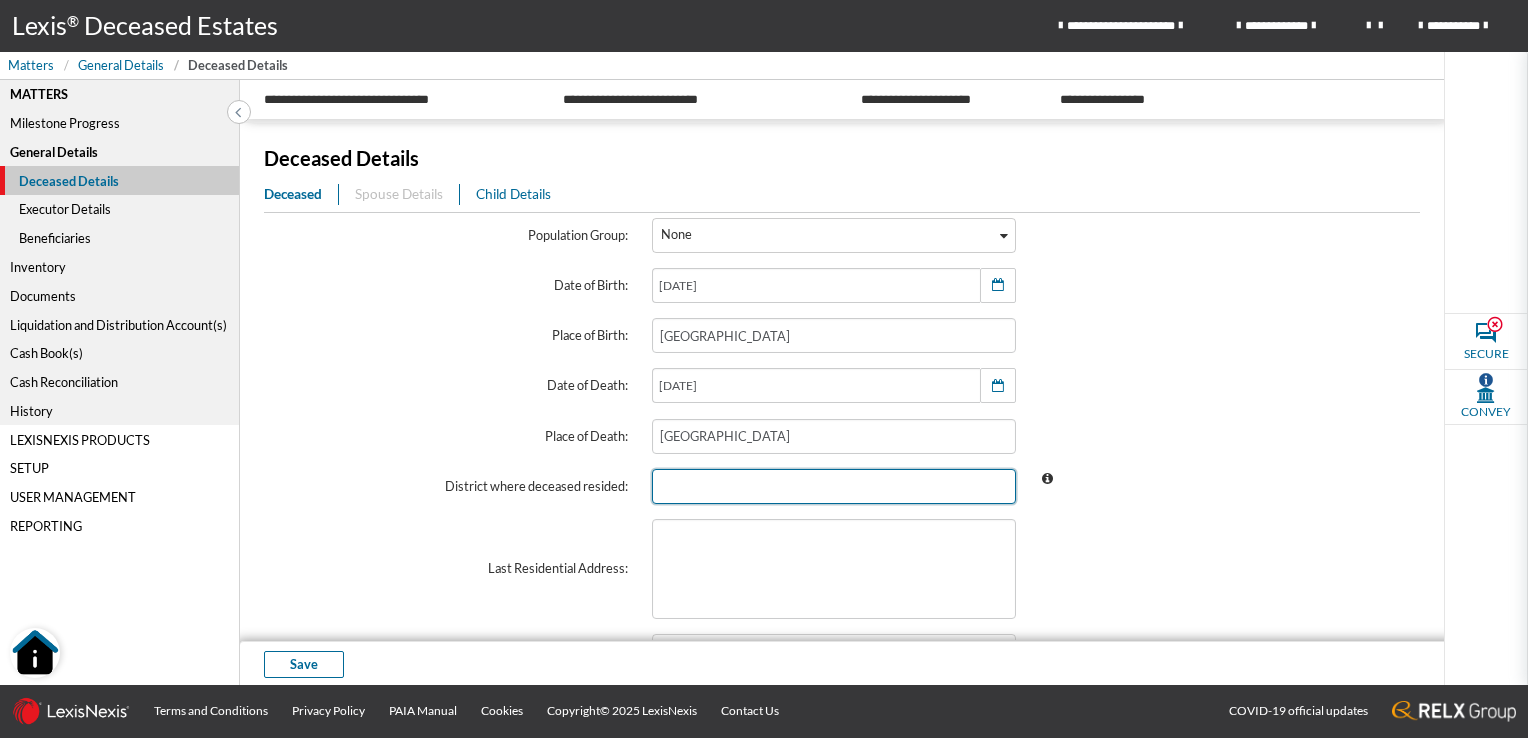 click at bounding box center (834, 486) 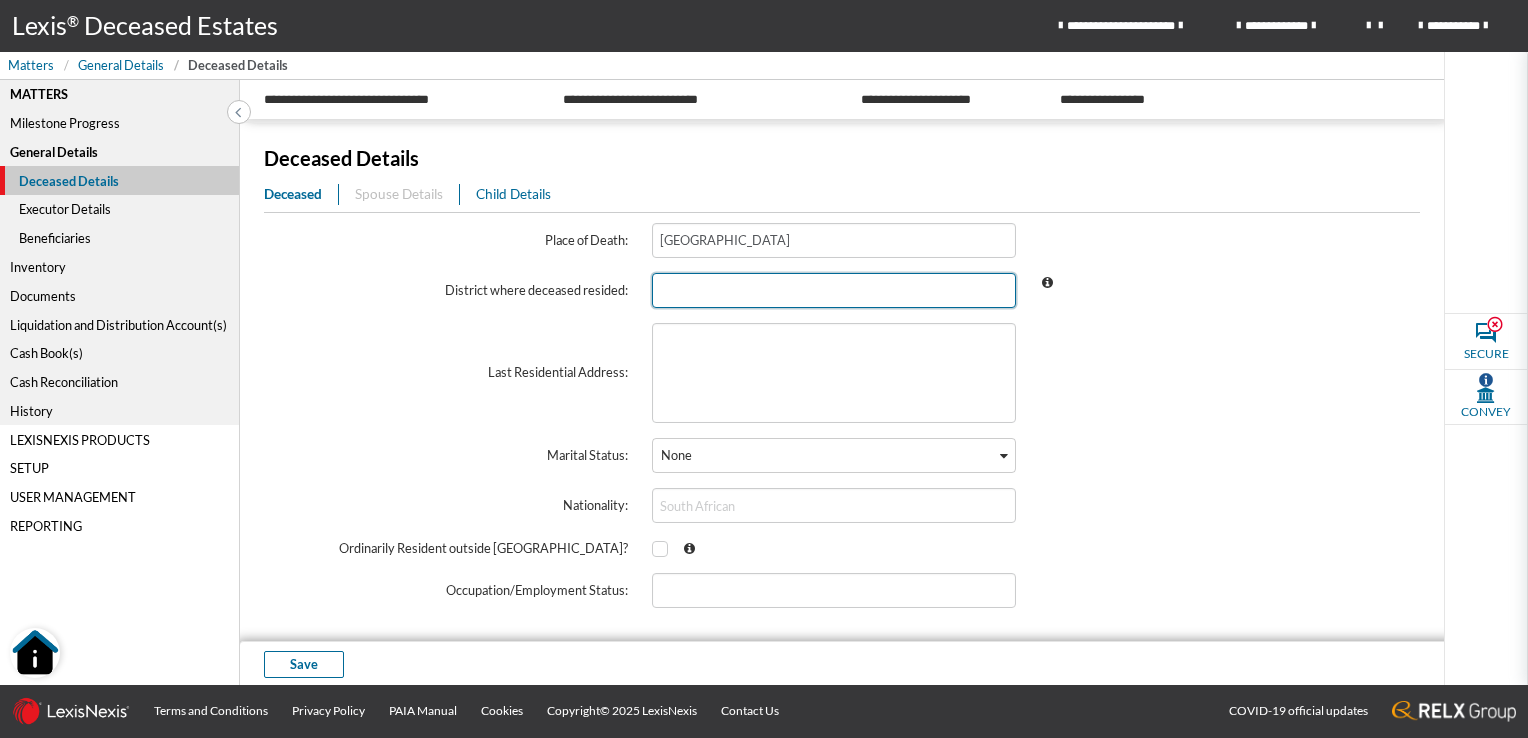 scroll, scrollTop: 500, scrollLeft: 0, axis: vertical 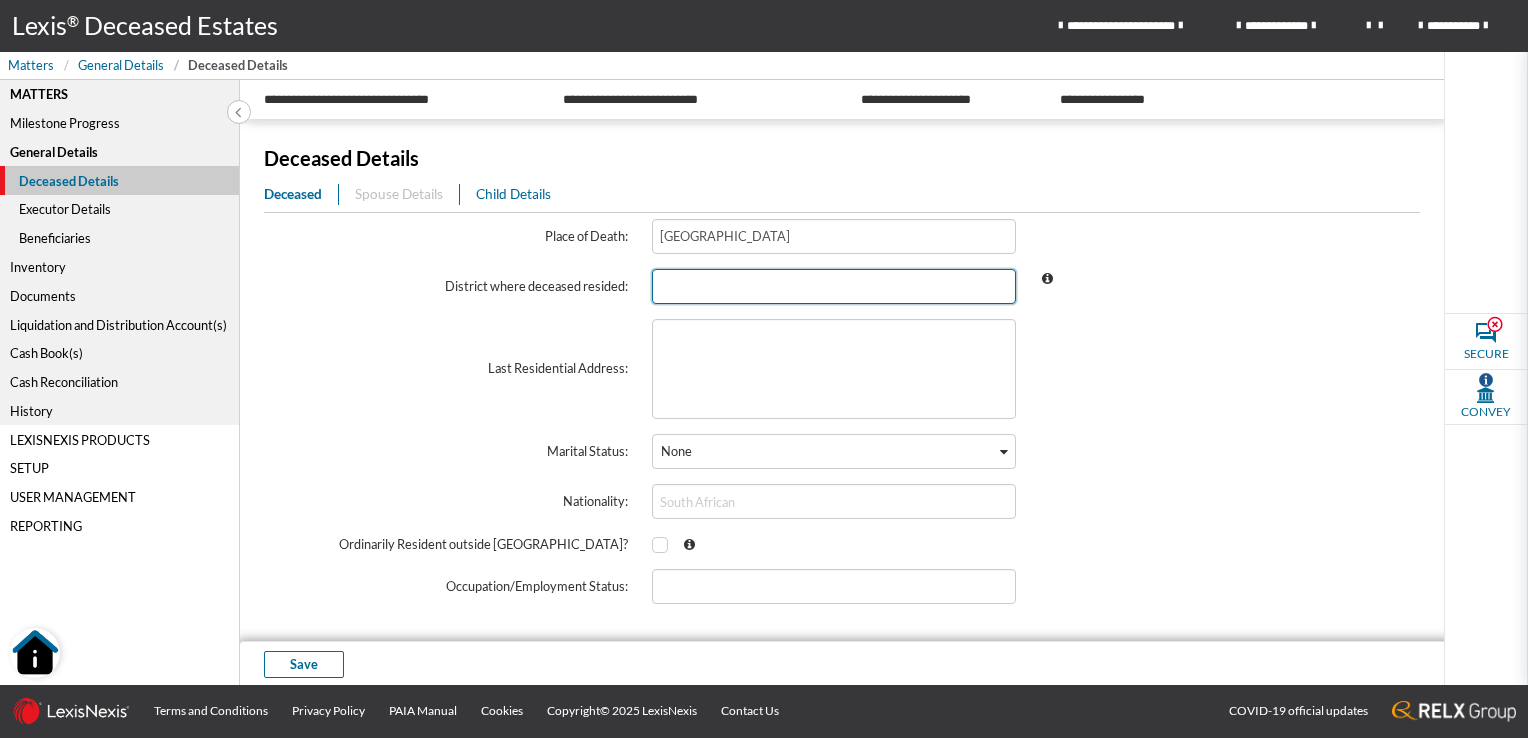 click at bounding box center (834, 286) 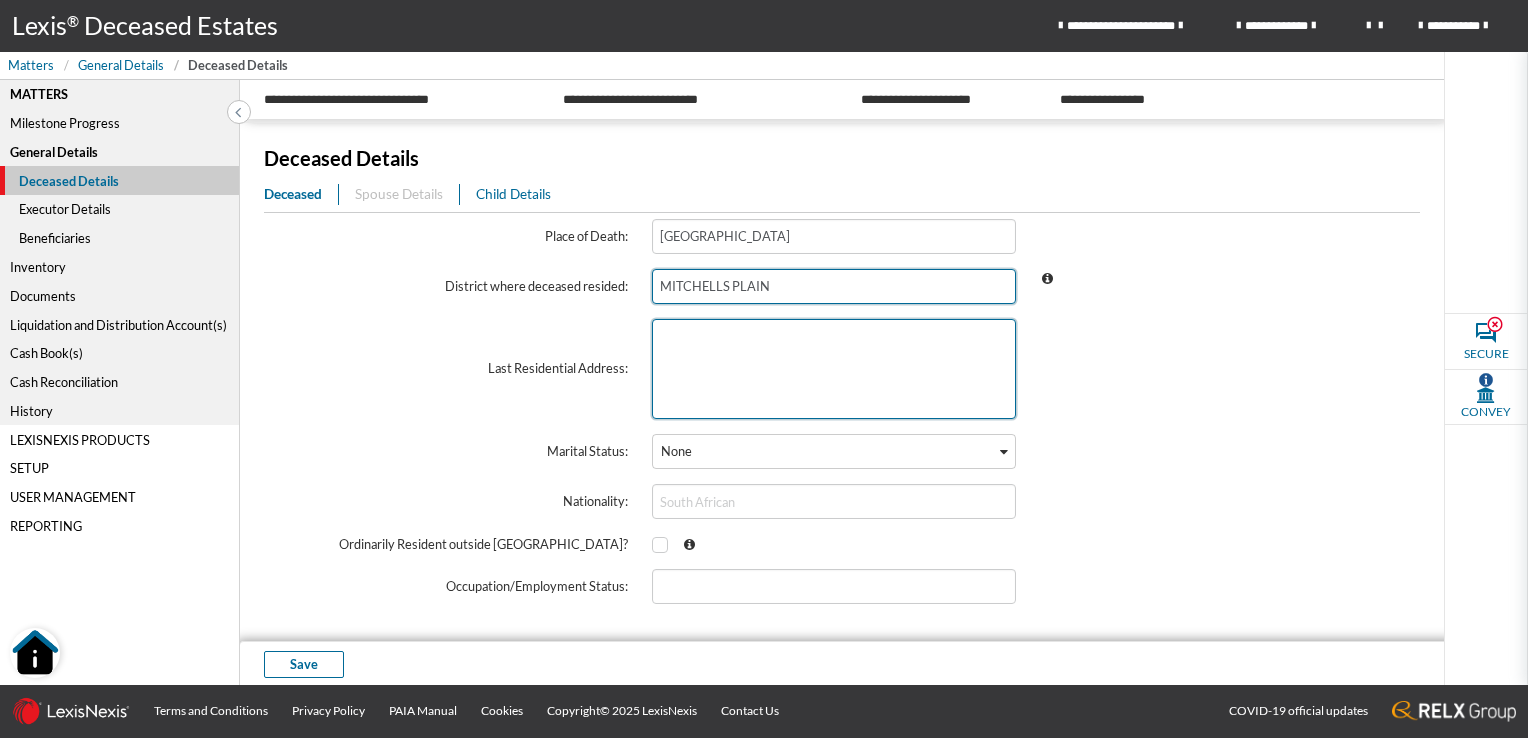 type on "MITCHELLS PLAIN" 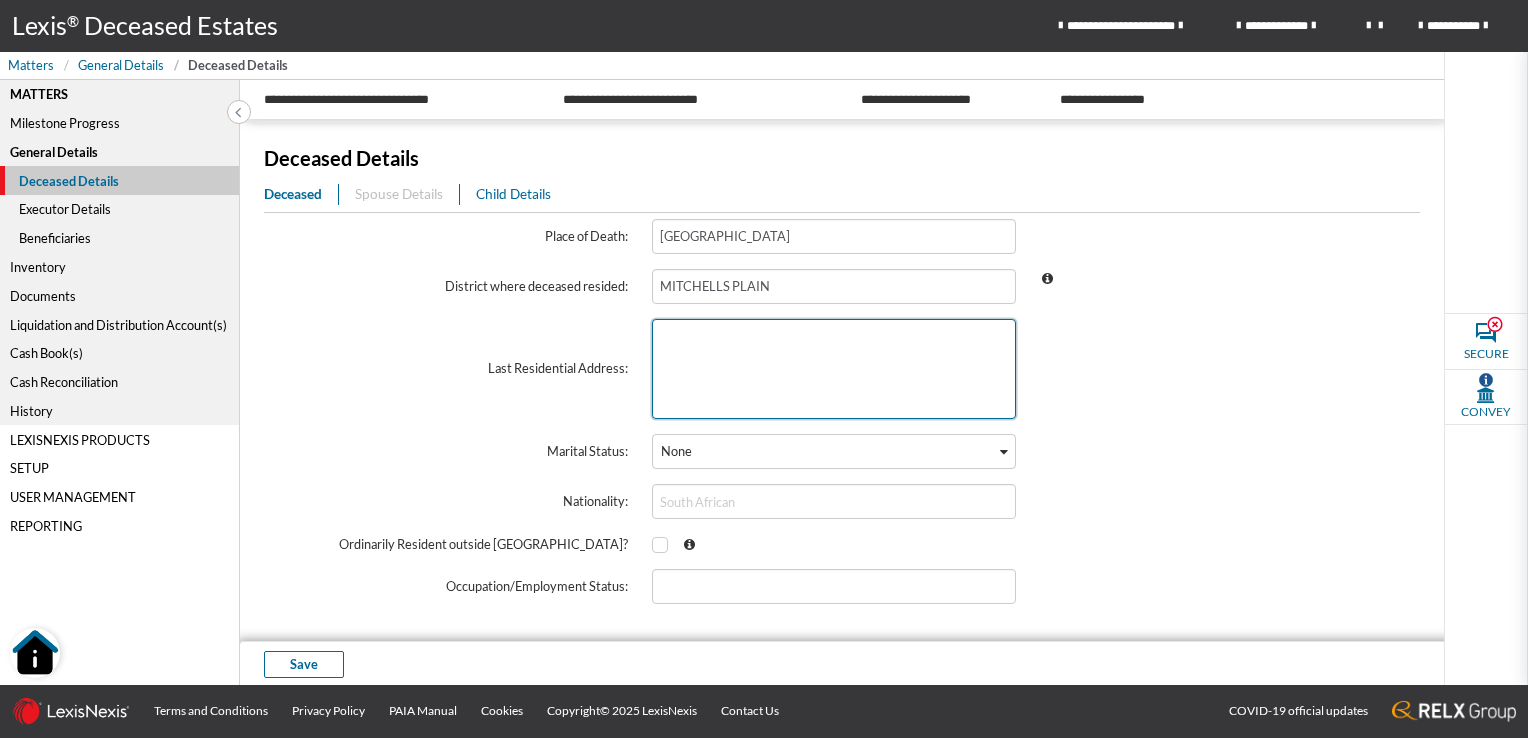 click at bounding box center [834, 369] 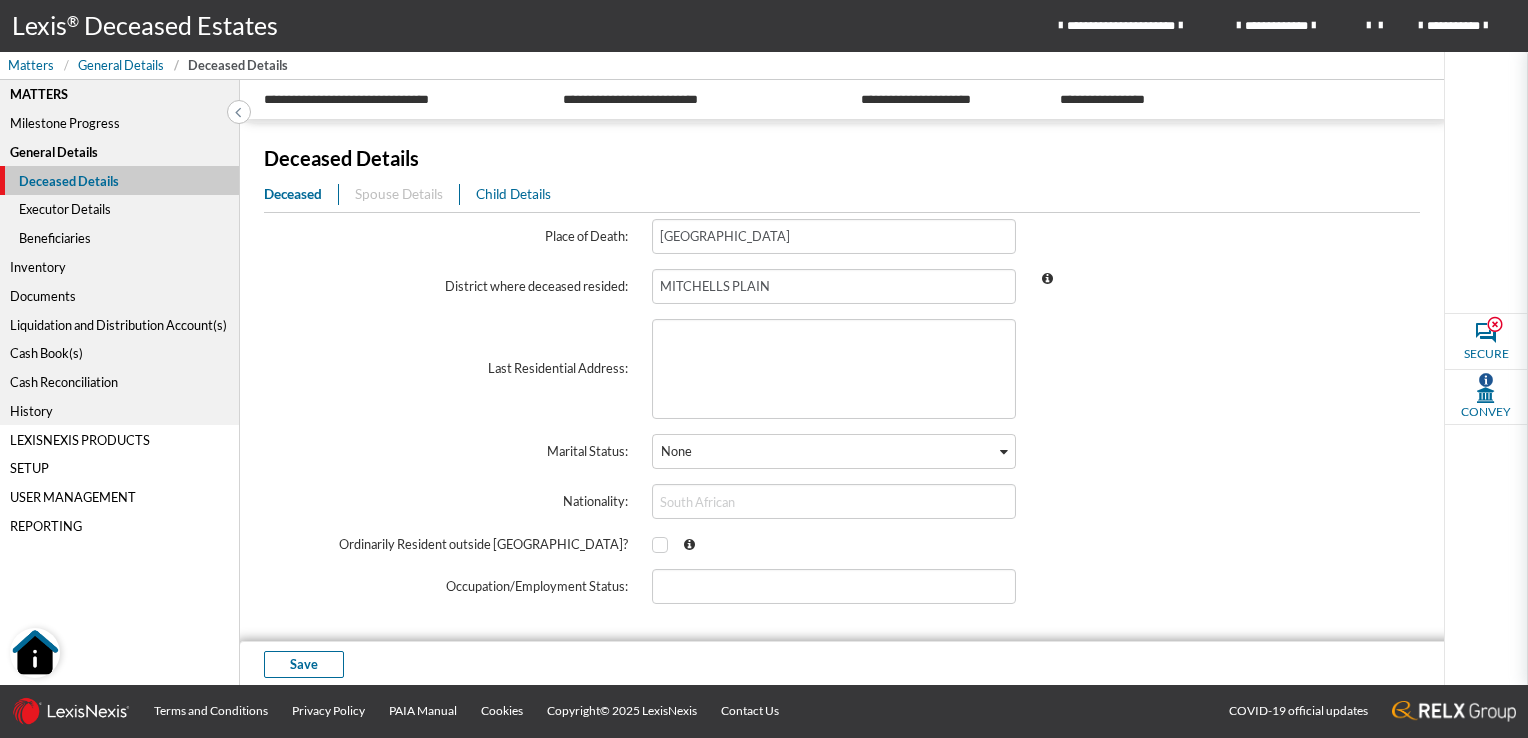 click at bounding box center [1222, 369] 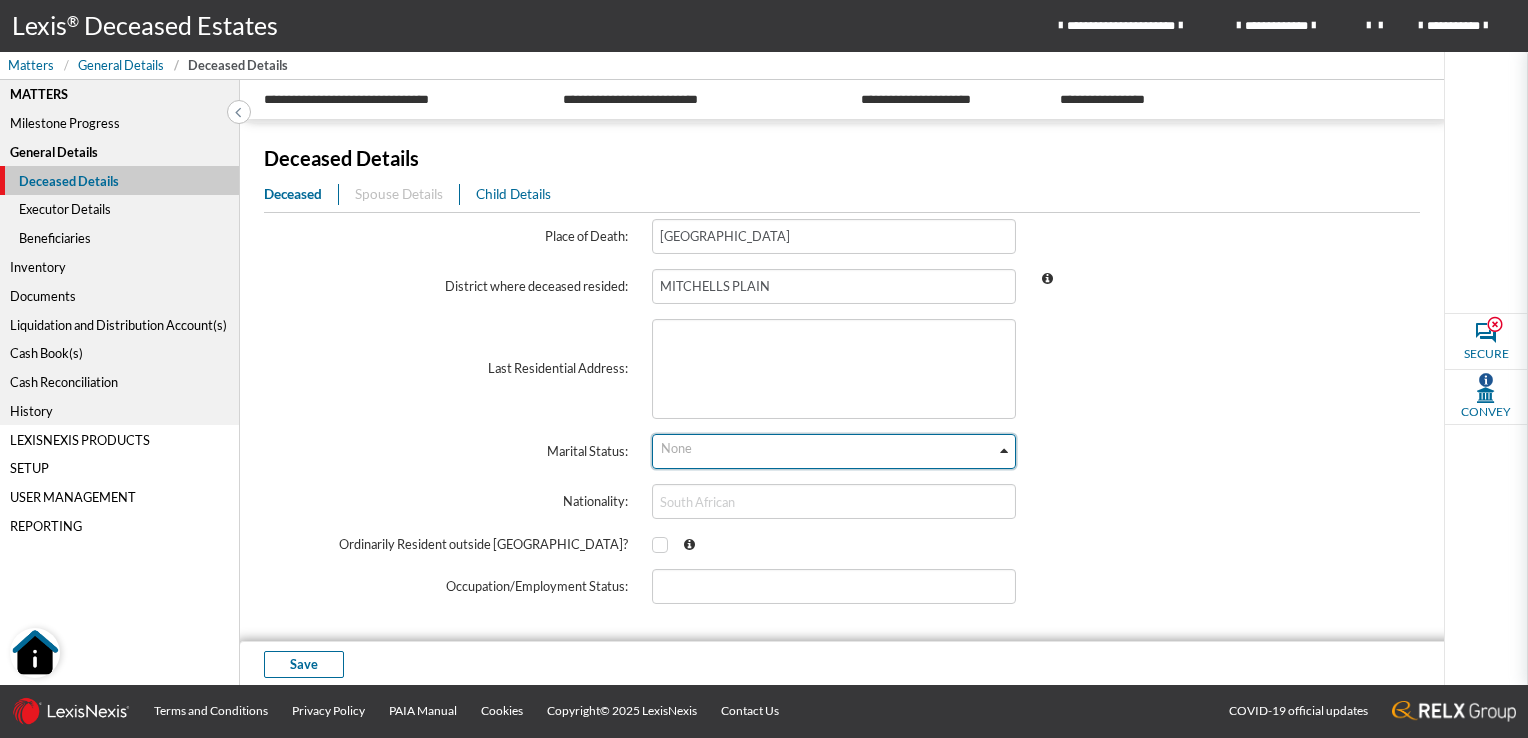 click at bounding box center [1004, 451] 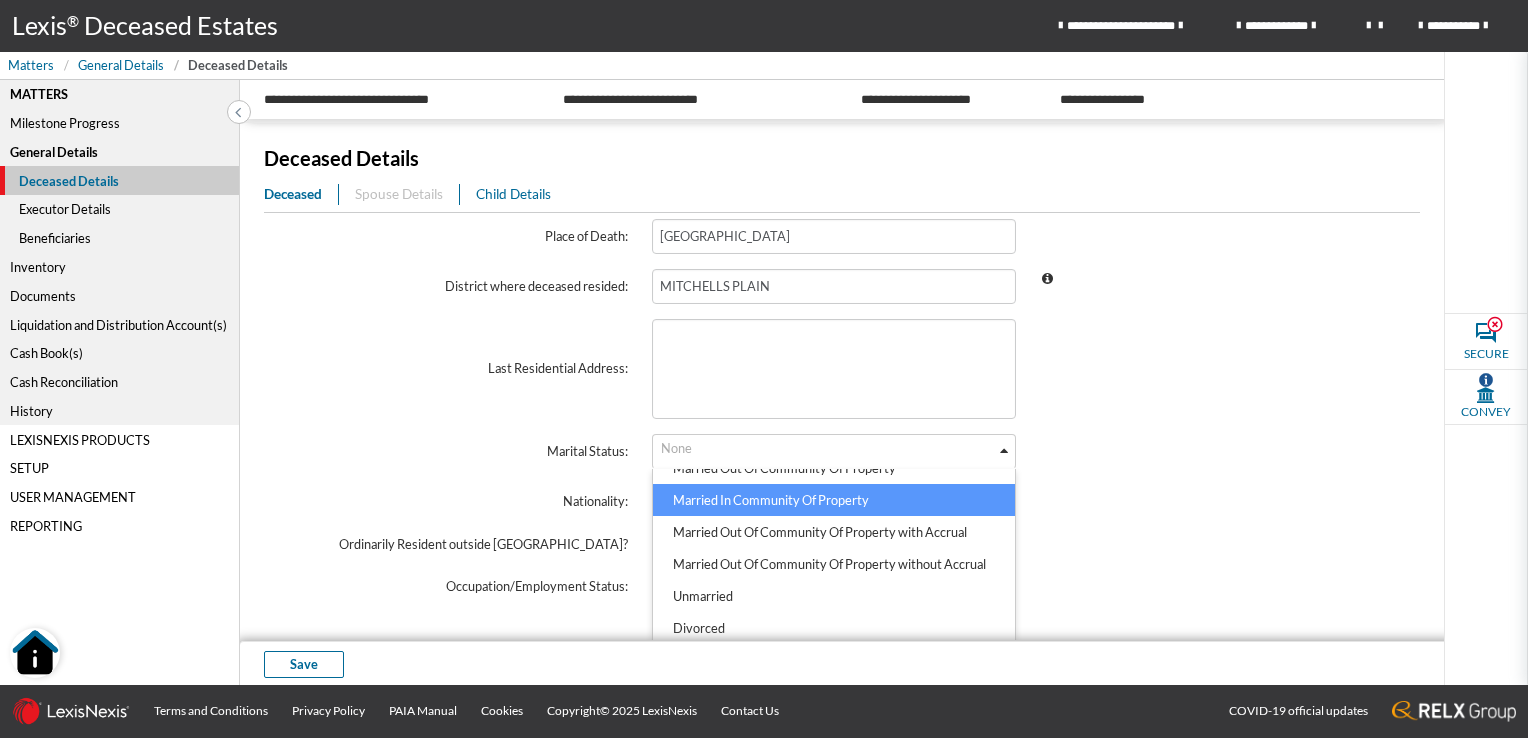 scroll, scrollTop: 100, scrollLeft: 0, axis: vertical 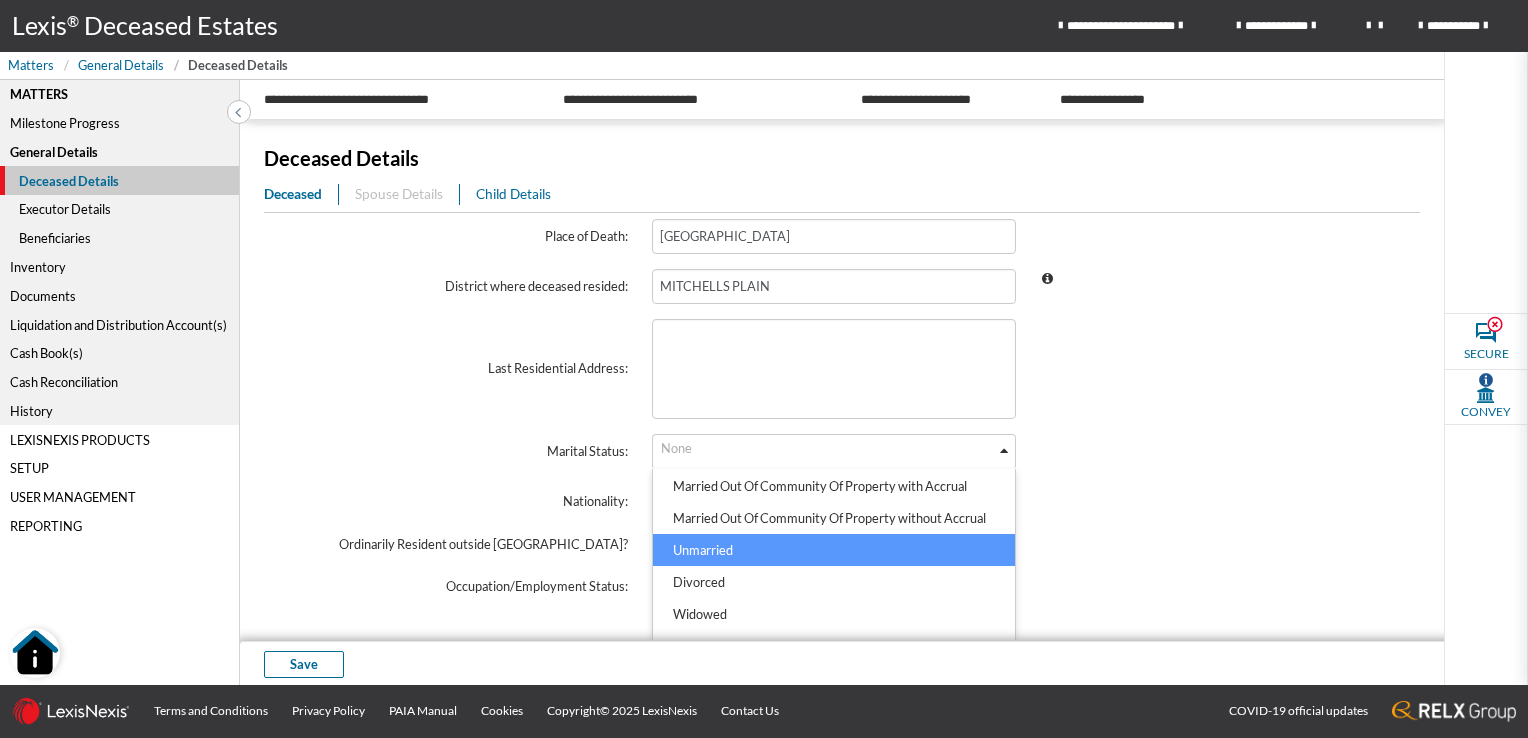 click on "Unmarried" at bounding box center (834, 550) 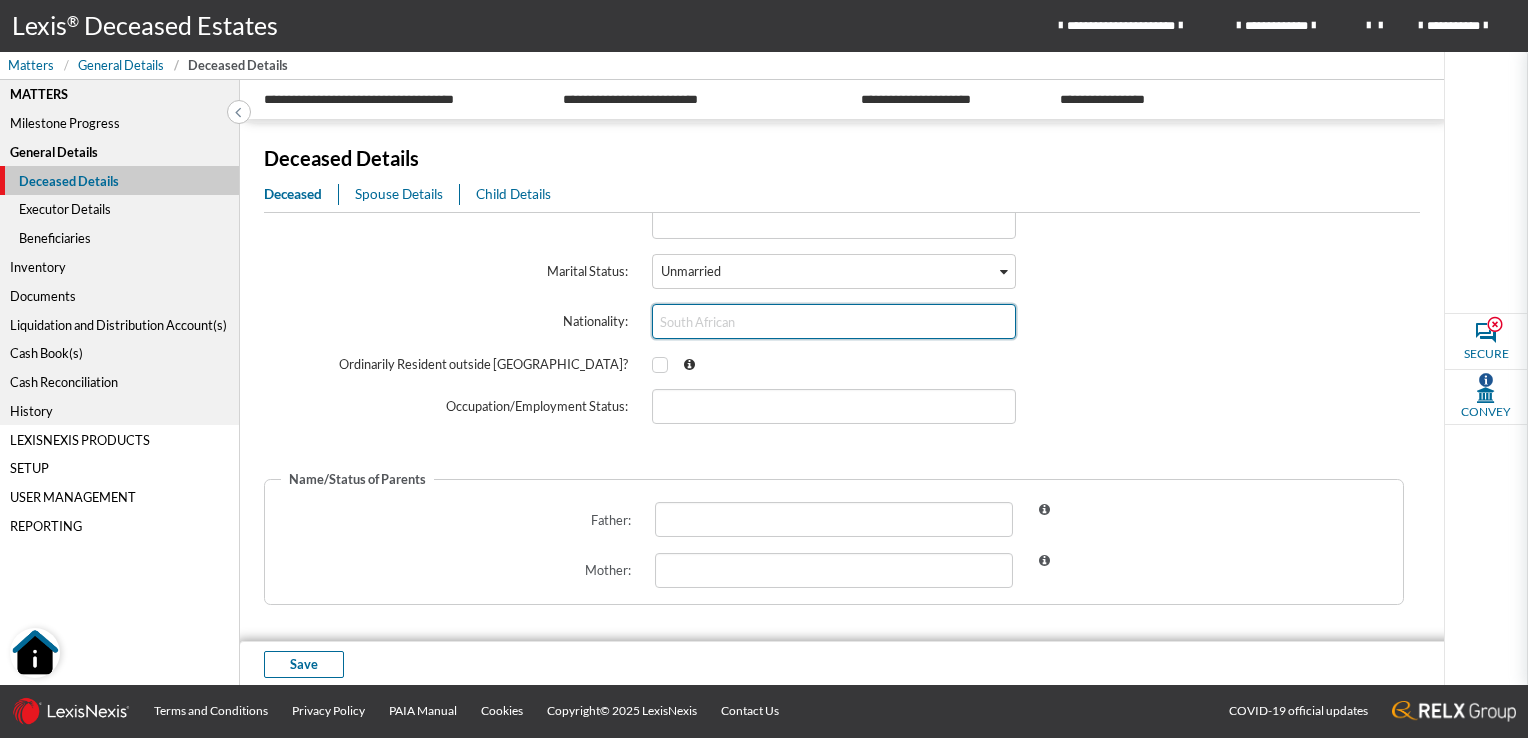 scroll, scrollTop: 692, scrollLeft: 0, axis: vertical 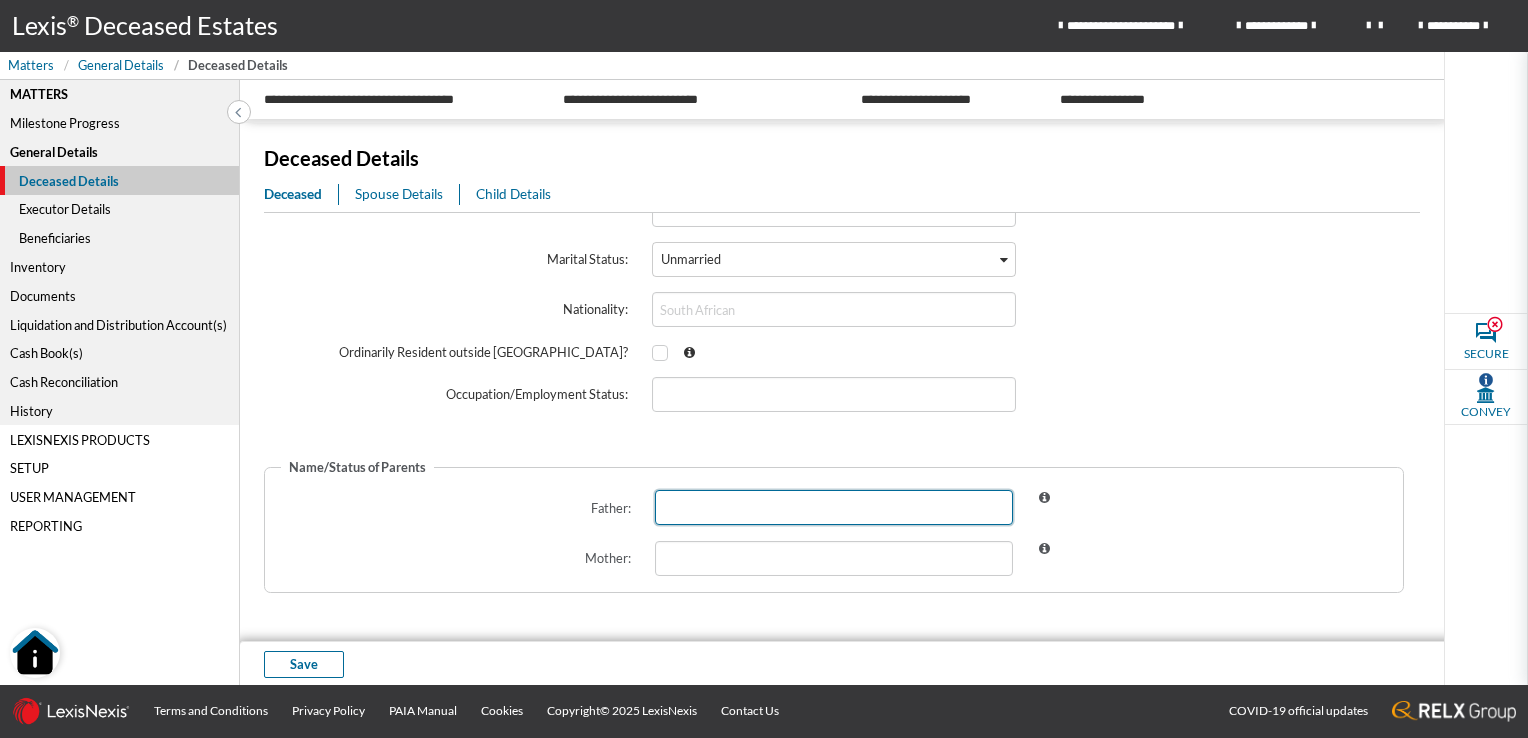 click at bounding box center [834, 507] 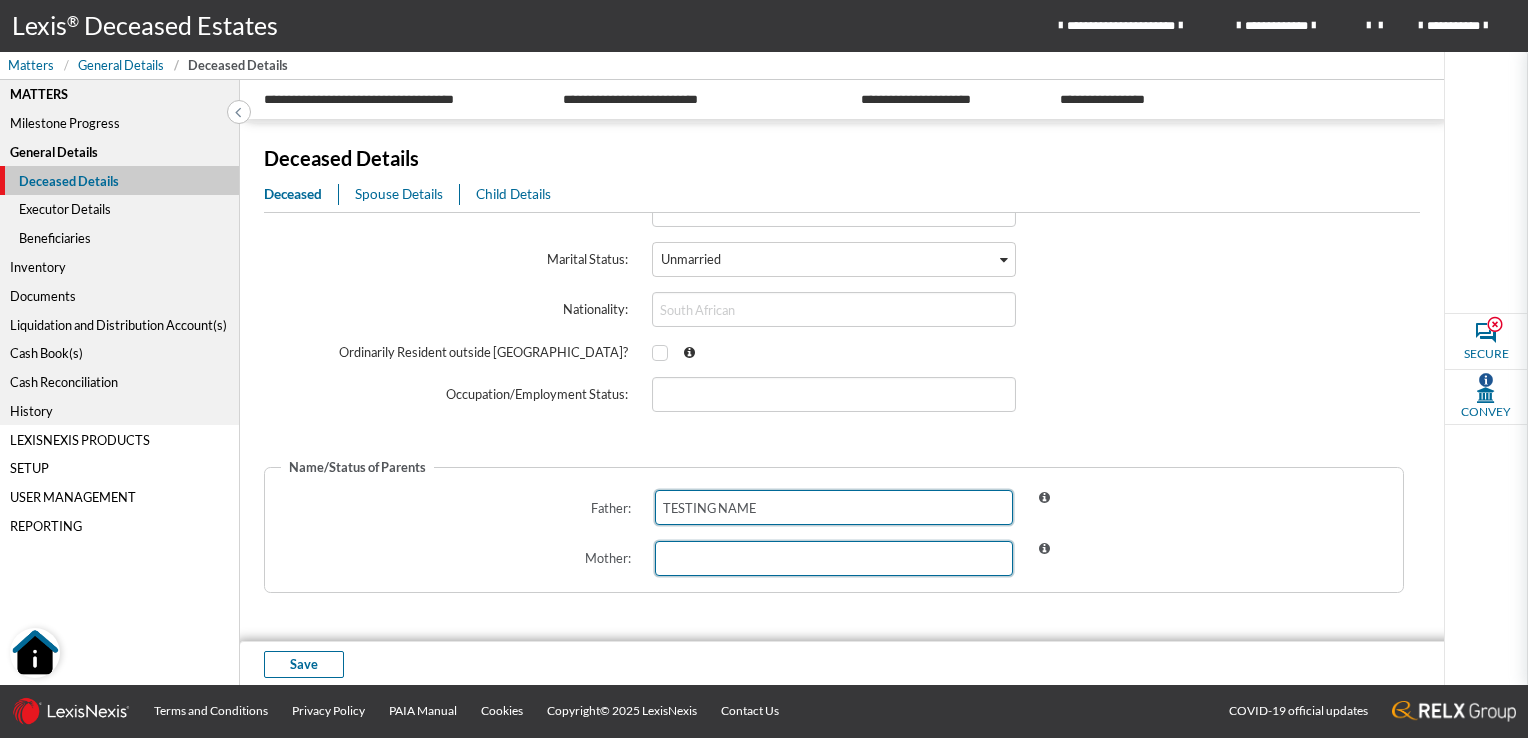 type on "TESTING NAME" 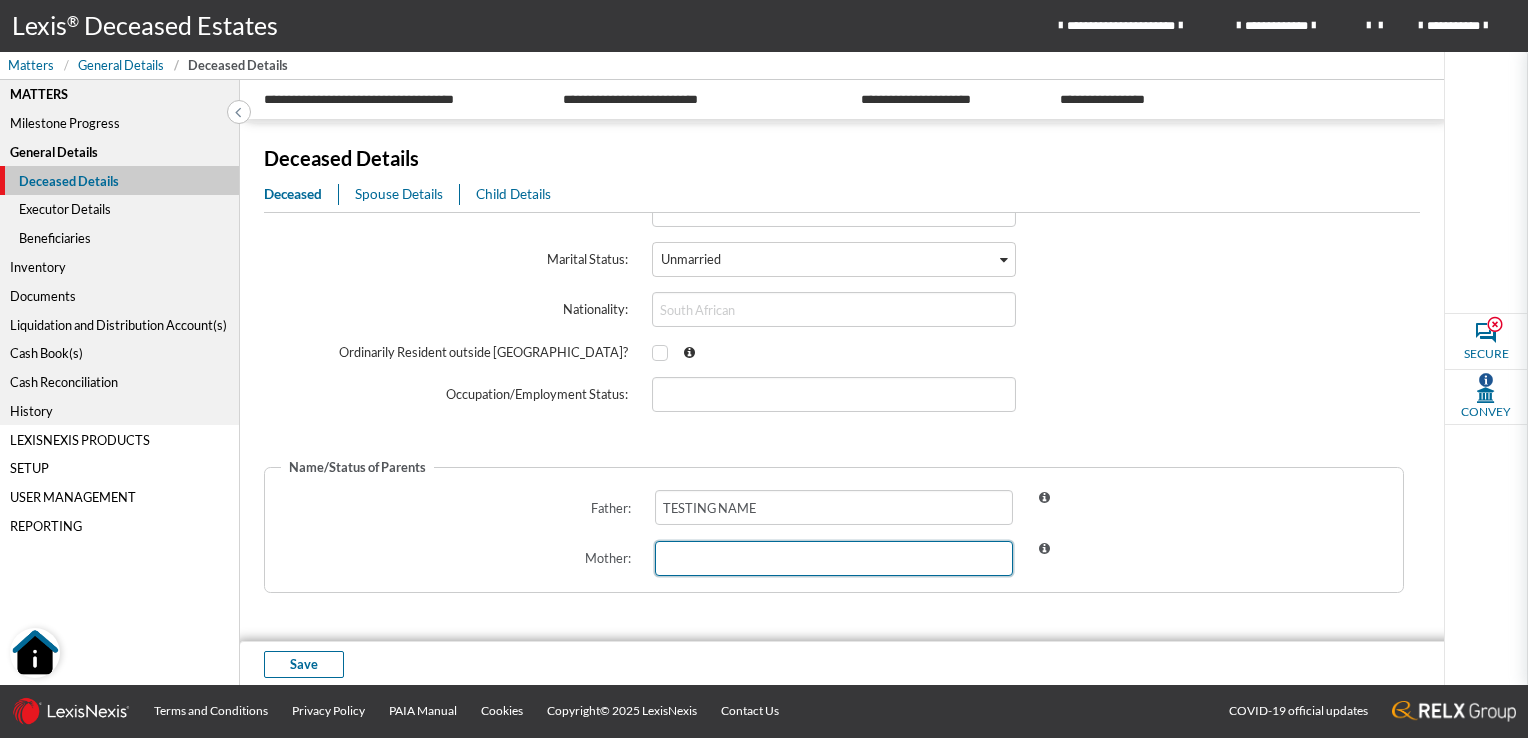 click at bounding box center [834, 558] 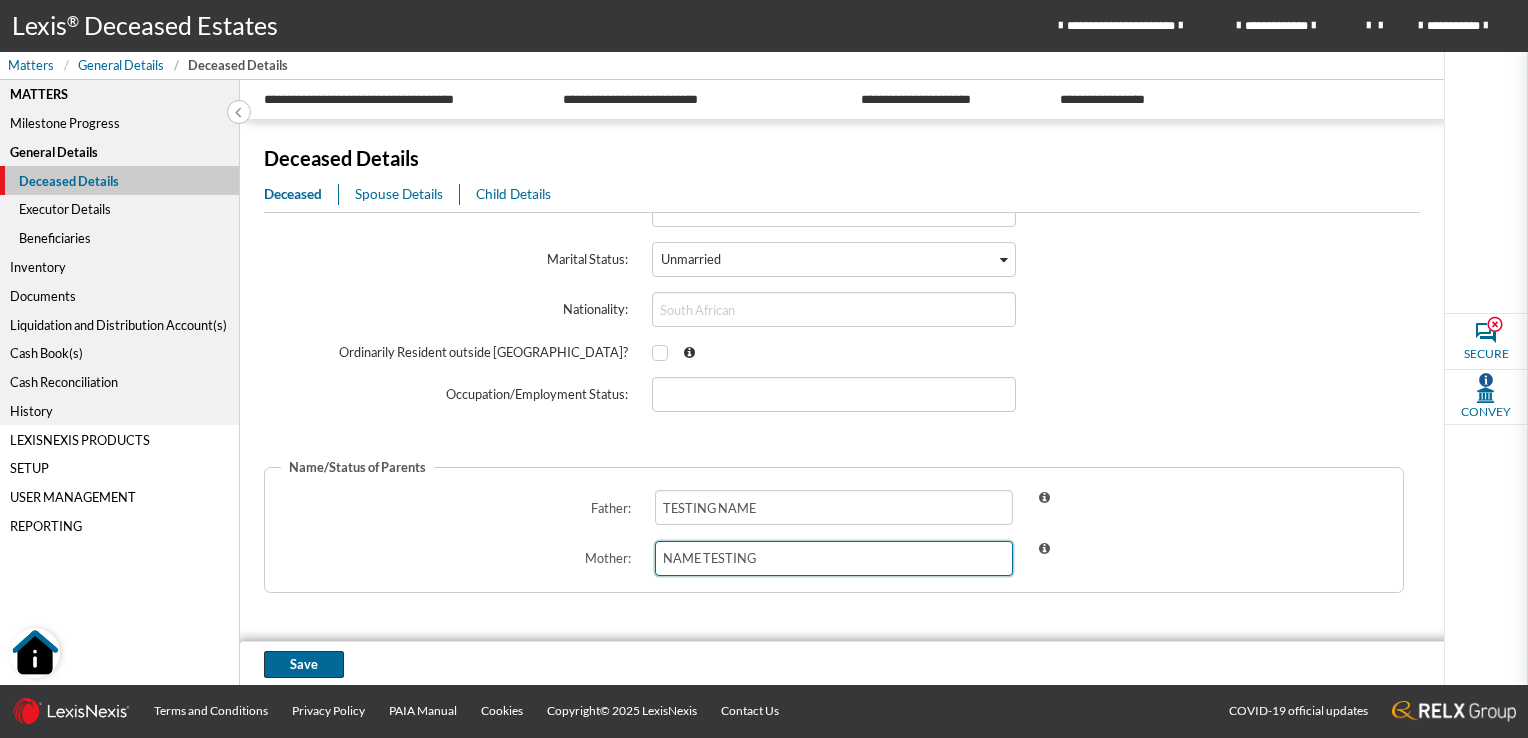 type on "NAME TESTING" 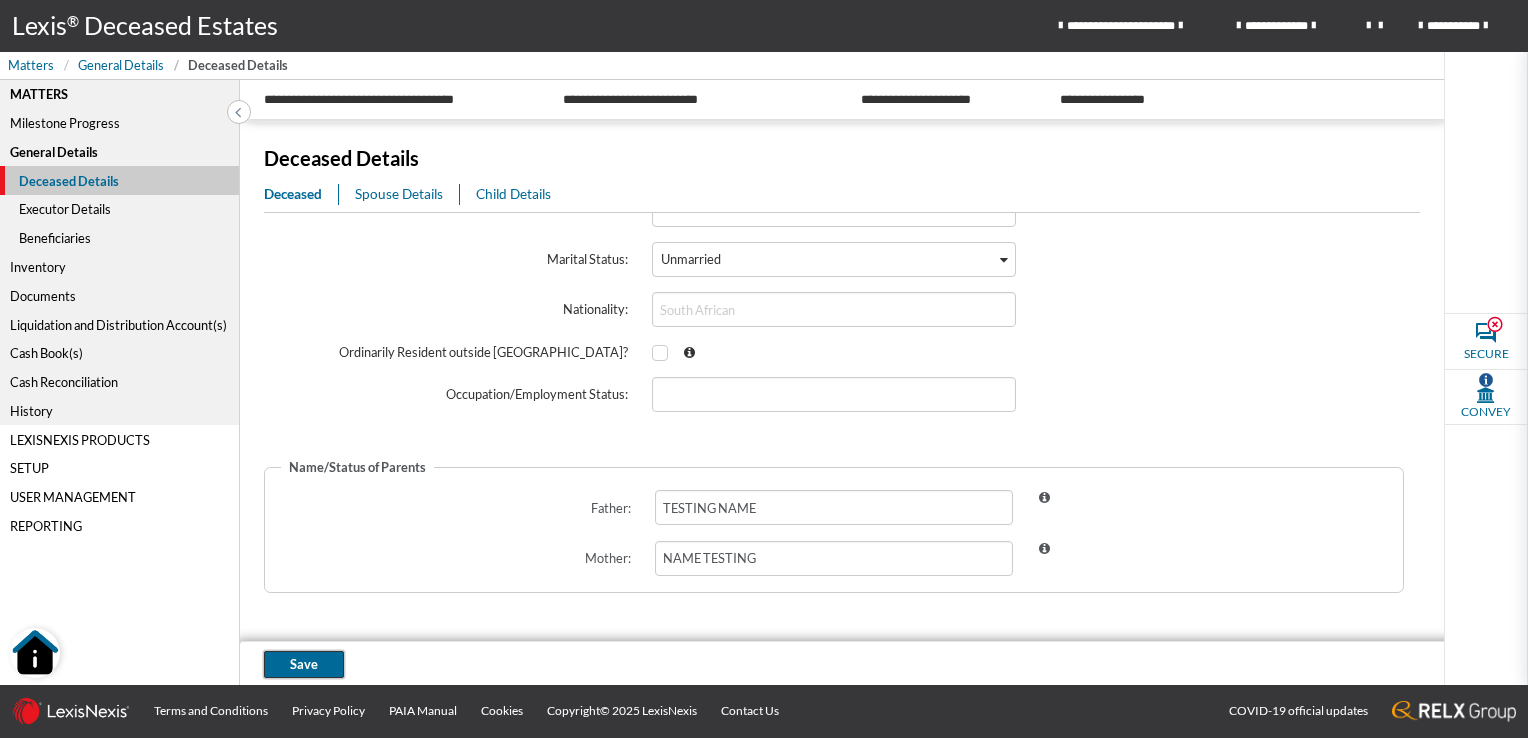 click on "Save" at bounding box center [304, 664] 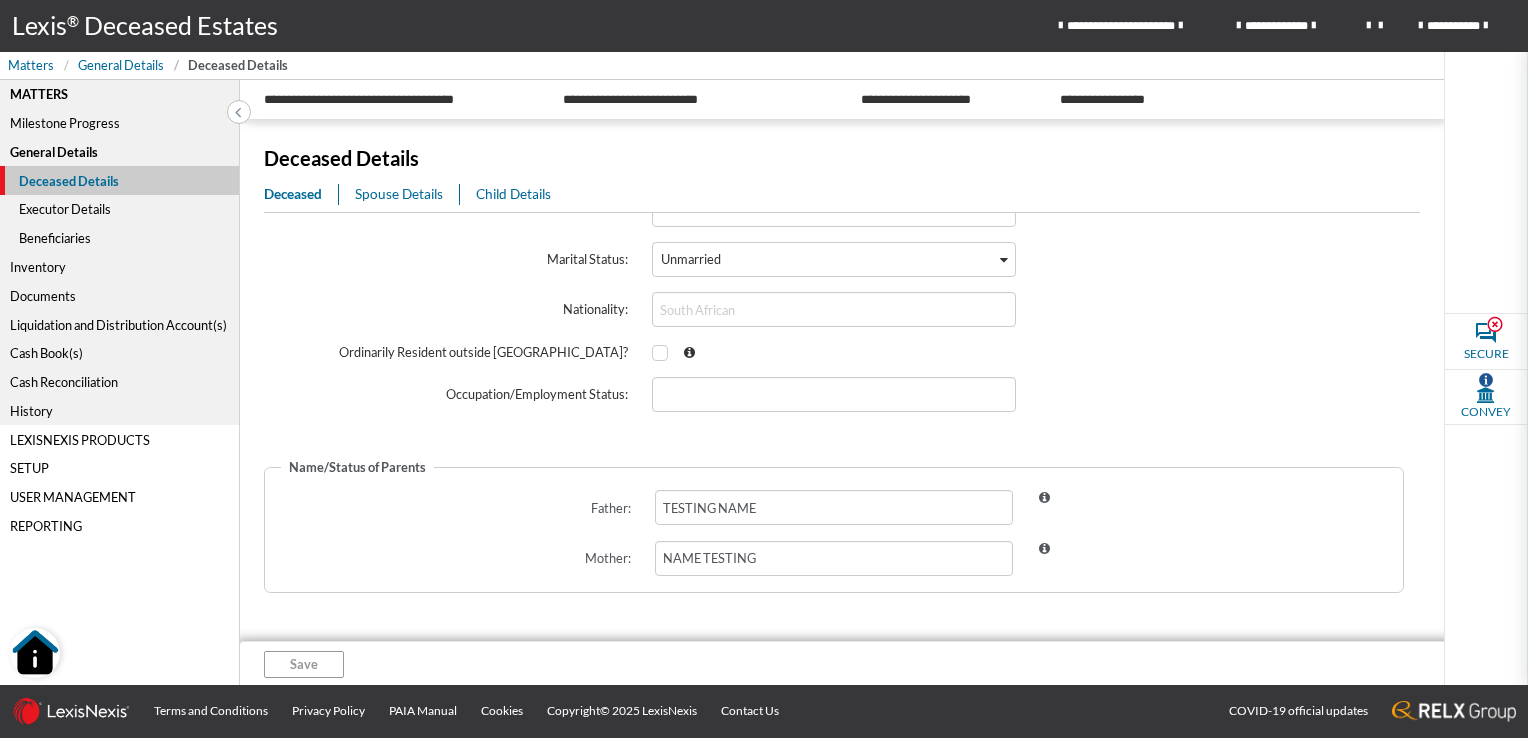 click on "Executor Details" at bounding box center [119, 209] 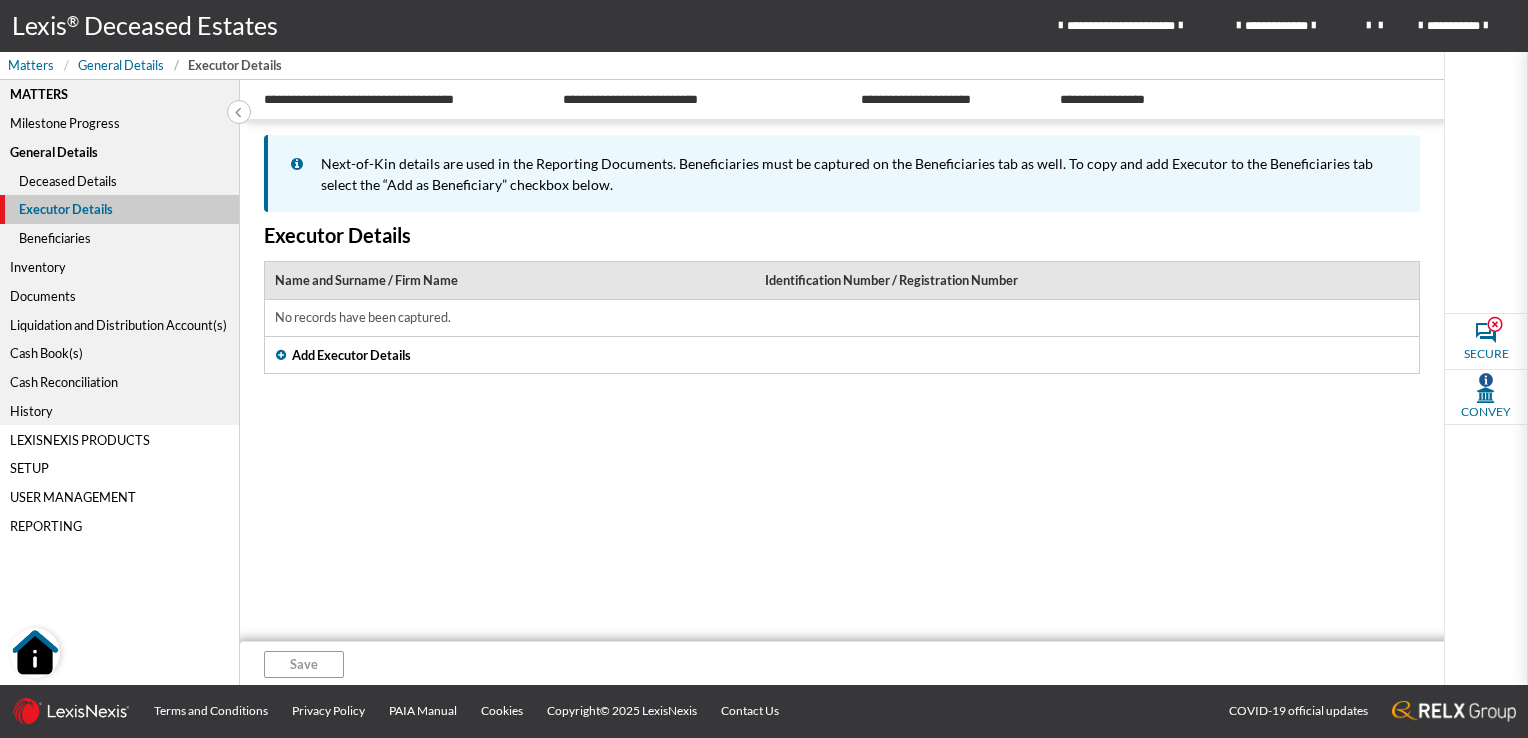 click at bounding box center [281, 355] 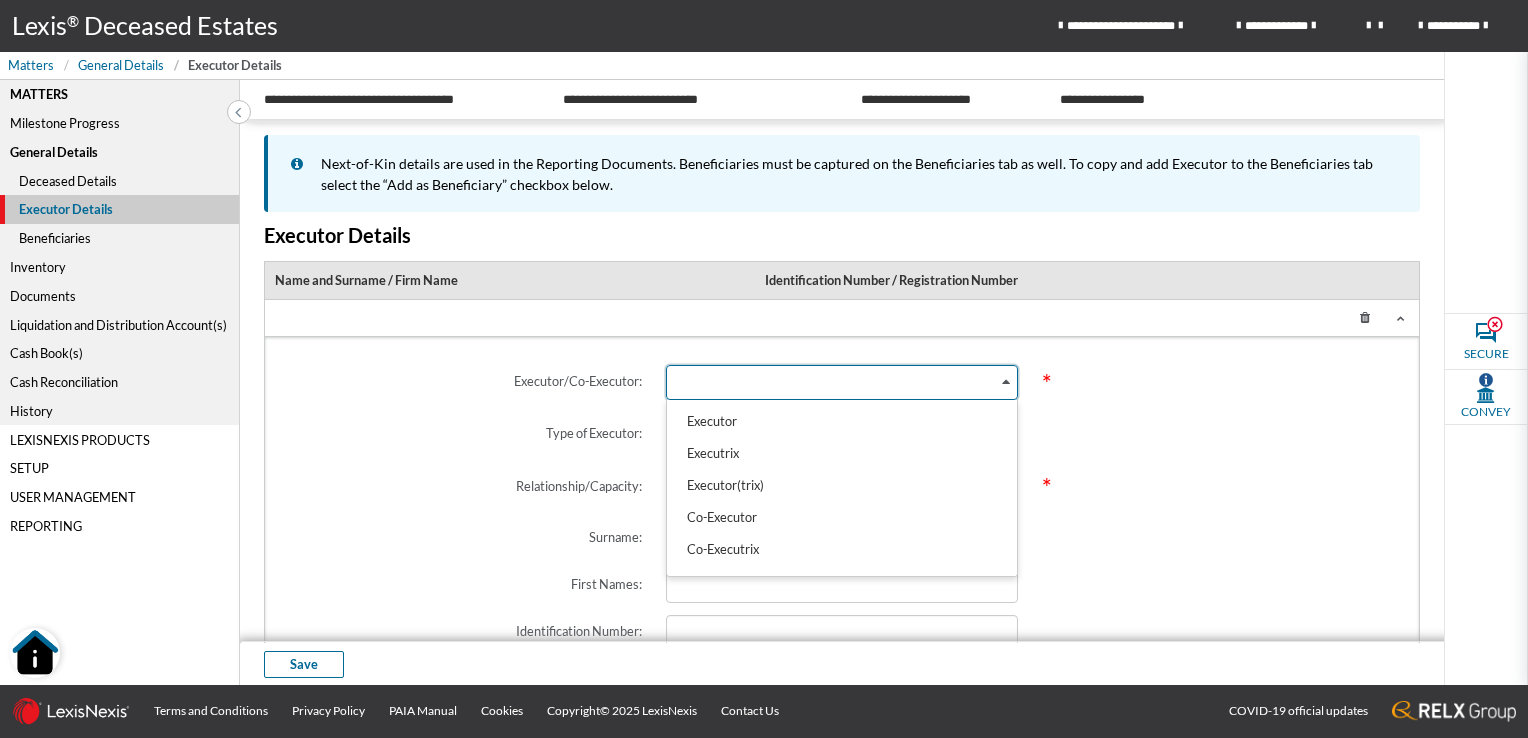 click at bounding box center [1006, 381] 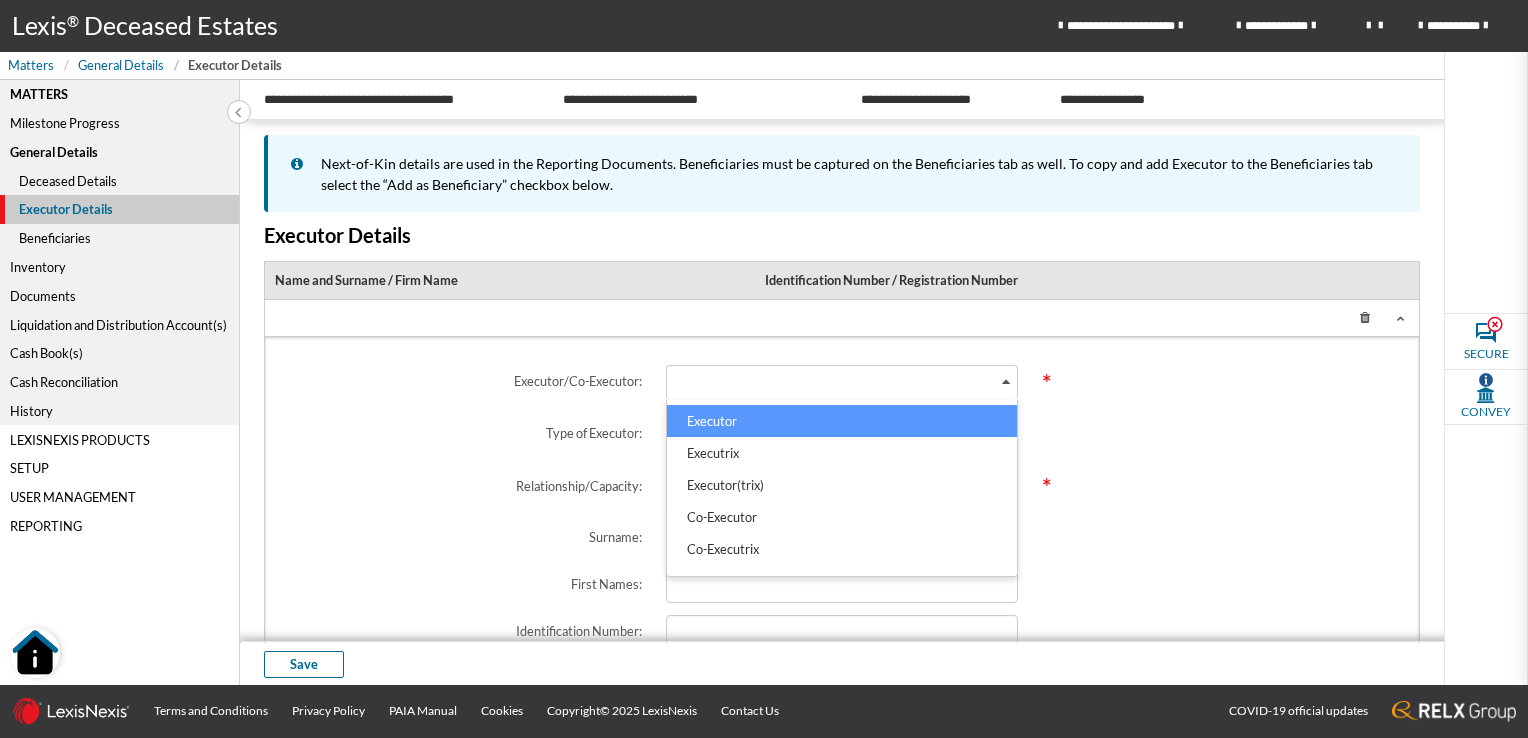 click on "Executor" at bounding box center (842, 421) 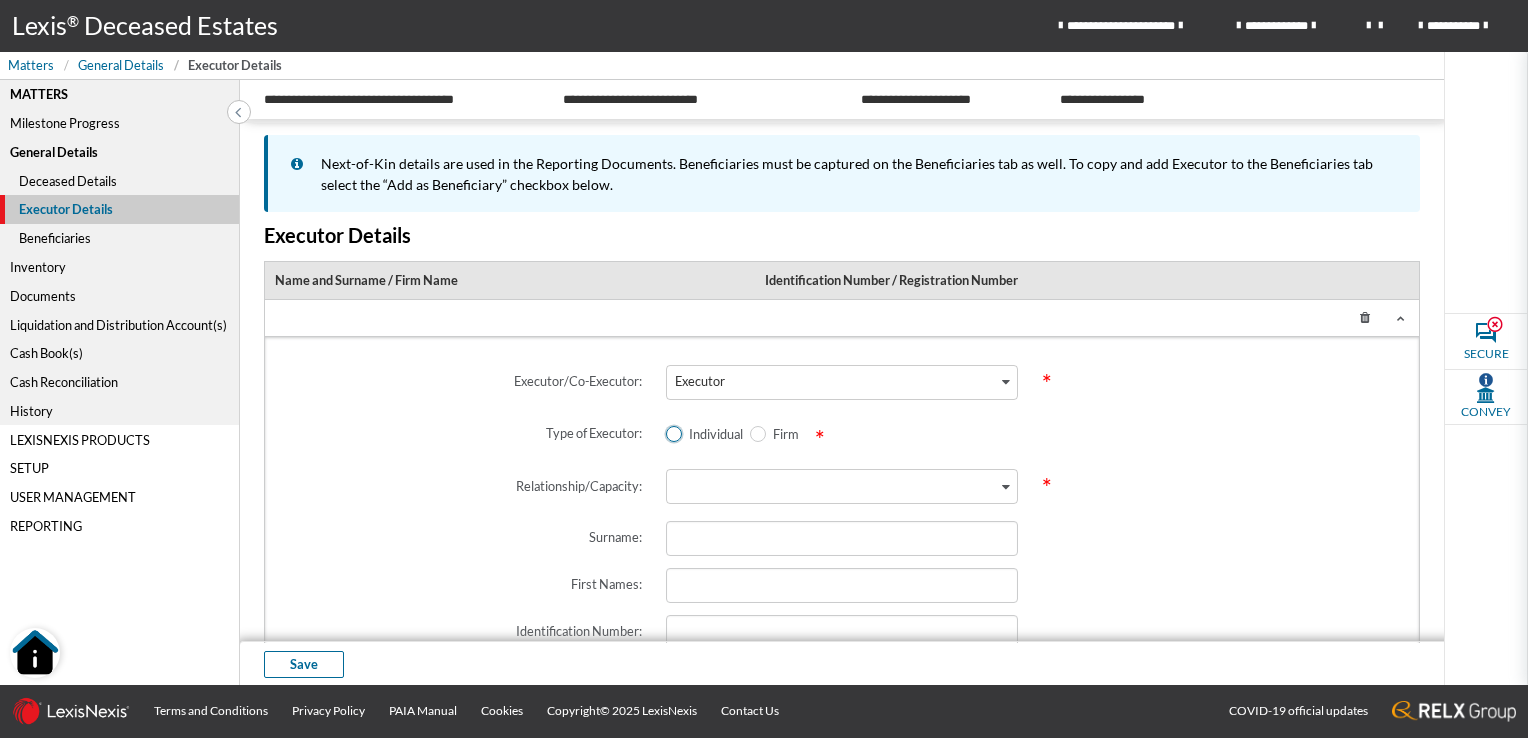 click at bounding box center (674, 434) 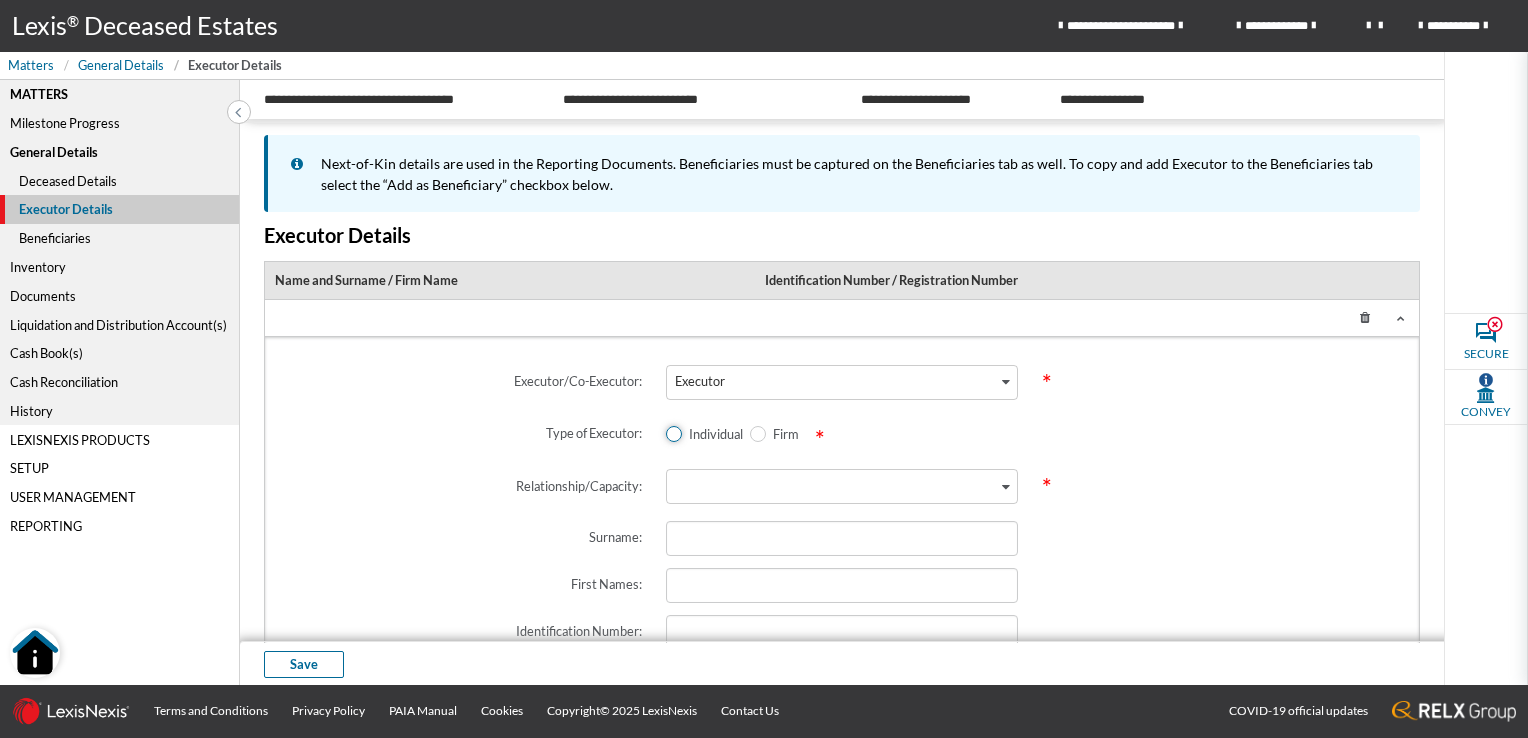 click on "Individual" at bounding box center [672, 434] 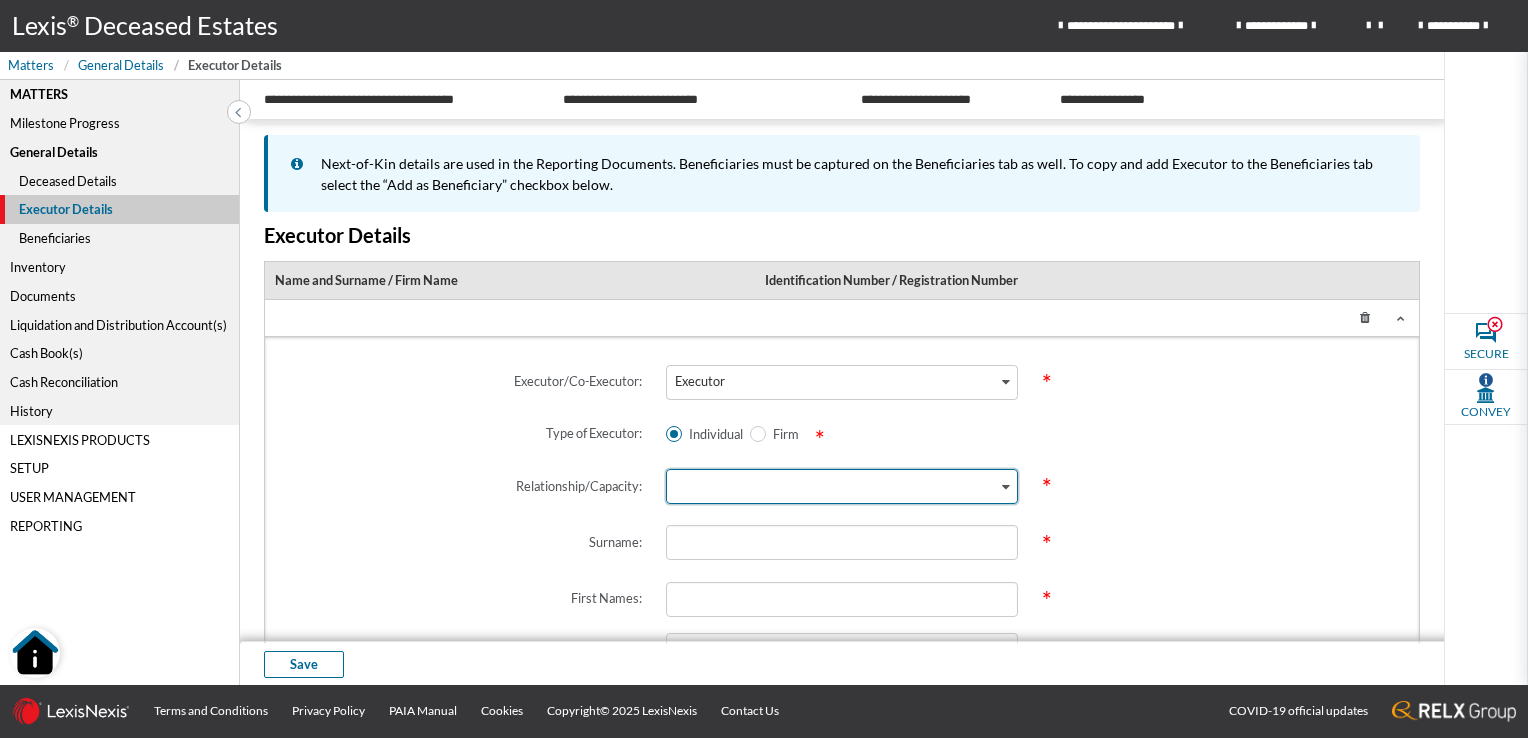 click at bounding box center [1006, 487] 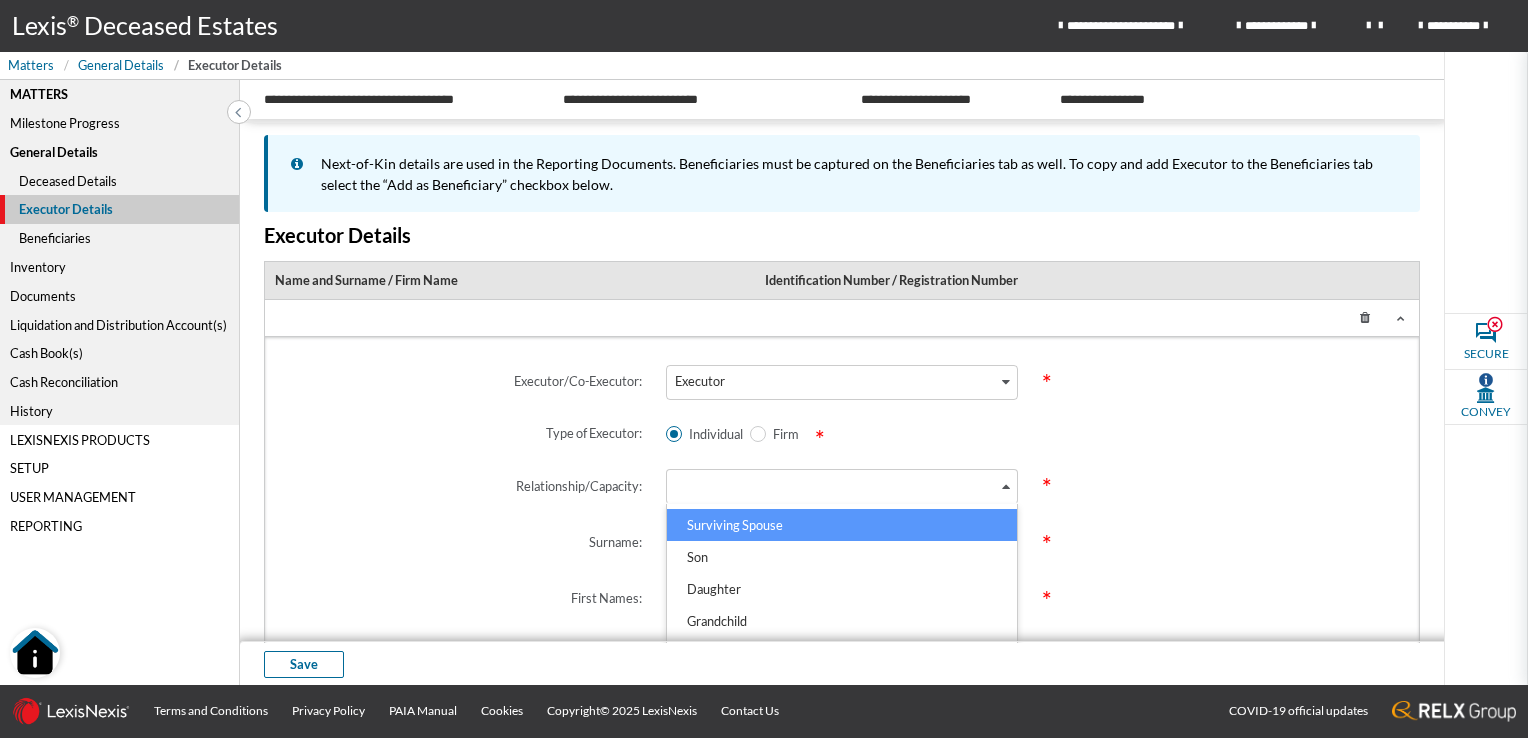 scroll, scrollTop: 100, scrollLeft: 0, axis: vertical 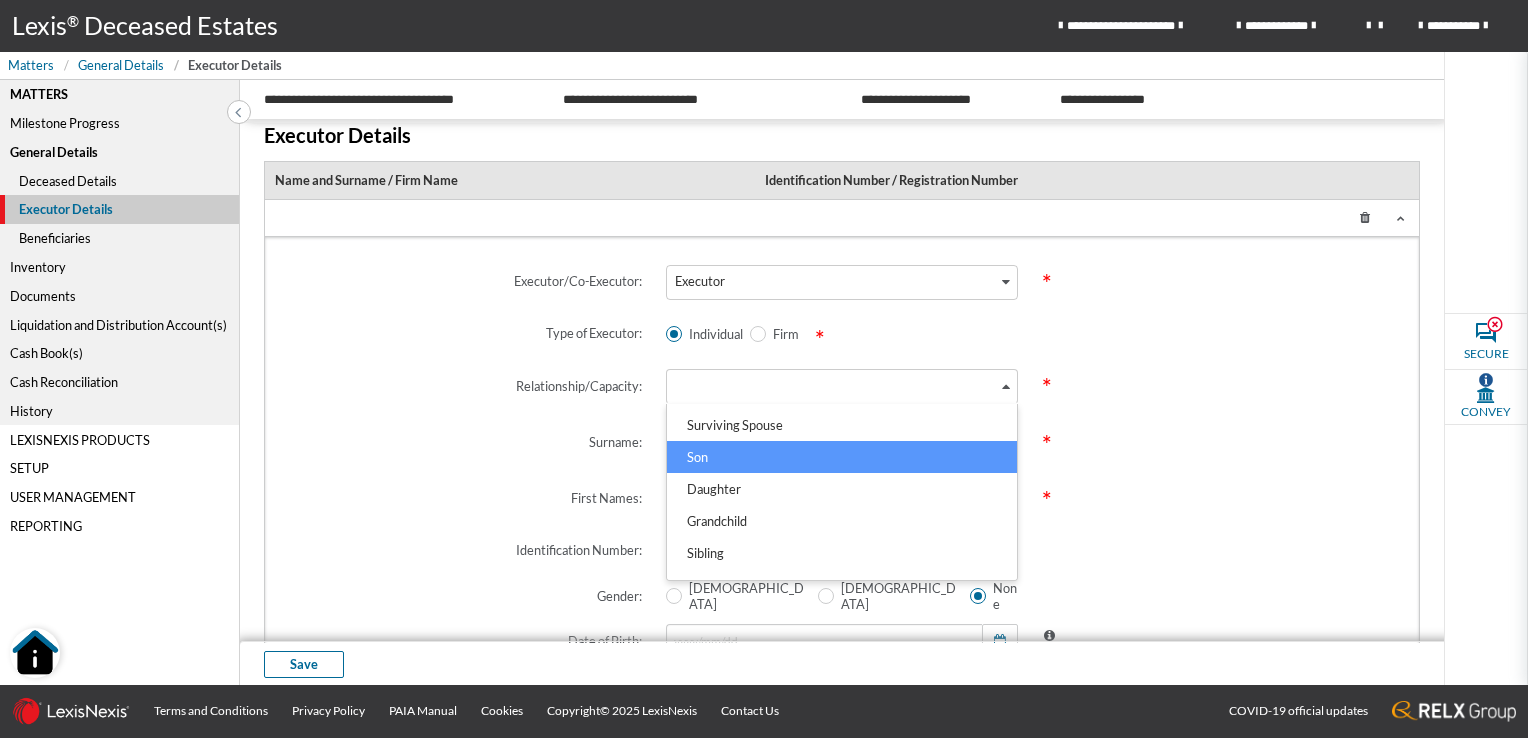 click on "Son" at bounding box center (842, 457) 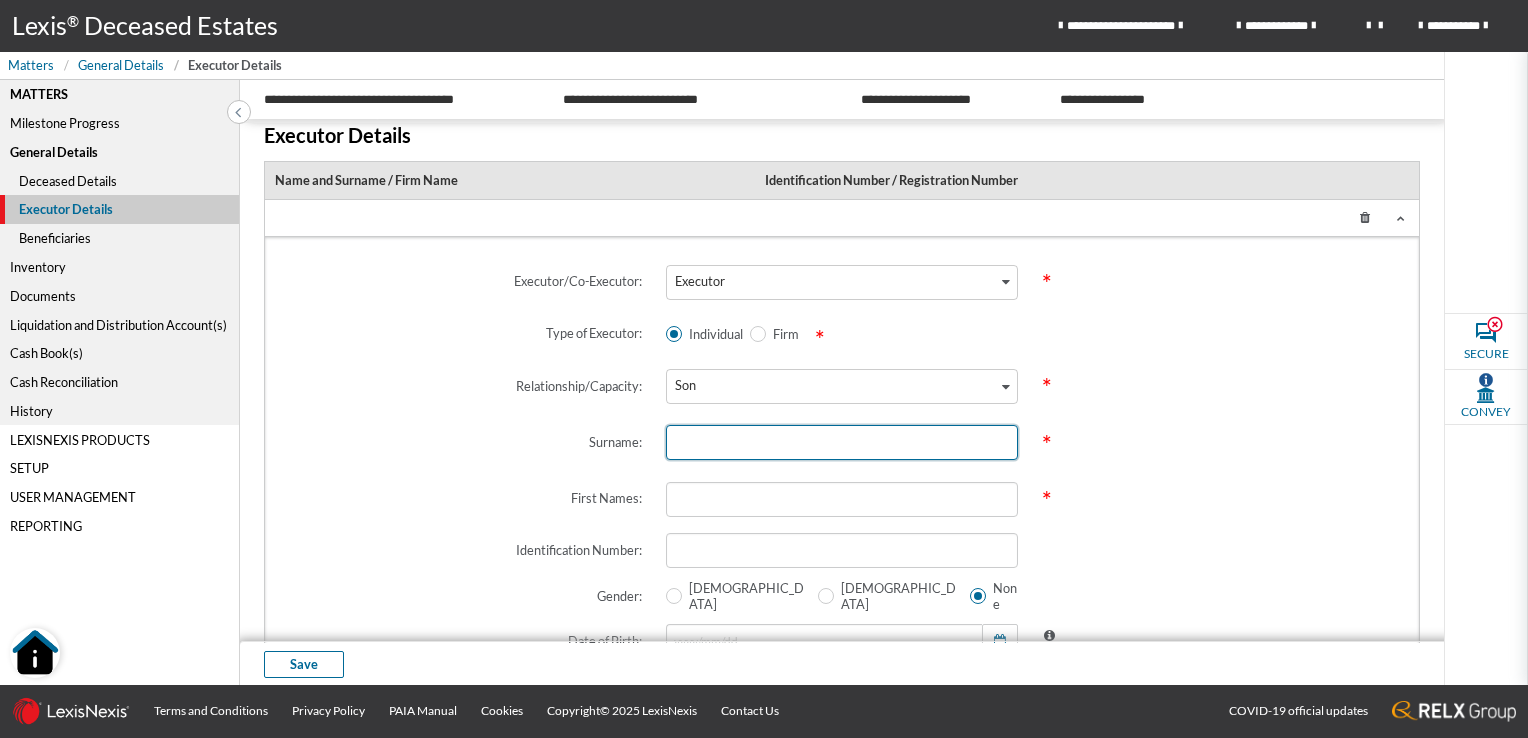 click at bounding box center [842, 442] 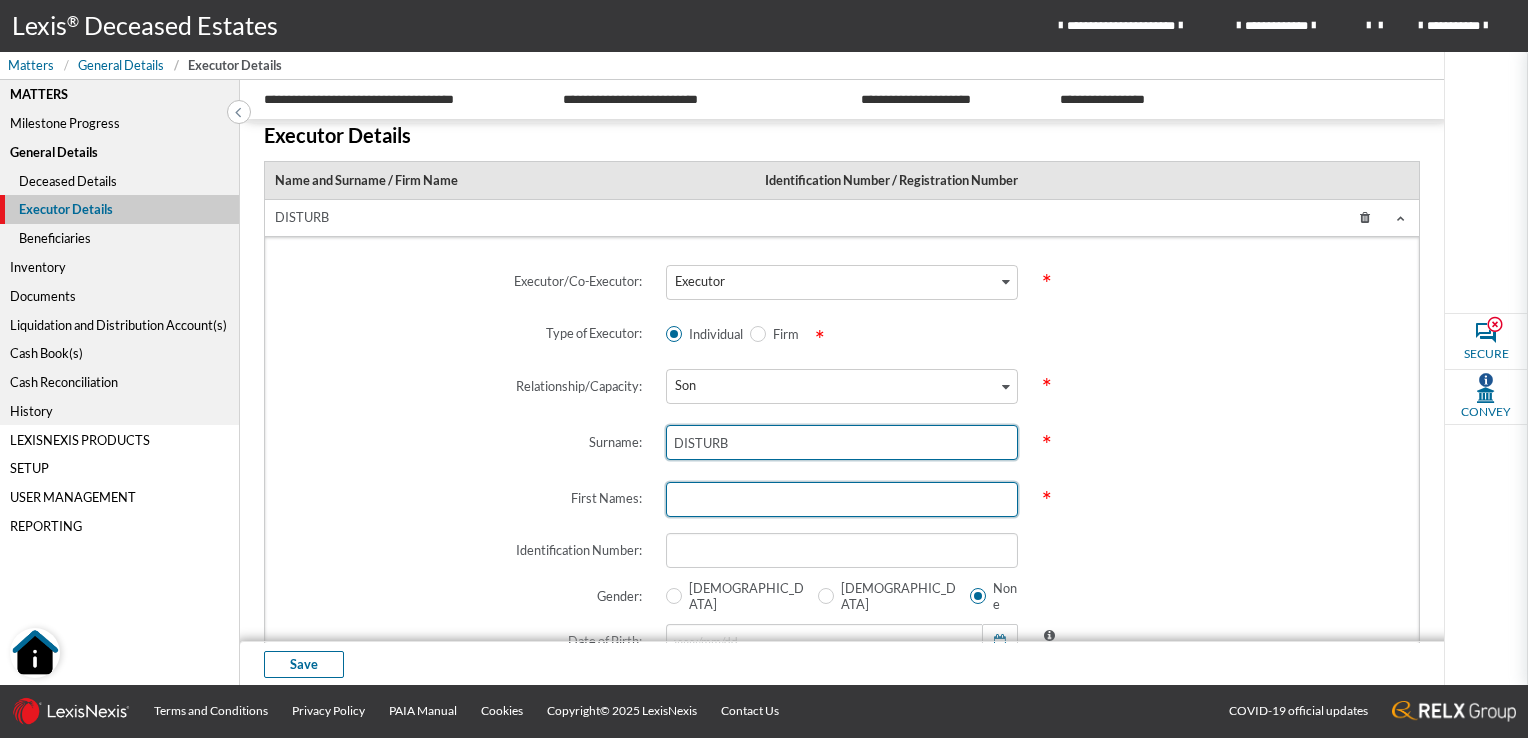 type on "DISTURB" 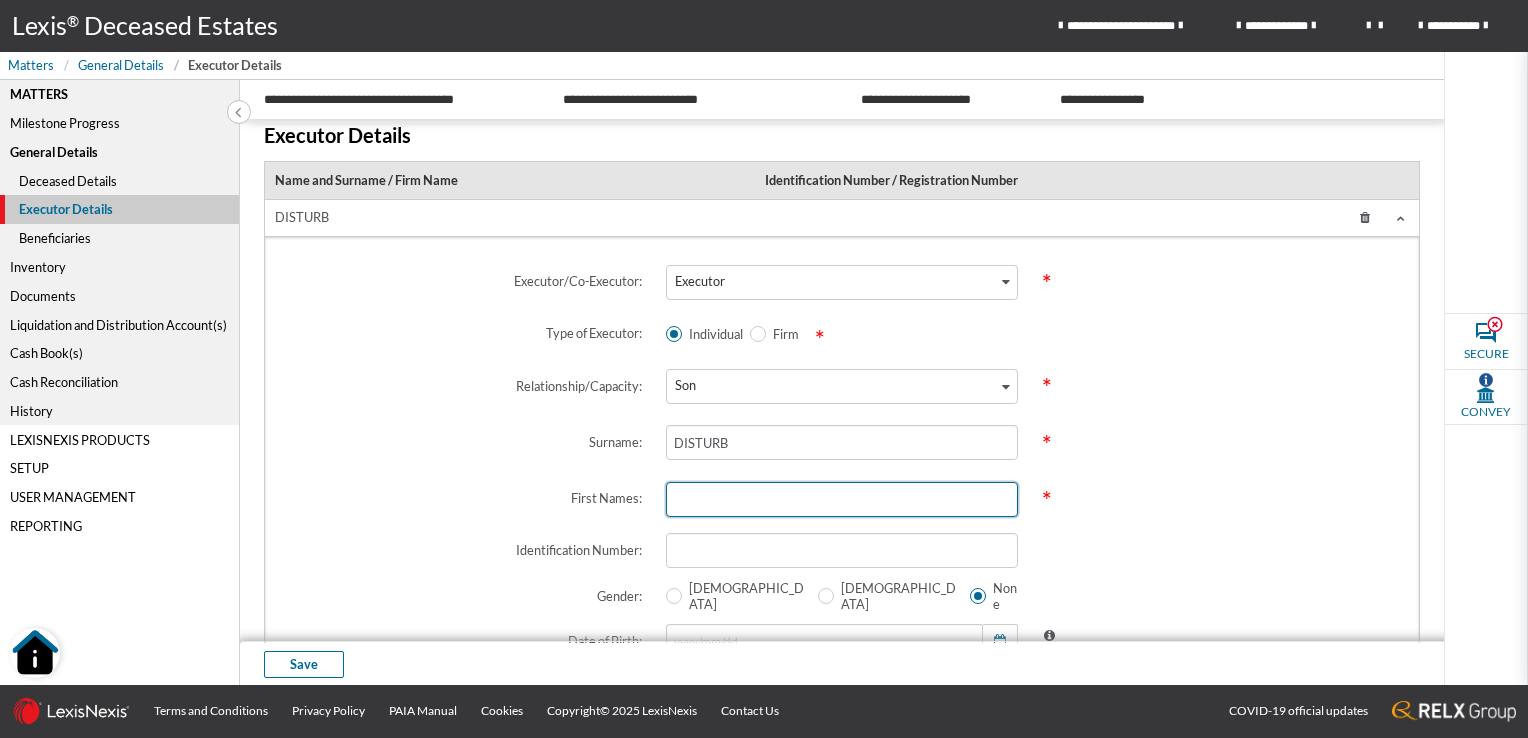 click at bounding box center (842, 499) 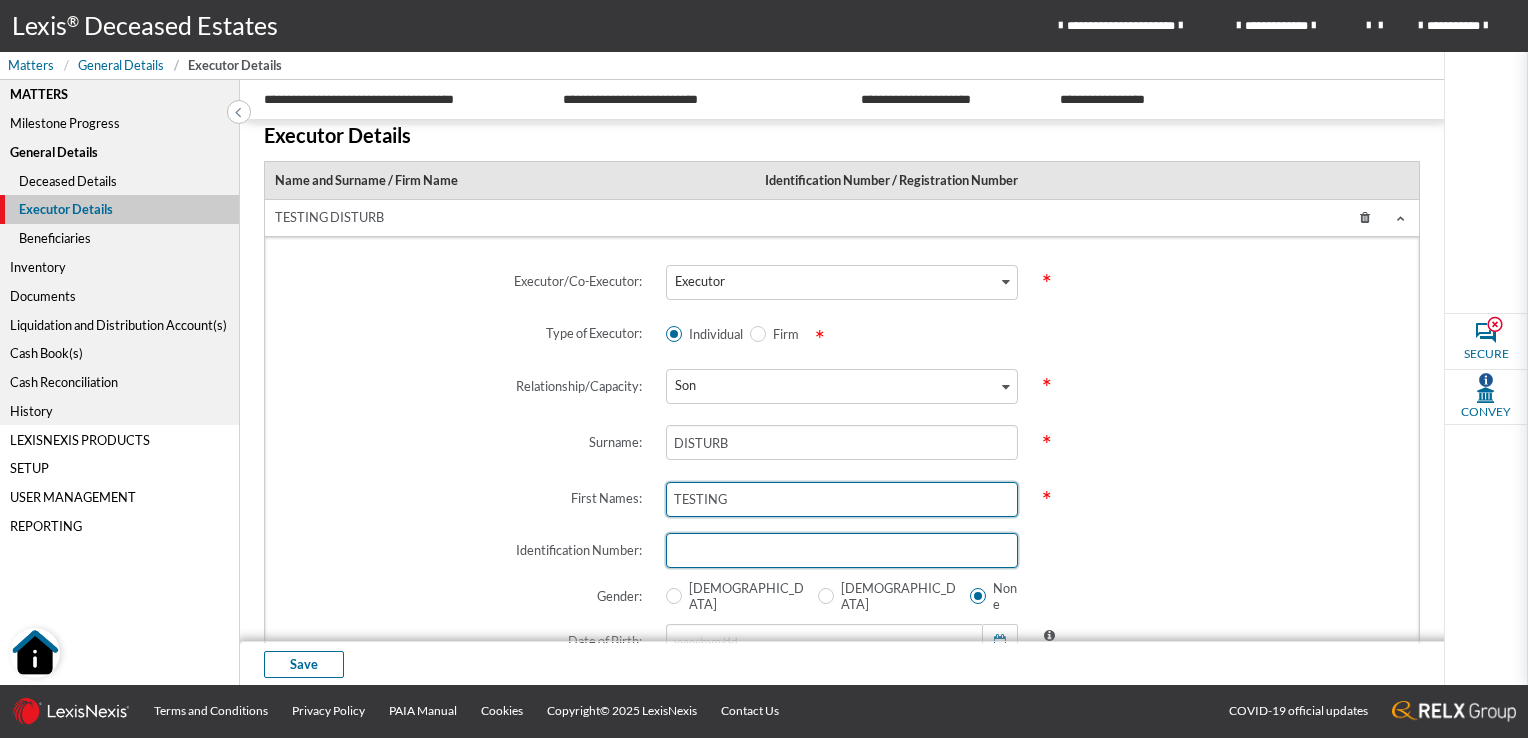 type on "TESTING" 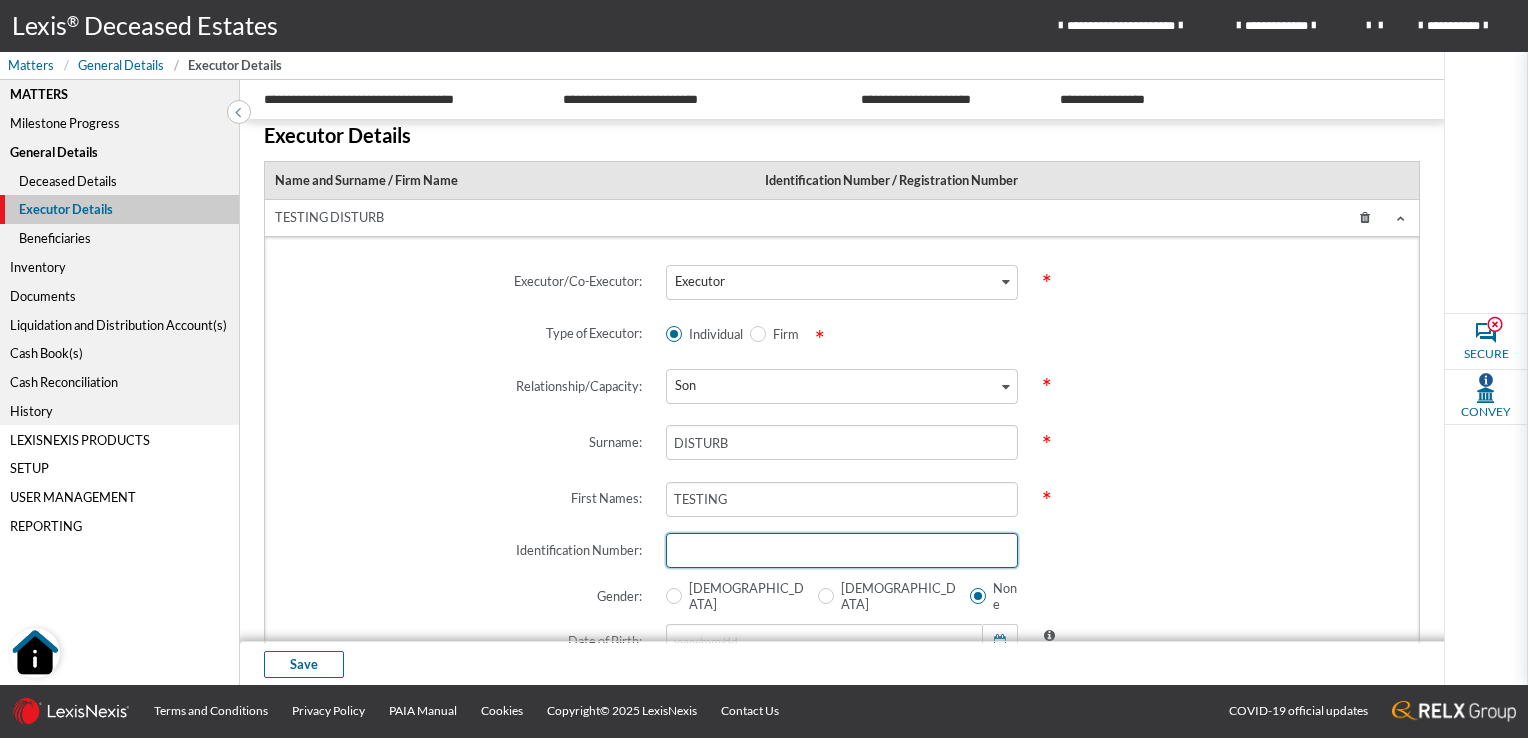 click at bounding box center [842, 550] 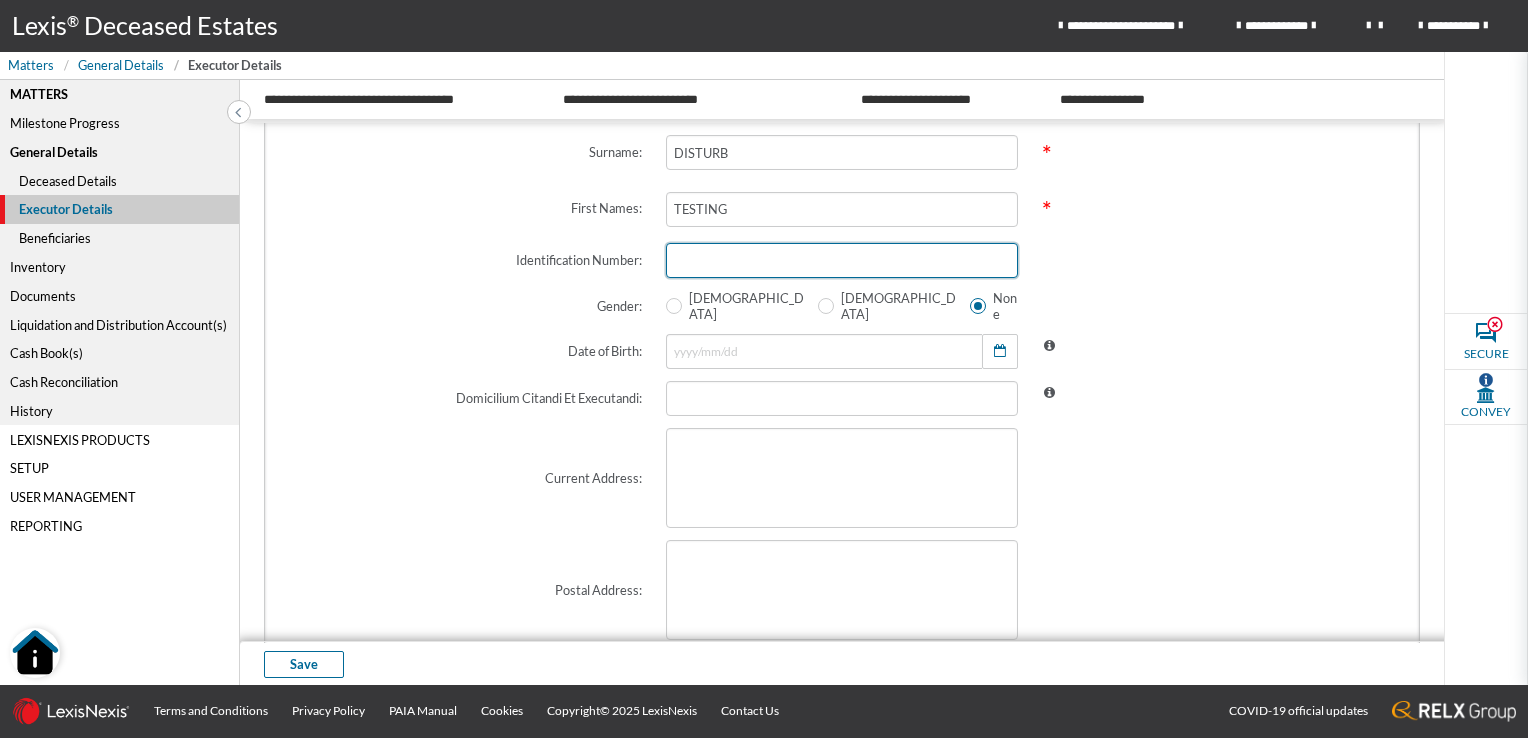 scroll, scrollTop: 400, scrollLeft: 0, axis: vertical 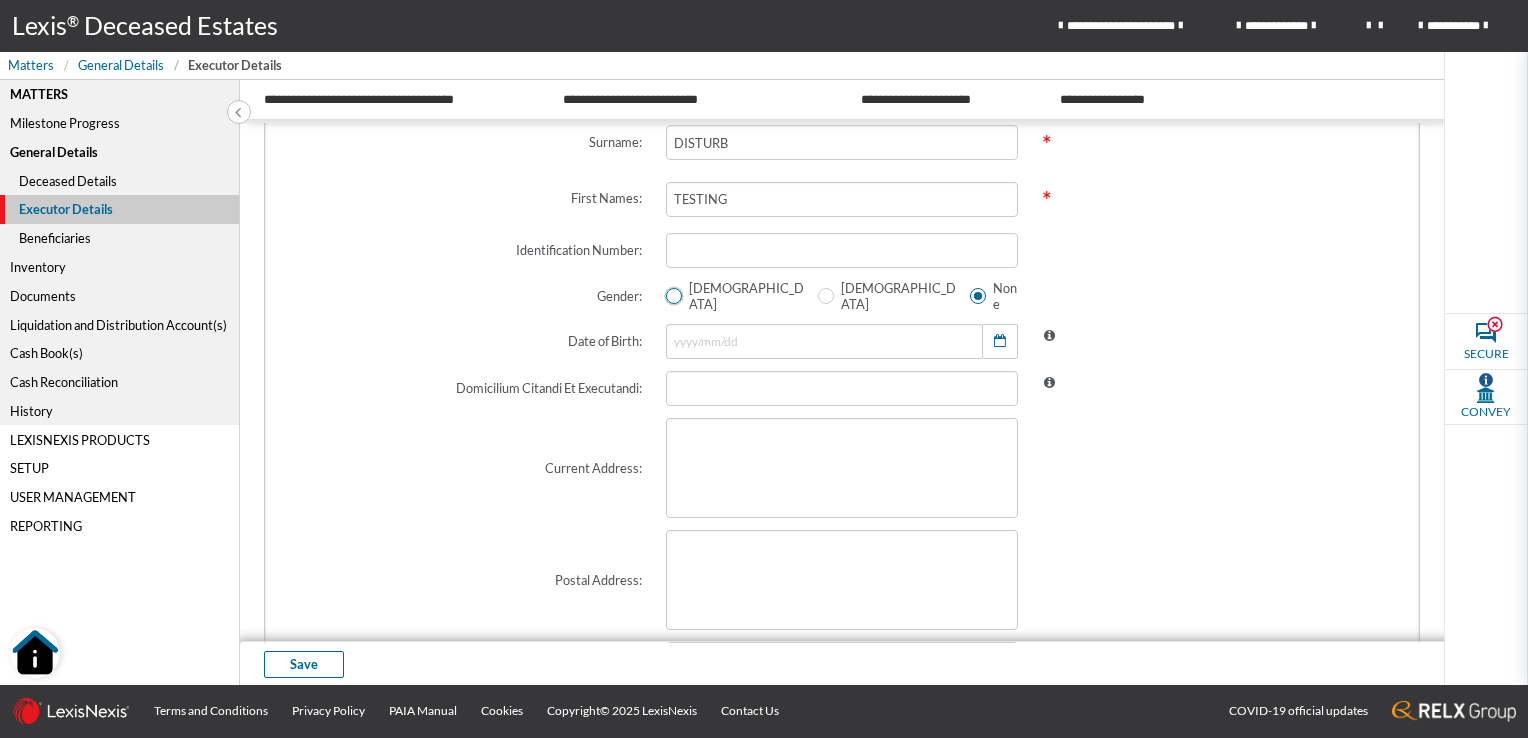 click at bounding box center (674, 296) 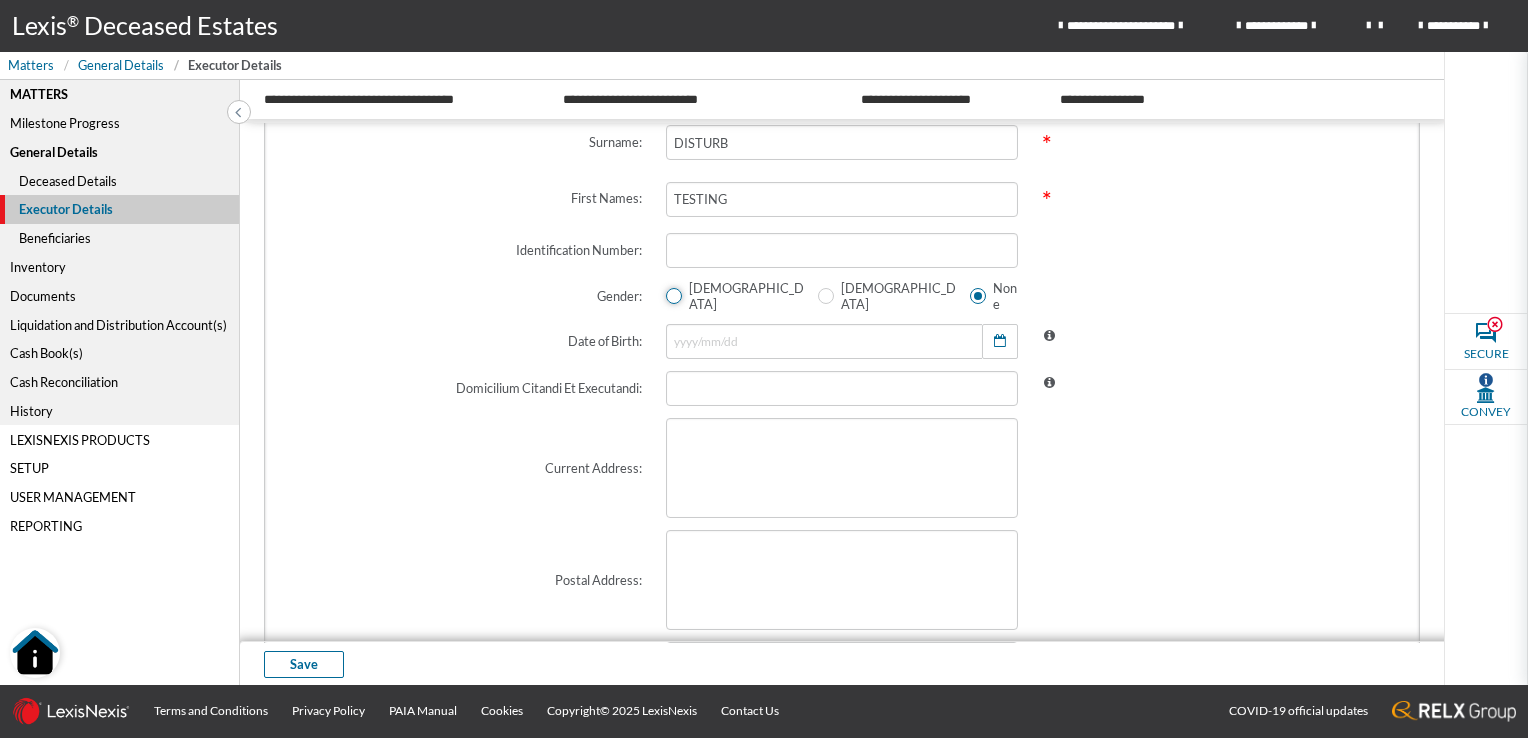click on "[DEMOGRAPHIC_DATA]" at bounding box center (672, 296) 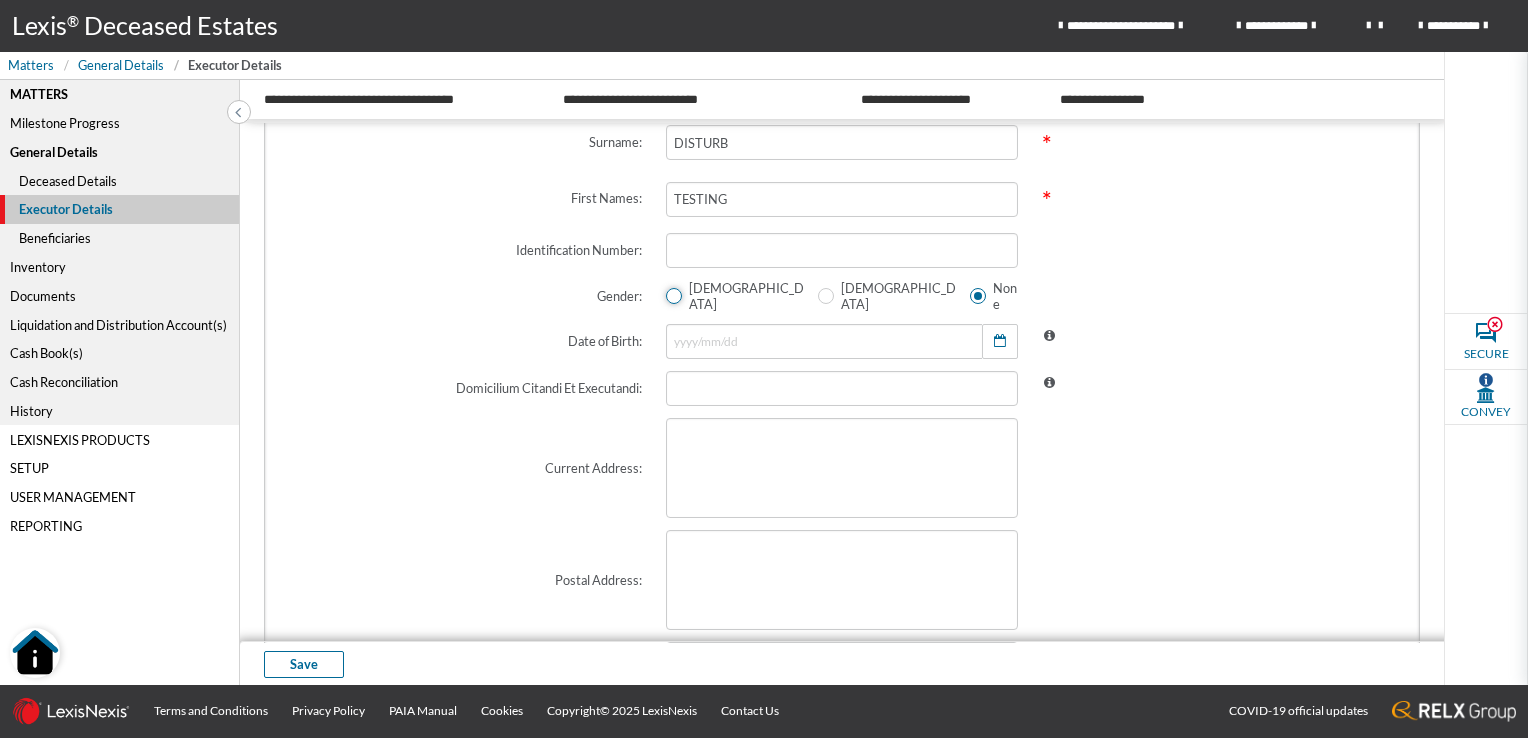 radio on "true" 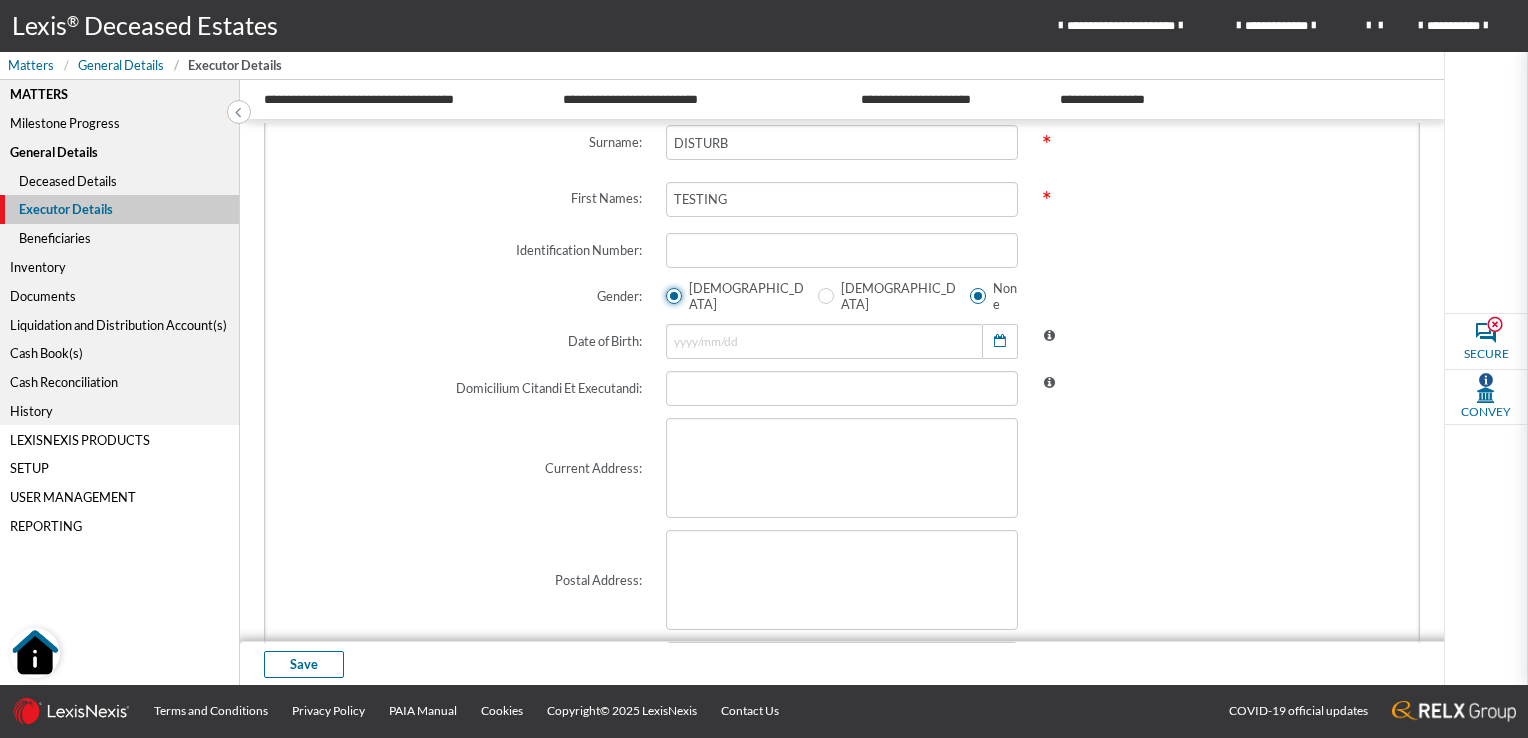 radio on "false" 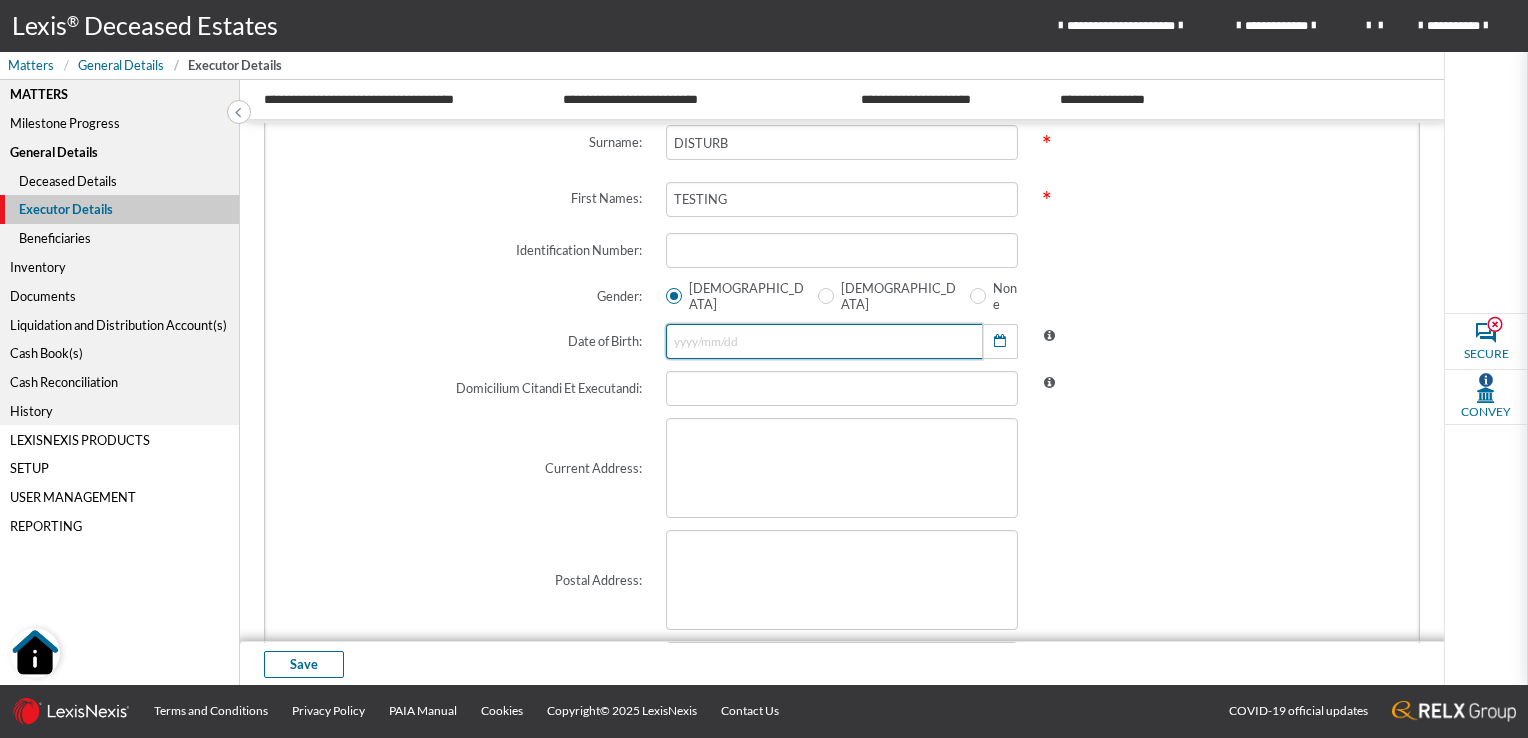 click at bounding box center (824, 341) 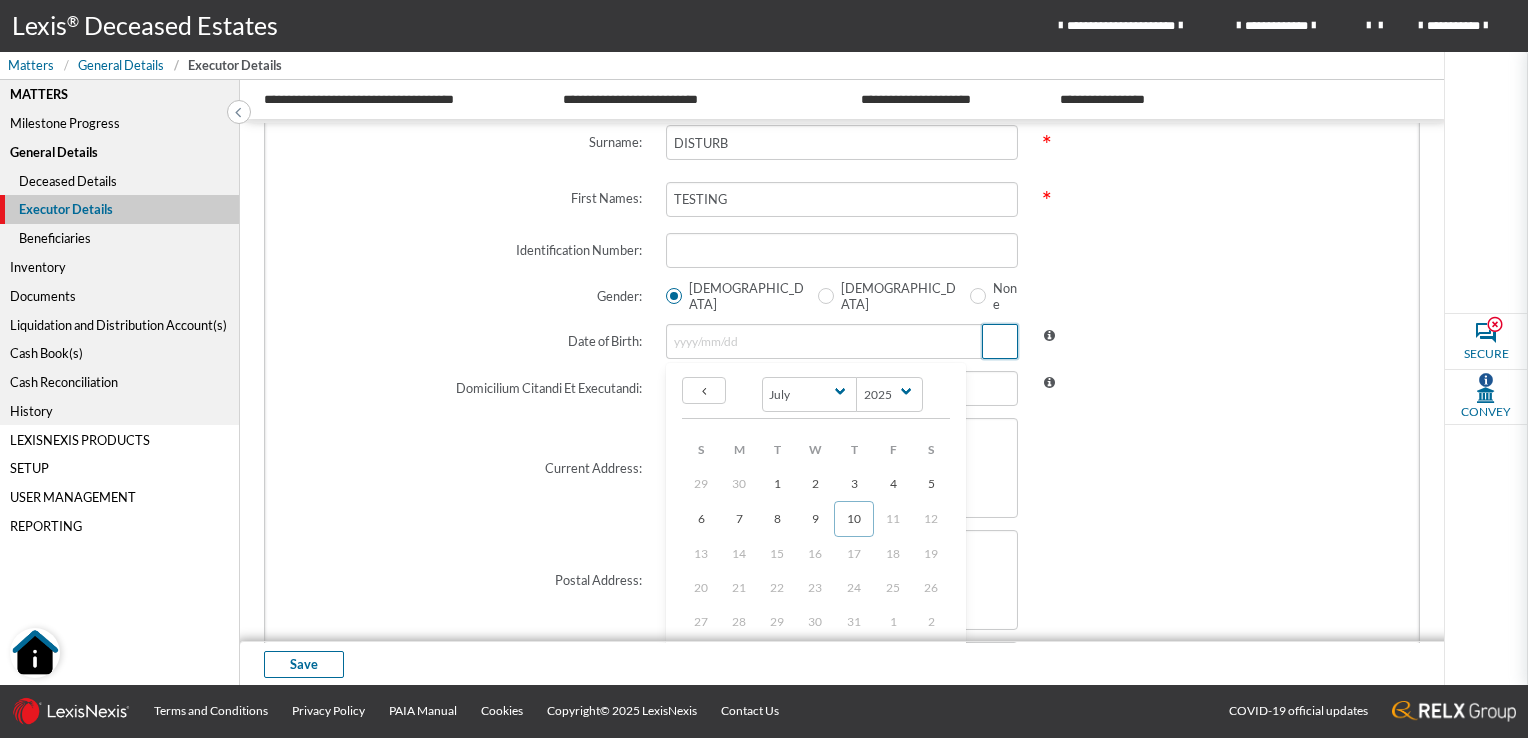 click at bounding box center (1000, 341) 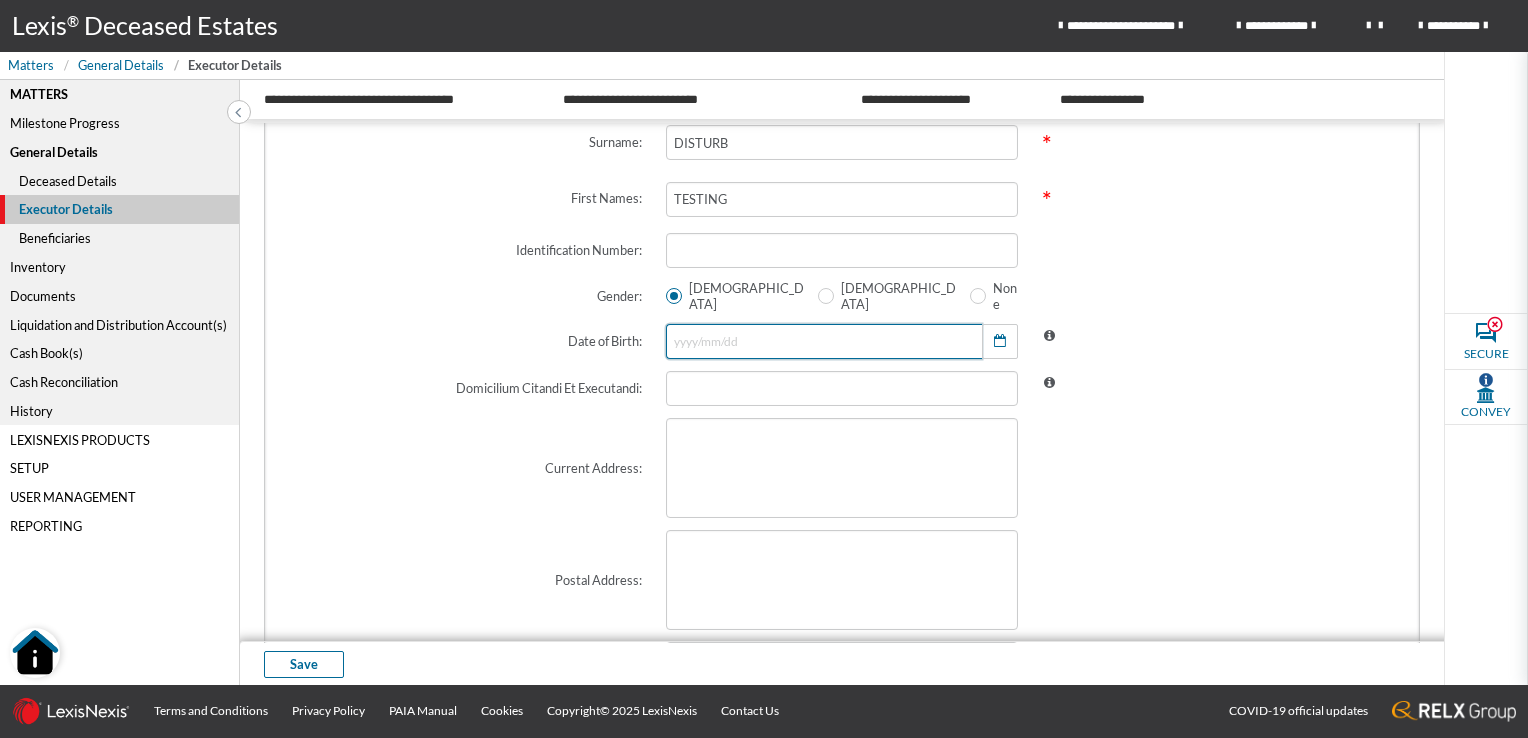 click at bounding box center [824, 341] 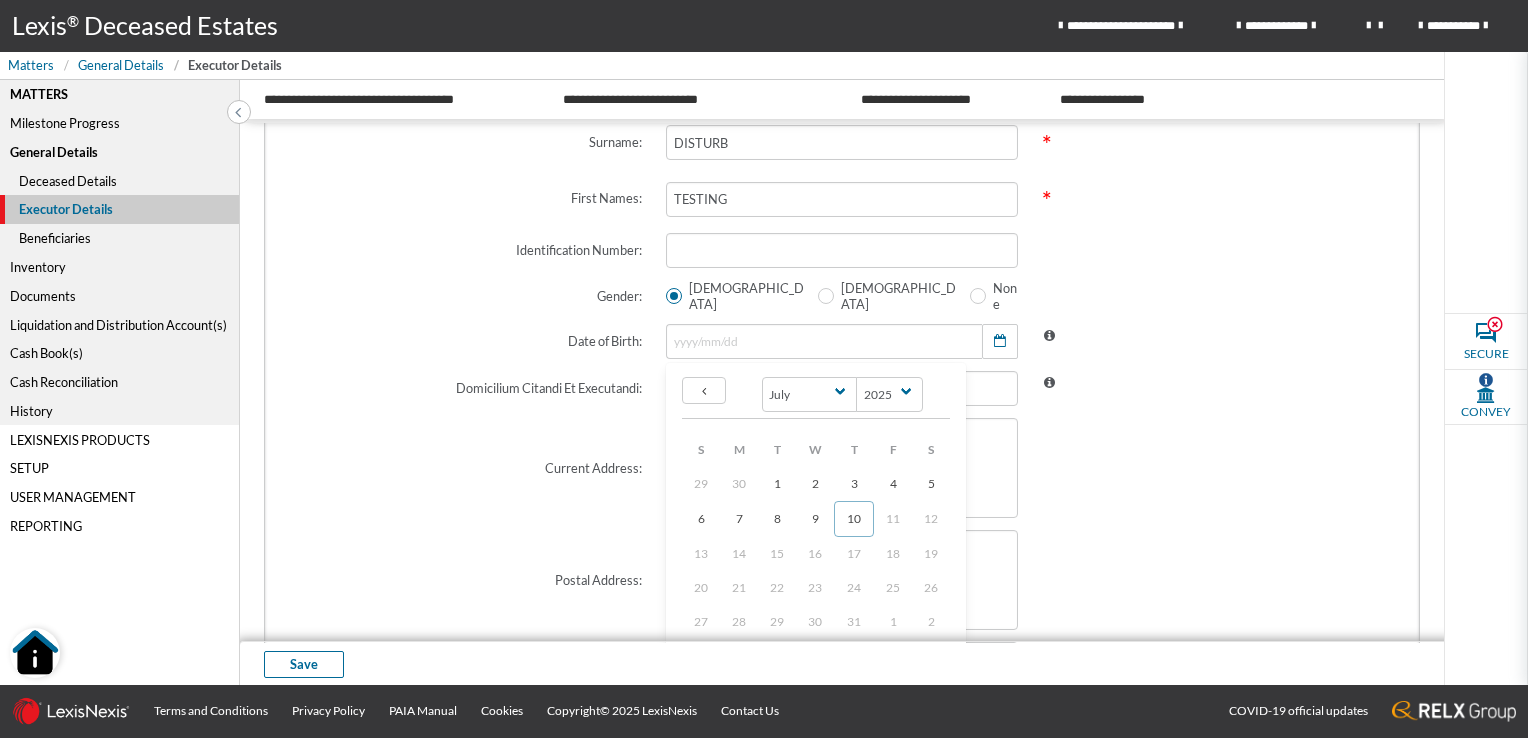 click on "January   February   March   April   May   June   July   August   September   October   November   [DATE]   2024   2023   2022   2021   2020   2019   2018   2017   2016   2015   2014   2013   2012   2011   2010   2009   2008   2007   2006   2005   2004   2003   2002   2001   2000   1999   1998   1997   1996   1995   1994   1993   1992   1991   1990   1989   1988   1987   1986   1985   1984   1983   1982   1981   1980   1979   1978   1977   1976   1975   1974   1973   1972   1971   1970   1969   1968   1967   1966   1965   1964   1963   1962   1961   1960   1959   1958   1957   1956   1955   1954   1953   1952   1951   1950   1949   1948   1947   1946   1945   1944   1943   1942   1941   1940   1939   1938   1937   1936   1935   1934   1933   1932   1931   1930   1929   1928   1927   1926   1925   1924   1923   1922   1921   1920   1919   1918   1917   1916   1915   1914   1913   1912   1911   1910   1909   1908   1907   1906   1905  S M T W T F S 29 30 1 2 3 4 5 6 7 8 9 10 11 12 13 14 15 16 17 18 19" at bounding box center (816, 525) 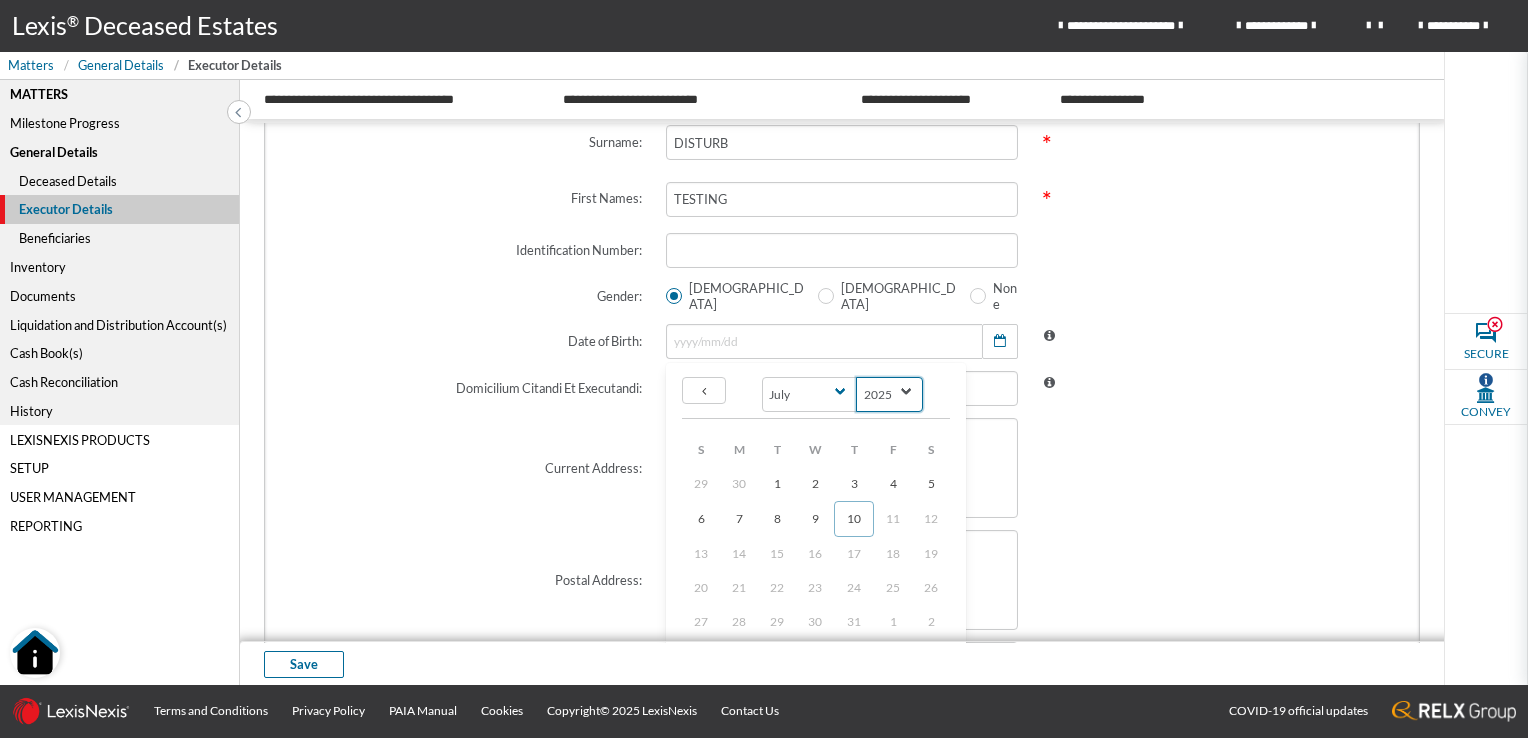click on "2025   2024   2023   2022   2021   2020   2019   2018   2017   2016   2015   2014   2013   2012   2011   2010   2009   2008   2007   2006   2005   2004   2003   2002   2001   2000   1999   1998   1997   1996   1995   1994   1993   1992   1991   1990   1989   1988   1987   1986   1985   1984   1983   1982   1981   1980   1979   1978   1977   1976   1975   1974   1973   1972   1971   1970   1969   1968   1967   1966   1965   1964   1963   1962   1961   1960   1959   1958   1957   1956   1955   1954   1953   1952   1951   1950   1949   1948   1947   1946   1945   1944   1943   1942   1941   1940   1939   1938   1937   1936   1935   1934   1933   1932   1931   1930   1929   1928   1927   1926   1925   1924   1923   1922   1921   1920   1919   1918   1917   1916   1915   1914   1913   1912   1911   1910   1909   1908   1907   1906   1905" at bounding box center [889, 394] 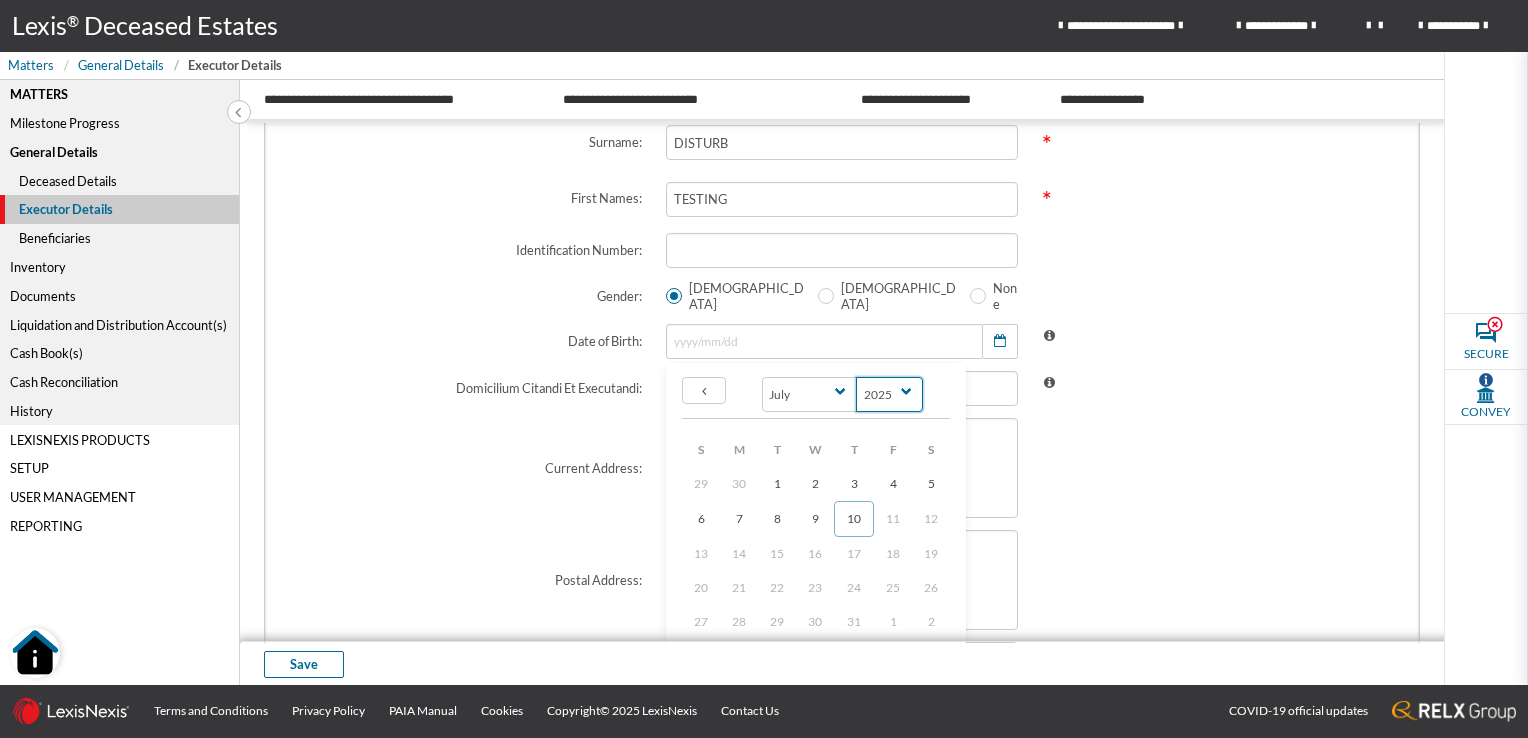select on "2000" 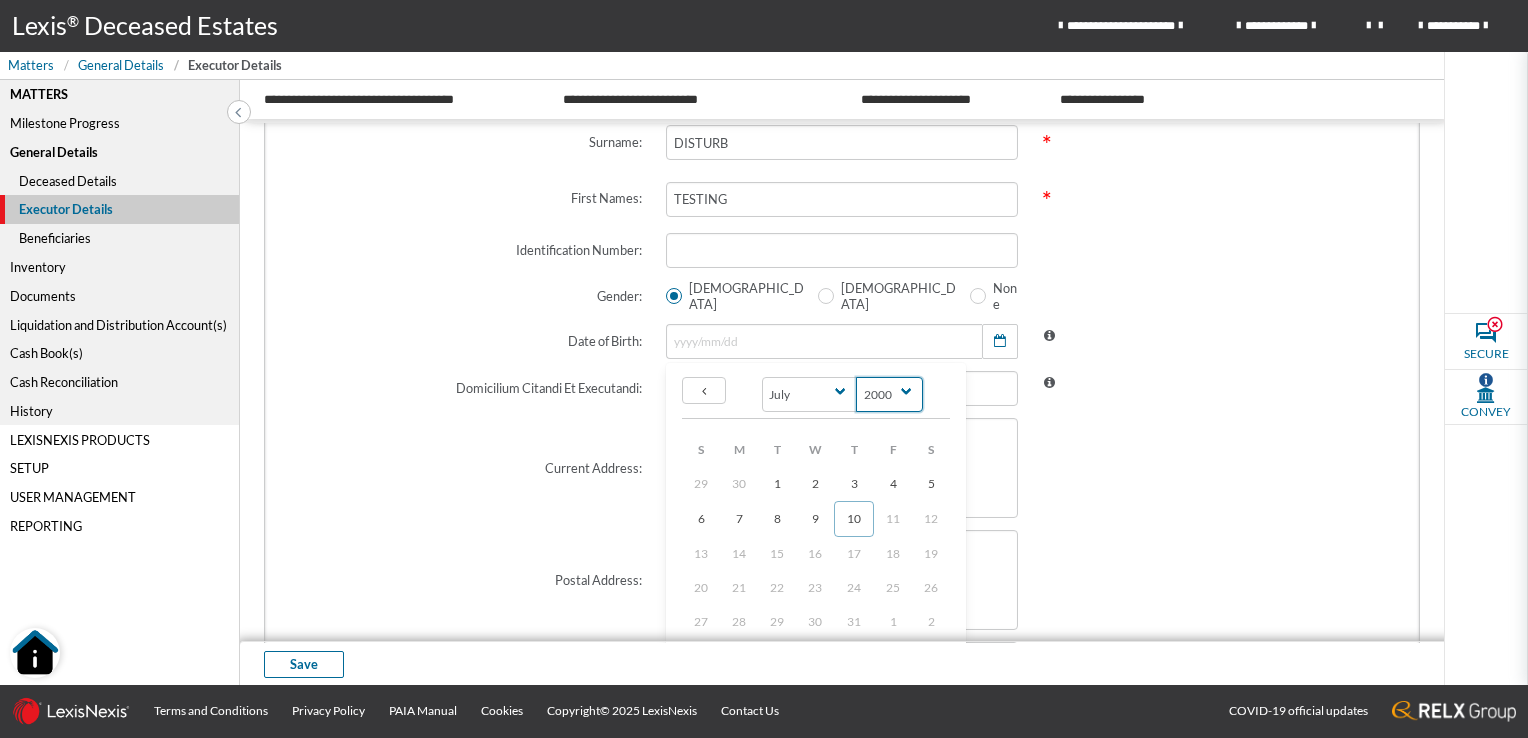click on "2025   2024   2023   2022   2021   2020   2019   2018   2017   2016   2015   2014   2013   2012   2011   2010   2009   2008   2007   2006   2005   2004   2003   2002   2001   2000   1999   1998   1997   1996   1995   1994   1993   1992   1991   1990   1989   1988   1987   1986   1985   1984   1983   1982   1981   1980   1979   1978   1977   1976   1975   1974   1973   1972   1971   1970   1969   1968   1967   1966   1965   1964   1963   1962   1961   1960   1959   1958   1957   1956   1955   1954   1953   1952   1951   1950   1949   1948   1947   1946   1945   1944   1943   1942   1941   1940   1939   1938   1937   1936   1935   1934   1933   1932   1931   1930   1929   1928   1927   1926   1925   1924   1923   1922   1921   1920   1919   1918   1917   1916   1915   1914   1913   1912   1911   1910   1909   1908   1907   1906   1905" at bounding box center [889, 394] 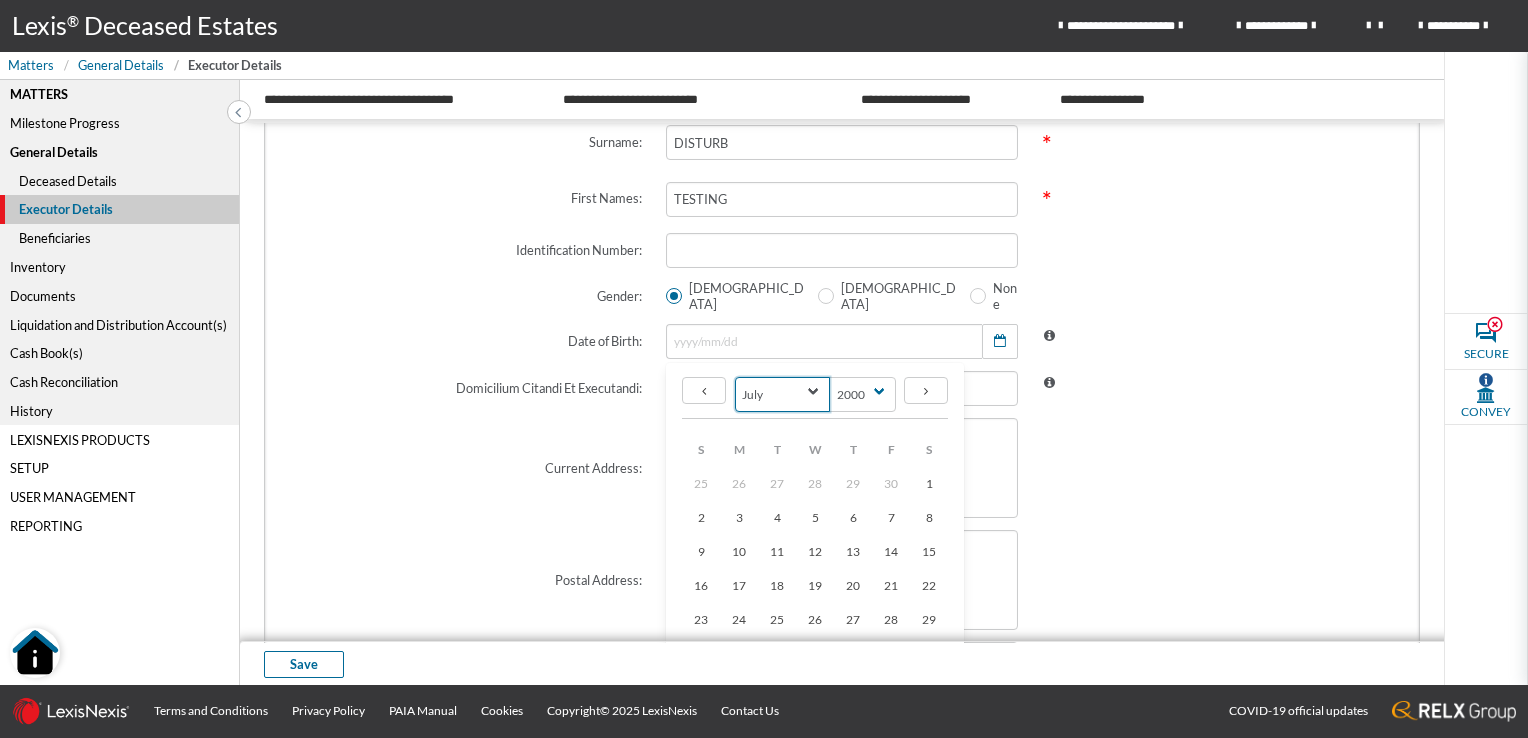 click on "January   February   March   April   May   June   July   August   September   October   November   December" at bounding box center [783, 394] 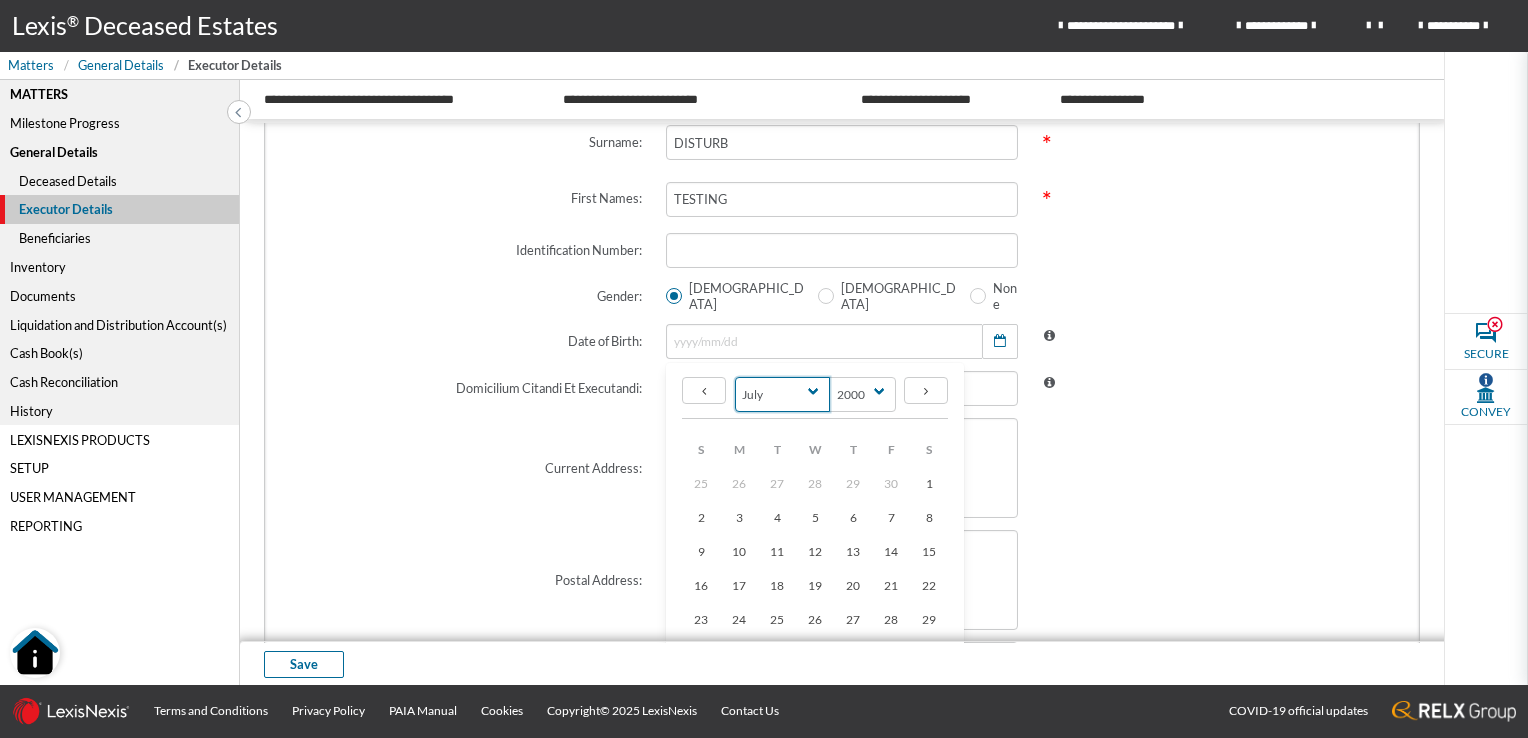 select on "9" 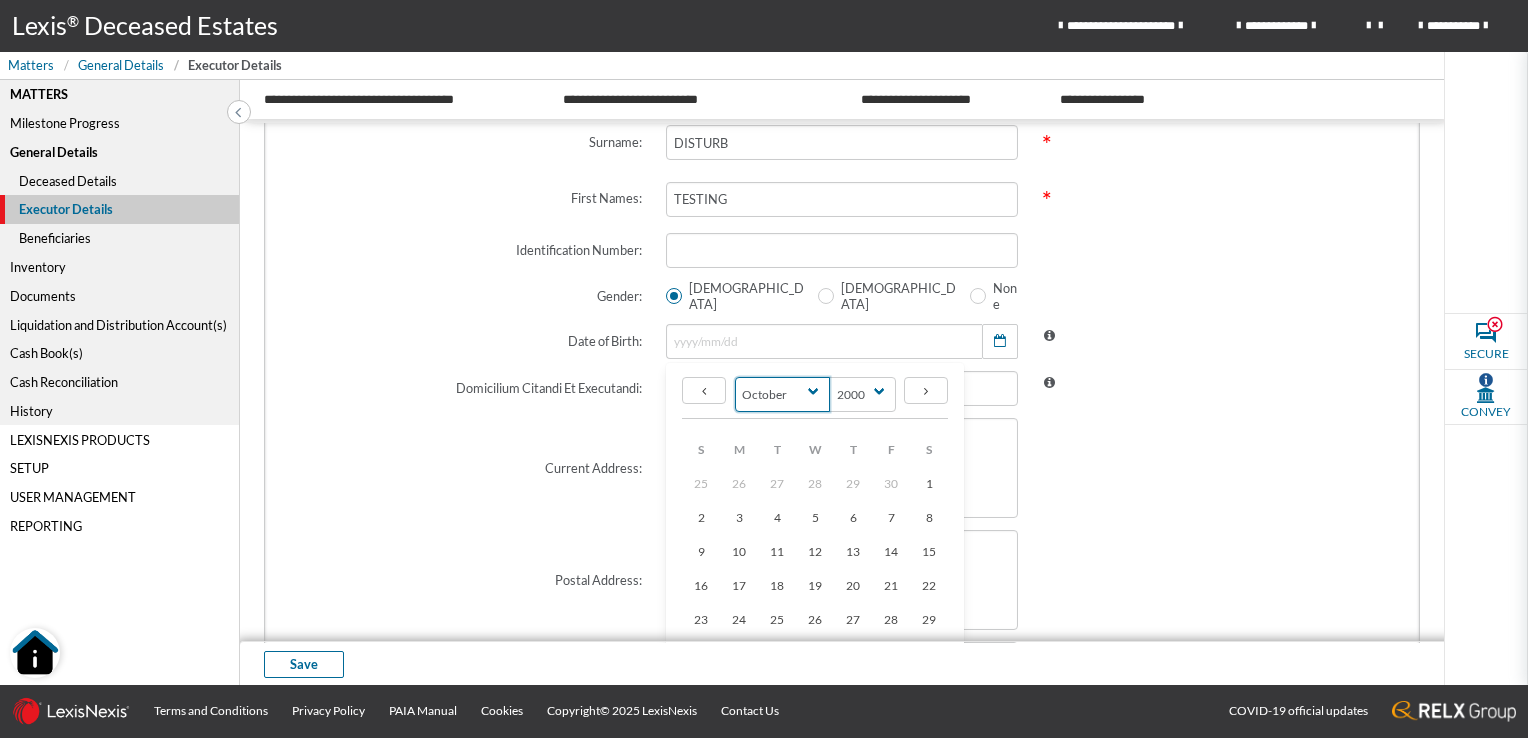 click on "January   February   March   April   May   June   July   August   September   October   November   December" at bounding box center (783, 394) 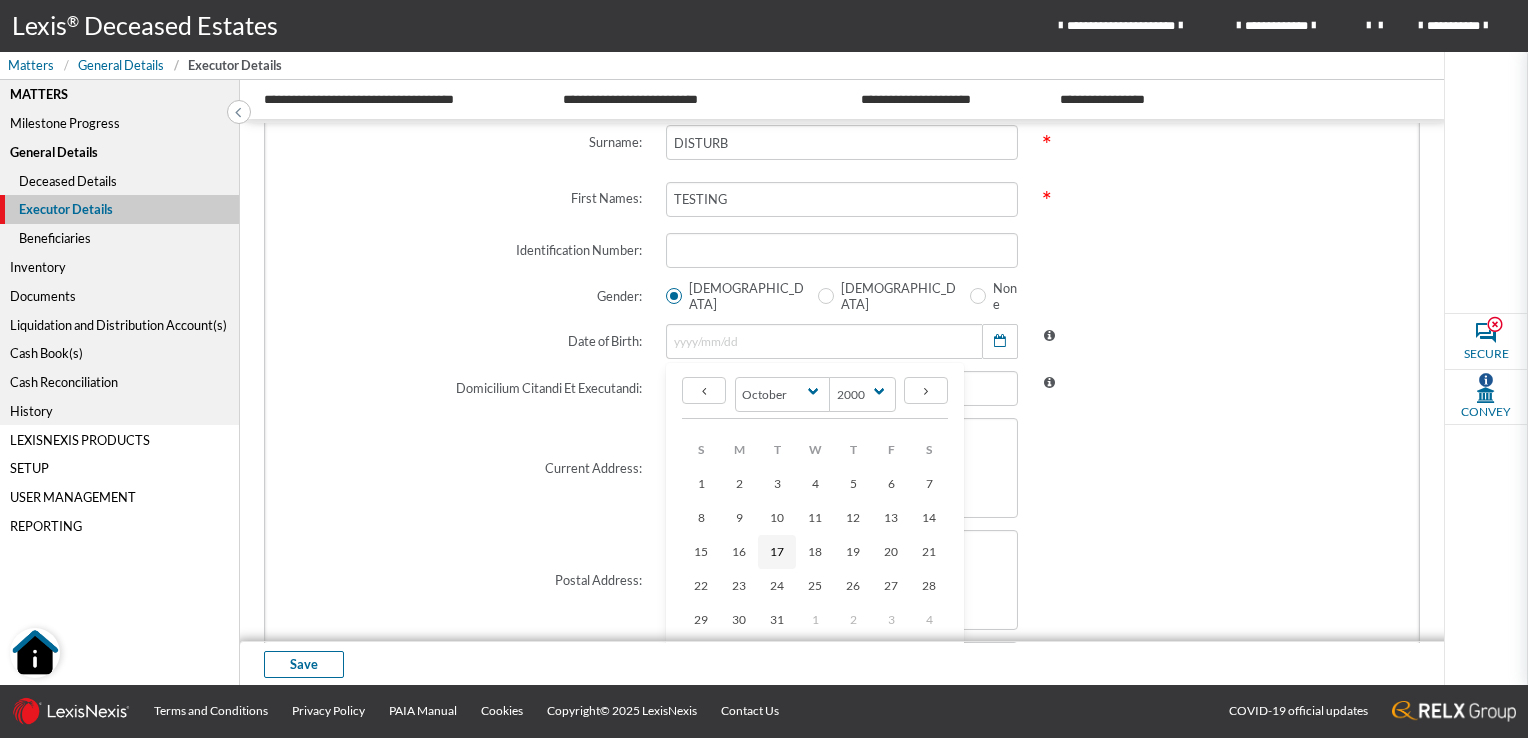 click on "17" at bounding box center (777, 551) 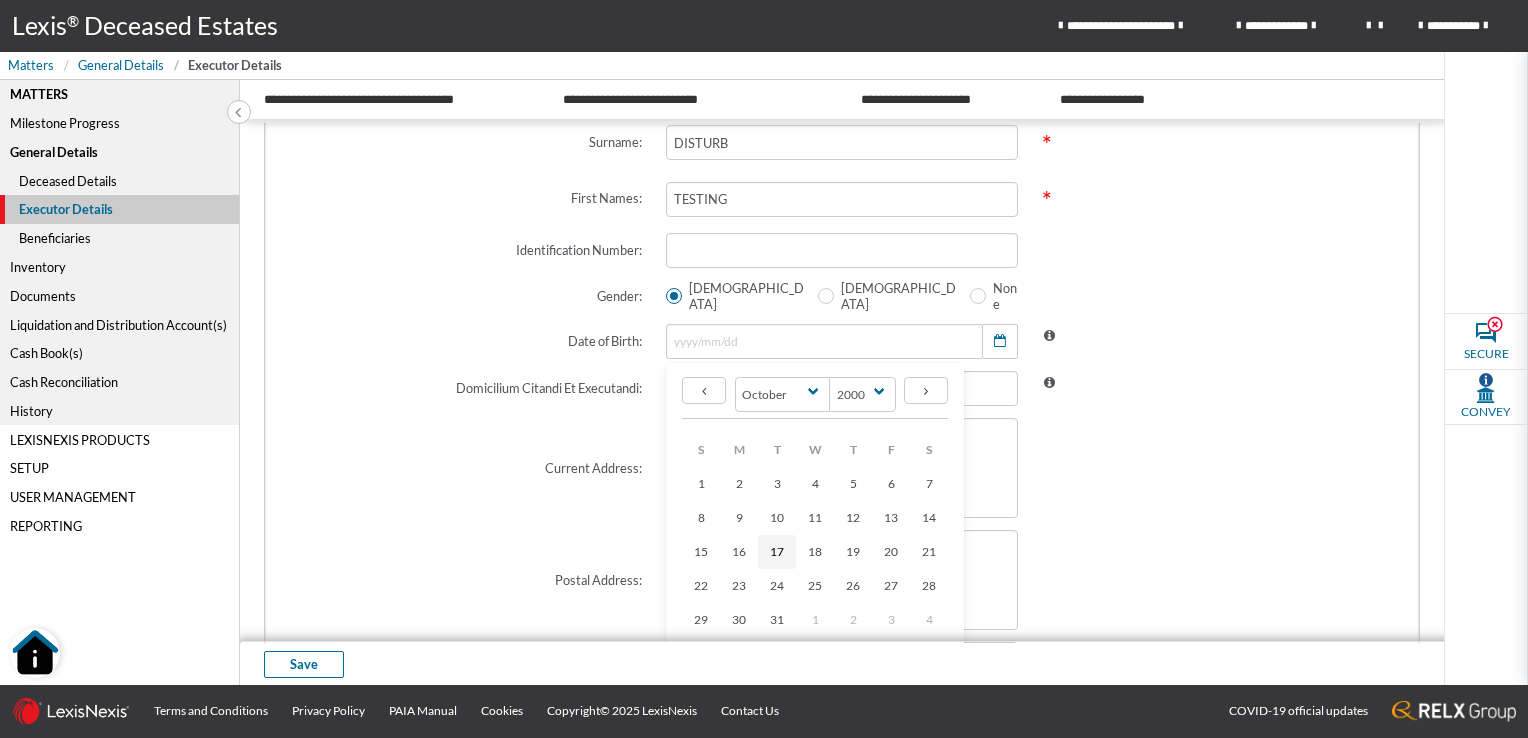 type on "[DATE]" 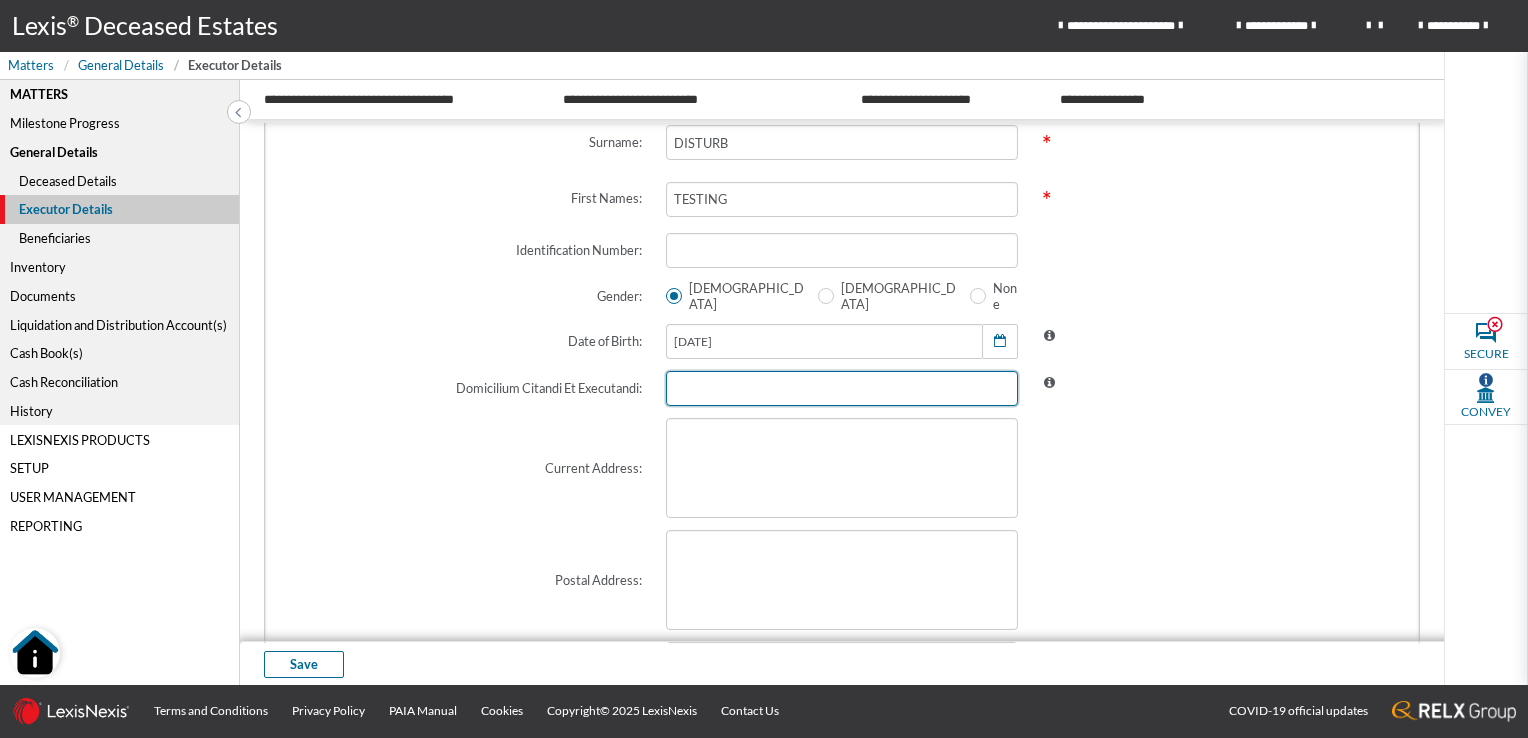 click at bounding box center (842, 388) 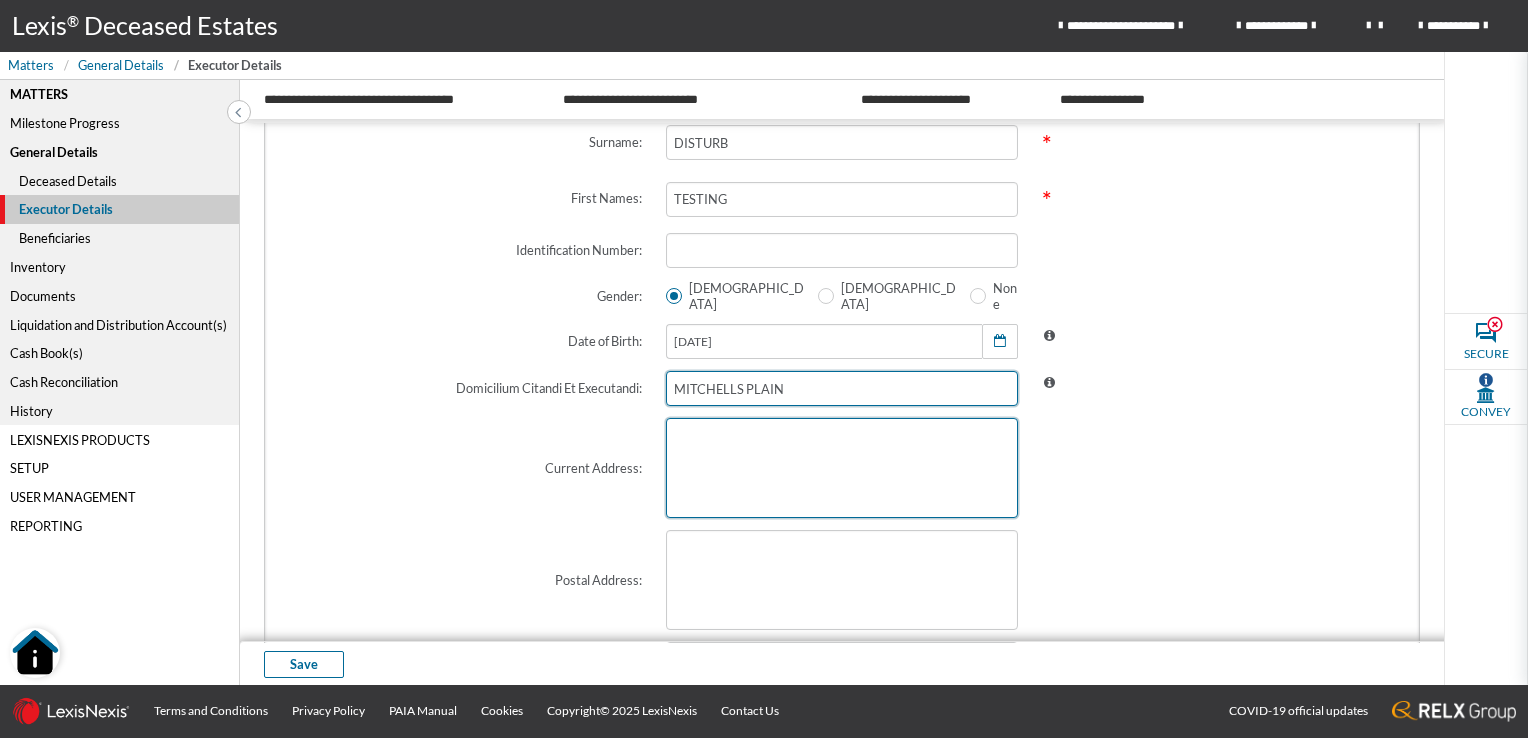 type on "MITCHELLS PLAIN" 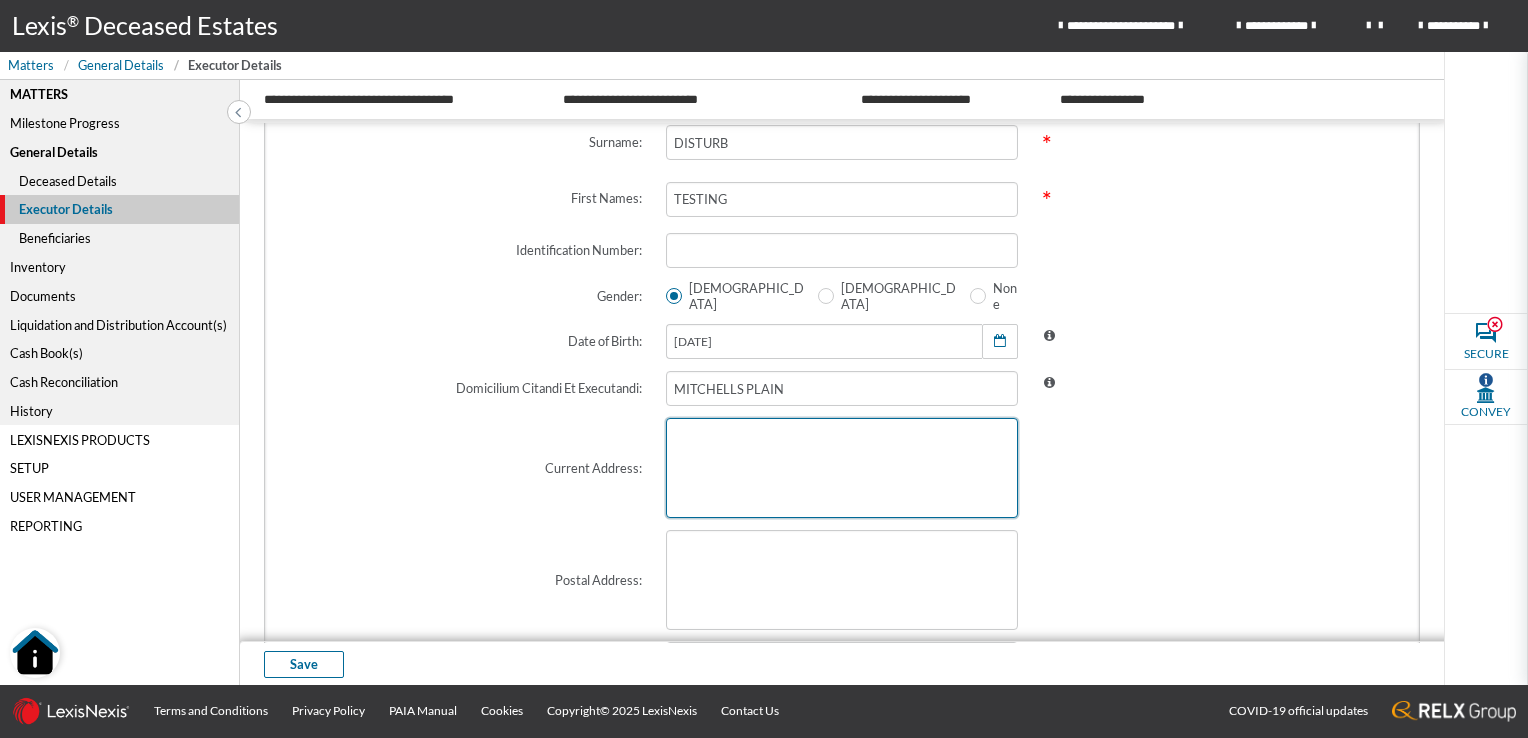 click at bounding box center (842, 468) 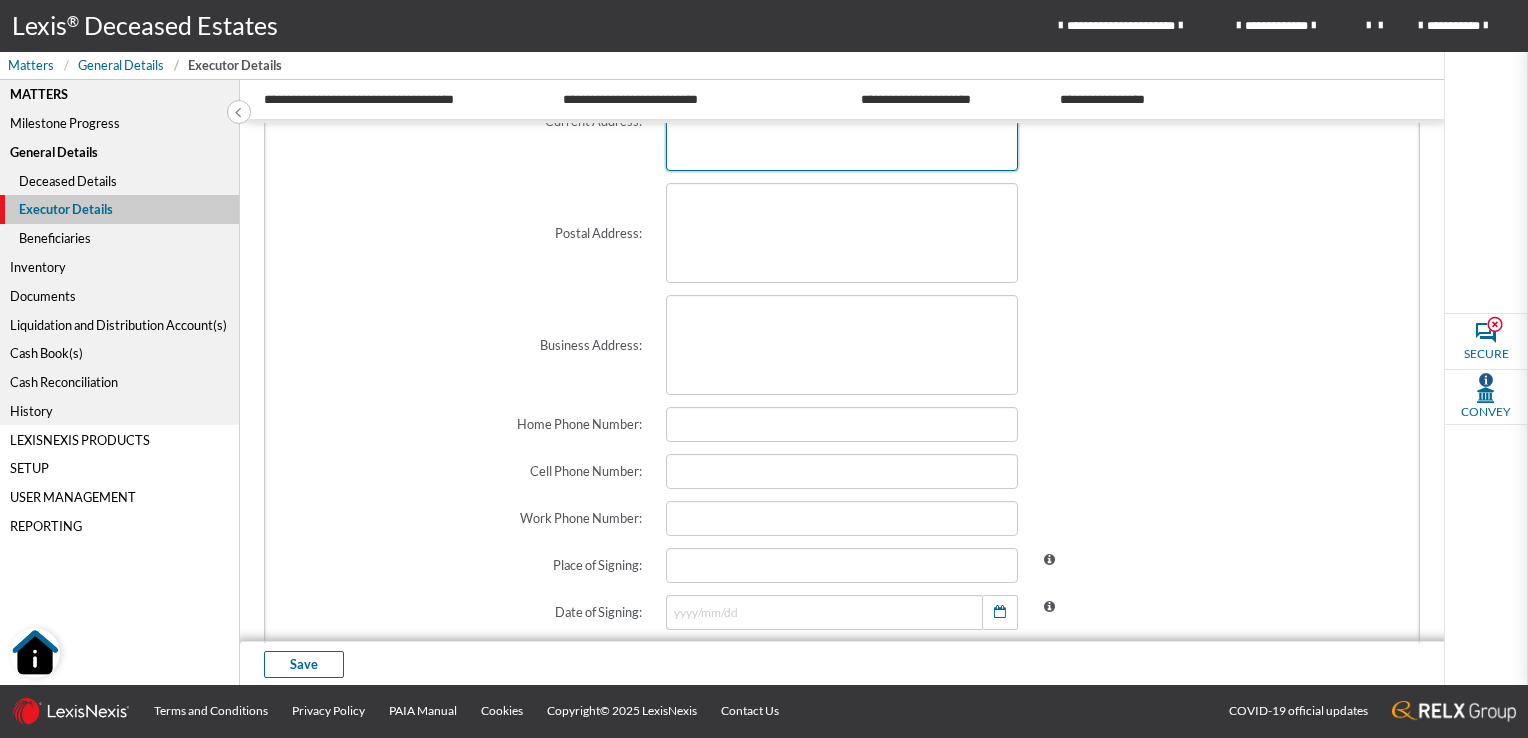 scroll, scrollTop: 700, scrollLeft: 0, axis: vertical 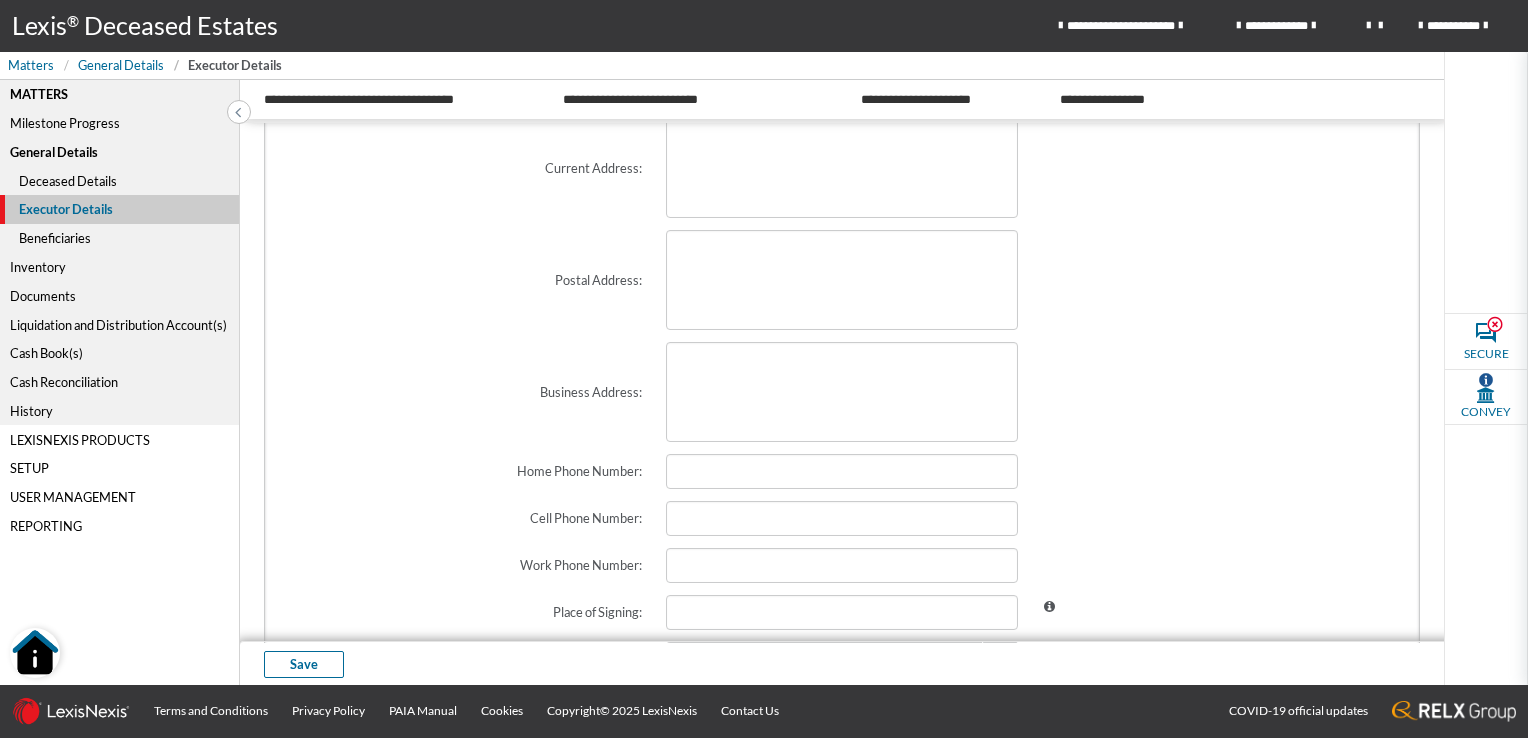 click on "Business Address:" at bounding box center [467, 392] 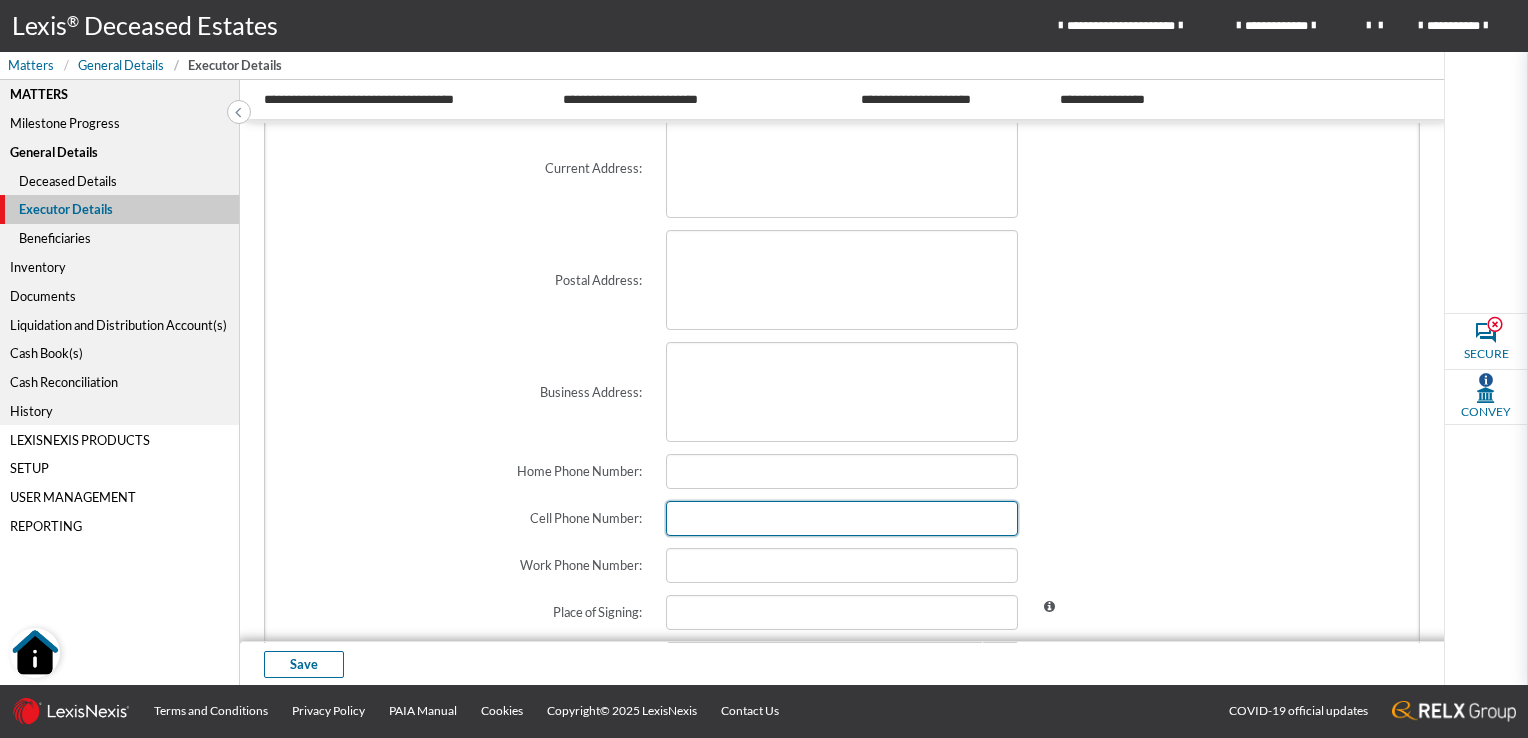 click at bounding box center (842, 518) 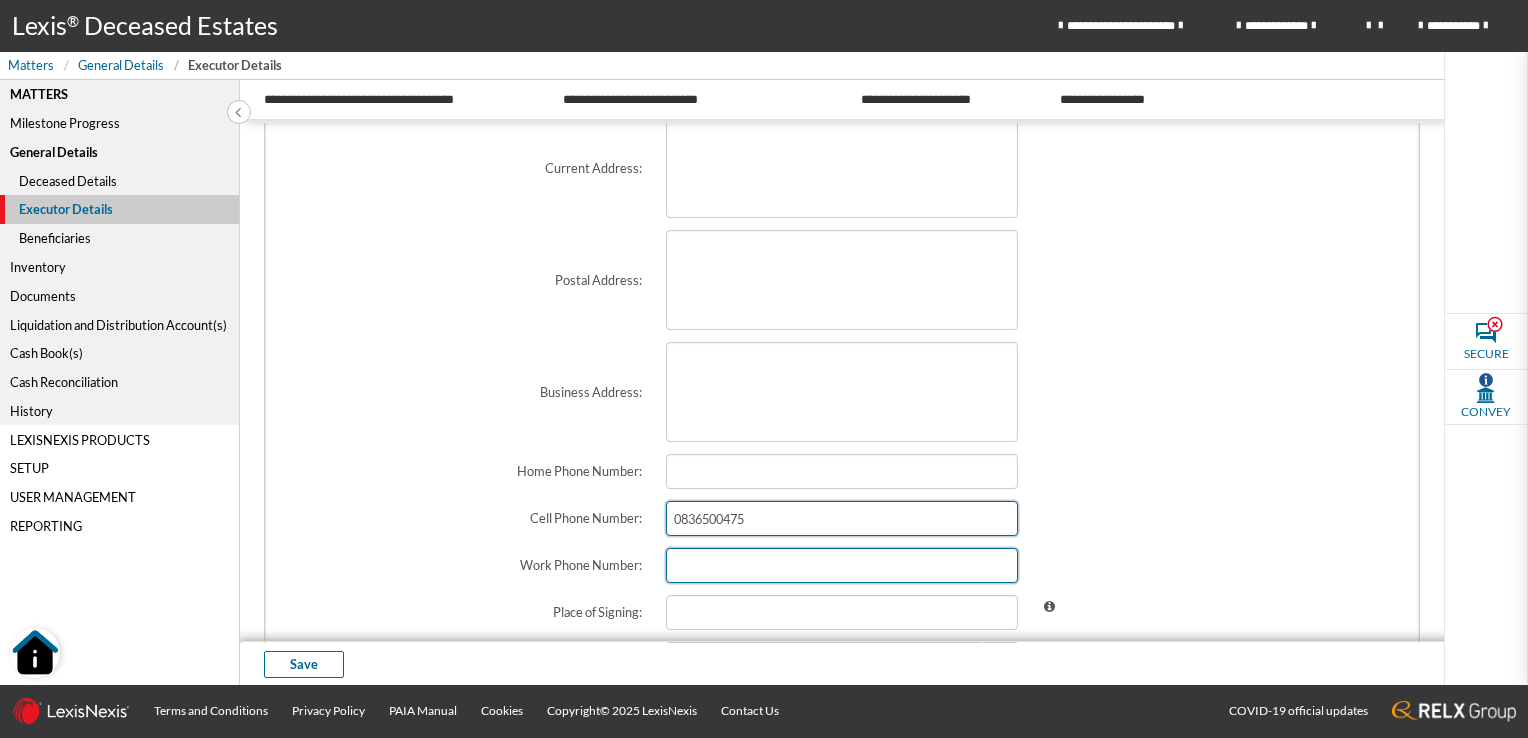 type on "0836500475" 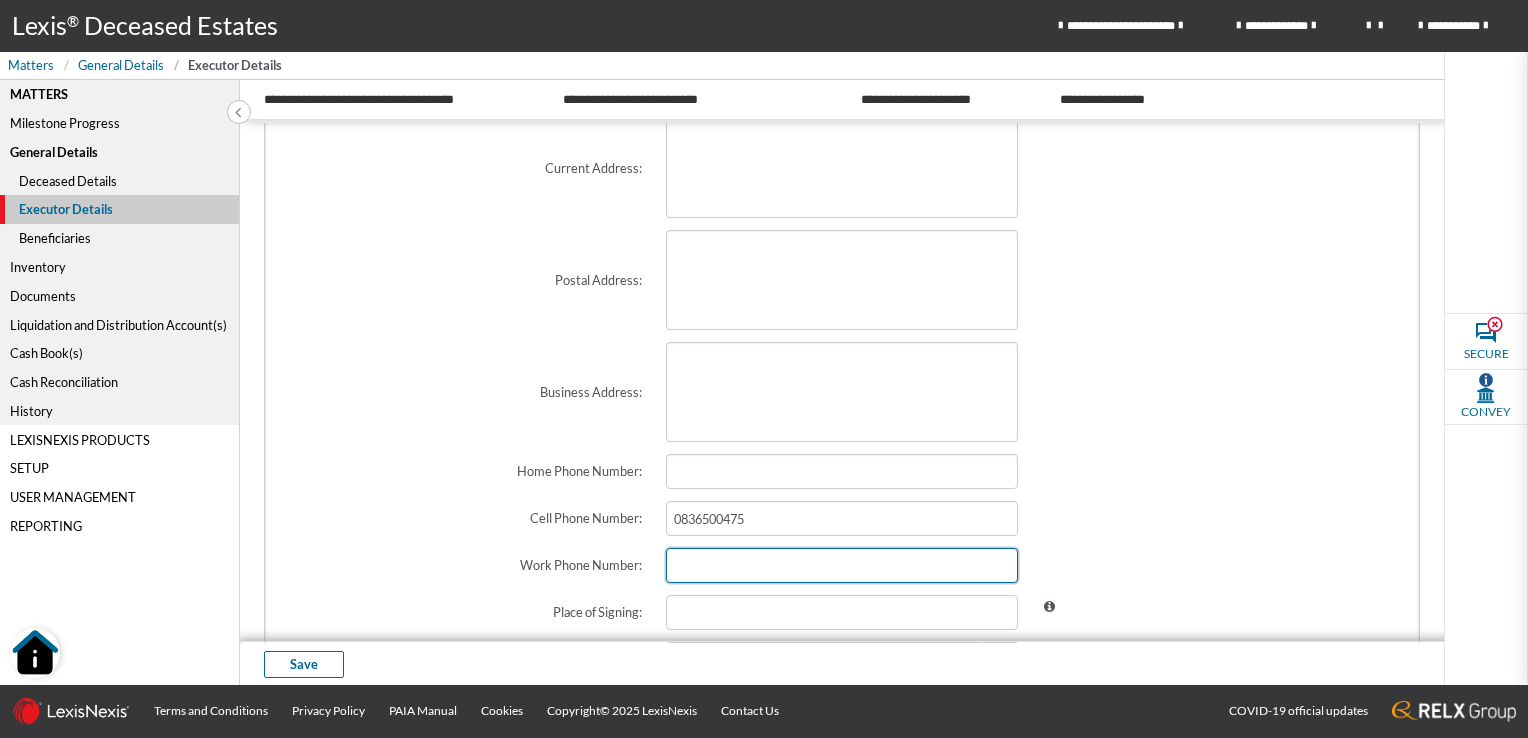 click at bounding box center [842, 565] 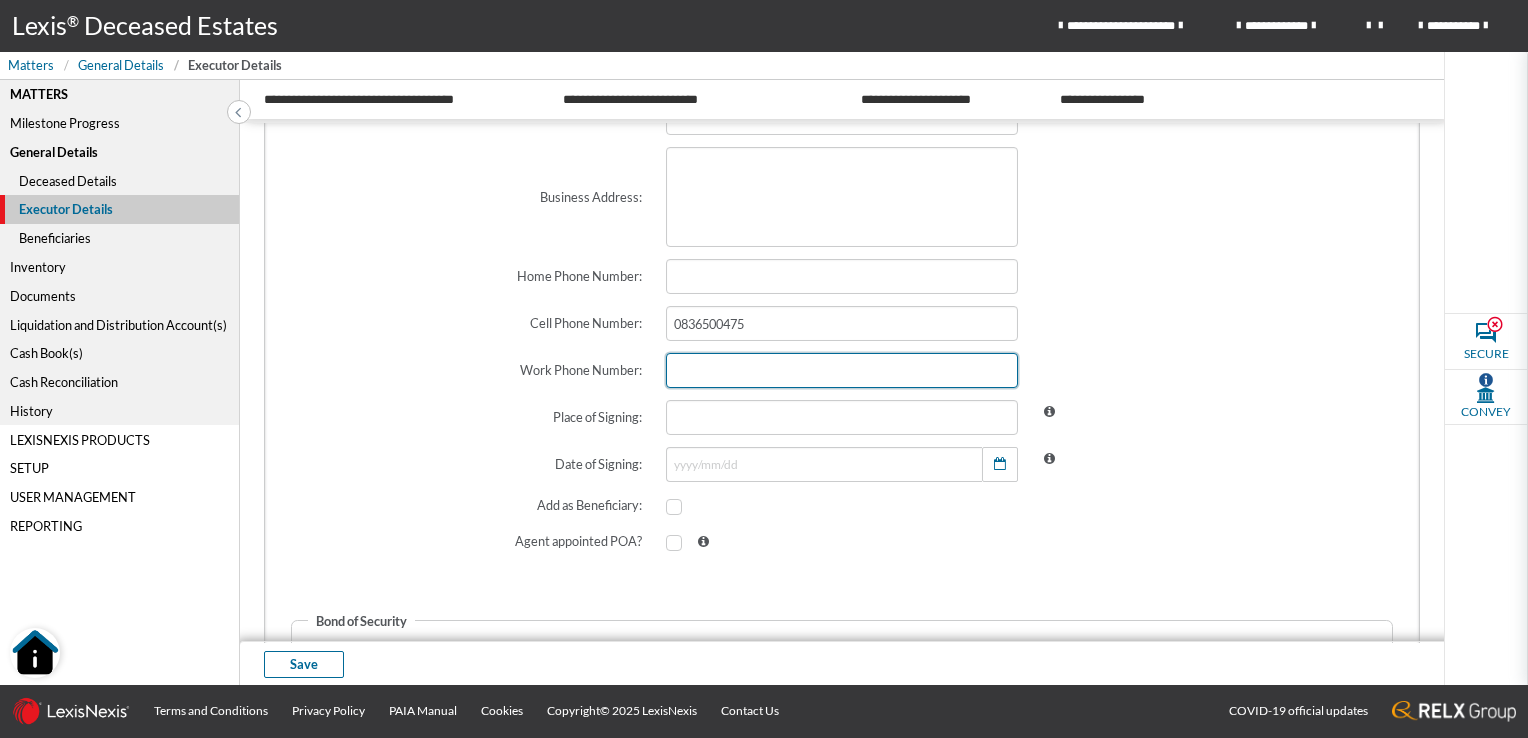 scroll, scrollTop: 900, scrollLeft: 0, axis: vertical 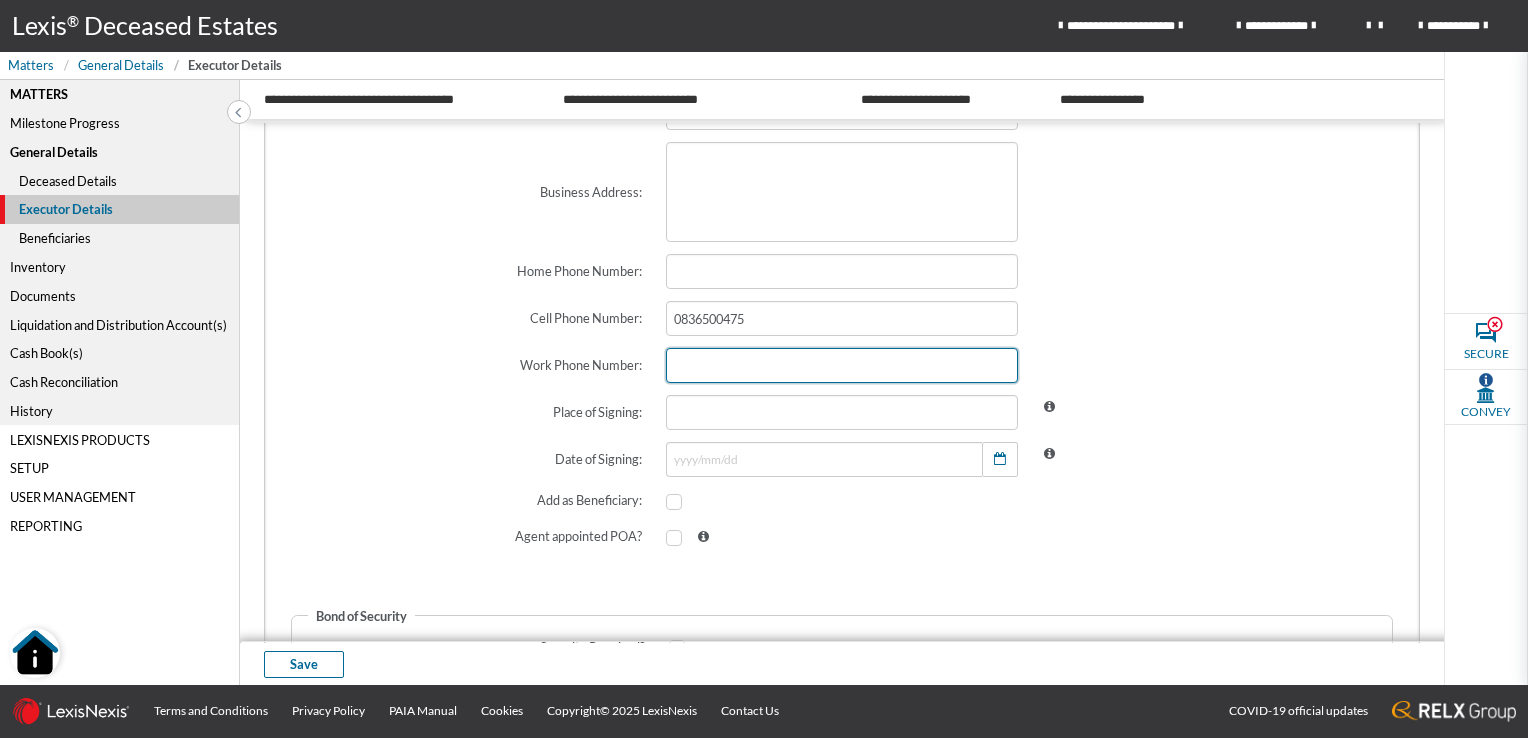 click at bounding box center (842, 365) 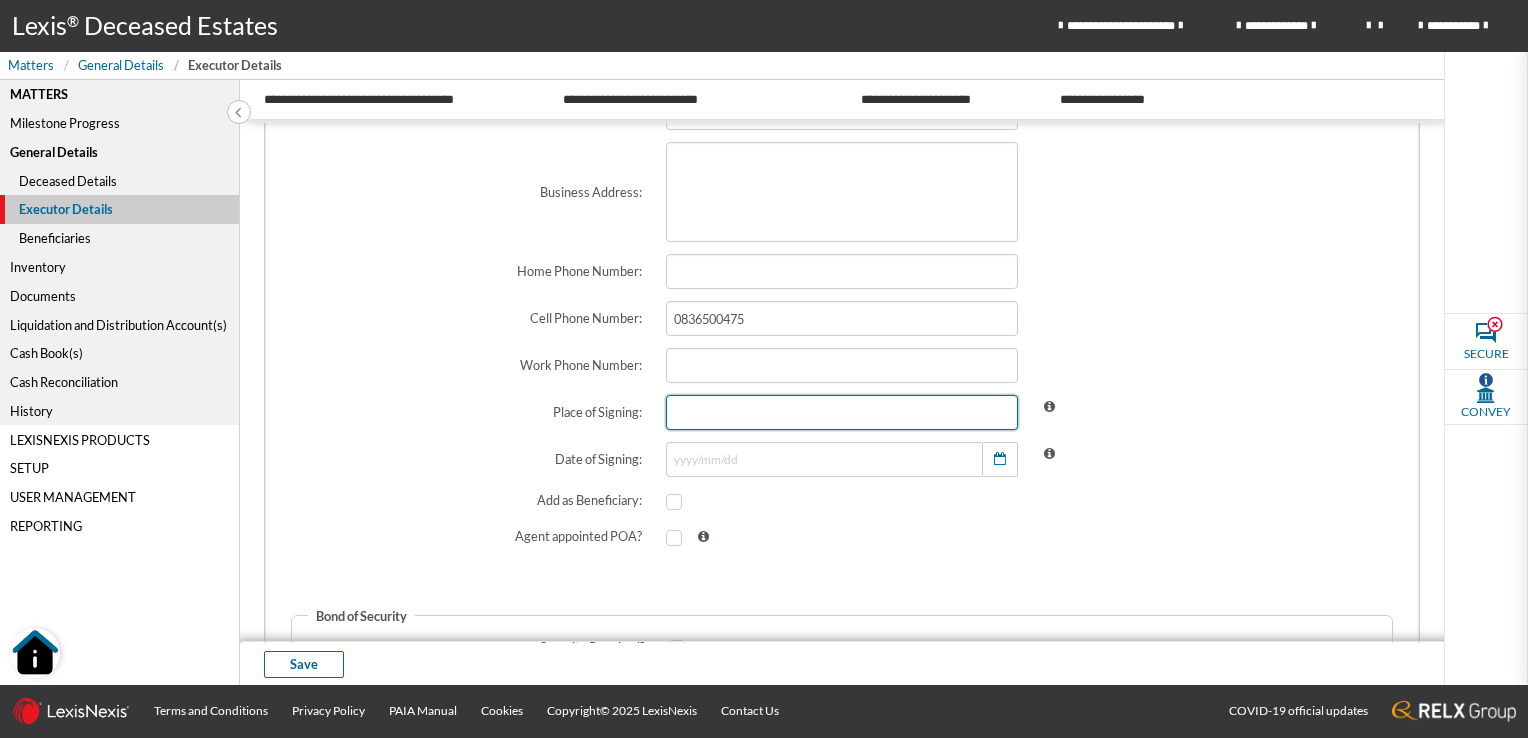 click at bounding box center [842, 412] 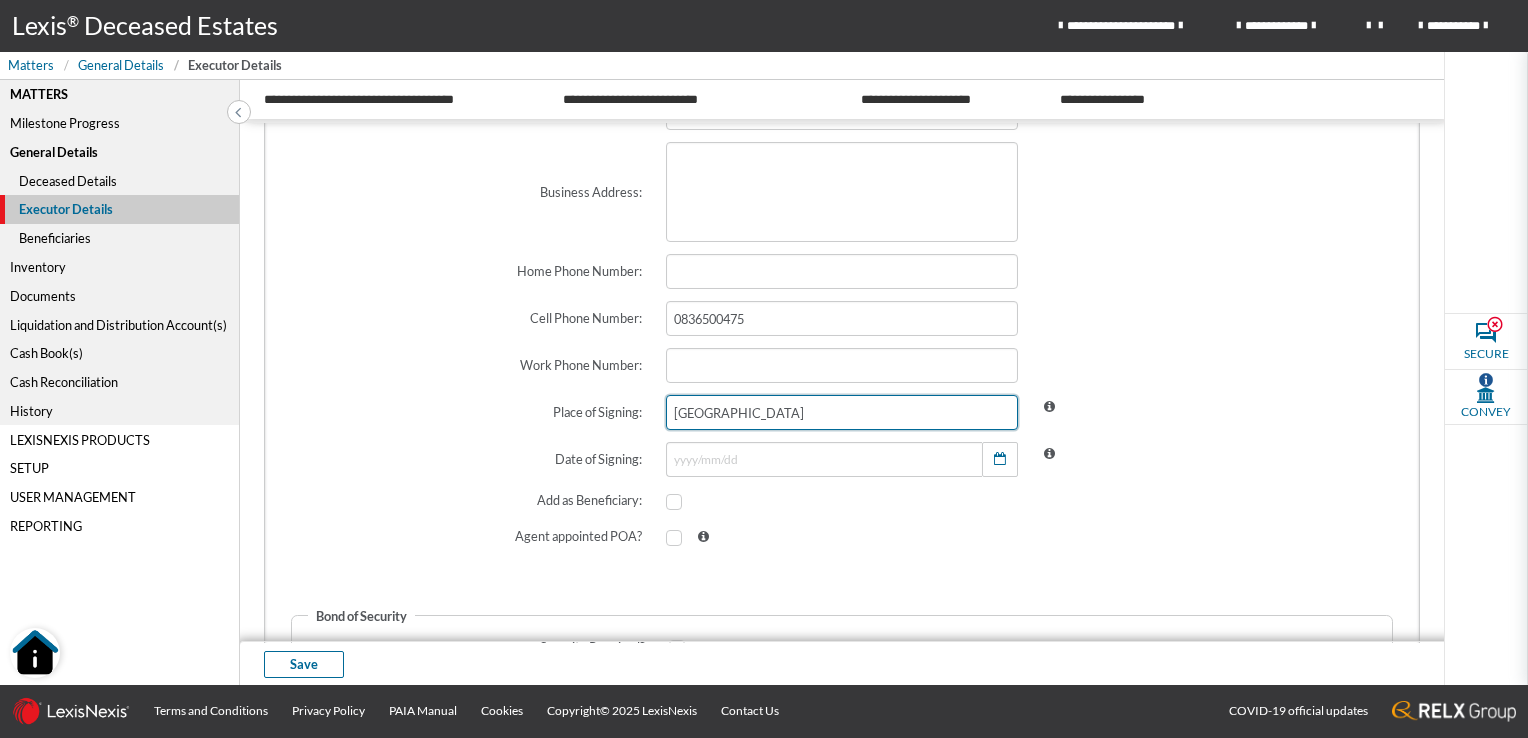 type on "[GEOGRAPHIC_DATA]" 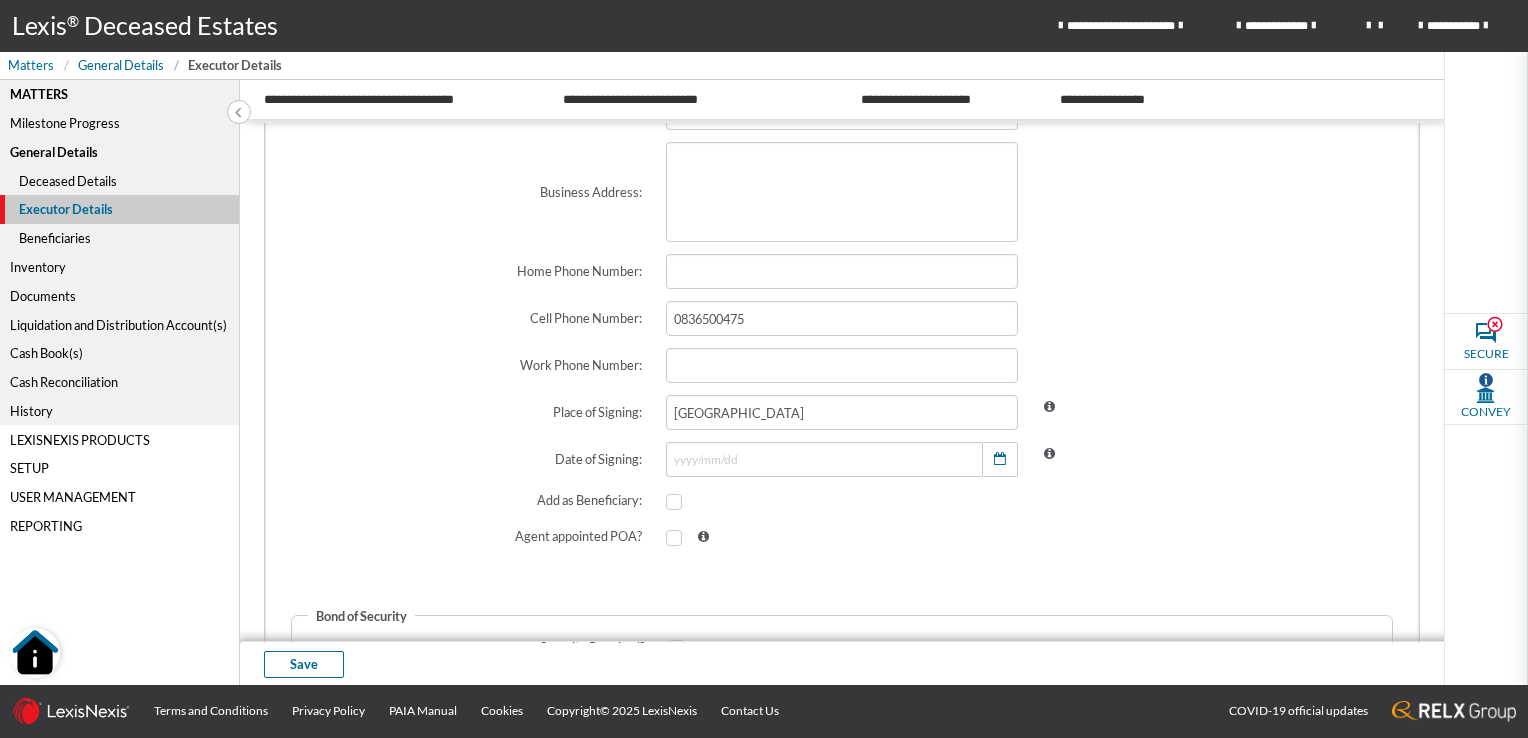click at bounding box center (1218, 537) 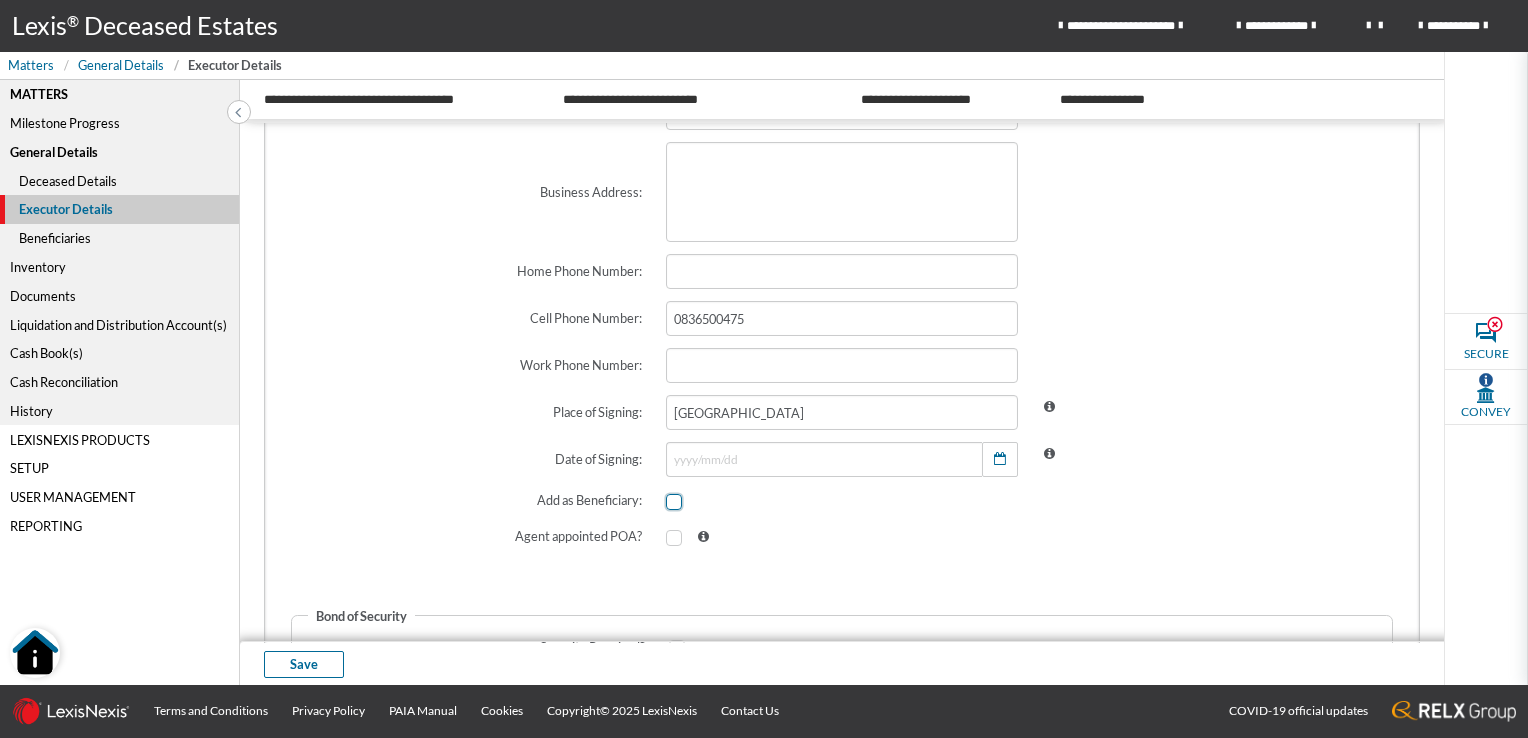 click at bounding box center (674, 502) 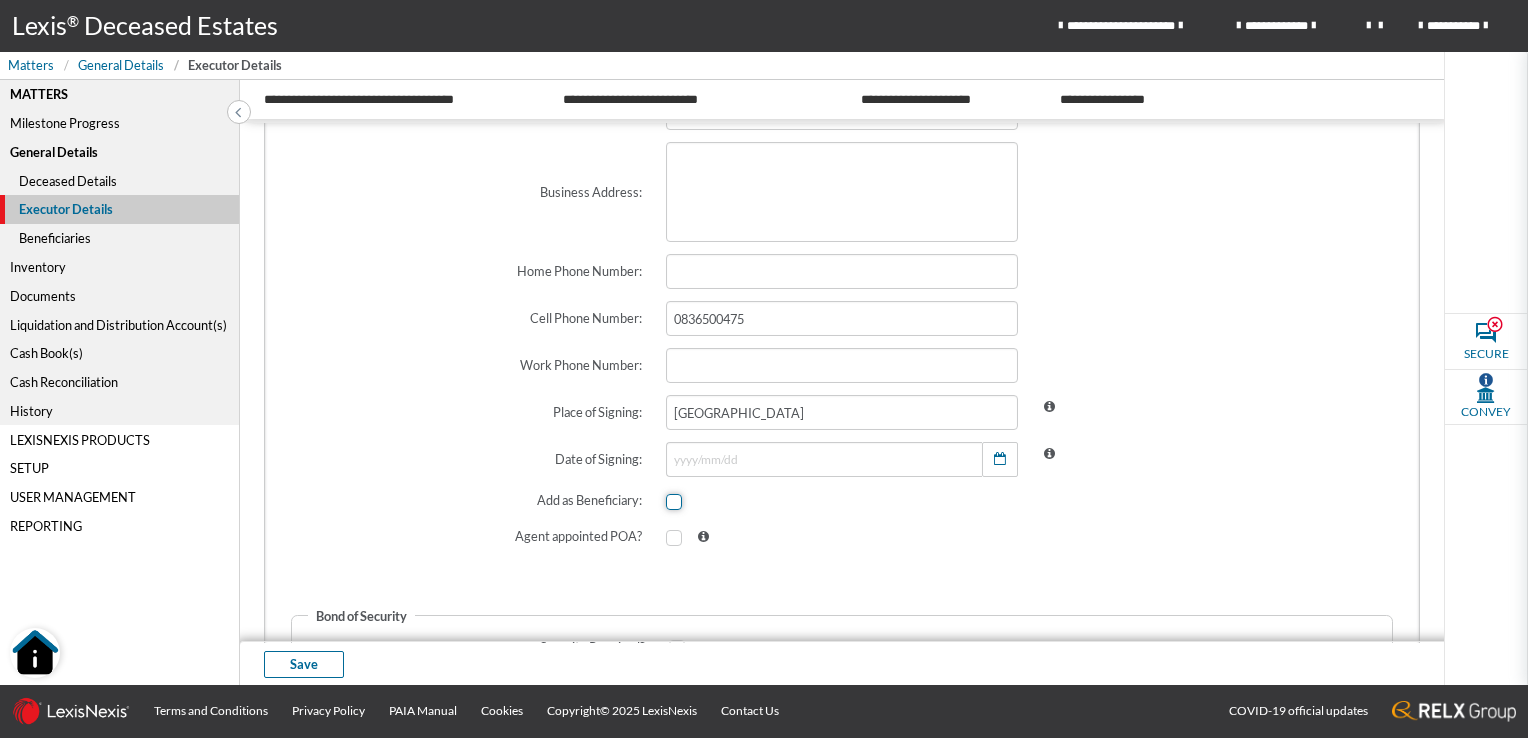 click at bounding box center [672, 502] 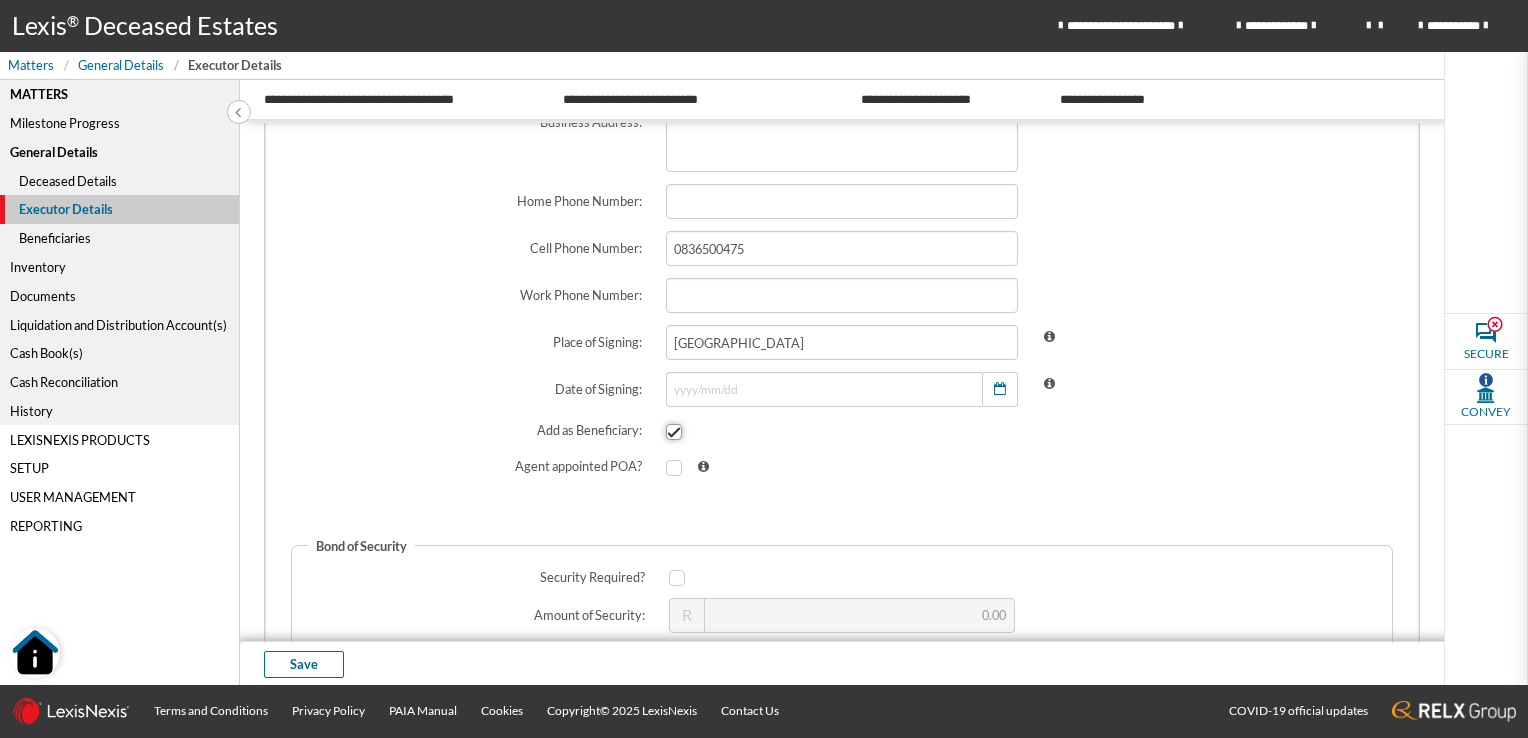 scroll, scrollTop: 1059, scrollLeft: 0, axis: vertical 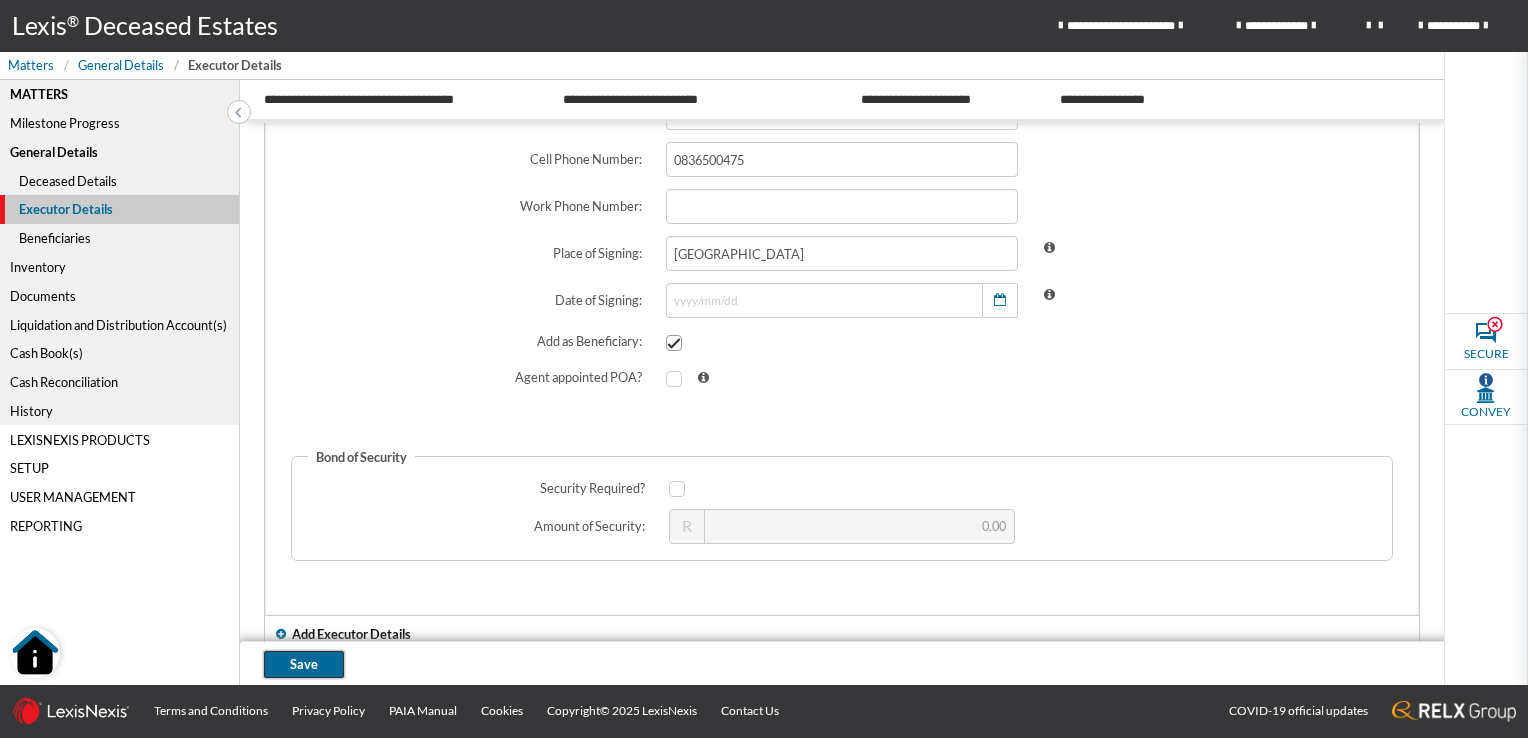 click on "Save" at bounding box center [304, 664] 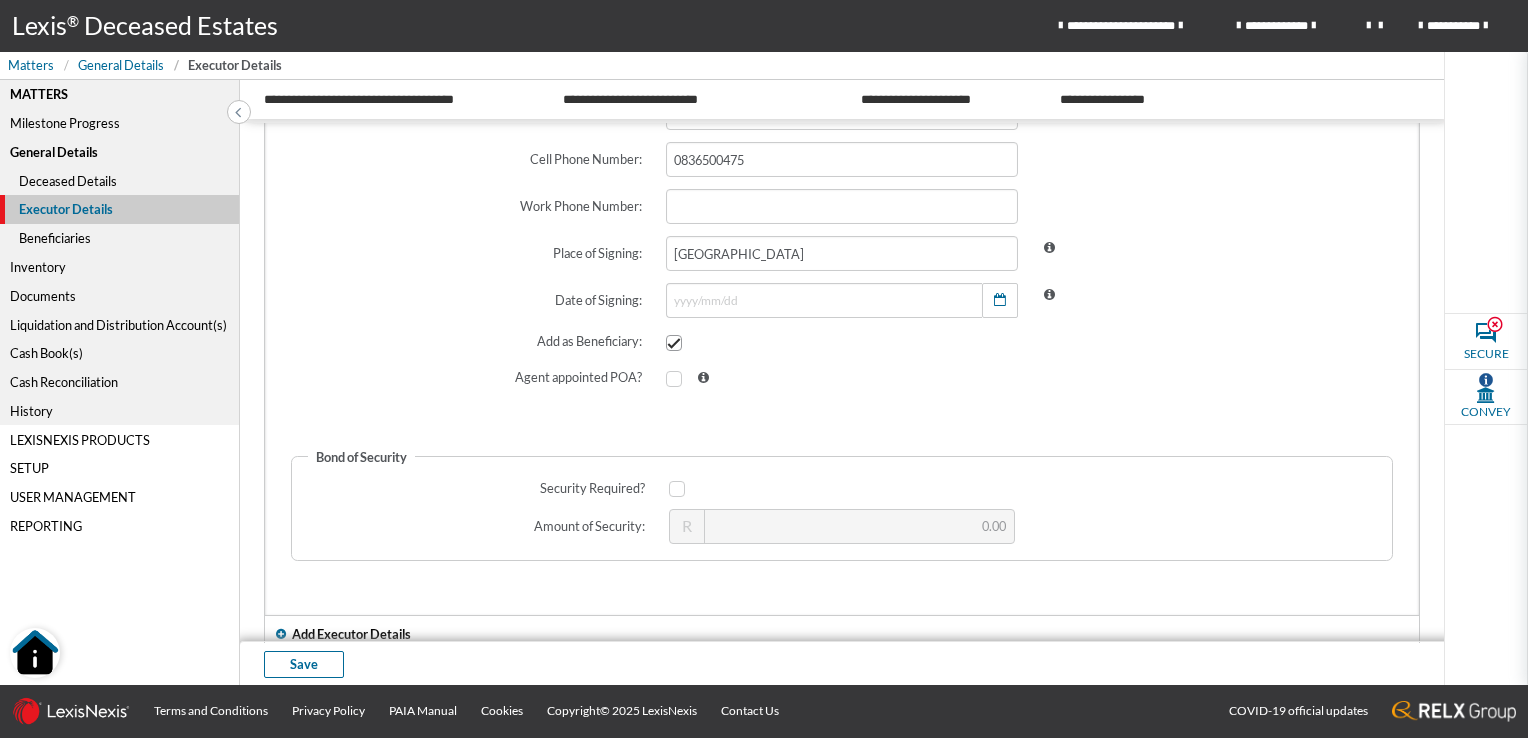 scroll, scrollTop: 0, scrollLeft: 0, axis: both 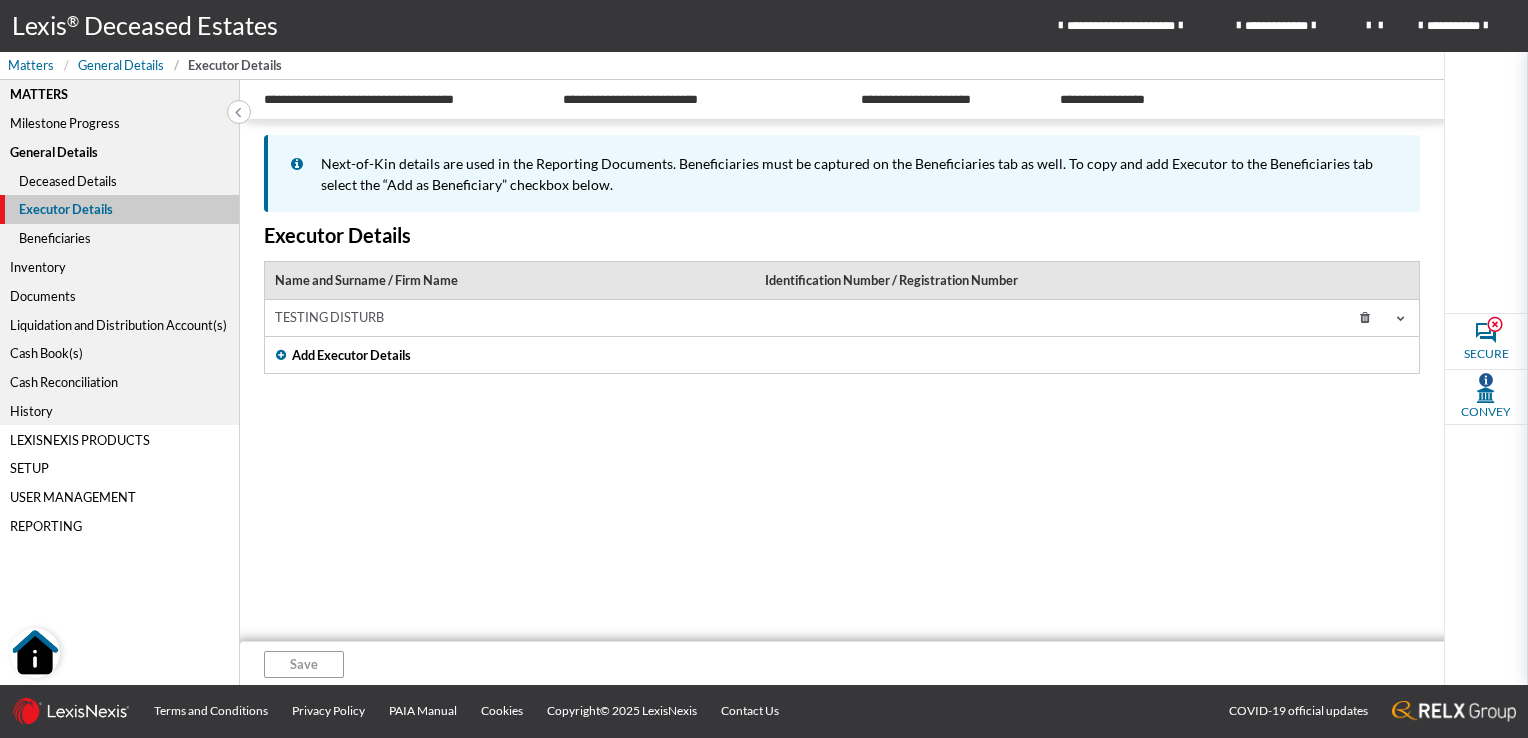 click on "Cash Book(s)" at bounding box center [119, 353] 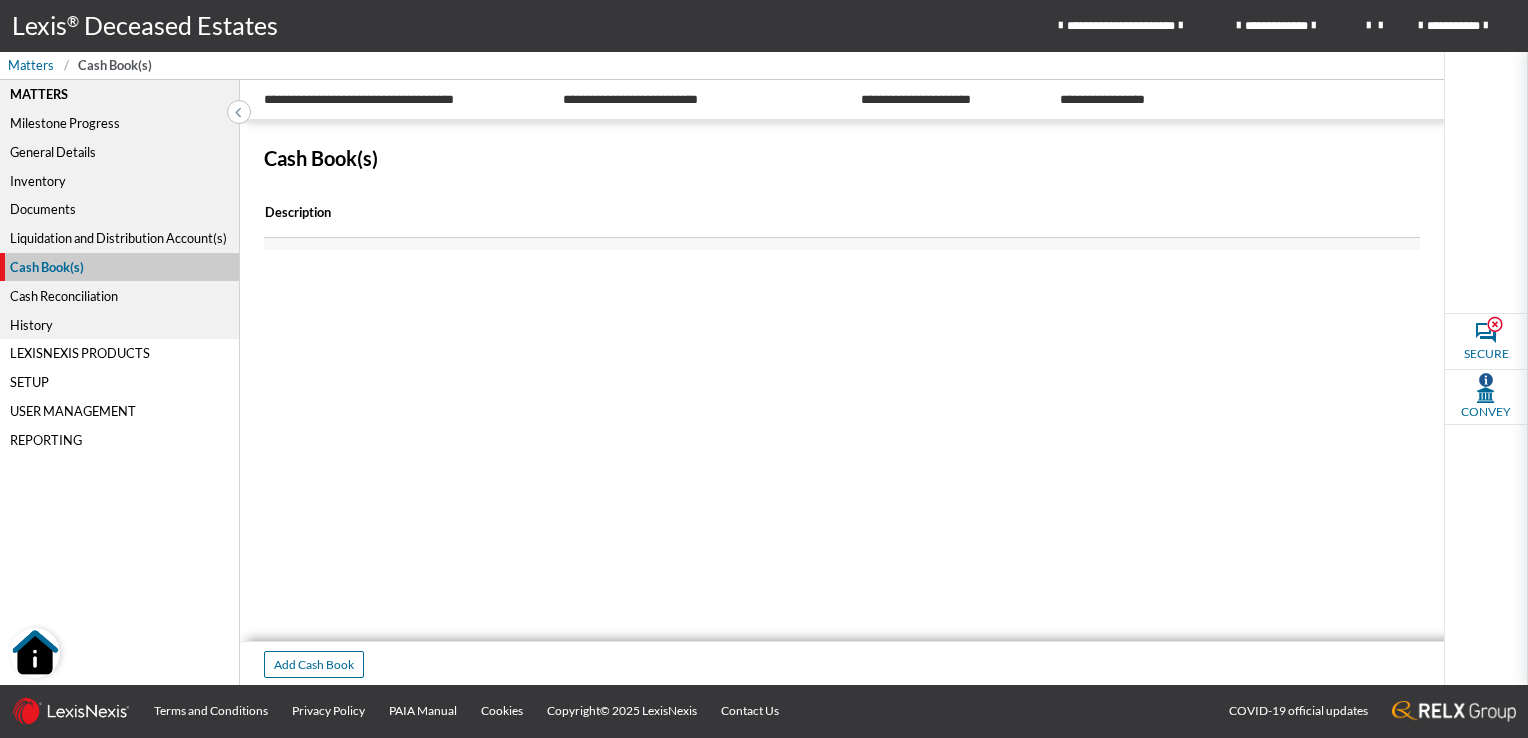 click on "Inventory" at bounding box center (119, 180) 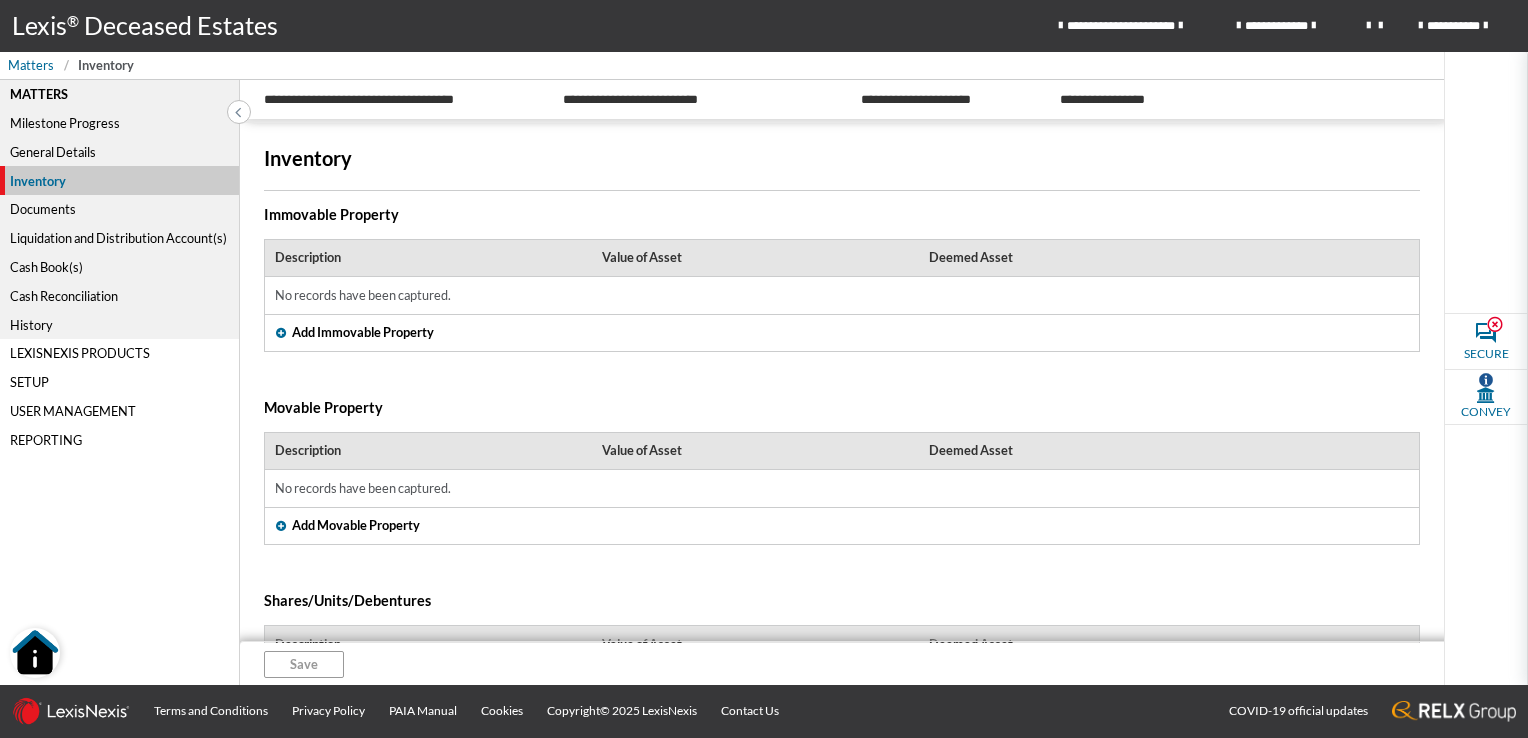 click at bounding box center [281, 333] 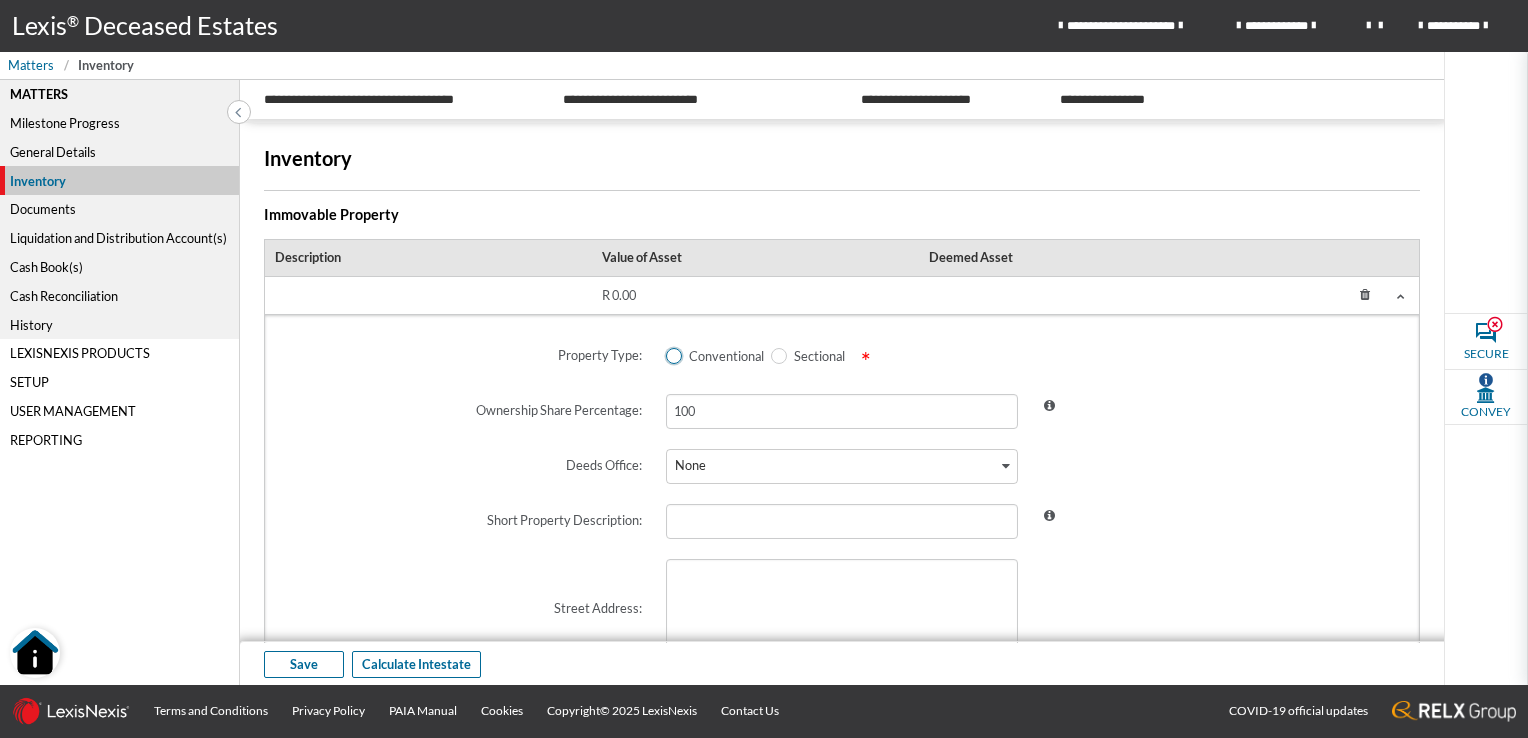 click at bounding box center (674, 356) 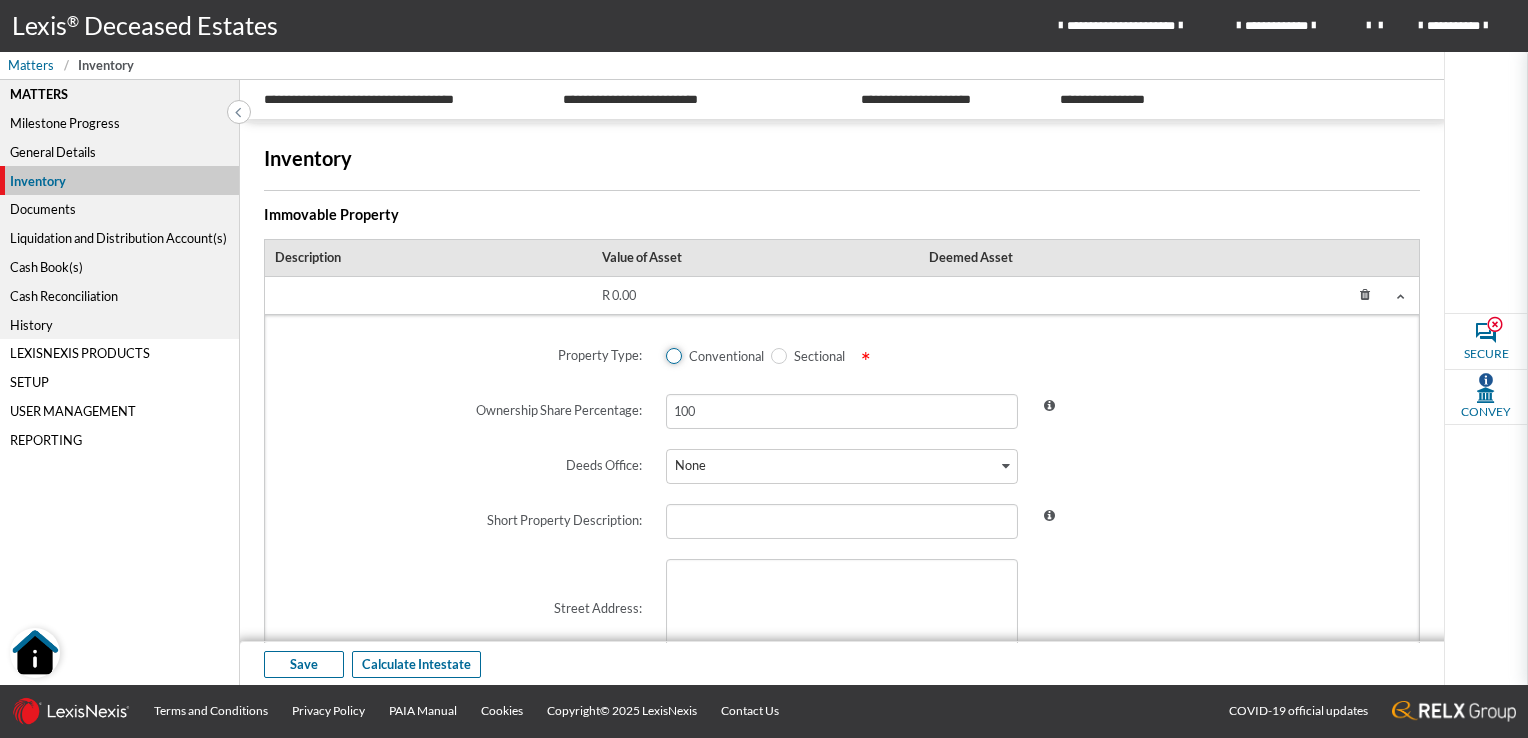 click on "Conventional" at bounding box center (672, 355) 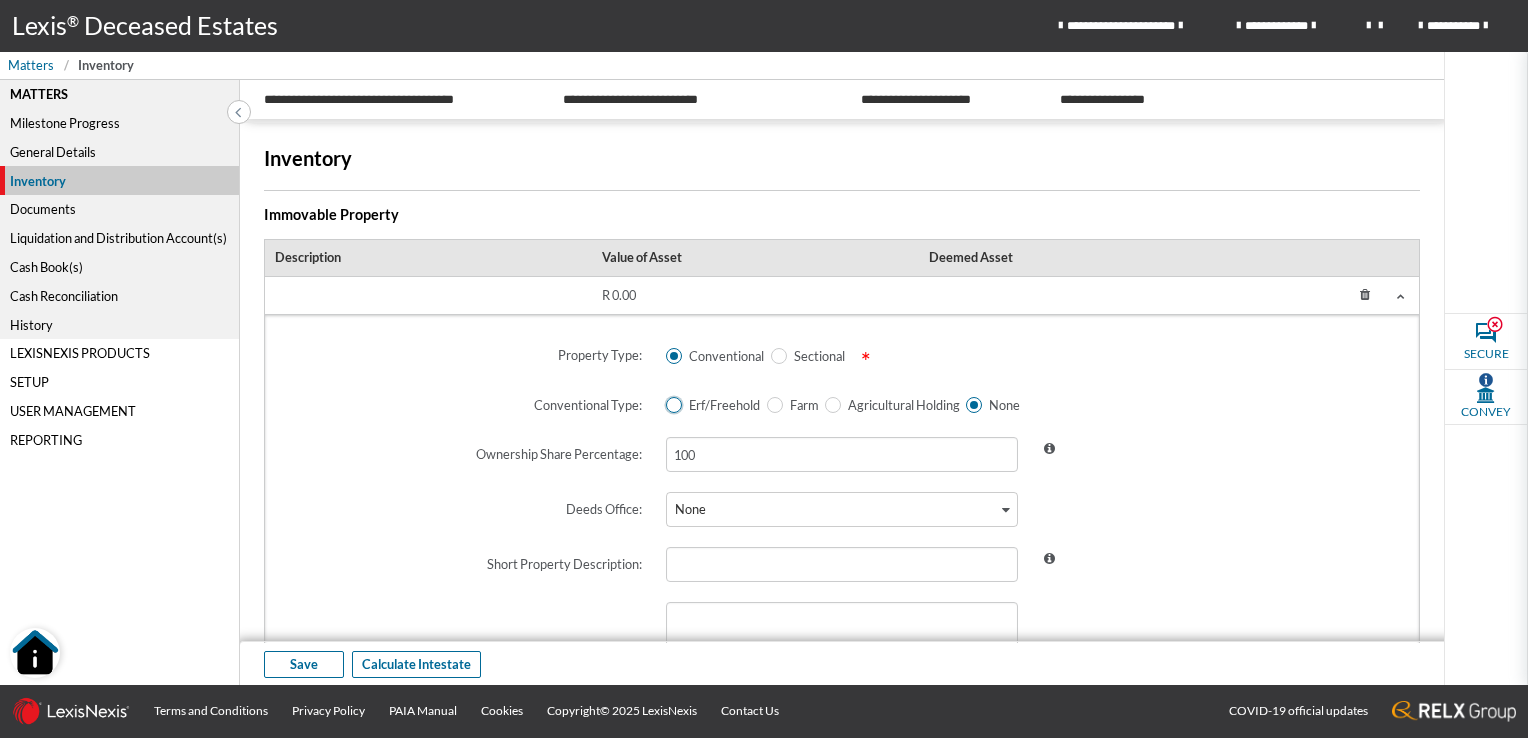 click at bounding box center (674, 405) 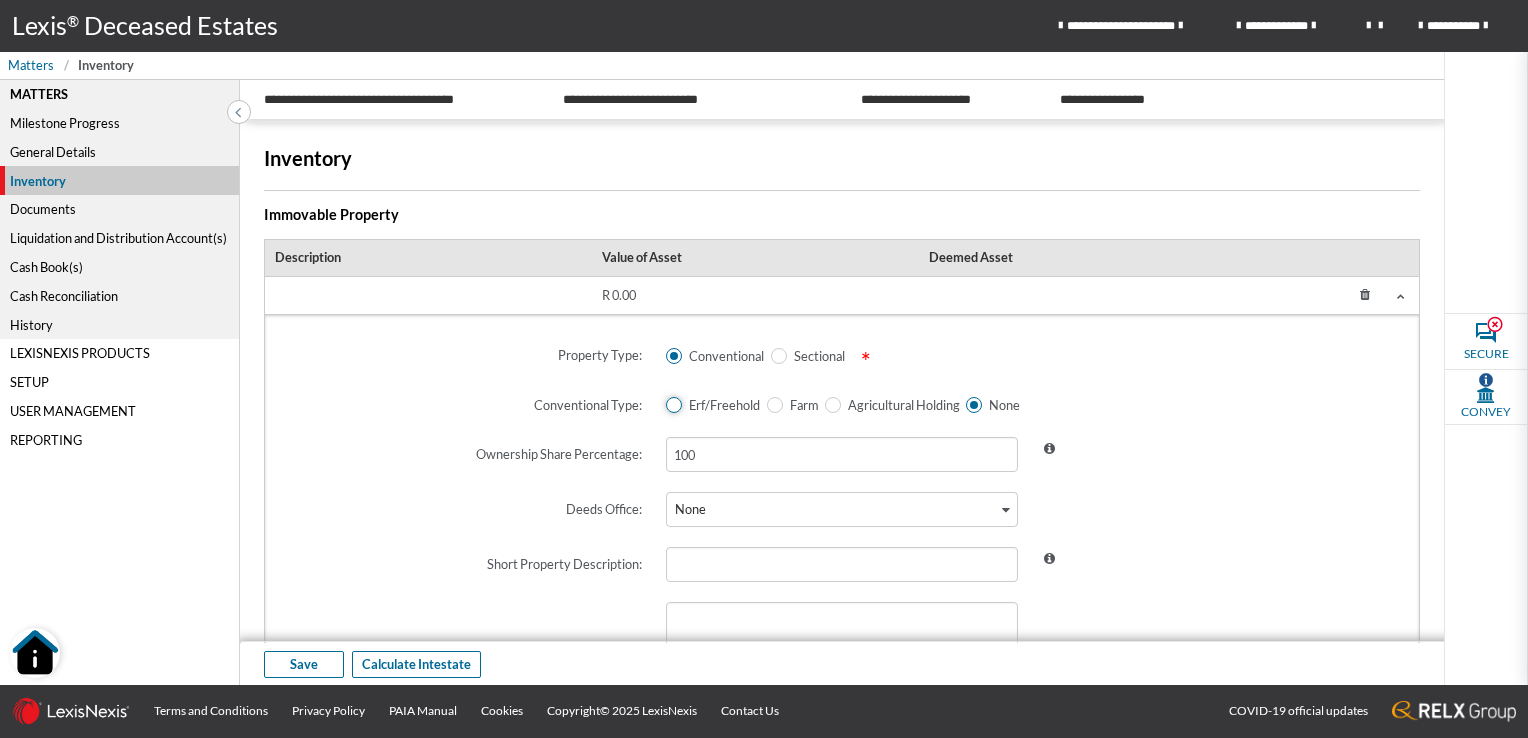 click on "Erf/Freehold" at bounding box center [672, 405] 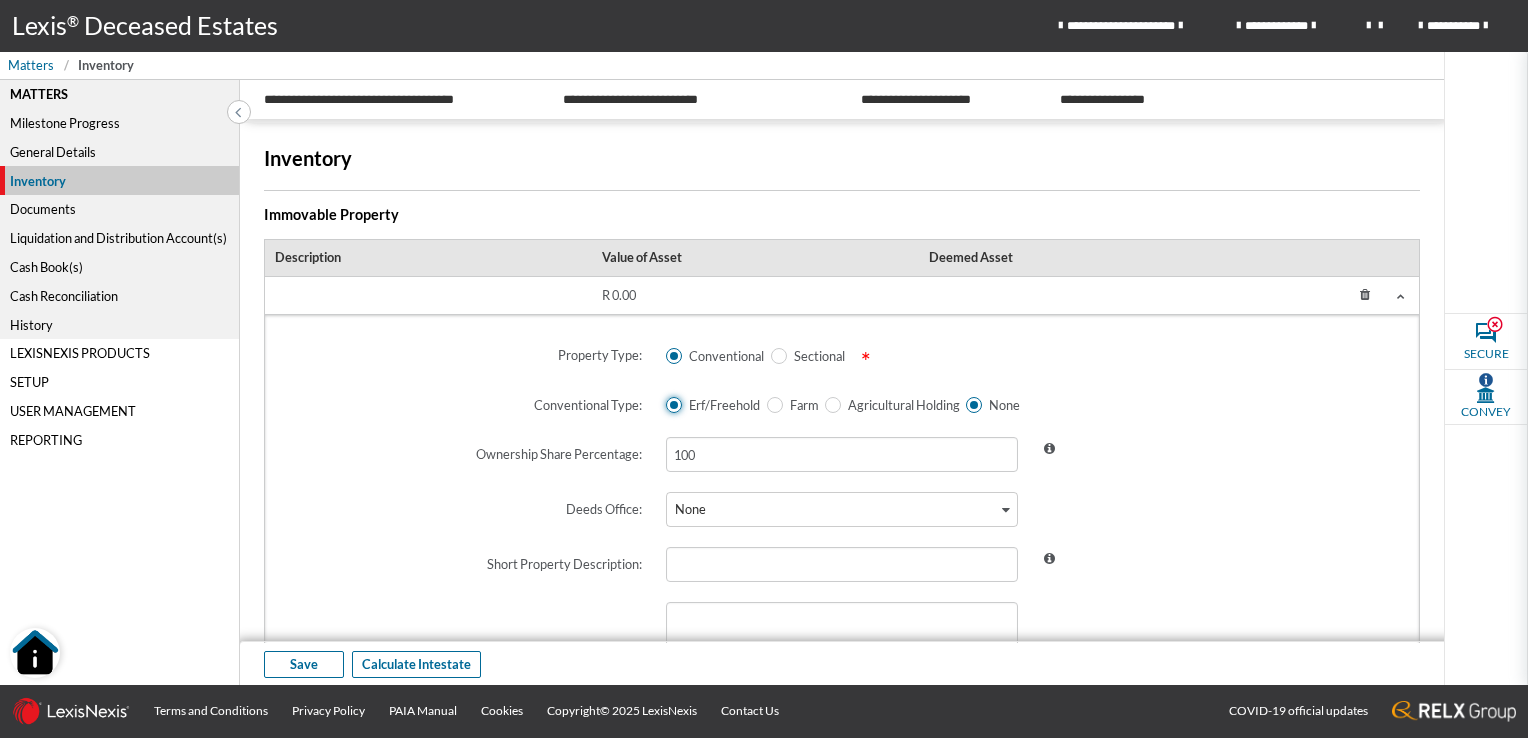 radio on "false" 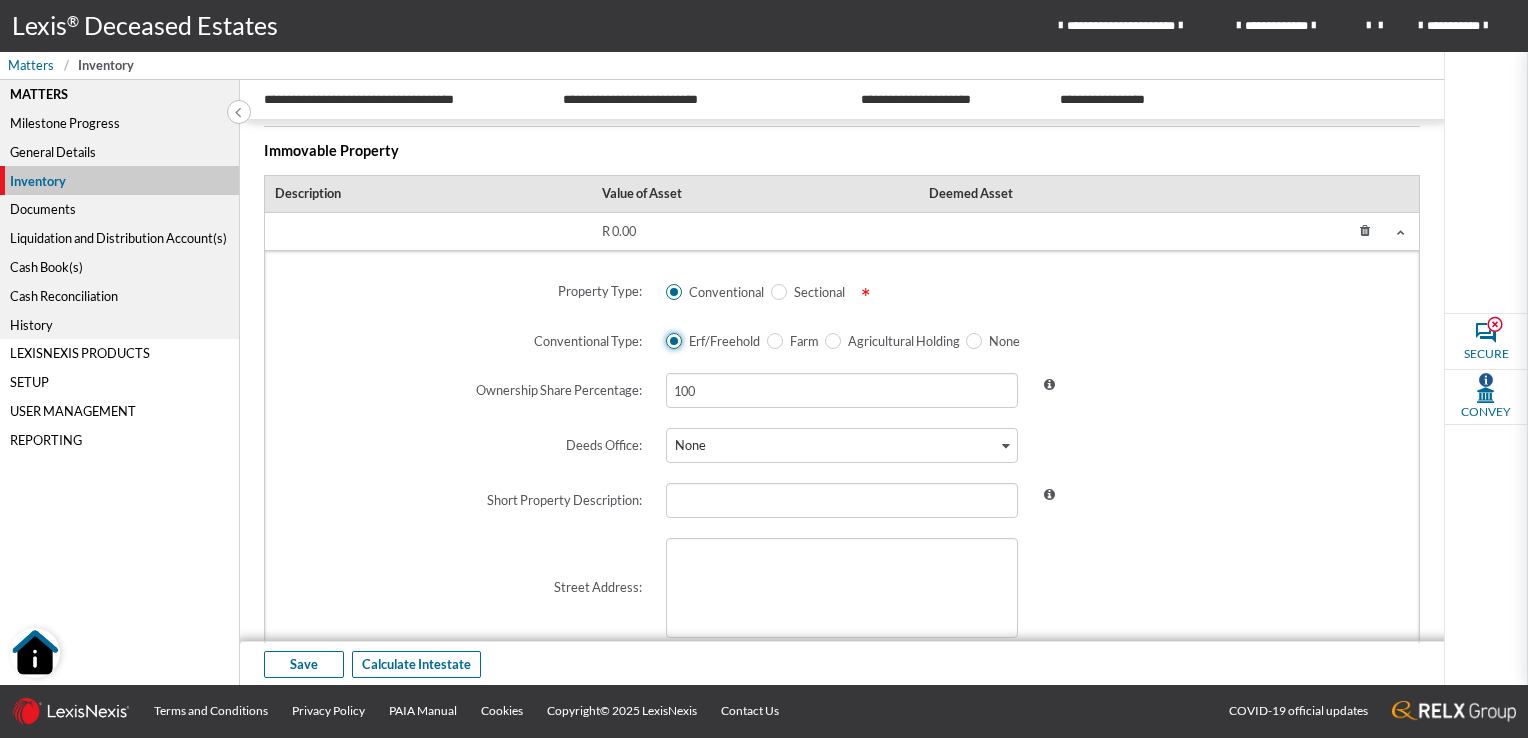 scroll, scrollTop: 100, scrollLeft: 0, axis: vertical 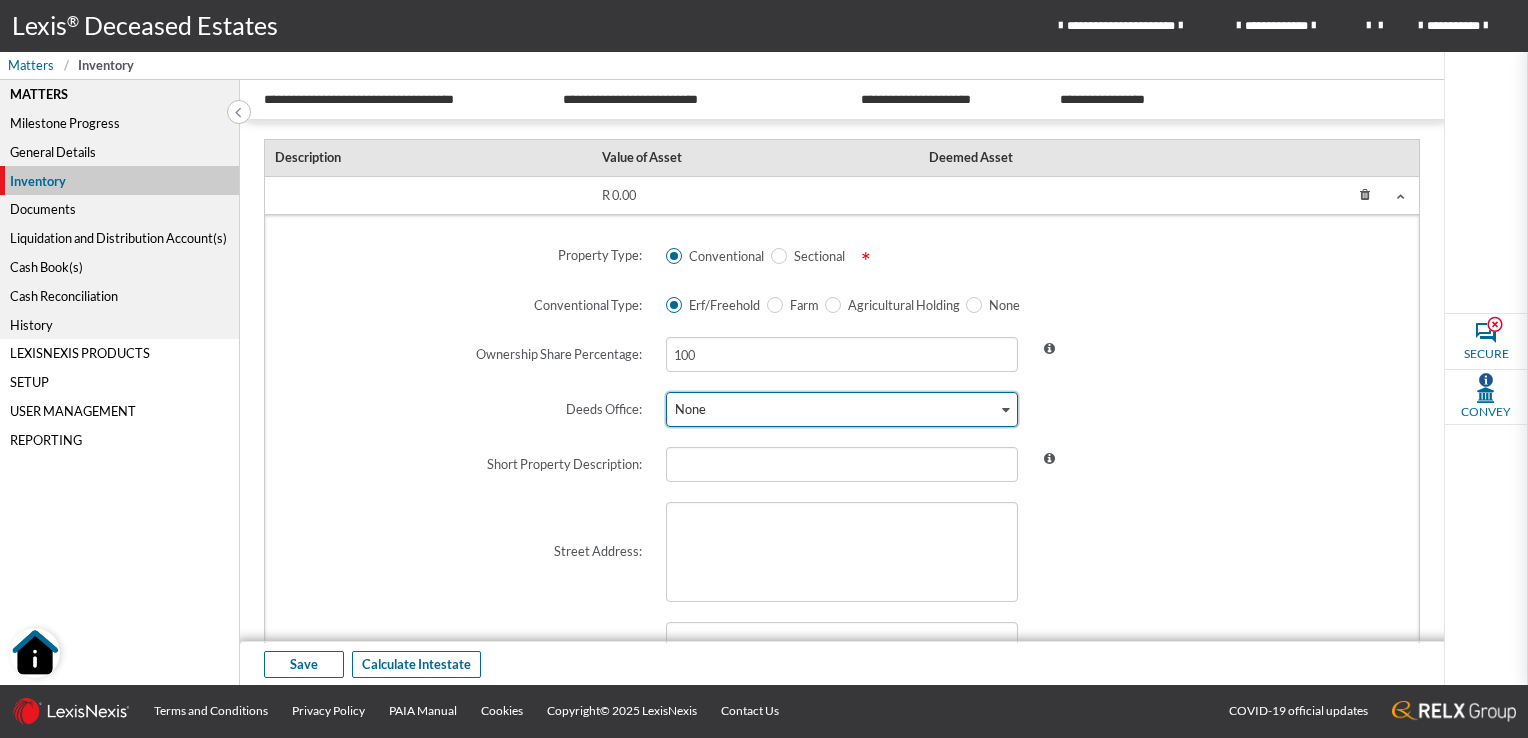 click at bounding box center (1006, 410) 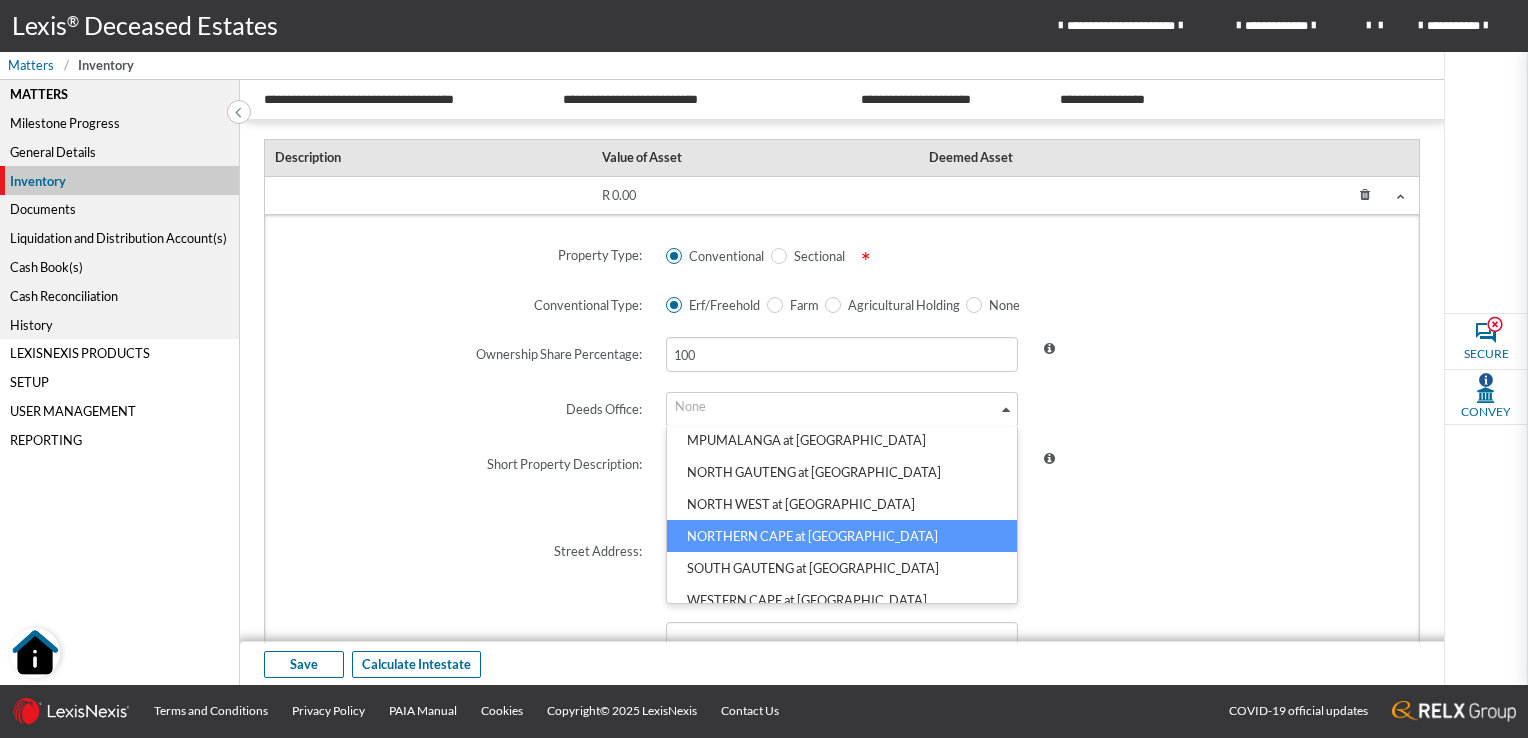 scroll, scrollTop: 217, scrollLeft: 0, axis: vertical 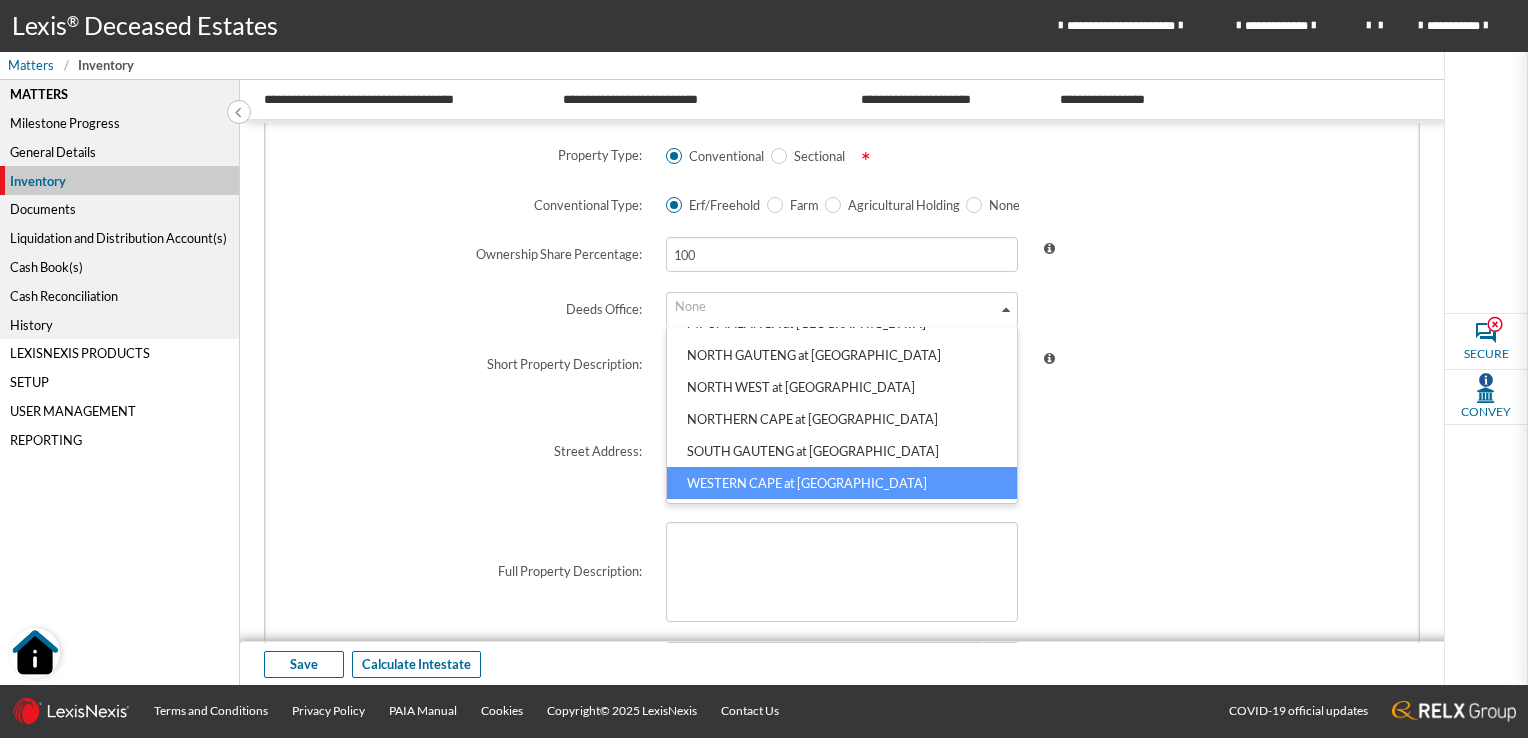 click on "WESTERN CAPE at [GEOGRAPHIC_DATA]" at bounding box center [842, 483] 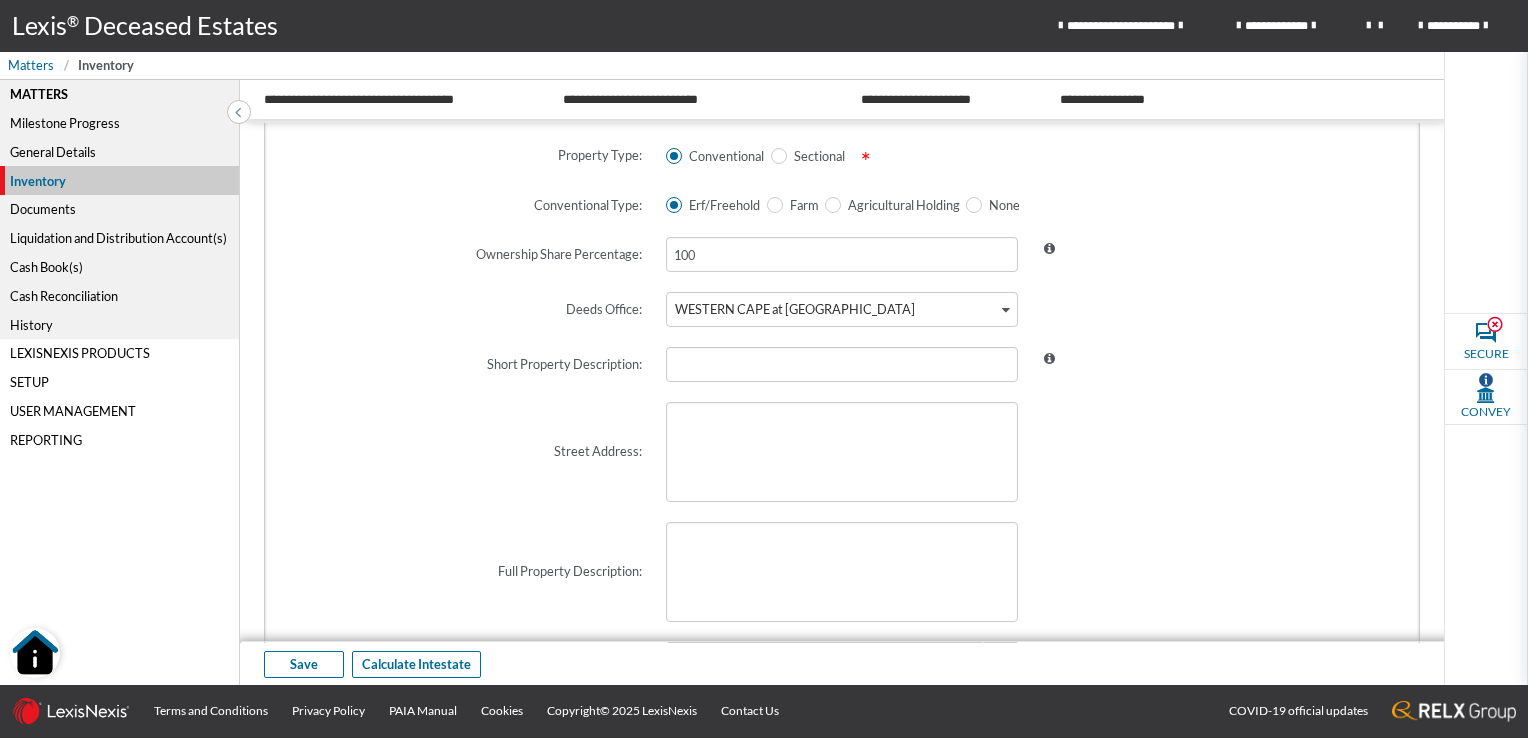 click on "Matters   Milestone Progress   General Details   Inventory   Documents   Liquidation and Distribution Account(s)   Cash Book(s)   Cash Reconciliation   History   LexisNexis Products   Setup   User  Management   Reporting" at bounding box center [120, 383] 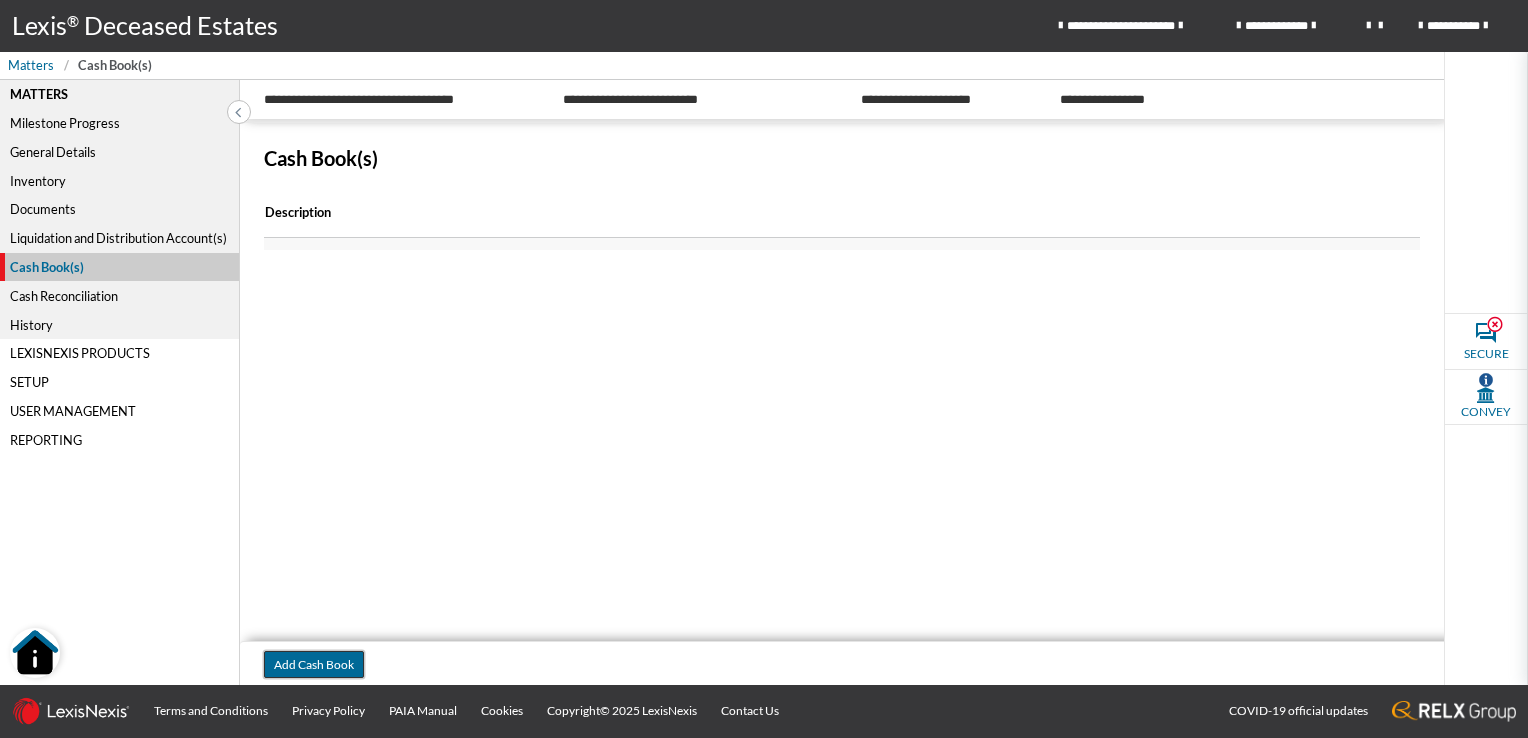 click on "Add Cash Book" at bounding box center (314, 664) 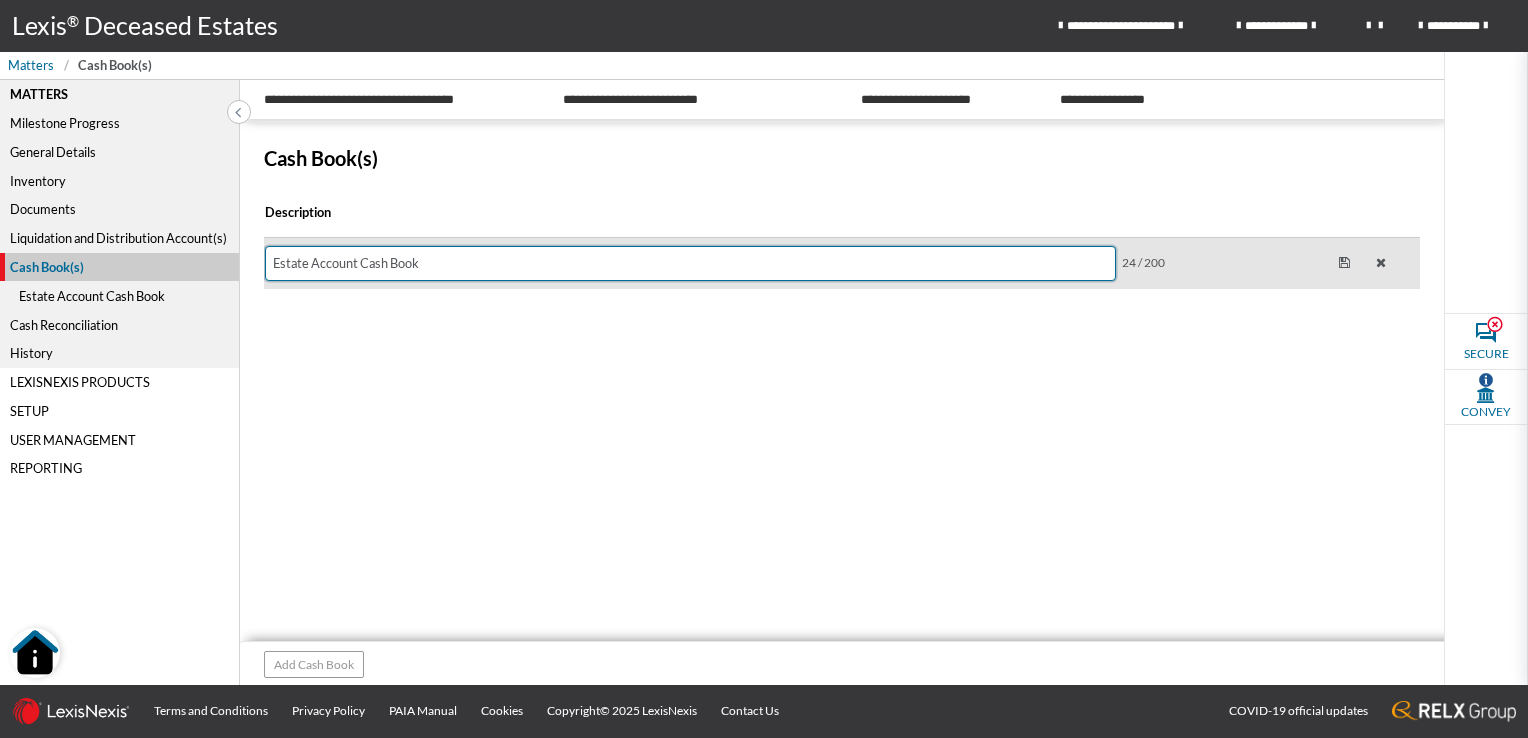 click on "Estate Account Cash Book" at bounding box center (690, 263) 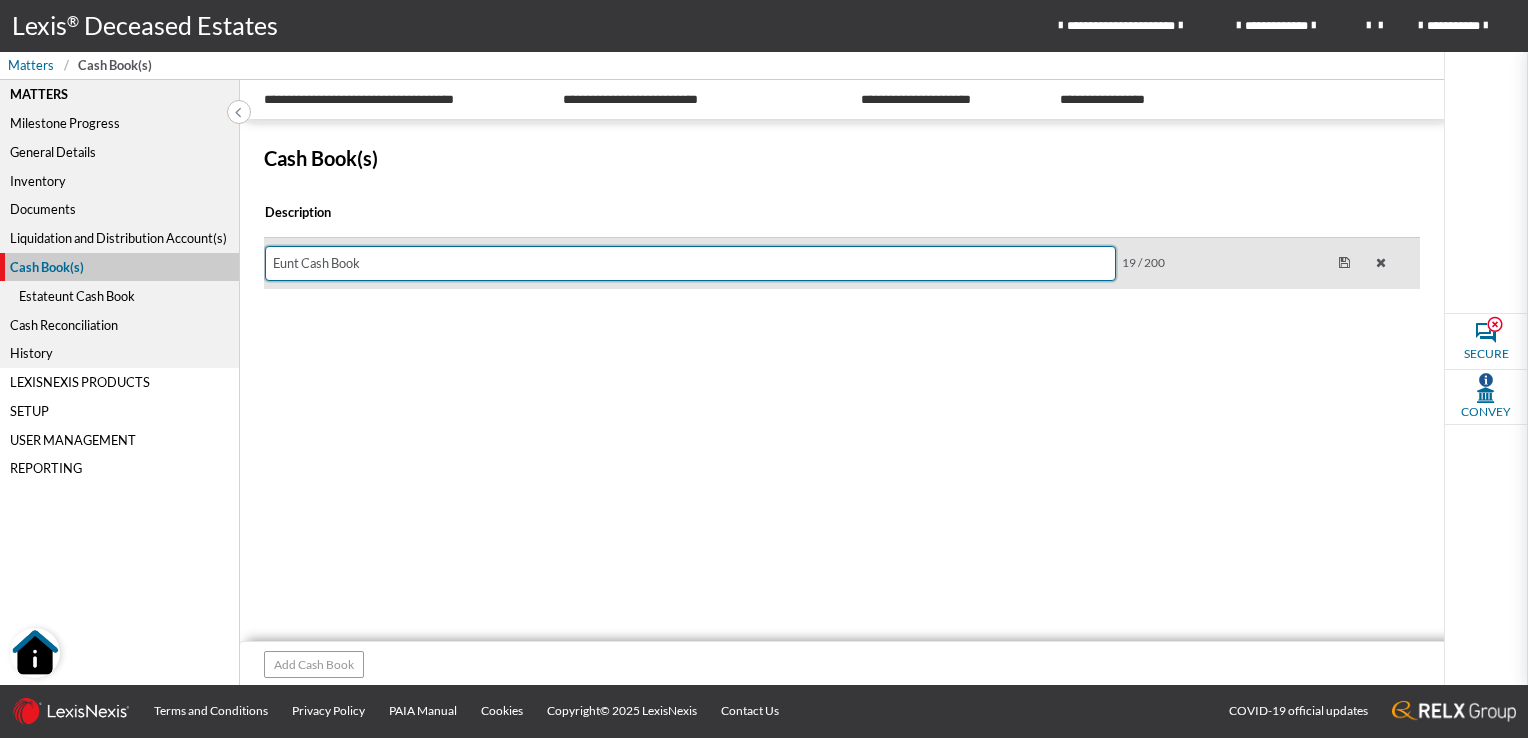 type on "unt Cash Book" 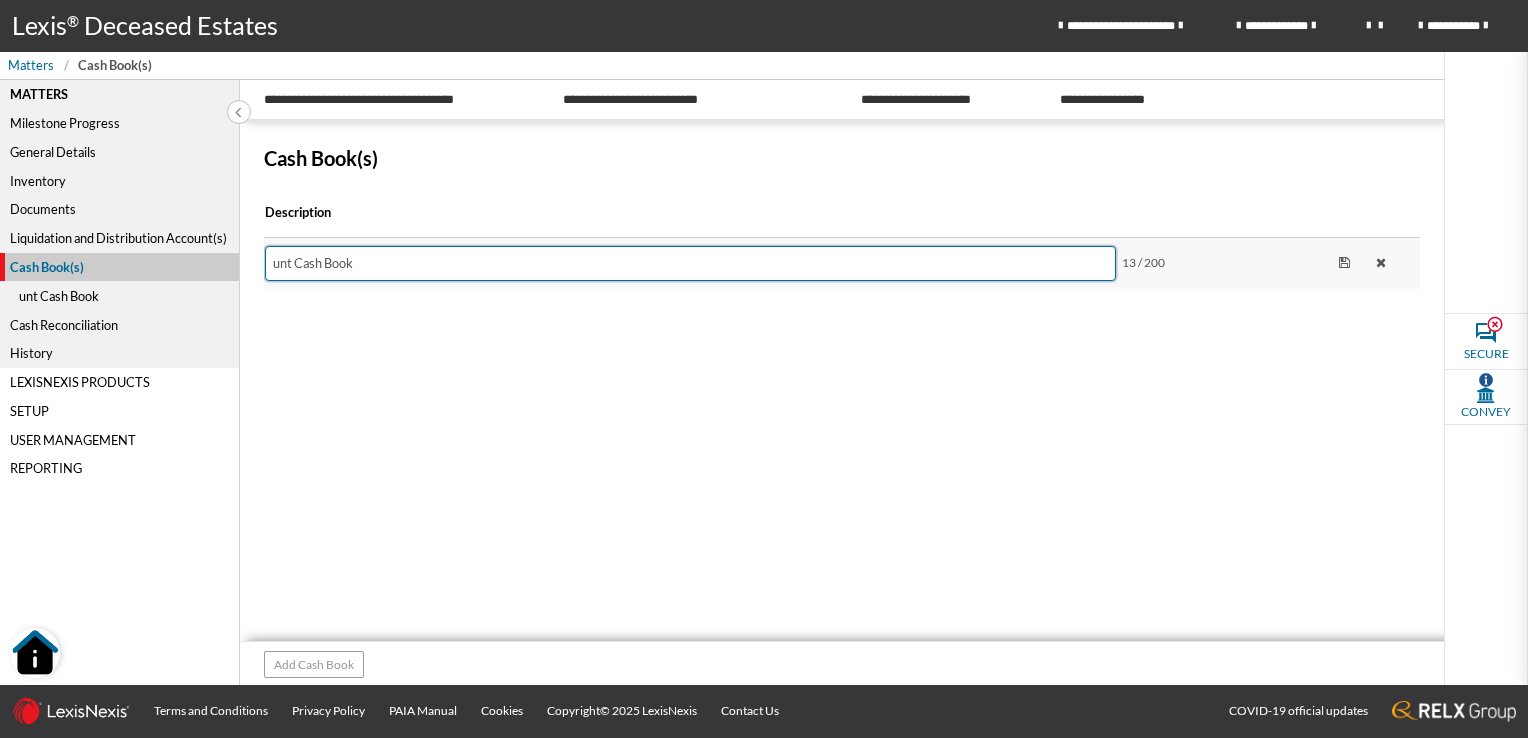 drag, startPoint x: 384, startPoint y: 265, endPoint x: 246, endPoint y: 278, distance: 138.61096 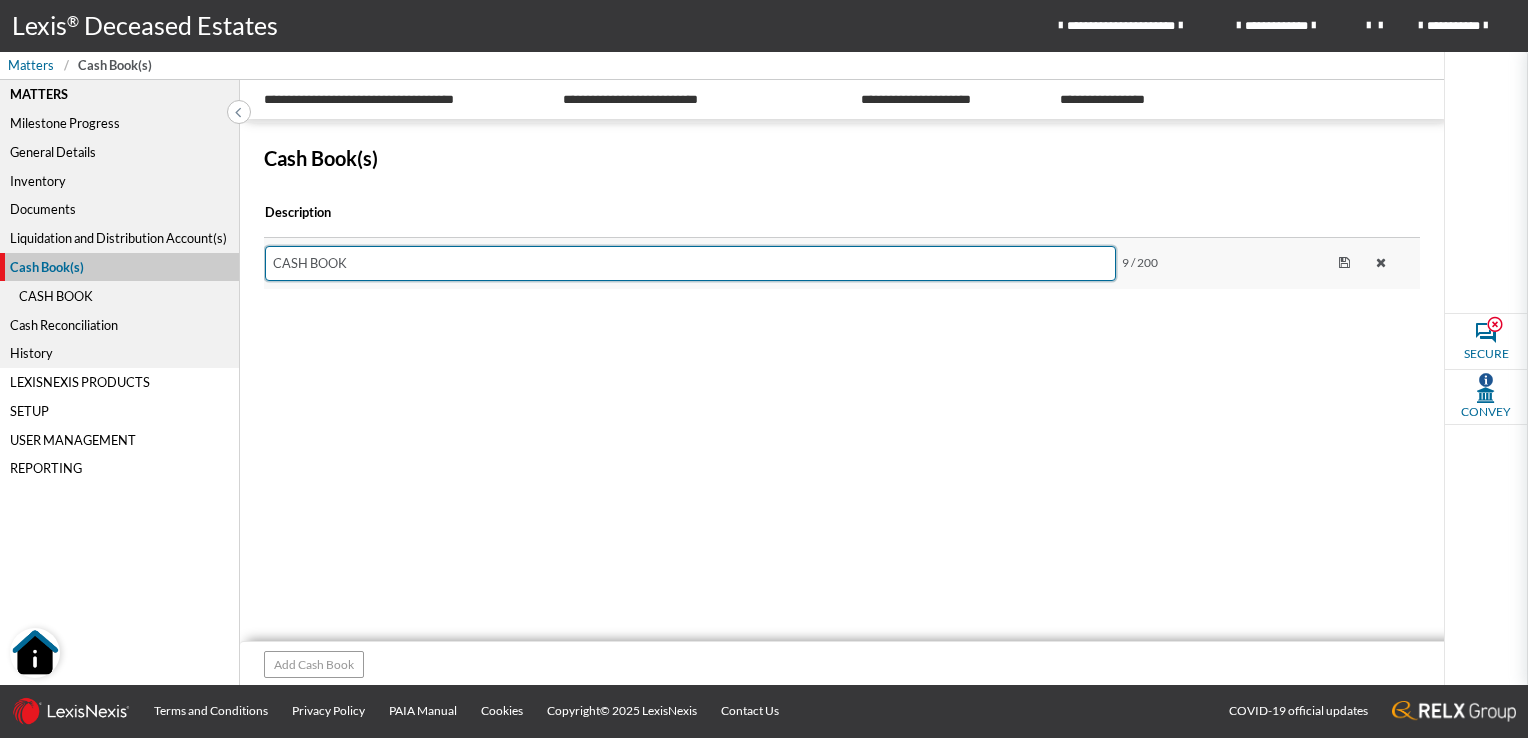 type on "CASH BOOK" 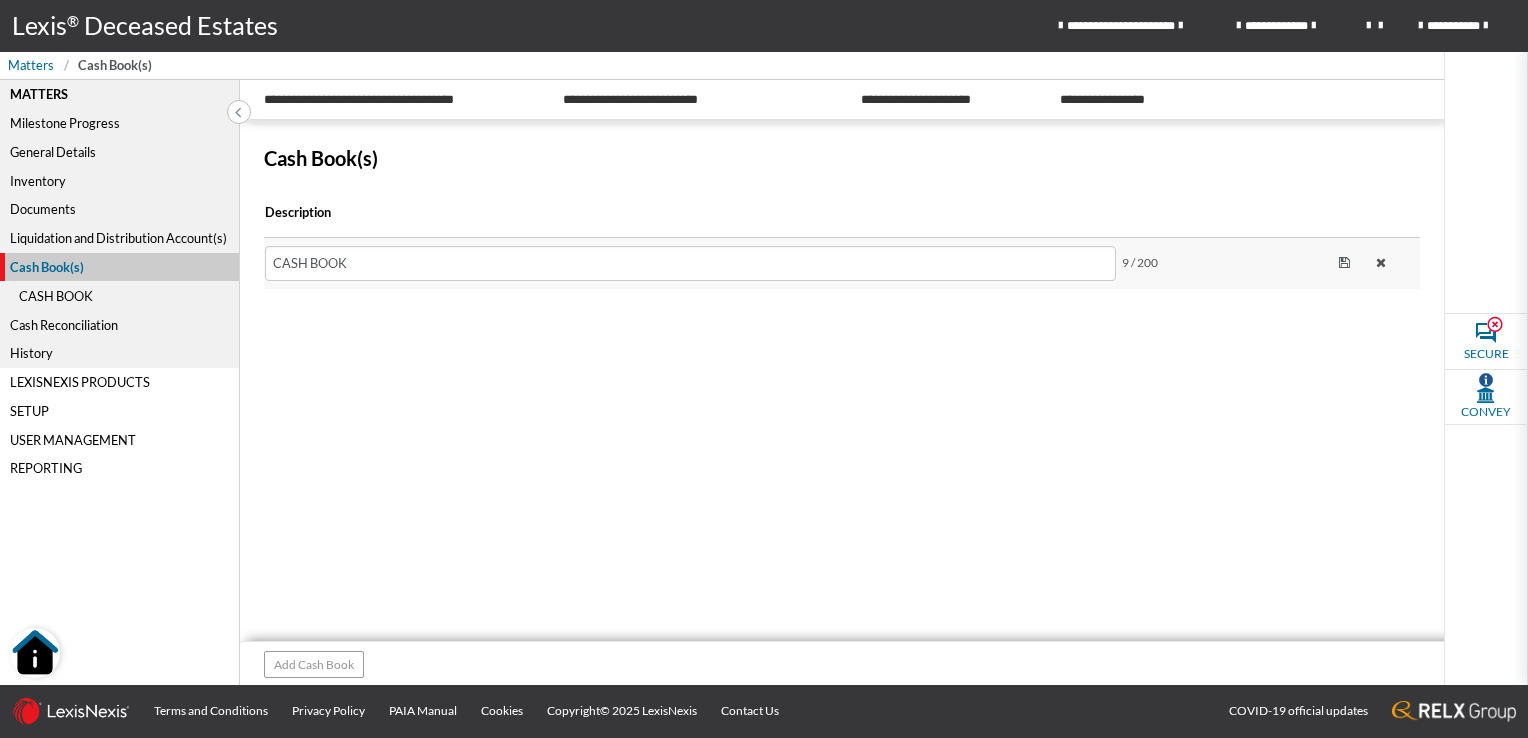 click on "Description     CASH BOOK  9 / 200" at bounding box center (842, 422) 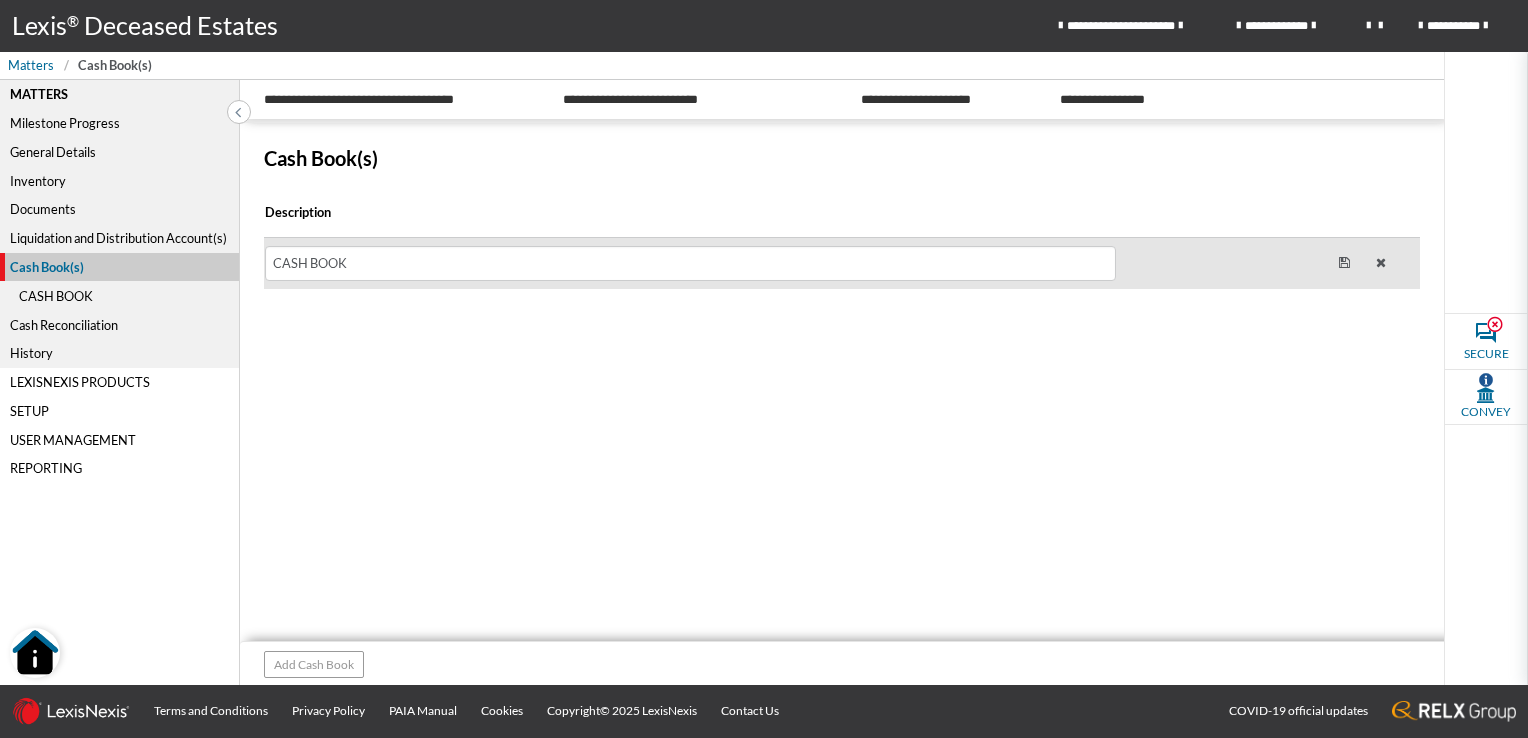 click at bounding box center [1344, 263] 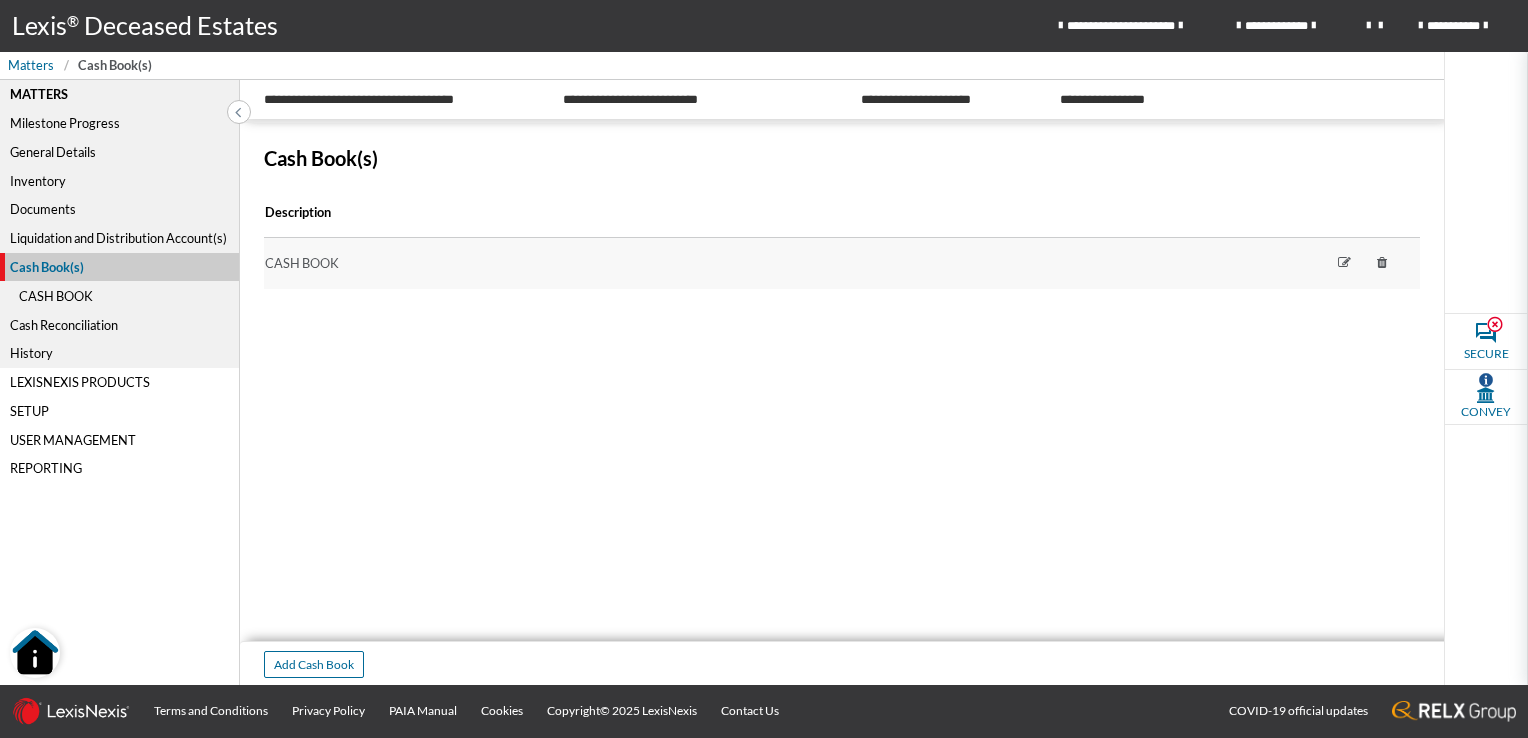 click on "CASH BOOK" at bounding box center [119, 295] 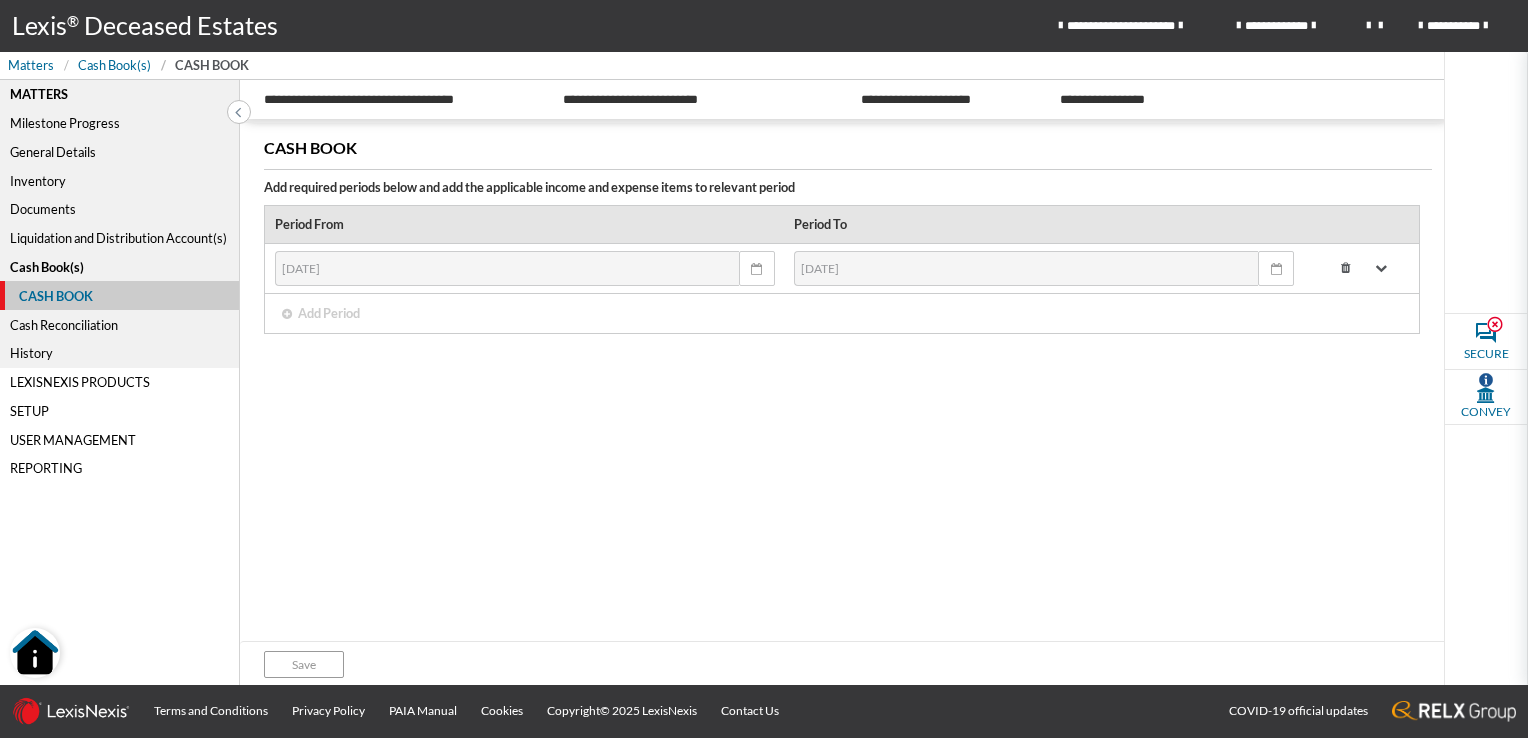 click on "[DATE]  January   February   March   April   May   June   July   August   September   October   November   [DATE]   2144   2143   2142   2141   2140   2139   2138   2137   2136   2135   2134   2133   2132   2131   2130   2129   2128   2127   2126   2125   2124   2123   2122   2121   2120   2119   2118   2117   2116   2115   2114   2113   2112   2111   2110   2109   2108   2107   2106   2105   2104   2103   2102   2101   2100   2099   2098   2097   2096   2095   2094   2093   2092   2091   2090   2089   2088   2087   2086   2085   2084   2083   2082   2081   2080   2079   2078   2077   2076   2075   2074   2073   2072   2071   2070   2069   2068   2067   2066   2065   2064   2063   2062   2061   2060   2059   2058   2057   2056   2055   2054   2053   2052   2051   2050   2049   2048   2047   2046   2045   2044   2043   2042   2041   2040   2039   2038   2037   2036   2035   2034   2033   2032   2031   2030   2029   2028   2027   2026   2025   2024   2023   2022   2021   2020   2019   2018   2017" at bounding box center [507, 268] 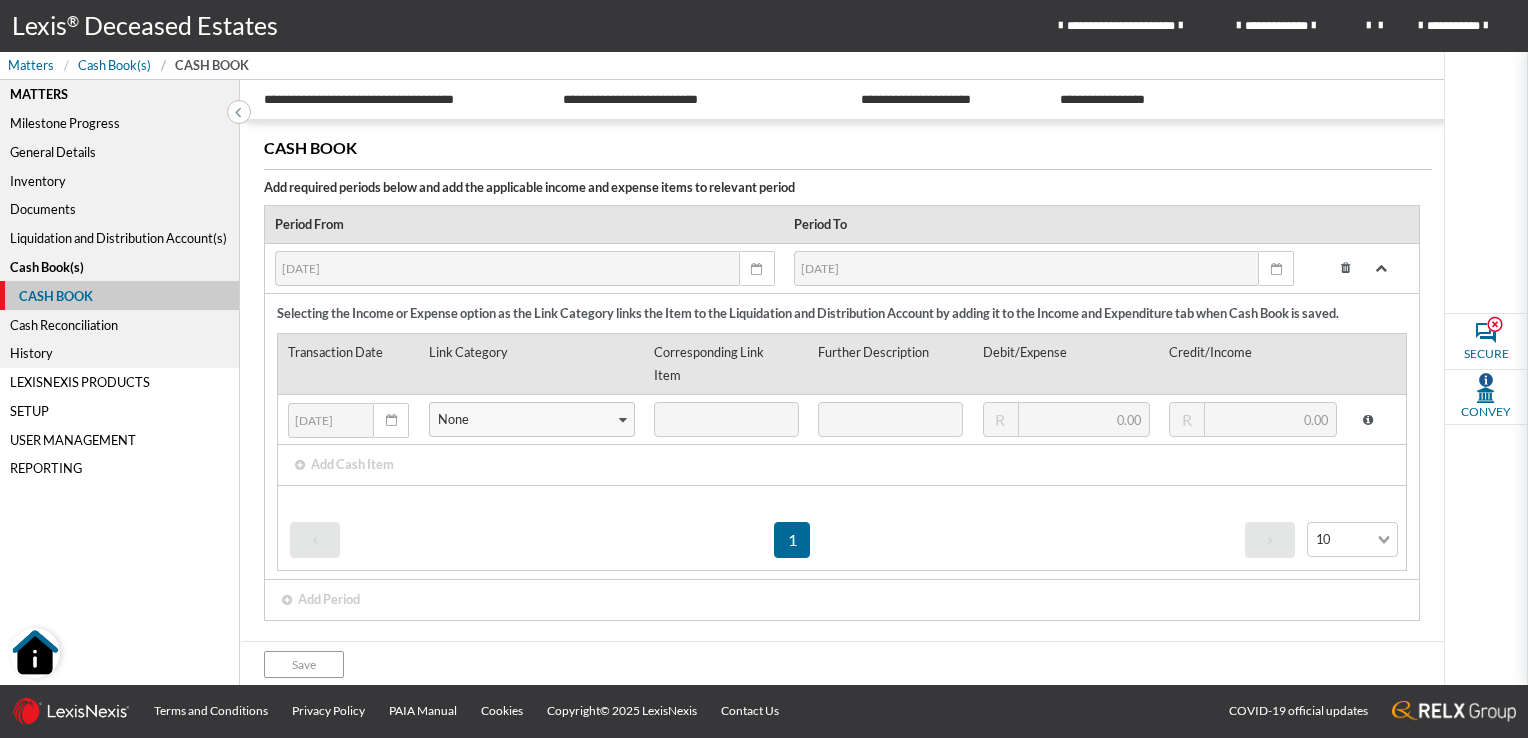click at bounding box center (1381, 268) 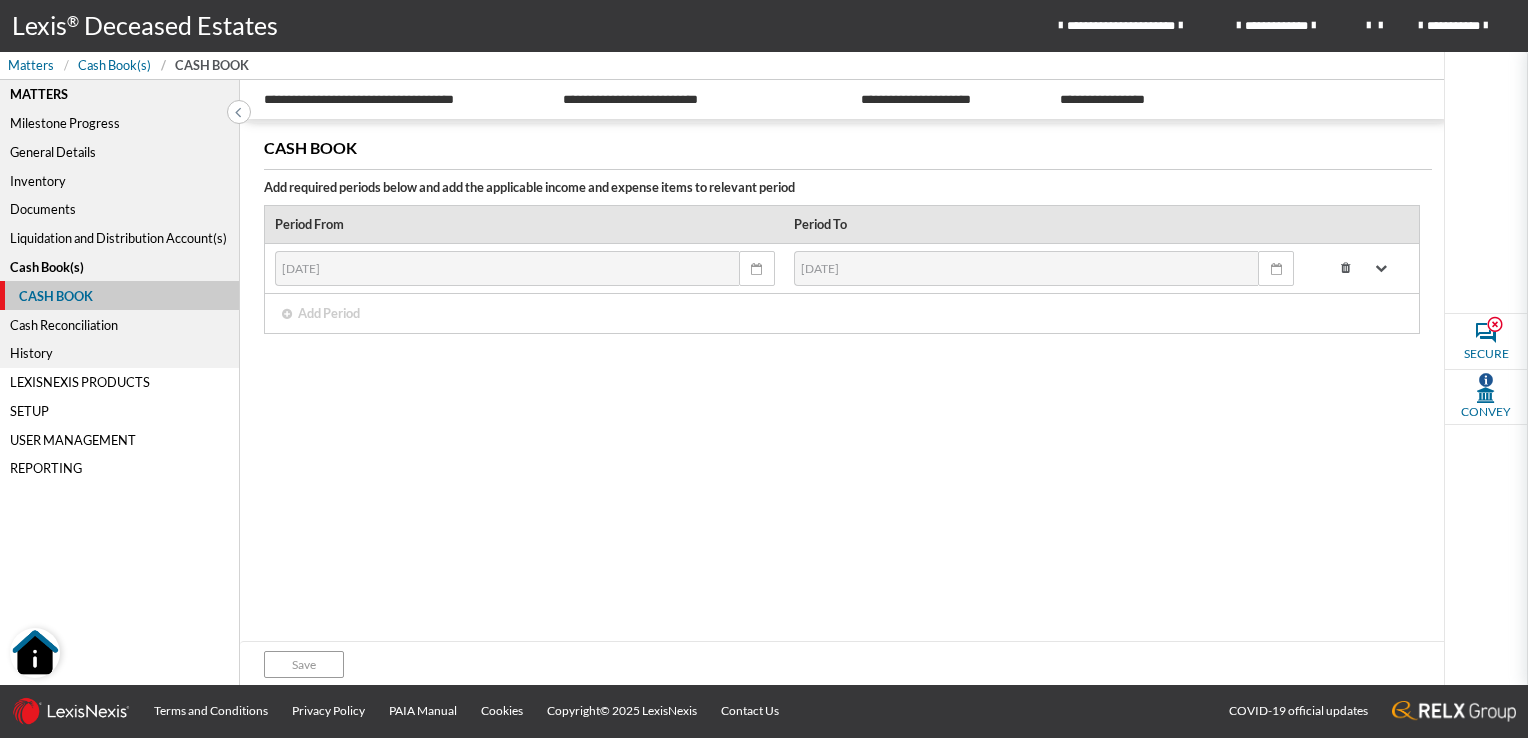 click at bounding box center (1361, 268) 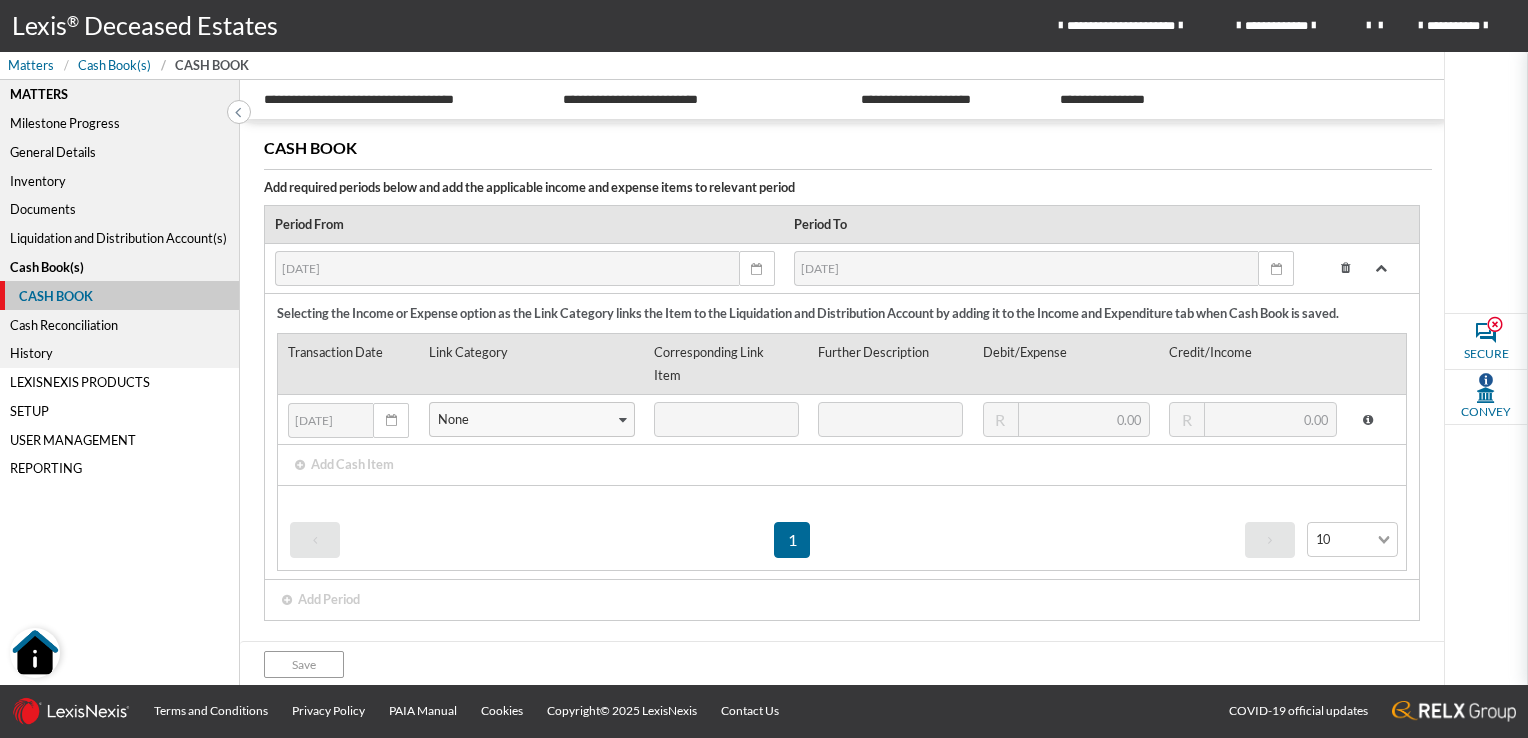 click on "Cash Book(s)" at bounding box center (119, 267) 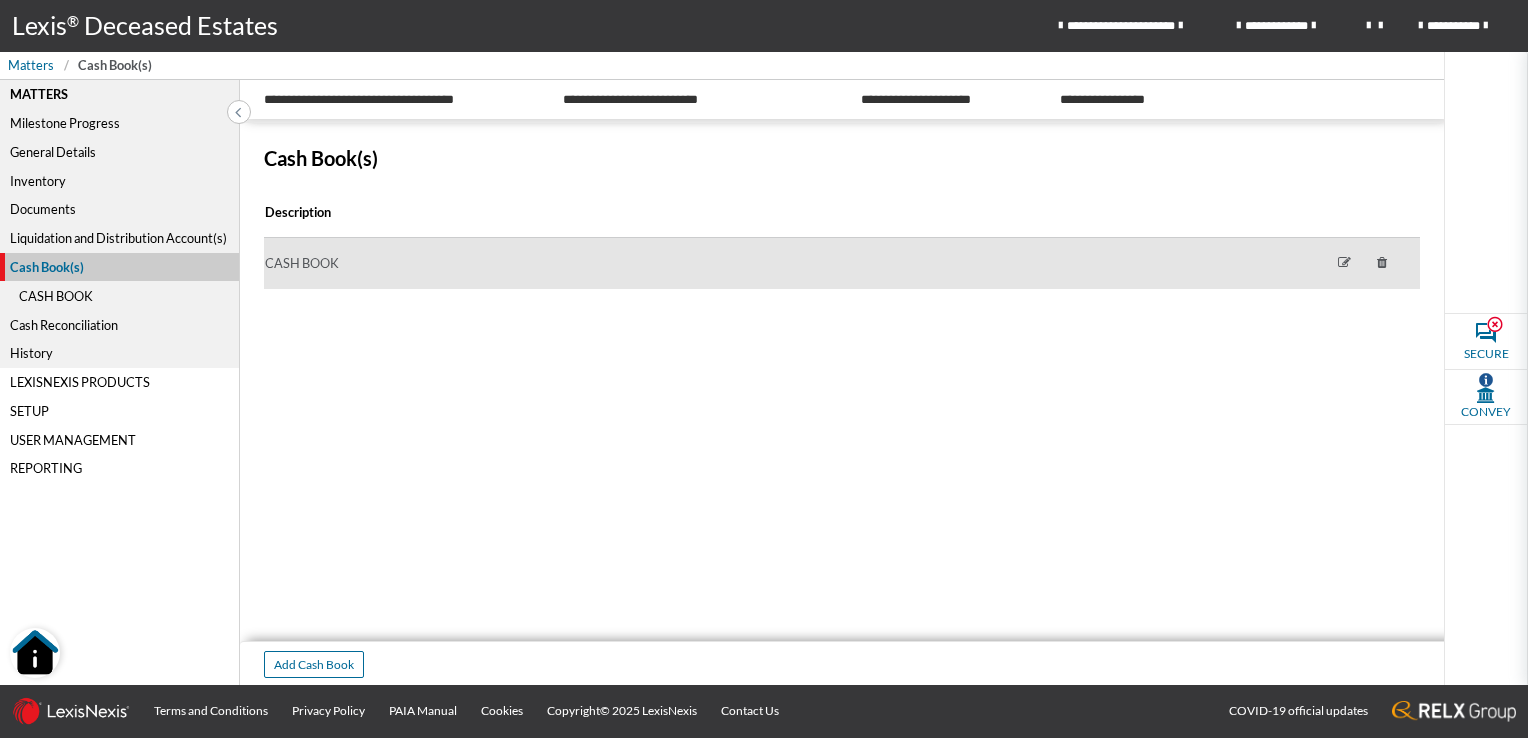click at bounding box center [1344, 263] 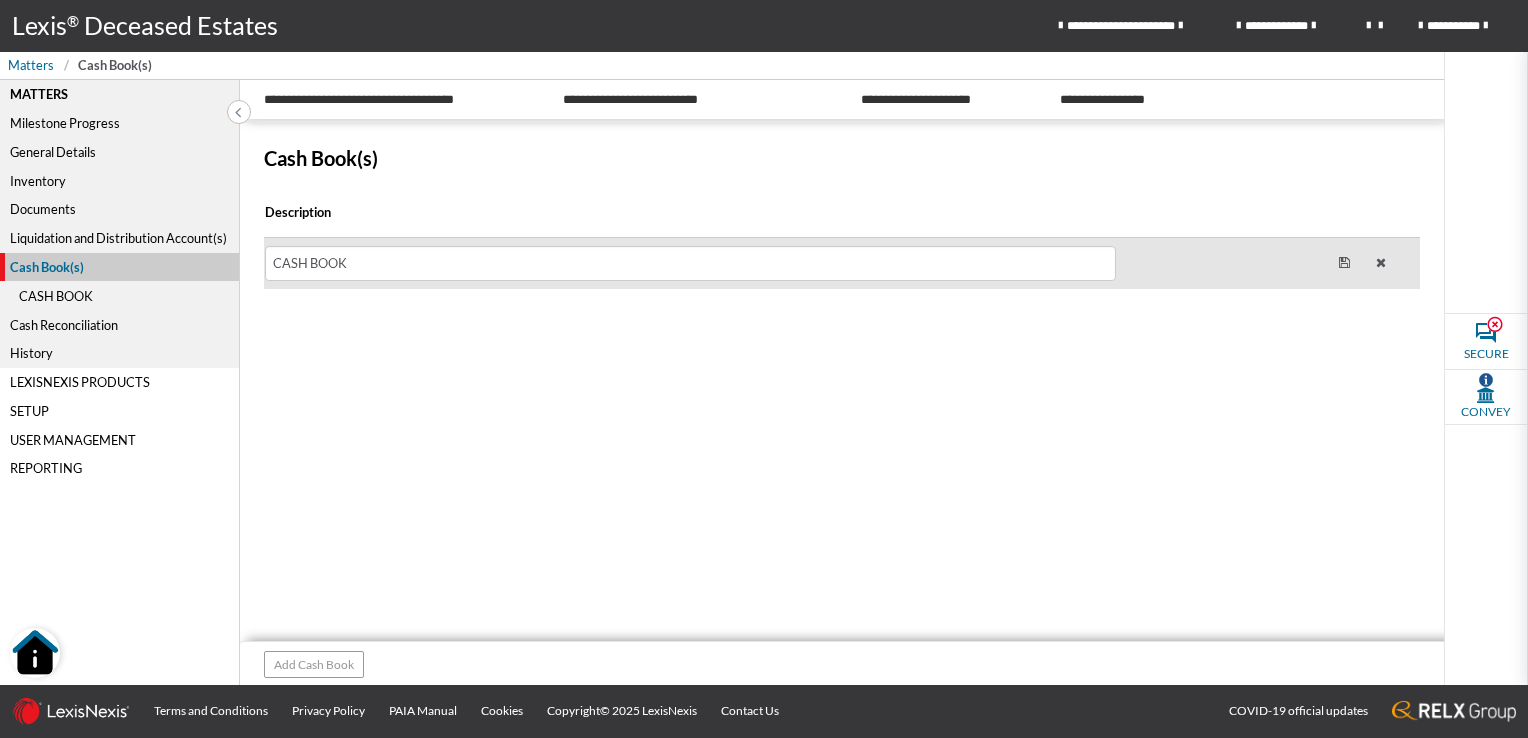 click at bounding box center [1381, 263] 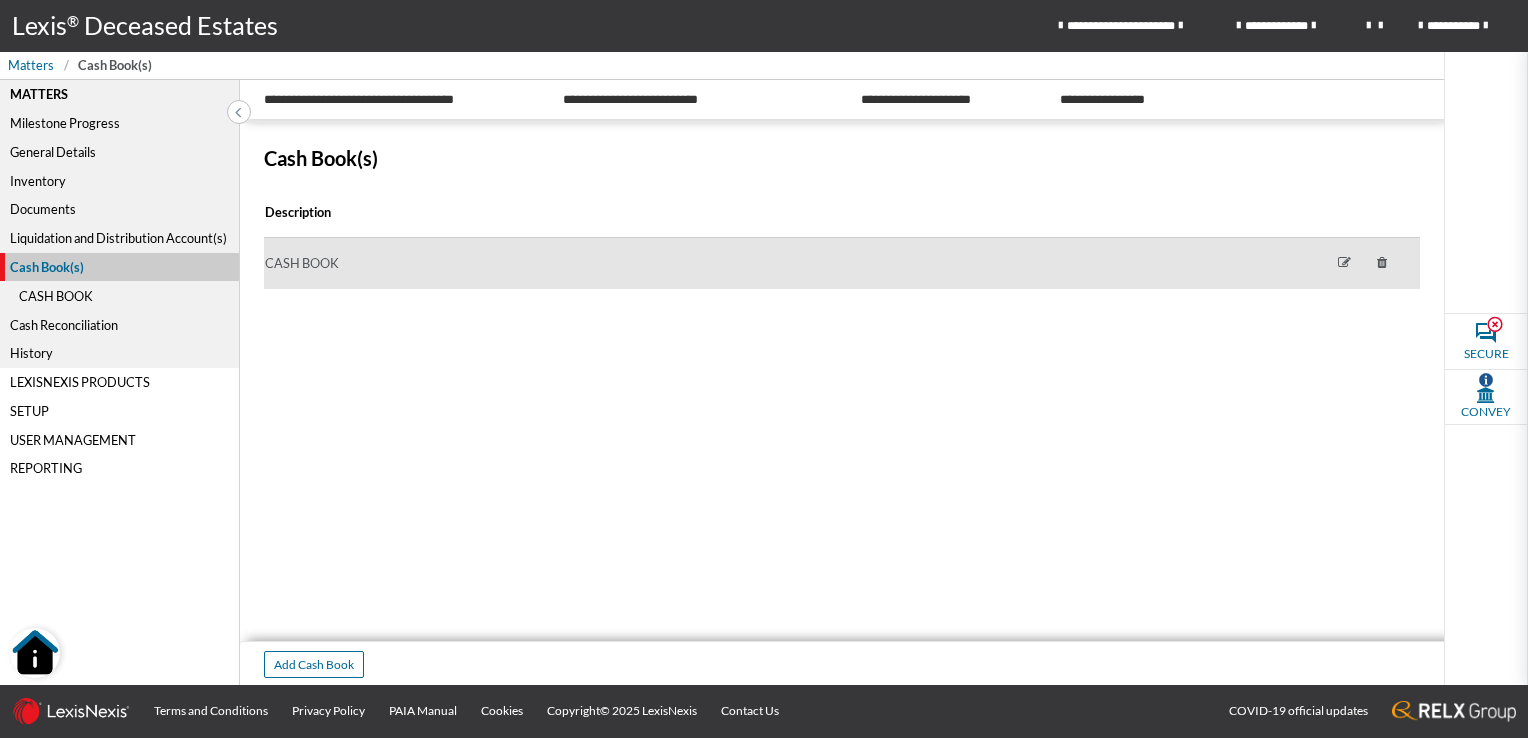 click at bounding box center [1382, 263] 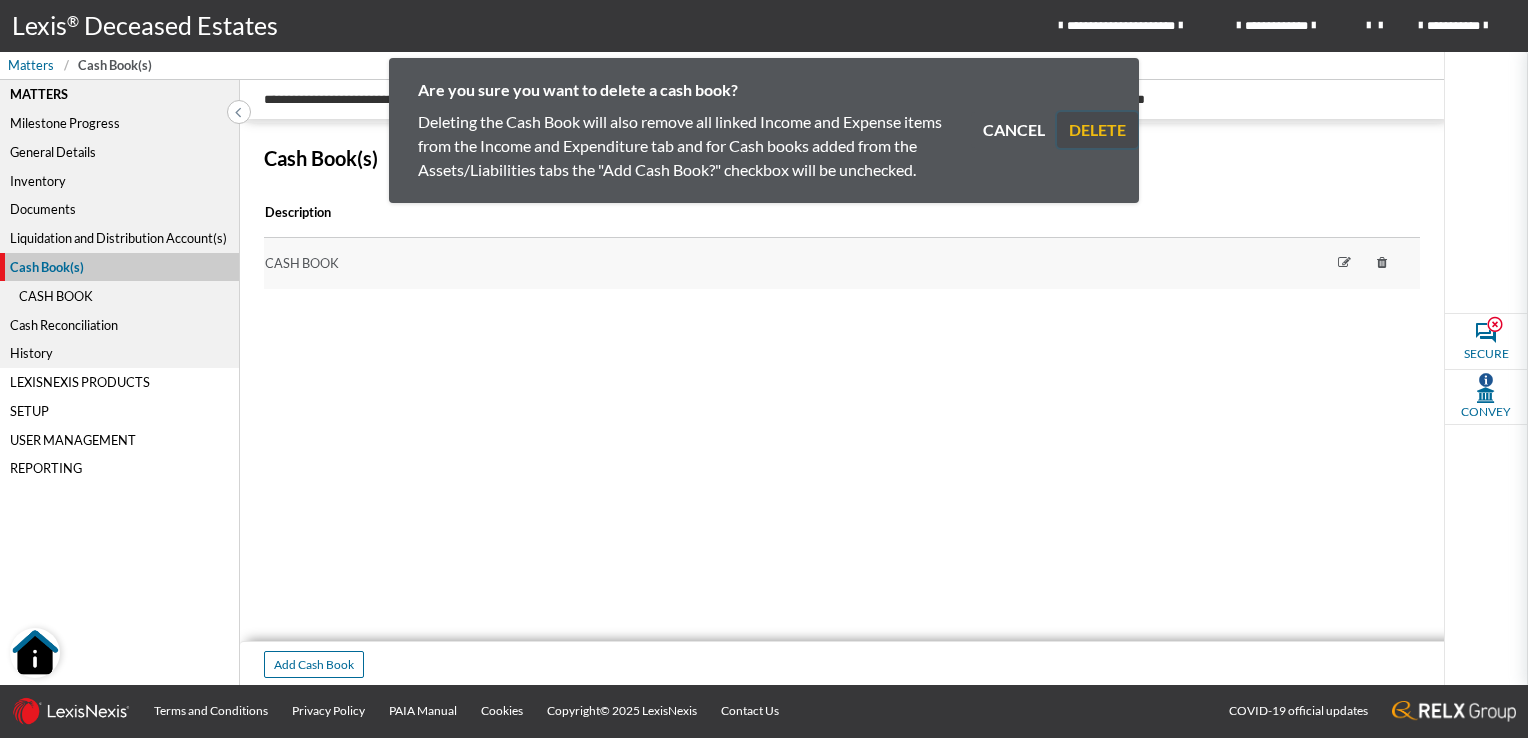 click on "DELETE" at bounding box center (1097, 130) 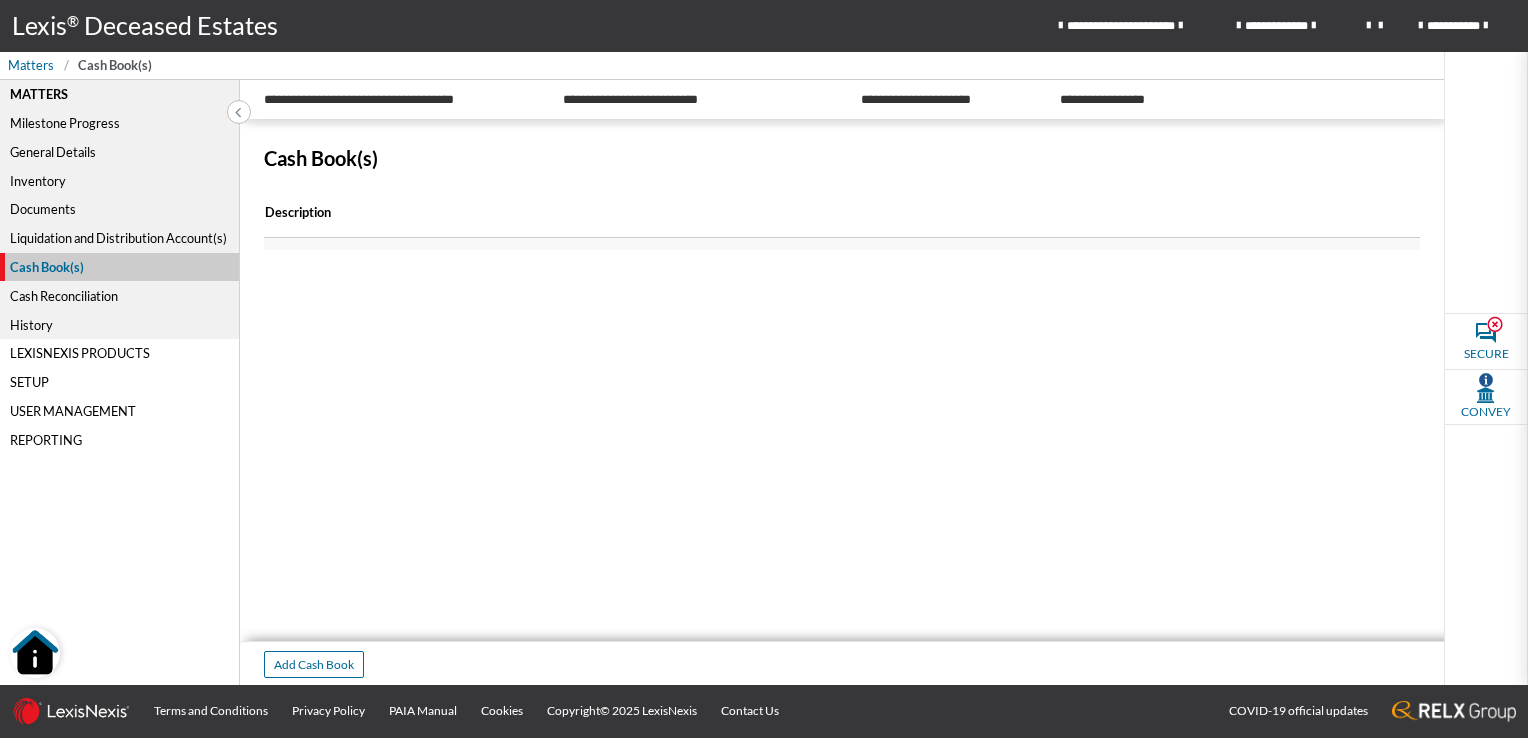 click on "Inventory" at bounding box center [119, 180] 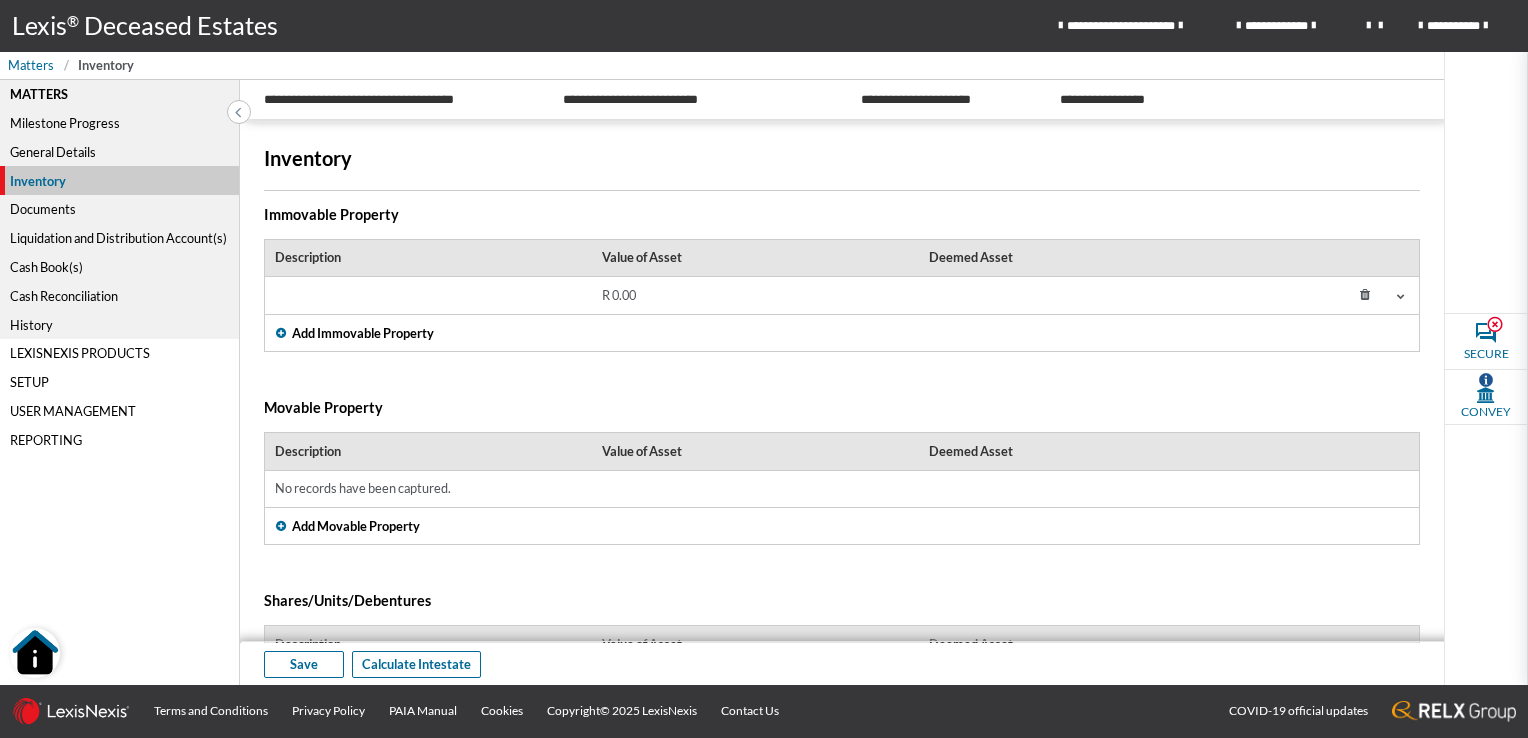 click at bounding box center [1401, 296] 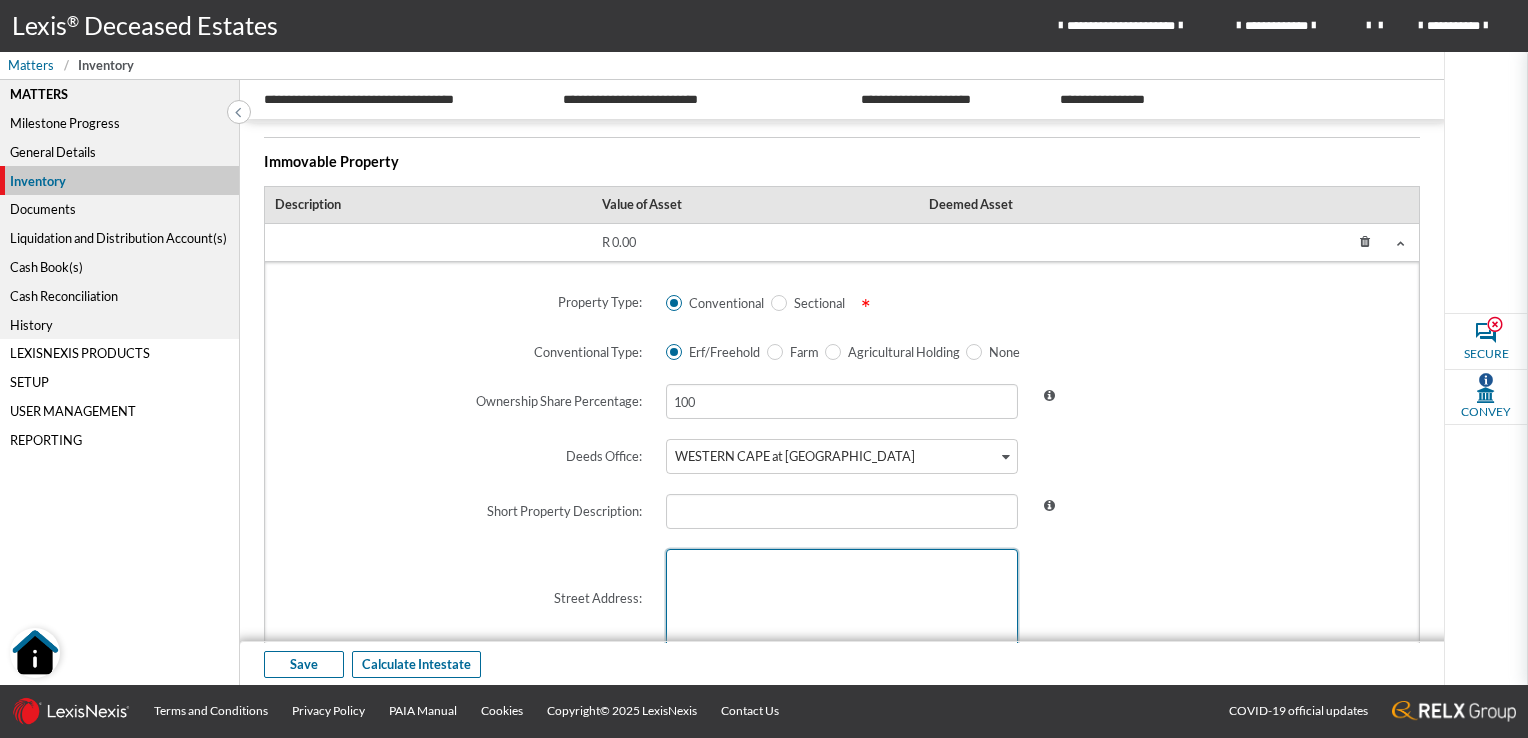 scroll, scrollTop: 200, scrollLeft: 0, axis: vertical 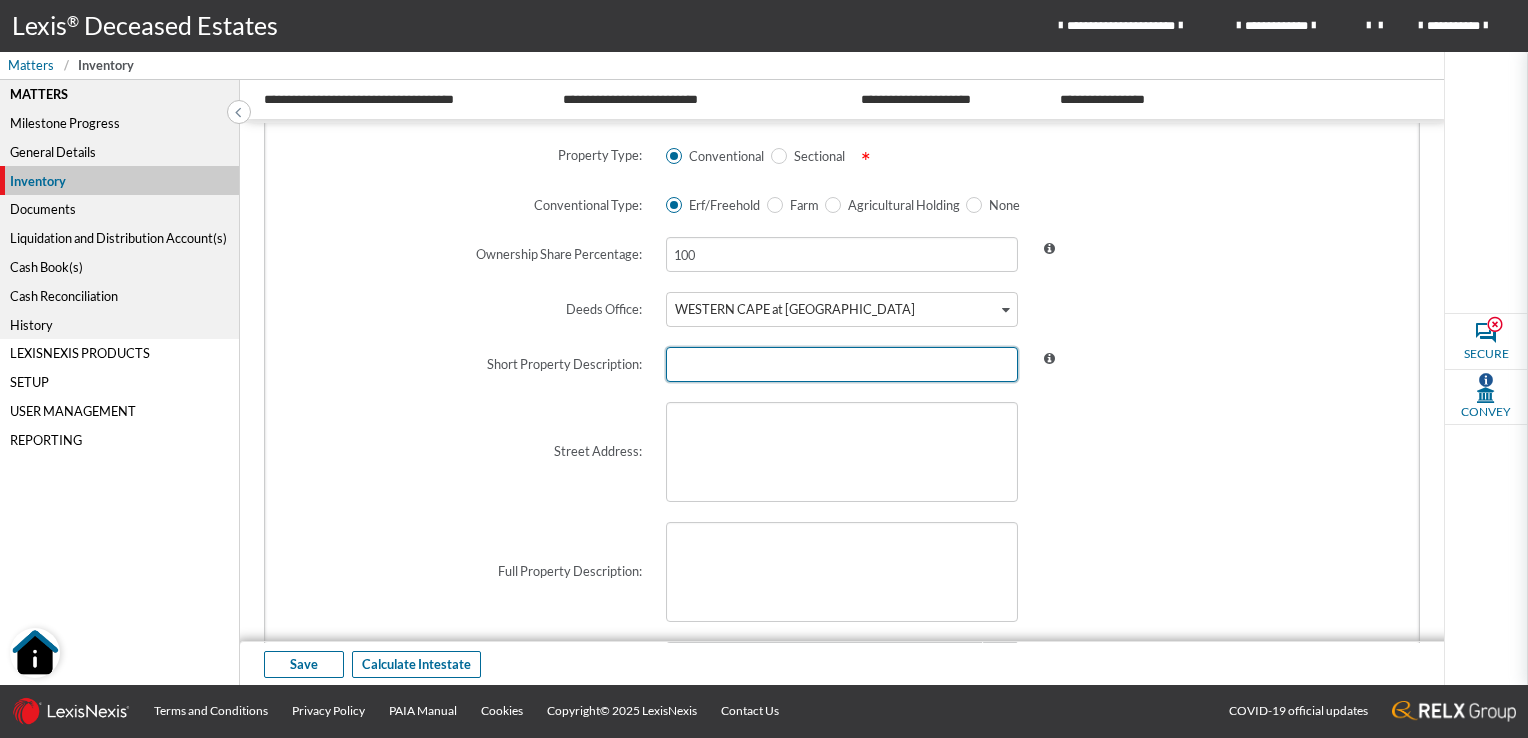 click at bounding box center (842, 364) 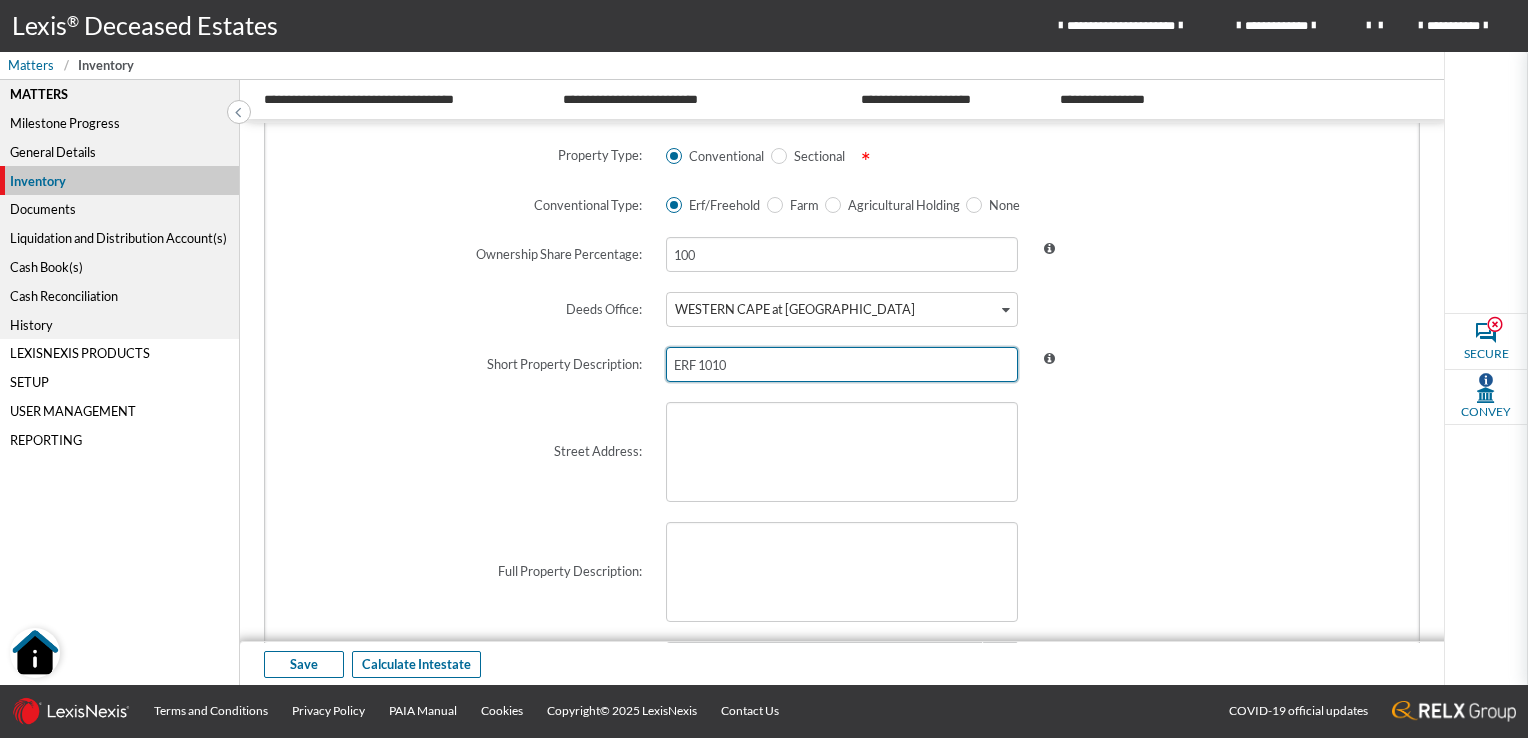 click on "ERF 1010" at bounding box center [842, 364] 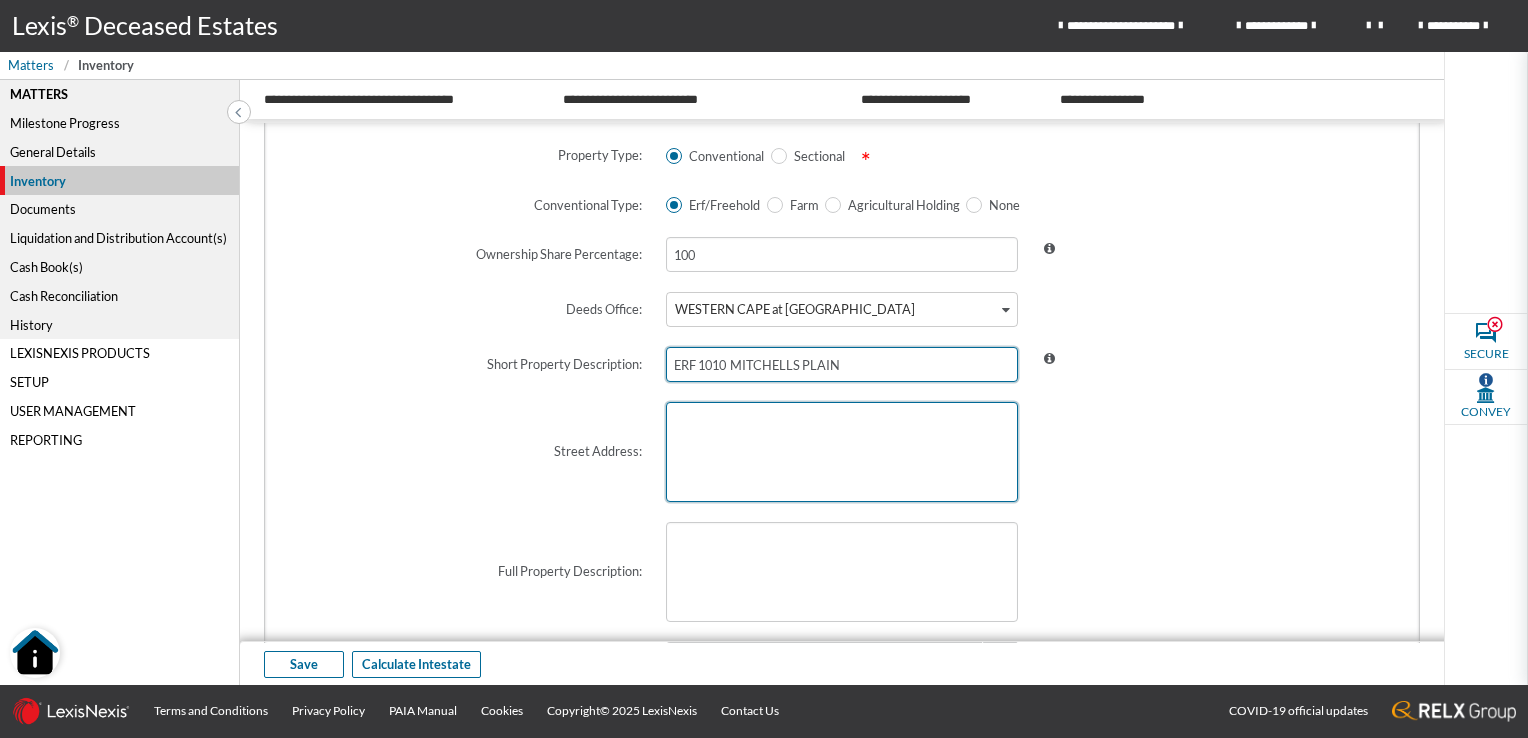 type on "ERF 1010  MITCHELLS PLAIN" 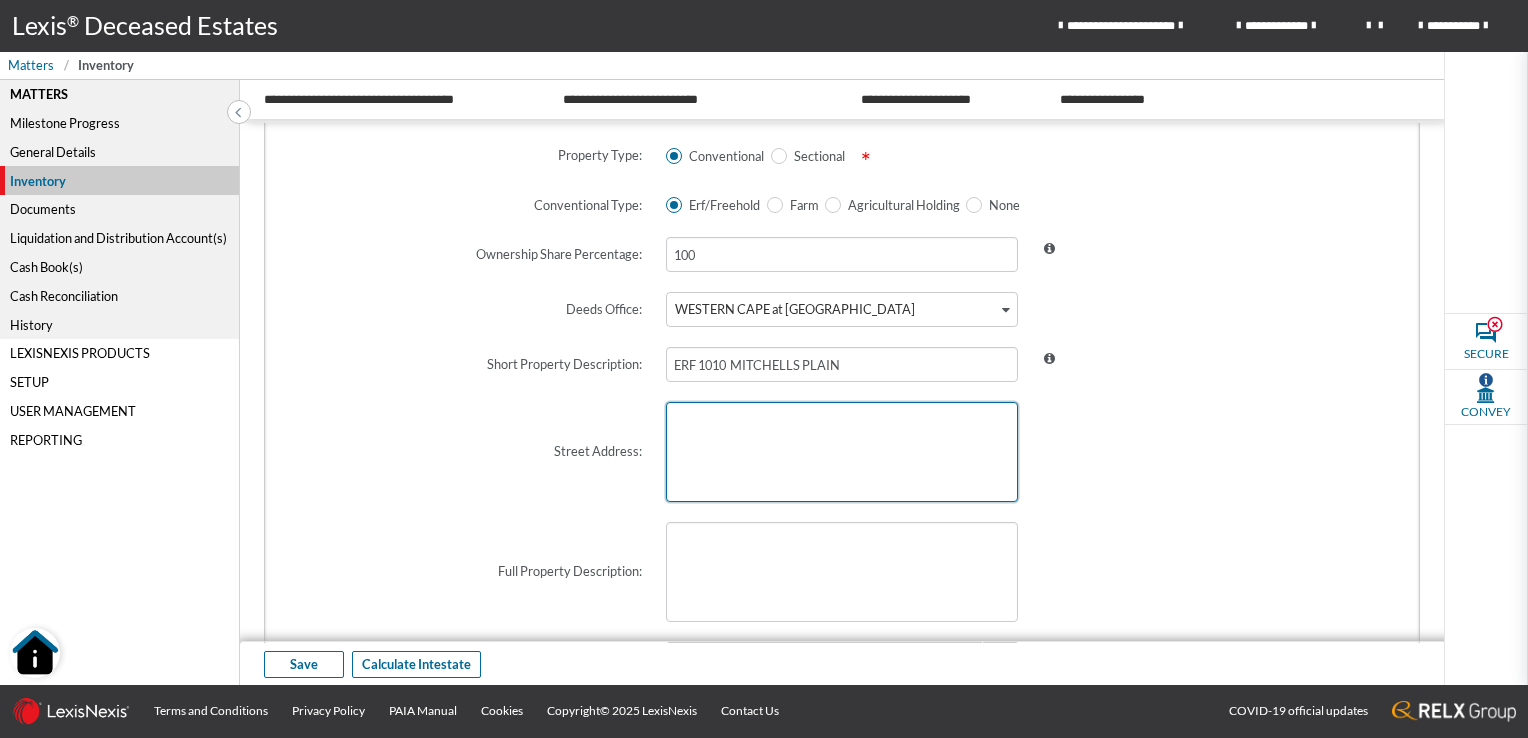 click at bounding box center (842, 452) 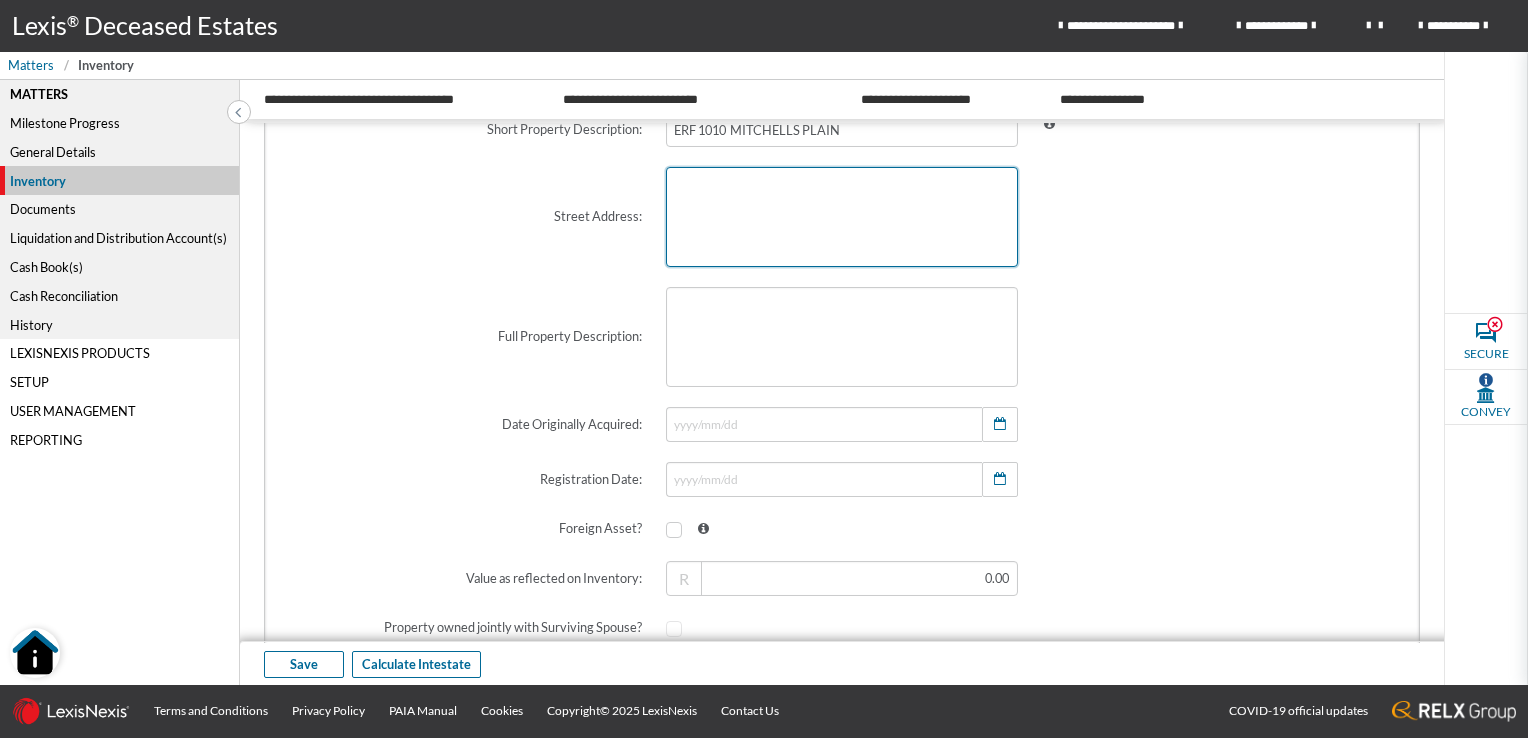 scroll, scrollTop: 400, scrollLeft: 0, axis: vertical 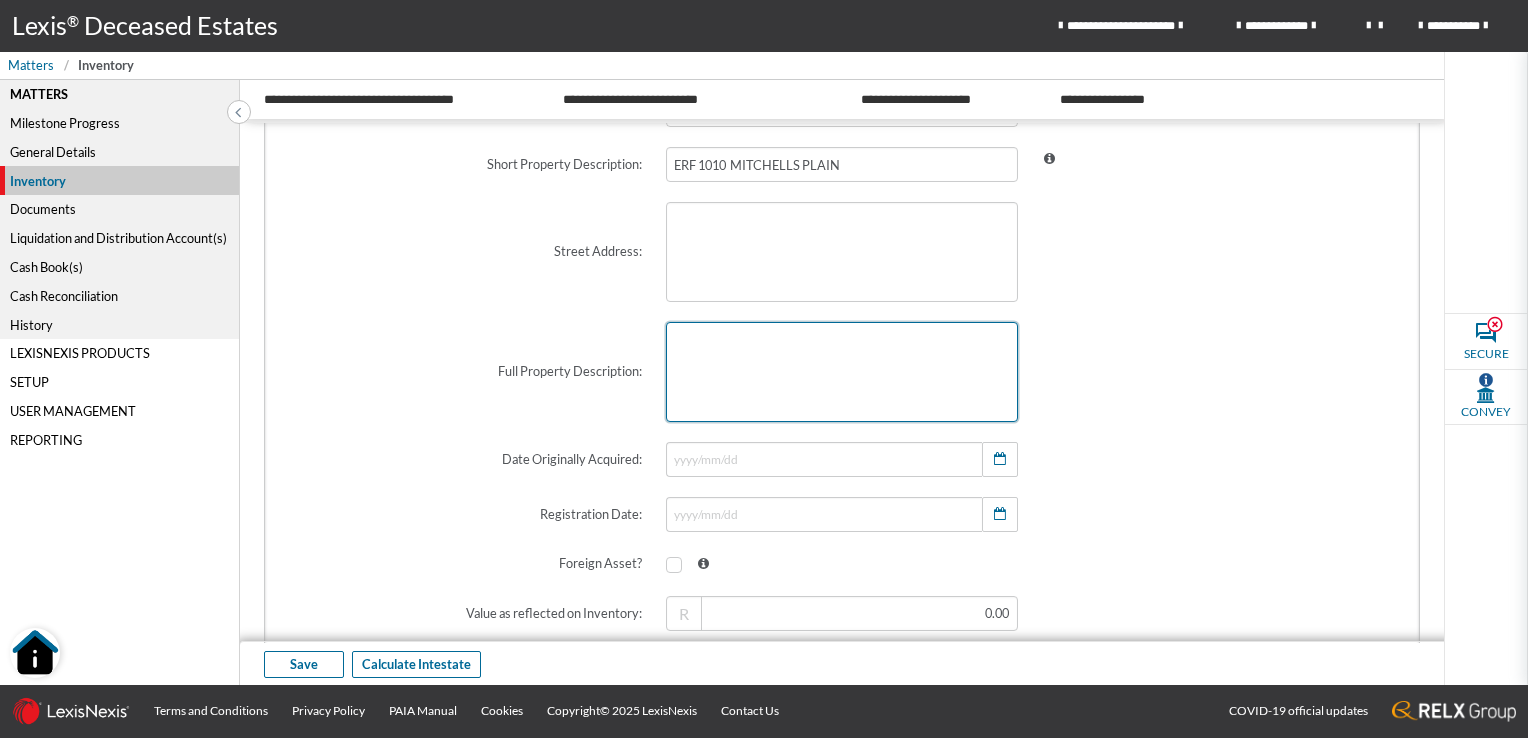 click at bounding box center (842, 372) 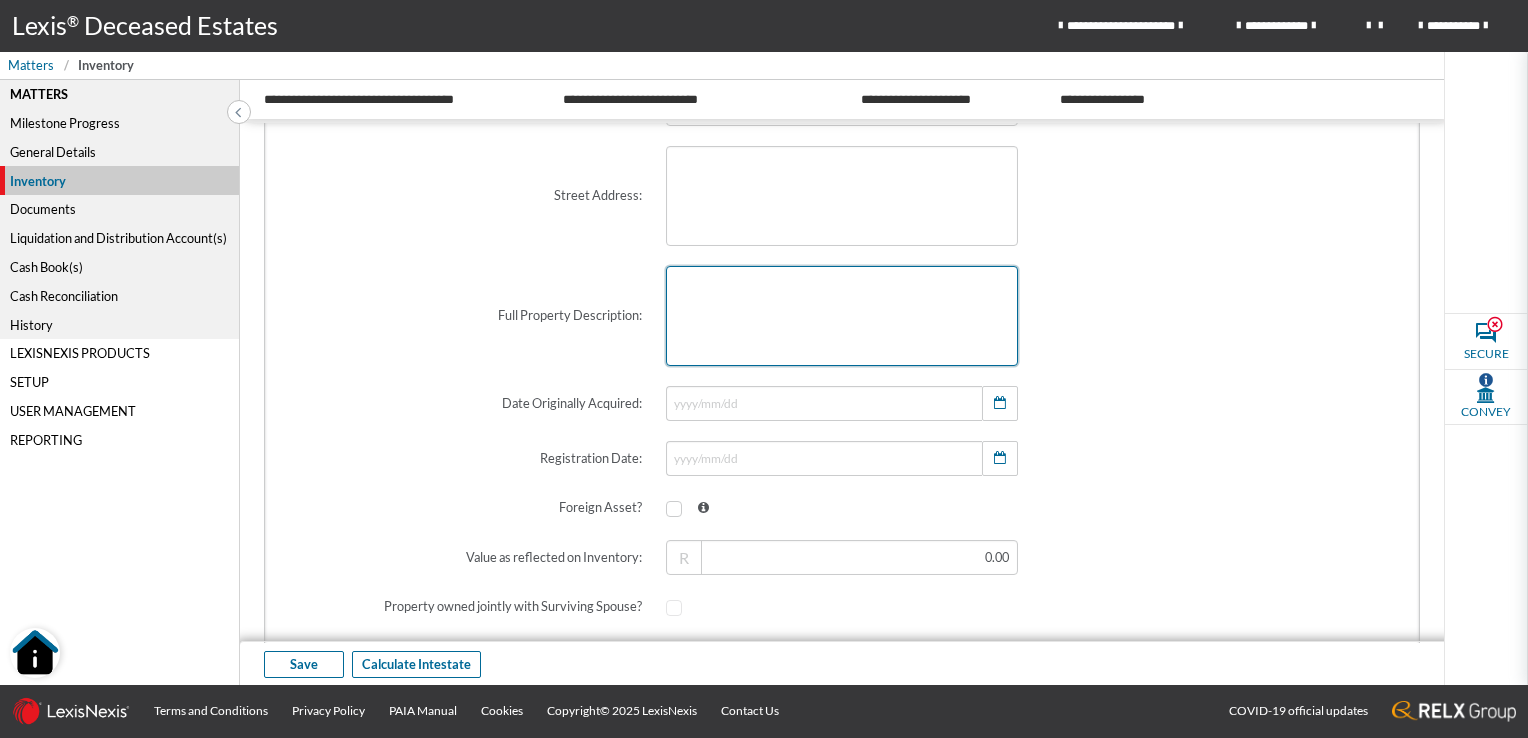 scroll, scrollTop: 600, scrollLeft: 0, axis: vertical 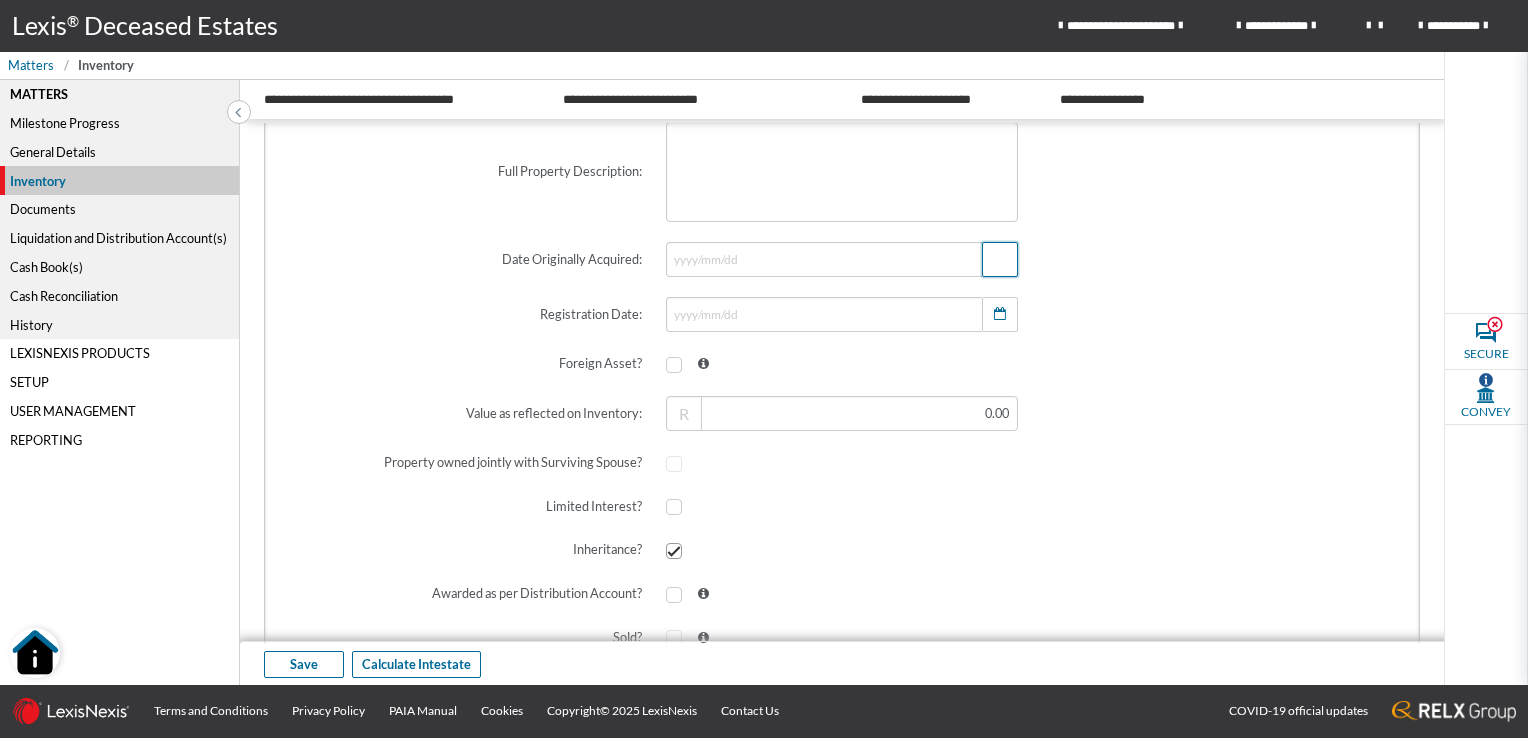 click at bounding box center (1000, 259) 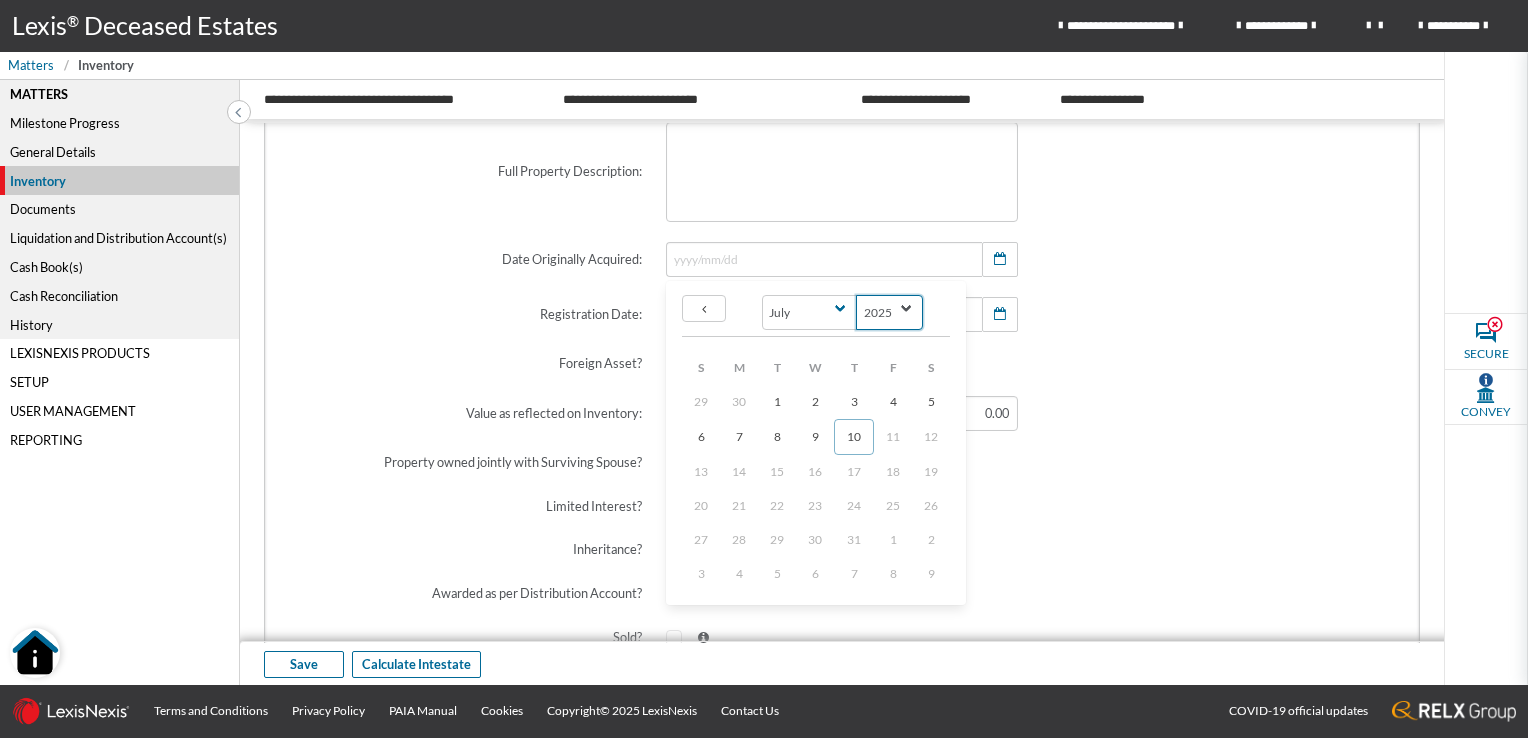 click on "2025   2024   2023   2022   2021   2020   2019   2018   2017   2016   2015   2014   2013   2012   2011   2010   2009   2008   2007   2006   2005   2004   2003   2002   2001   2000   1999   1998   1997   1996   1995   1994   1993   1992   1991   1990   1989   1988   1987   1986   1985   1984   1983   1982   1981   1980   1979   1978   1977   1976   1975   1974   1973   1972   1971   1970   1969   1968   1967   1966   1965   1964   1963   1962   1961   1960   1959   1958   1957   1956   1955   1954   1953   1952   1951   1950   1949   1948   1947   1946   1945   1944   1943   1942   1941   1940   1939   1938   1937   1936   1935   1934   1933   1932   1931   1930   1929   1928   1927   1926   1925   1924   1923   1922   1921   1920   1919   1918   1917   1916   1915   1914   1913   1912   1911   1910   1909   1908   1907   1906   1905" at bounding box center (889, 312) 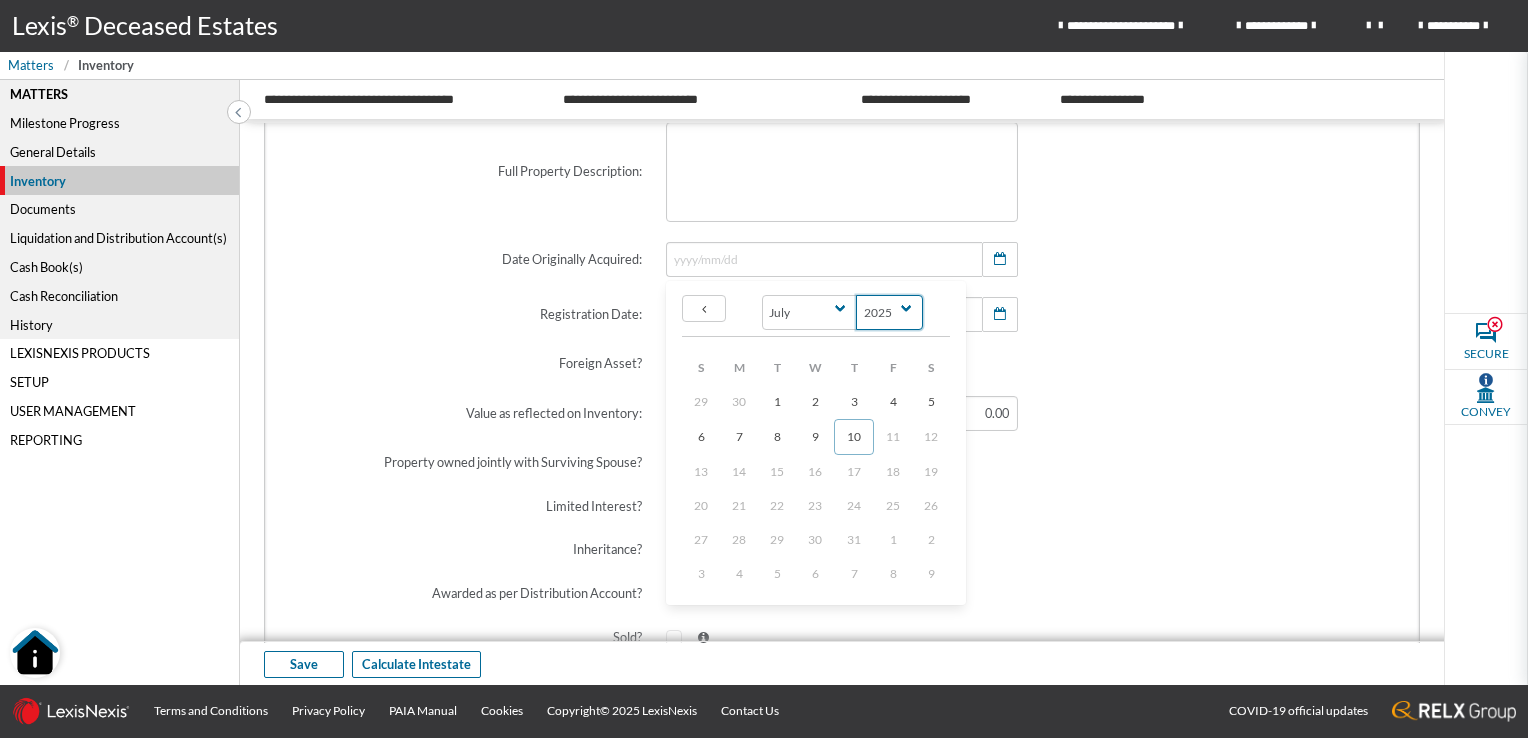 select on "2009" 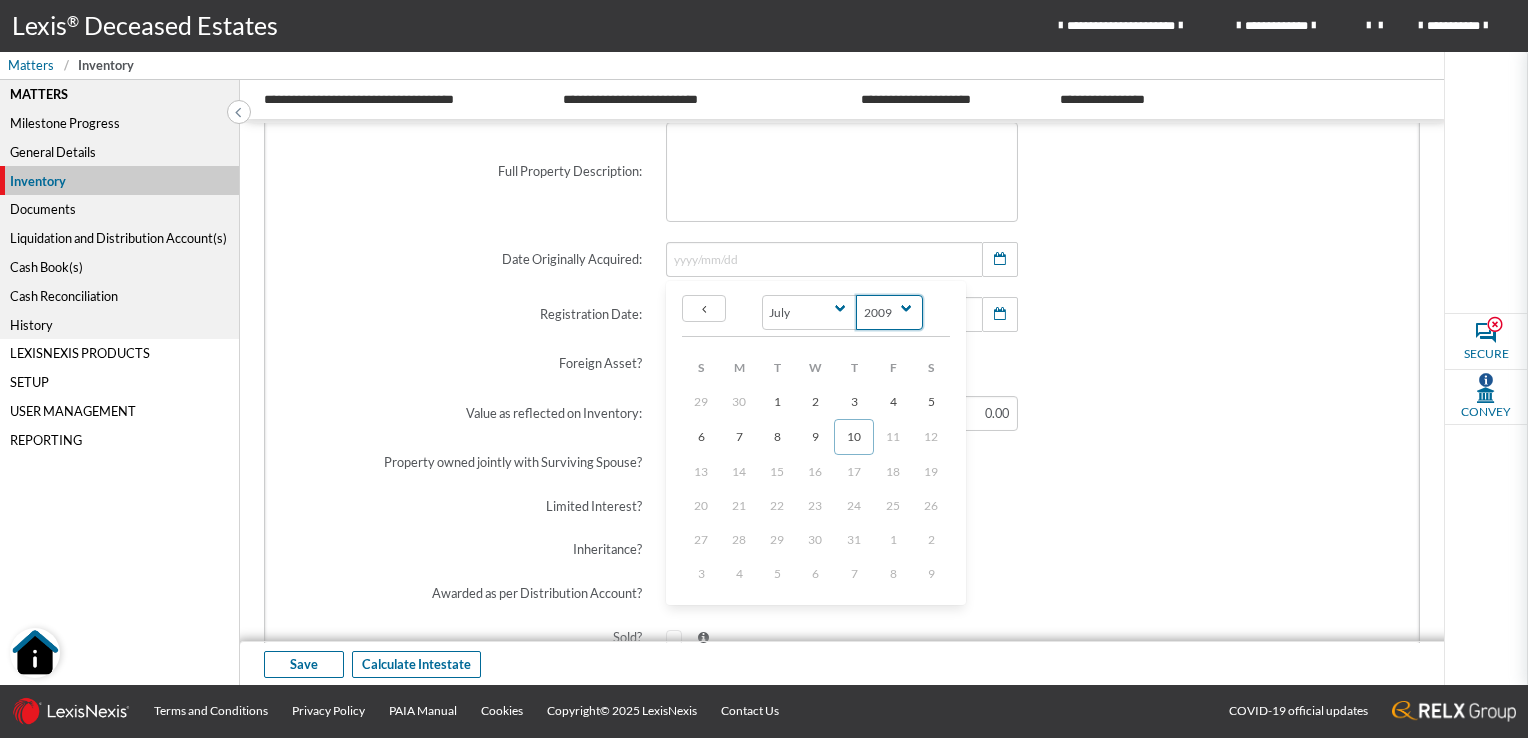click on "2025   2024   2023   2022   2021   2020   2019   2018   2017   2016   2015   2014   2013   2012   2011   2010   2009   2008   2007   2006   2005   2004   2003   2002   2001   2000   1999   1998   1997   1996   1995   1994   1993   1992   1991   1990   1989   1988   1987   1986   1985   1984   1983   1982   1981   1980   1979   1978   1977   1976   1975   1974   1973   1972   1971   1970   1969   1968   1967   1966   1965   1964   1963   1962   1961   1960   1959   1958   1957   1956   1955   1954   1953   1952   1951   1950   1949   1948   1947   1946   1945   1944   1943   1942   1941   1940   1939   1938   1937   1936   1935   1934   1933   1932   1931   1930   1929   1928   1927   1926   1925   1924   1923   1922   1921   1920   1919   1918   1917   1916   1915   1914   1913   1912   1911   1910   1909   1908   1907   1906   1905" at bounding box center (889, 312) 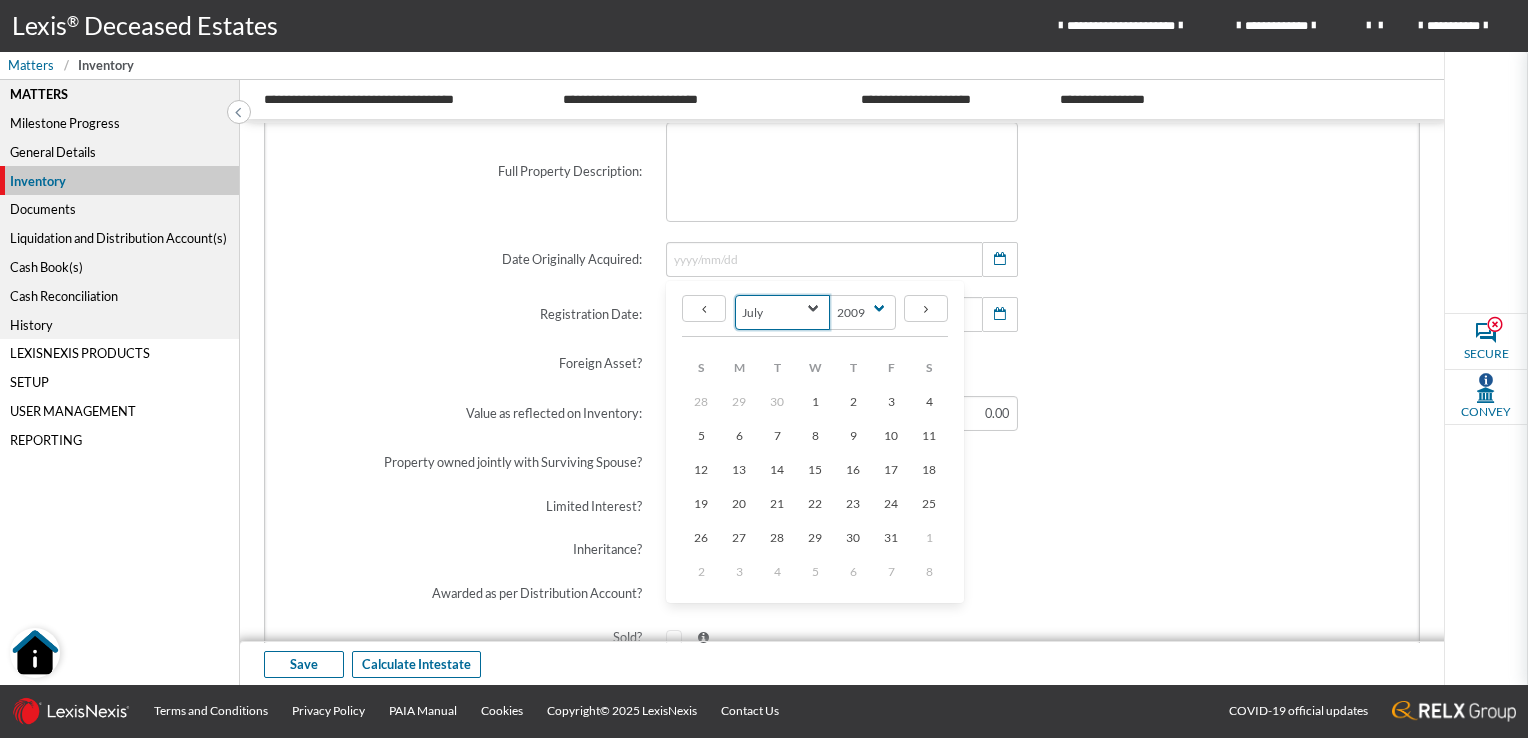 click on "January   February   March   April   May   June   July   August   September   October   November   December" at bounding box center [783, 312] 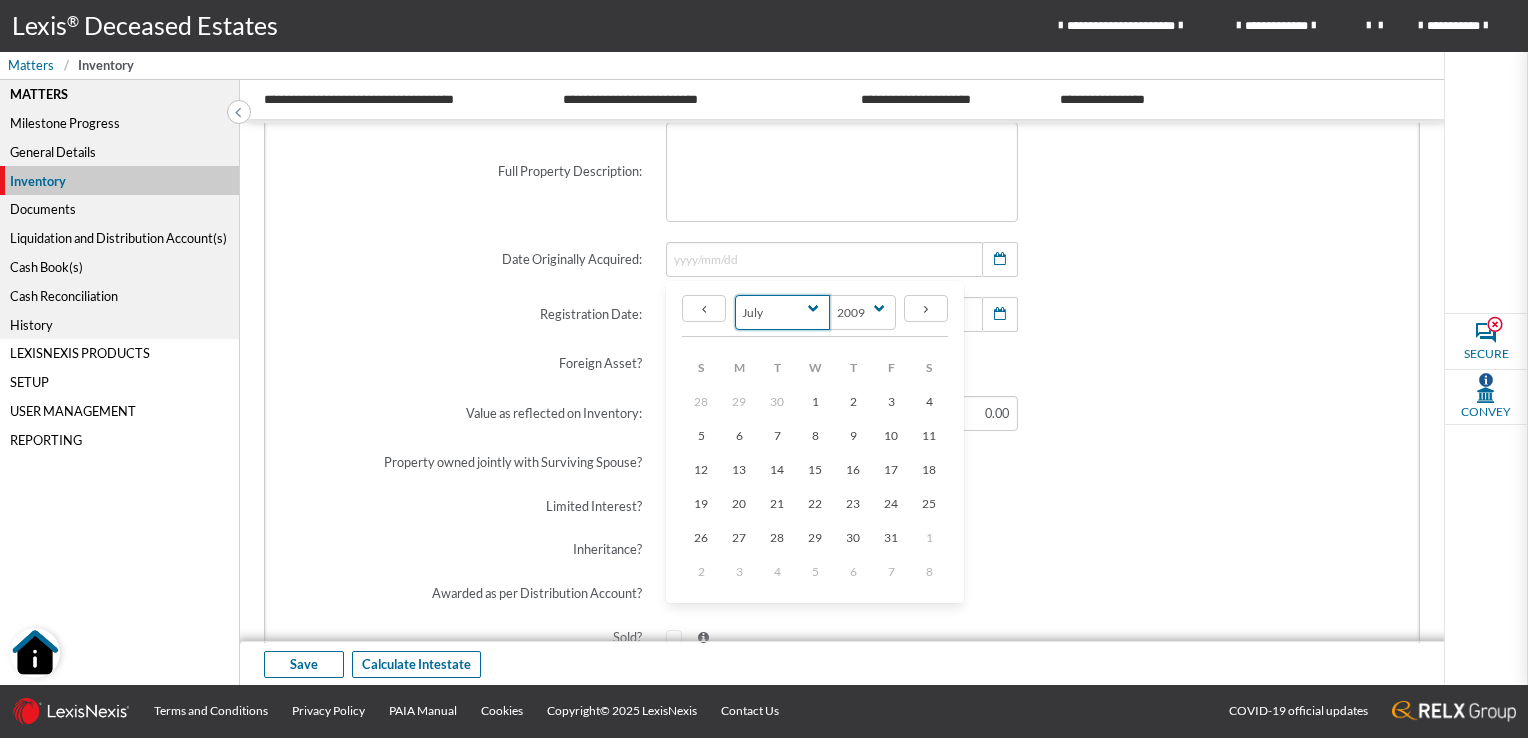 select on "11" 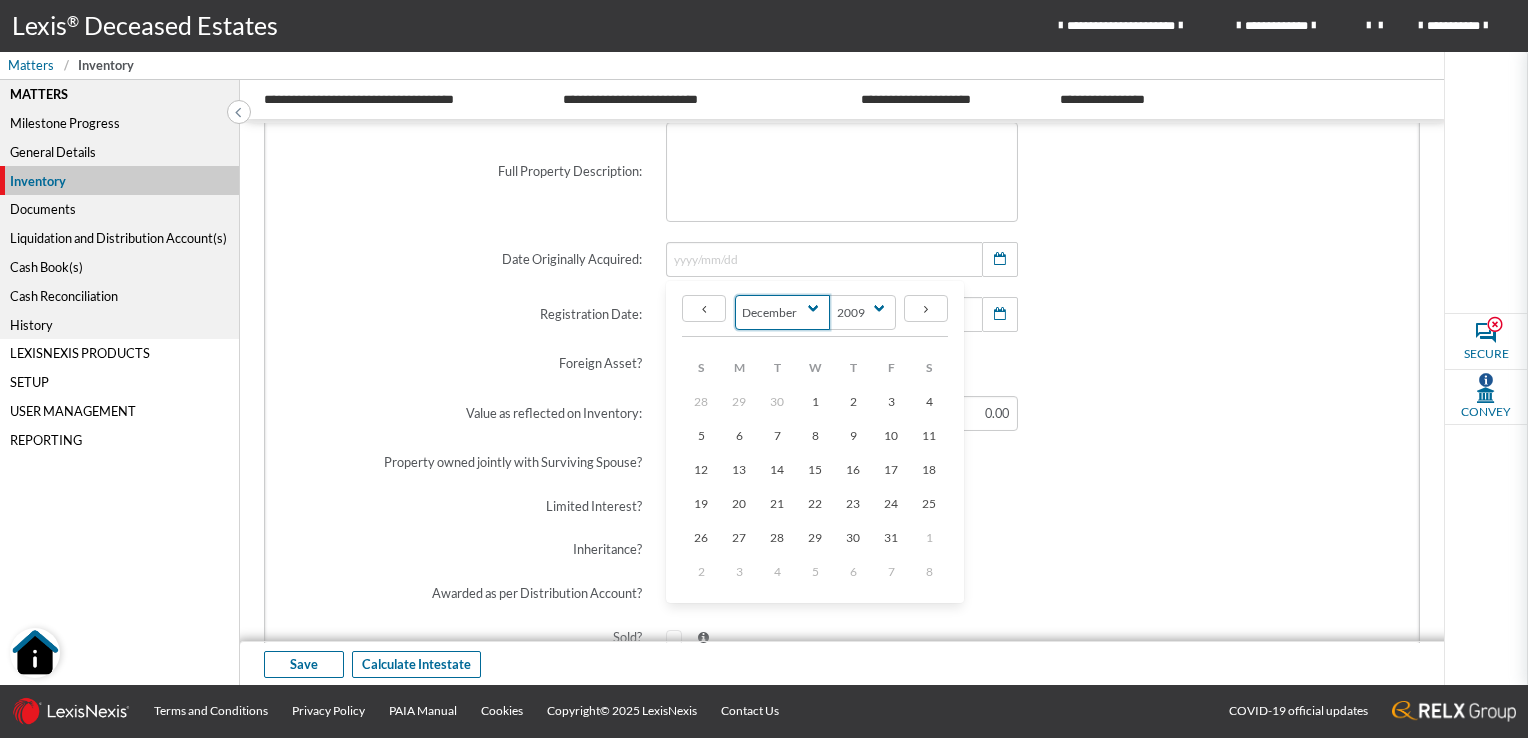 click on "January   February   March   April   May   June   July   August   September   October   November   December" at bounding box center (783, 312) 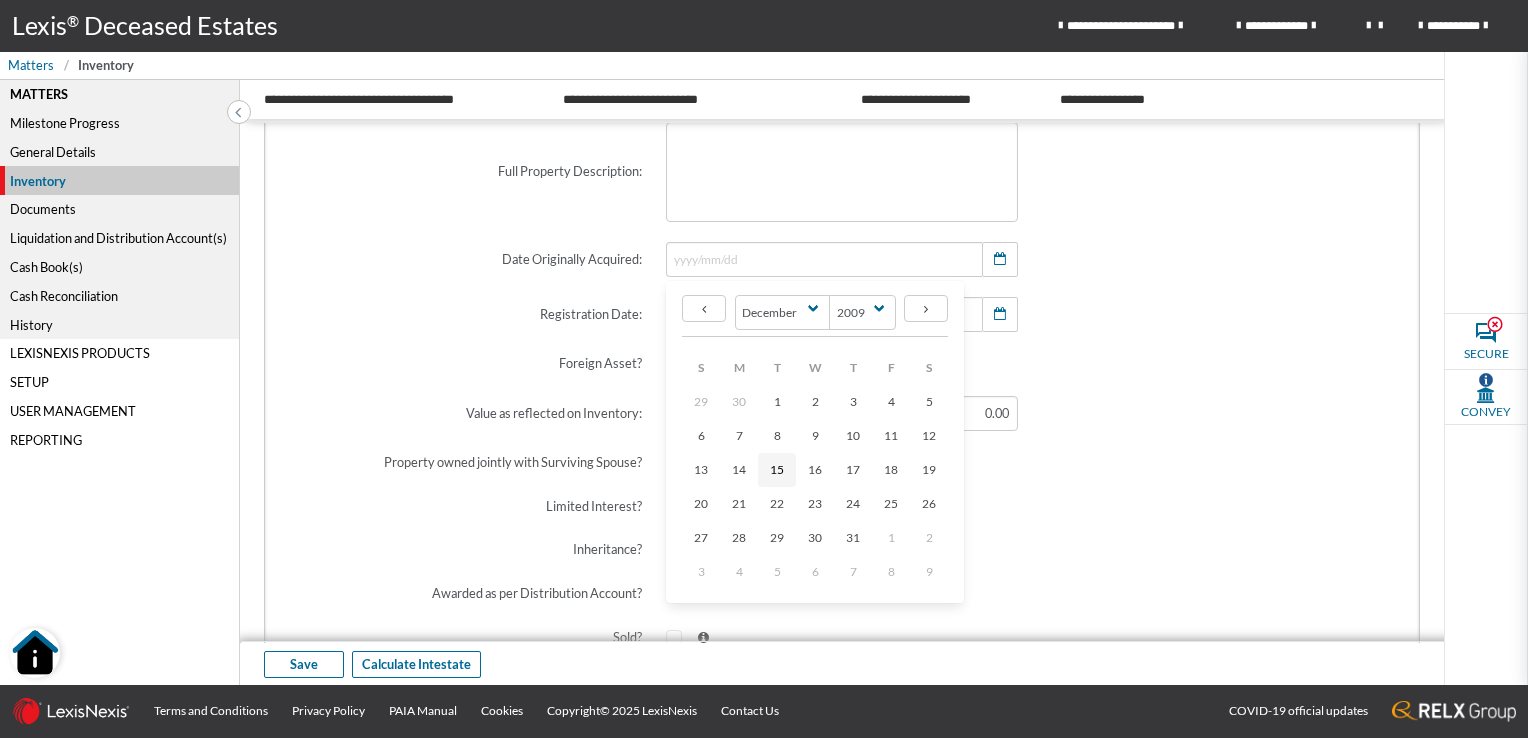 click on "15" at bounding box center [777, 470] 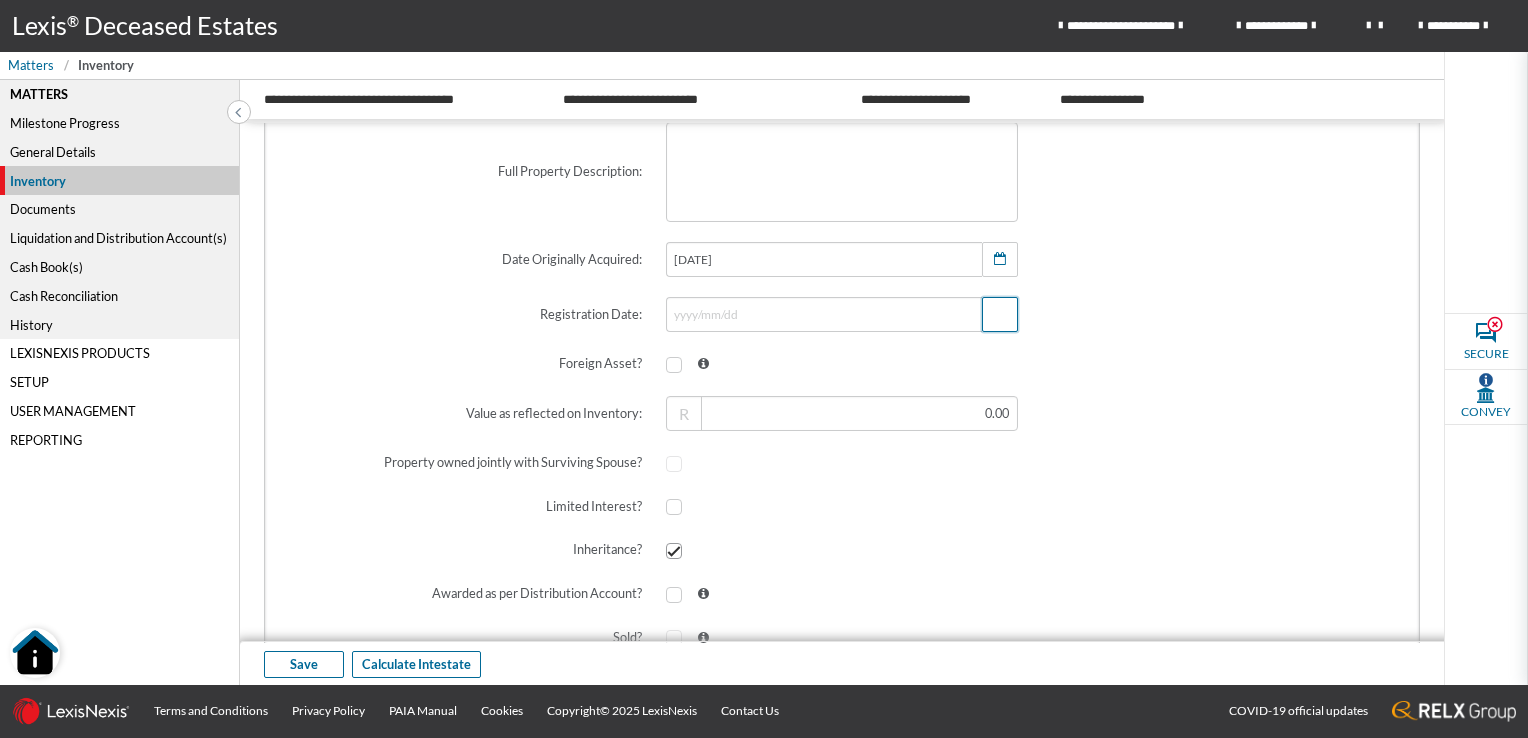 click at bounding box center [1000, 314] 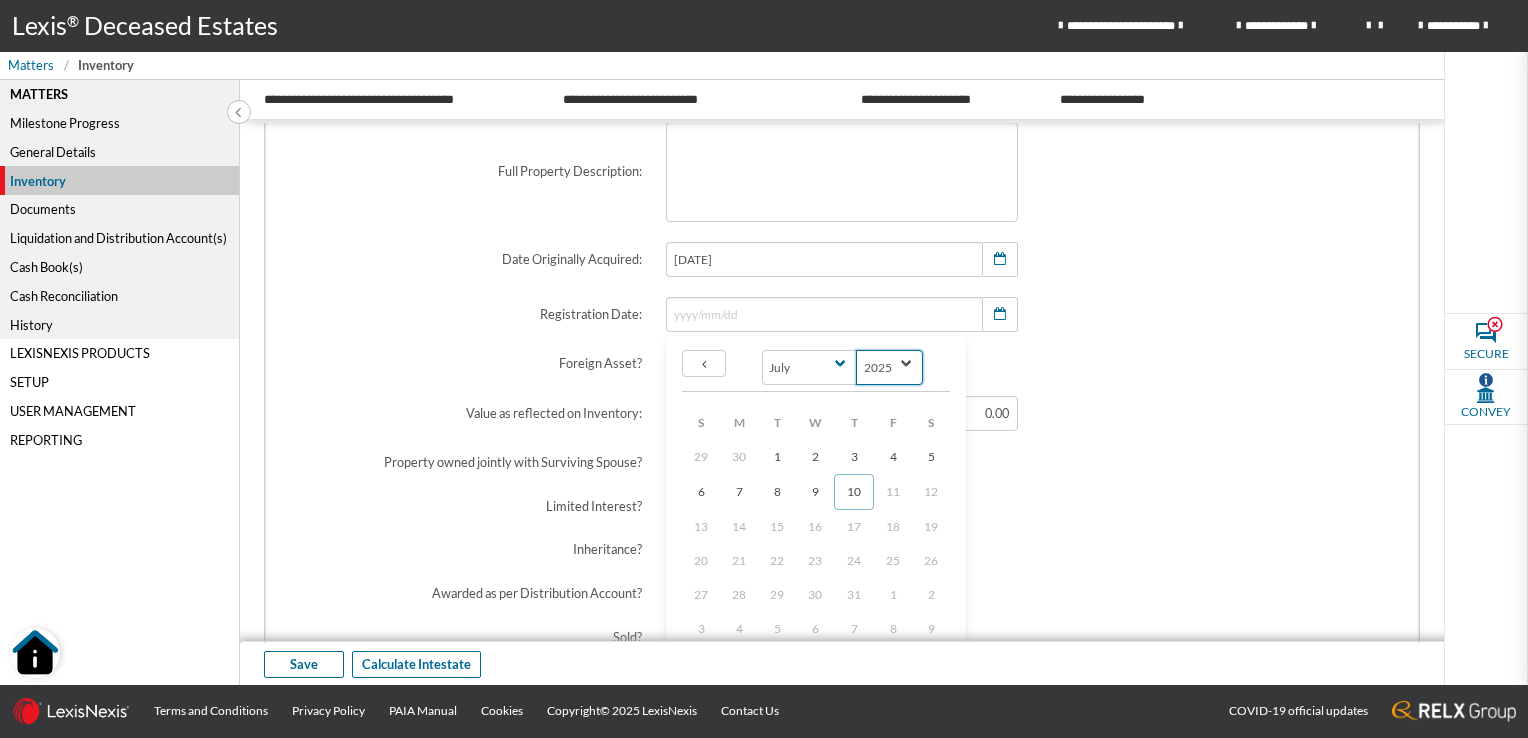click on "2025   2024   2023   2022   2021   2020   2019   2018   2017   2016   2015   2014   2013   2012   2011   2010   2009   2008   2007   2006   2005   2004   2003   2002   2001   2000   1999   1998   1997   1996   1995   1994   1993   1992   1991   1990   1989   1988   1987   1986   1985   1984   1983   1982   1981   1980   1979   1978   1977   1976   1975   1974   1973   1972   1971   1970   1969   1968   1967   1966   1965   1964   1963   1962   1961   1960   1959   1958   1957   1956   1955   1954   1953   1952   1951   1950   1949   1948   1947   1946   1945   1944   1943   1942   1941   1940   1939   1938   1937   1936   1935   1934   1933   1932   1931   1930   1929   1928   1927   1926   1925   1924   1923   1922   1921   1920   1919   1918   1917   1916   1915   1914   1913   1912   1911   1910   1909   1908   1907   1906   1905" at bounding box center [889, 367] 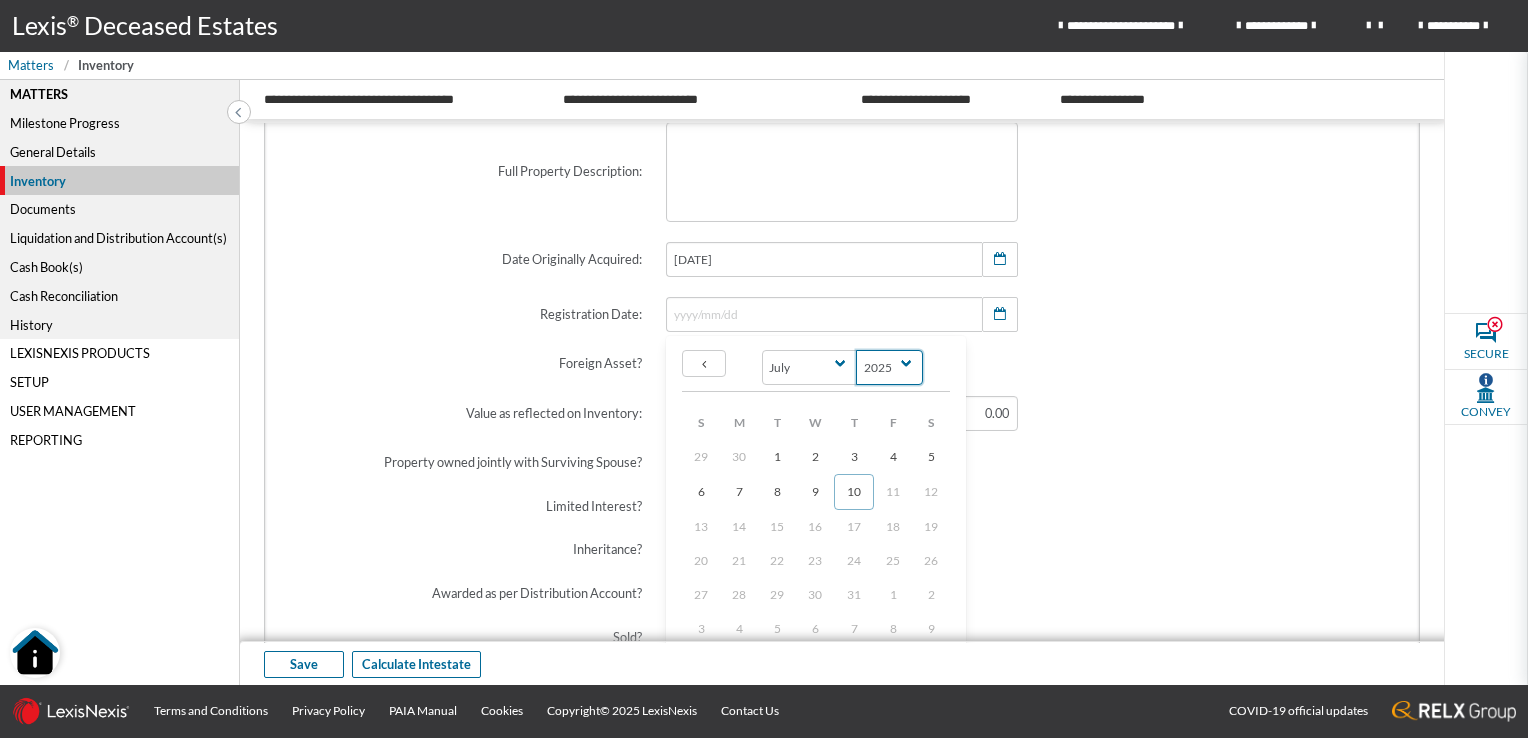 select on "2009" 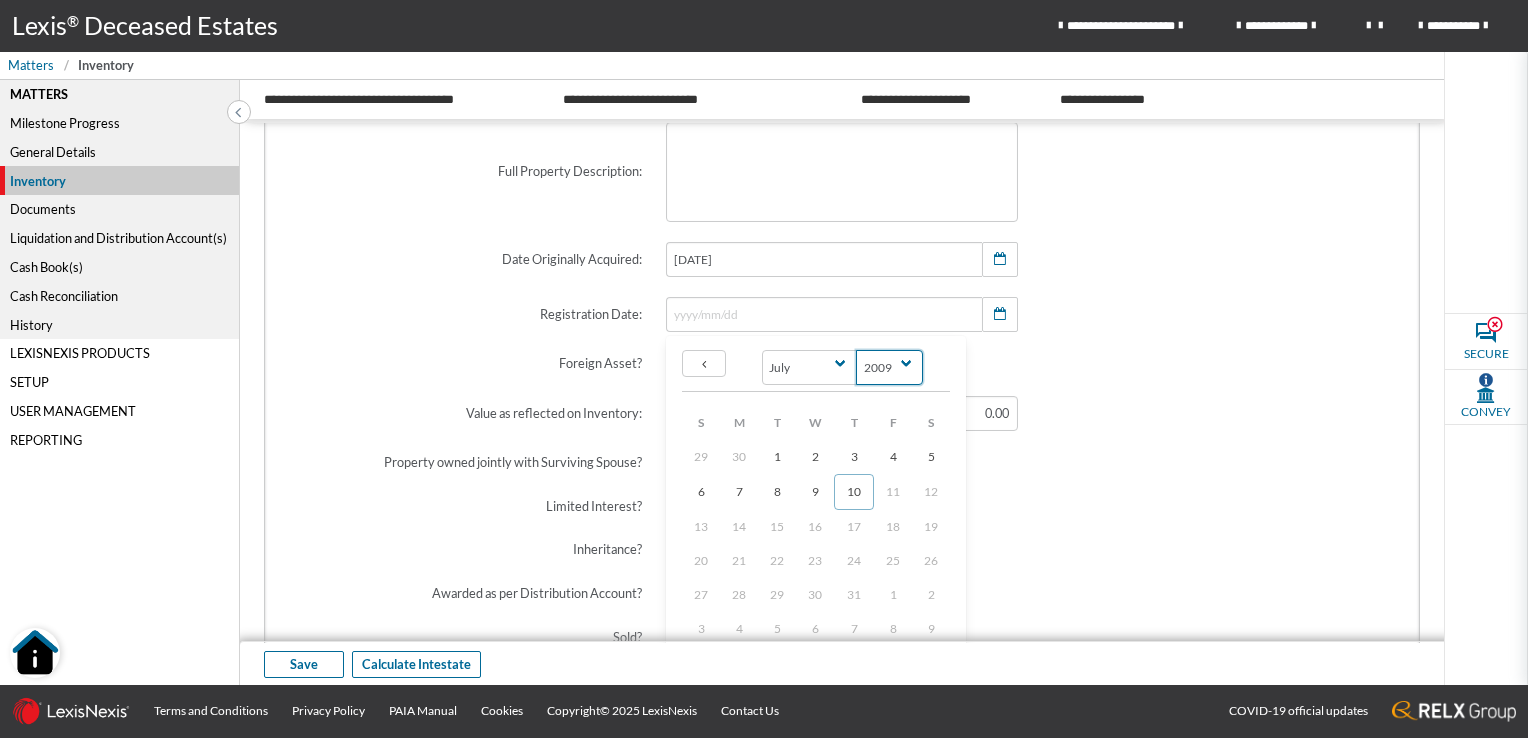 click on "2025   2024   2023   2022   2021   2020   2019   2018   2017   2016   2015   2014   2013   2012   2011   2010   2009   2008   2007   2006   2005   2004   2003   2002   2001   2000   1999   1998   1997   1996   1995   1994   1993   1992   1991   1990   1989   1988   1987   1986   1985   1984   1983   1982   1981   1980   1979   1978   1977   1976   1975   1974   1973   1972   1971   1970   1969   1968   1967   1966   1965   1964   1963   1962   1961   1960   1959   1958   1957   1956   1955   1954   1953   1952   1951   1950   1949   1948   1947   1946   1945   1944   1943   1942   1941   1940   1939   1938   1937   1936   1935   1934   1933   1932   1931   1930   1929   1928   1927   1926   1925   1924   1923   1922   1921   1920   1919   1918   1917   1916   1915   1914   1913   1912   1911   1910   1909   1908   1907   1906   1905" at bounding box center (889, 367) 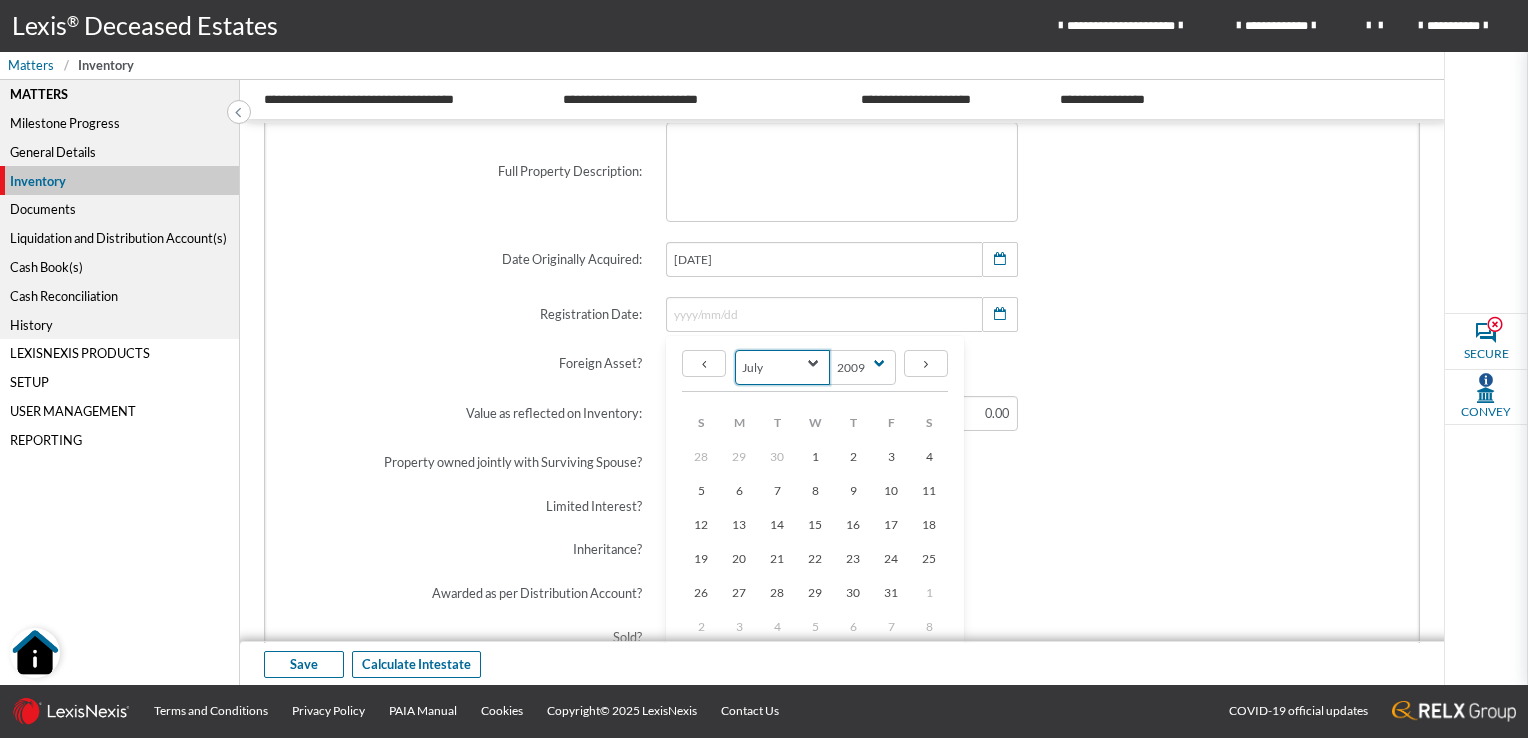 click on "January   February   March   April   May   June   July   August   September   October   November   December" at bounding box center [783, 367] 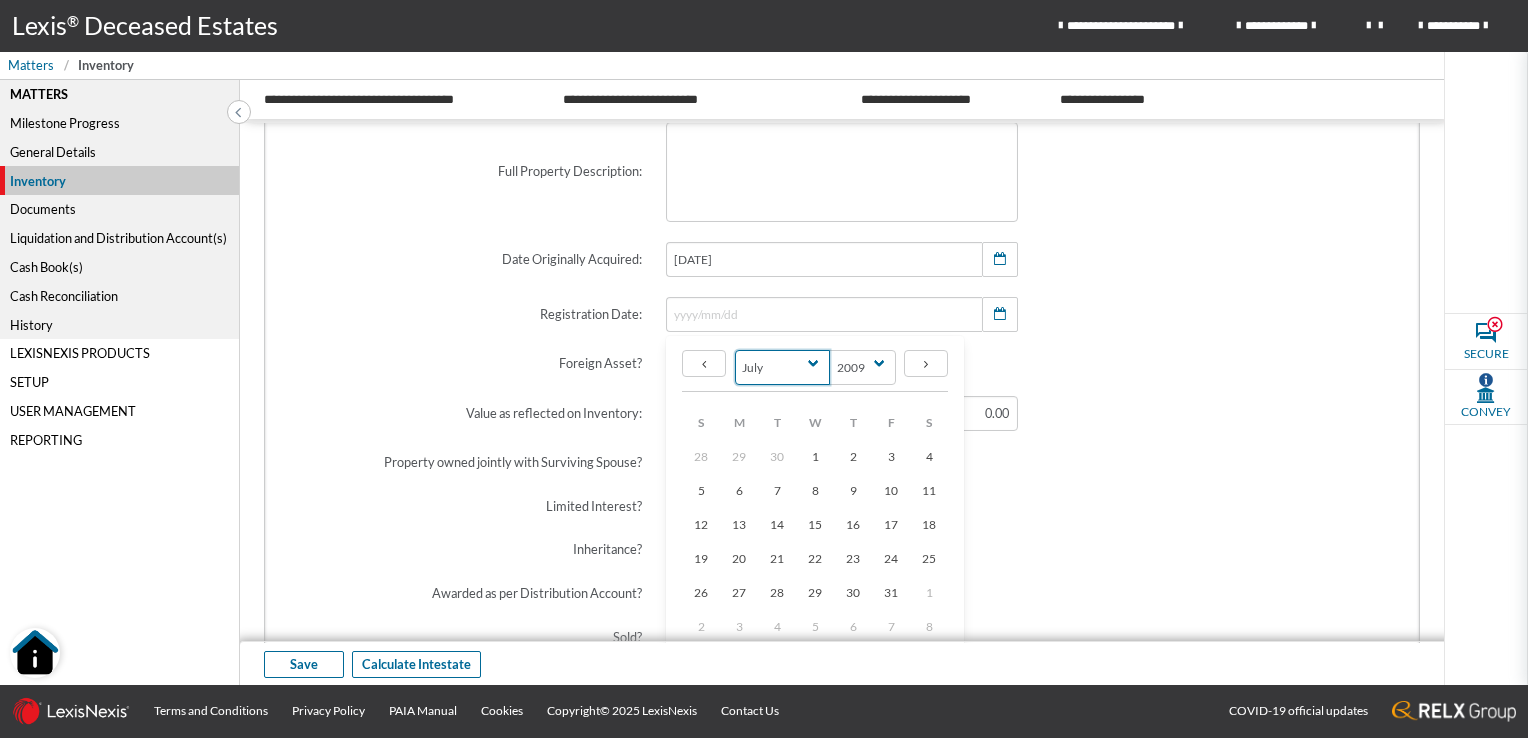 select on "11" 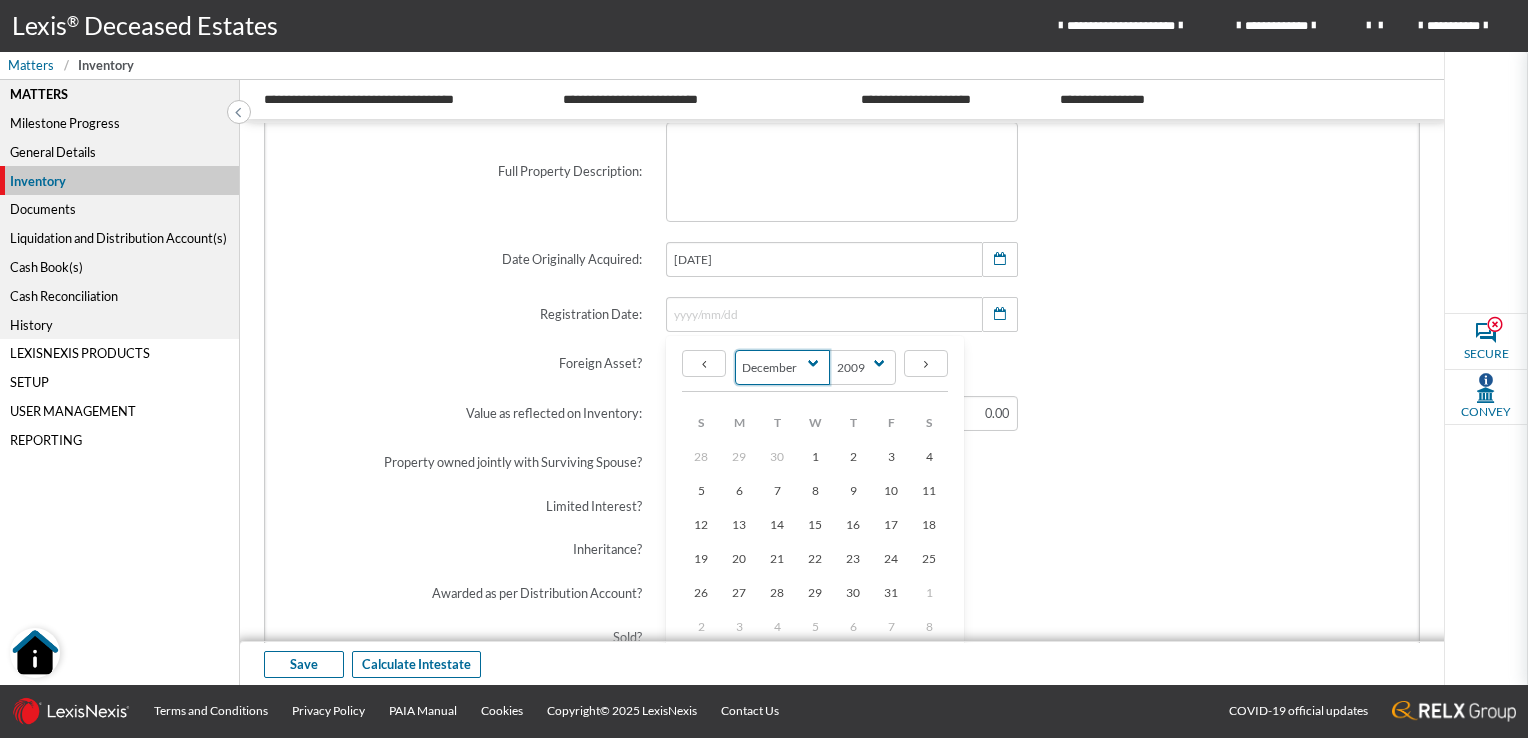 click on "January   February   March   April   May   June   July   August   September   October   November   December" at bounding box center (783, 367) 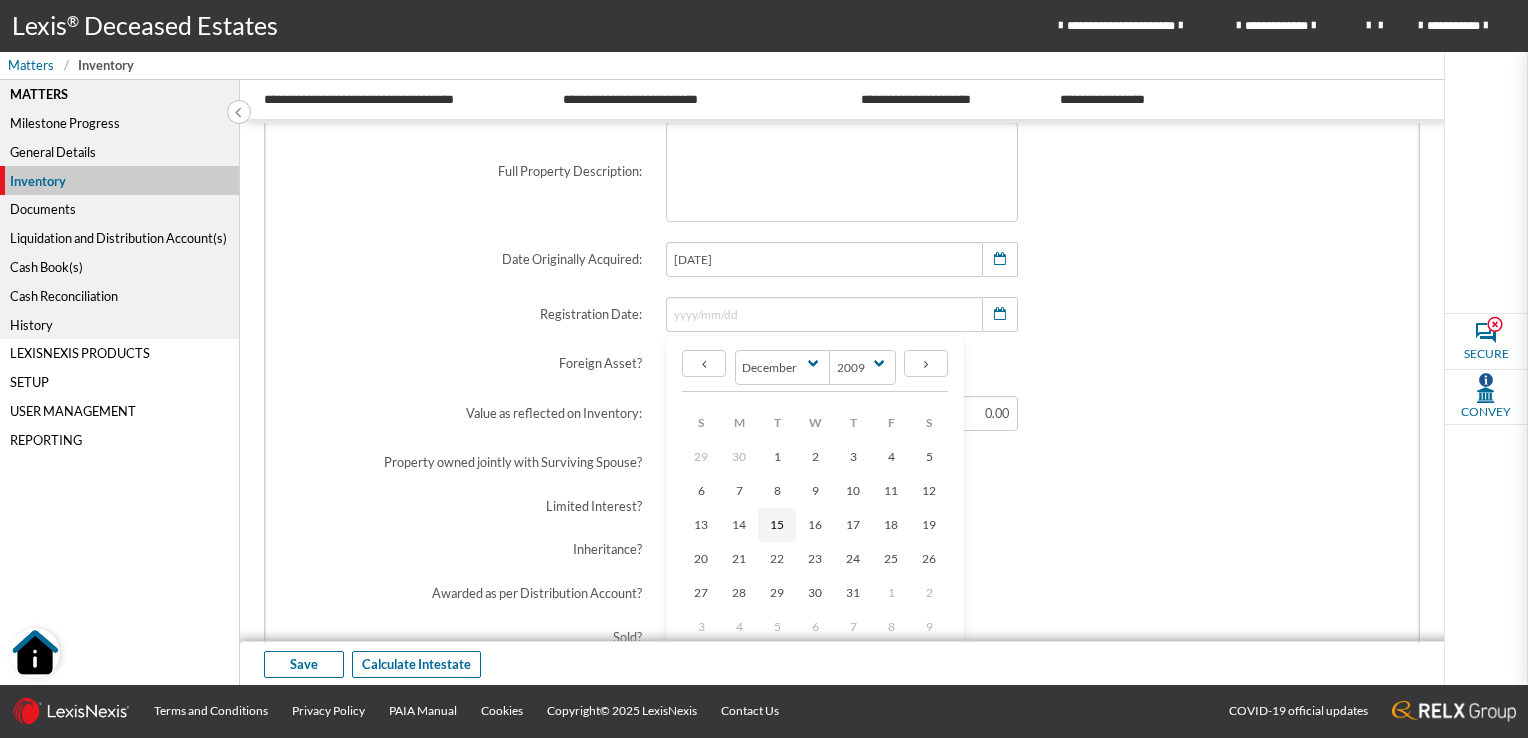 click on "15" at bounding box center (777, 524) 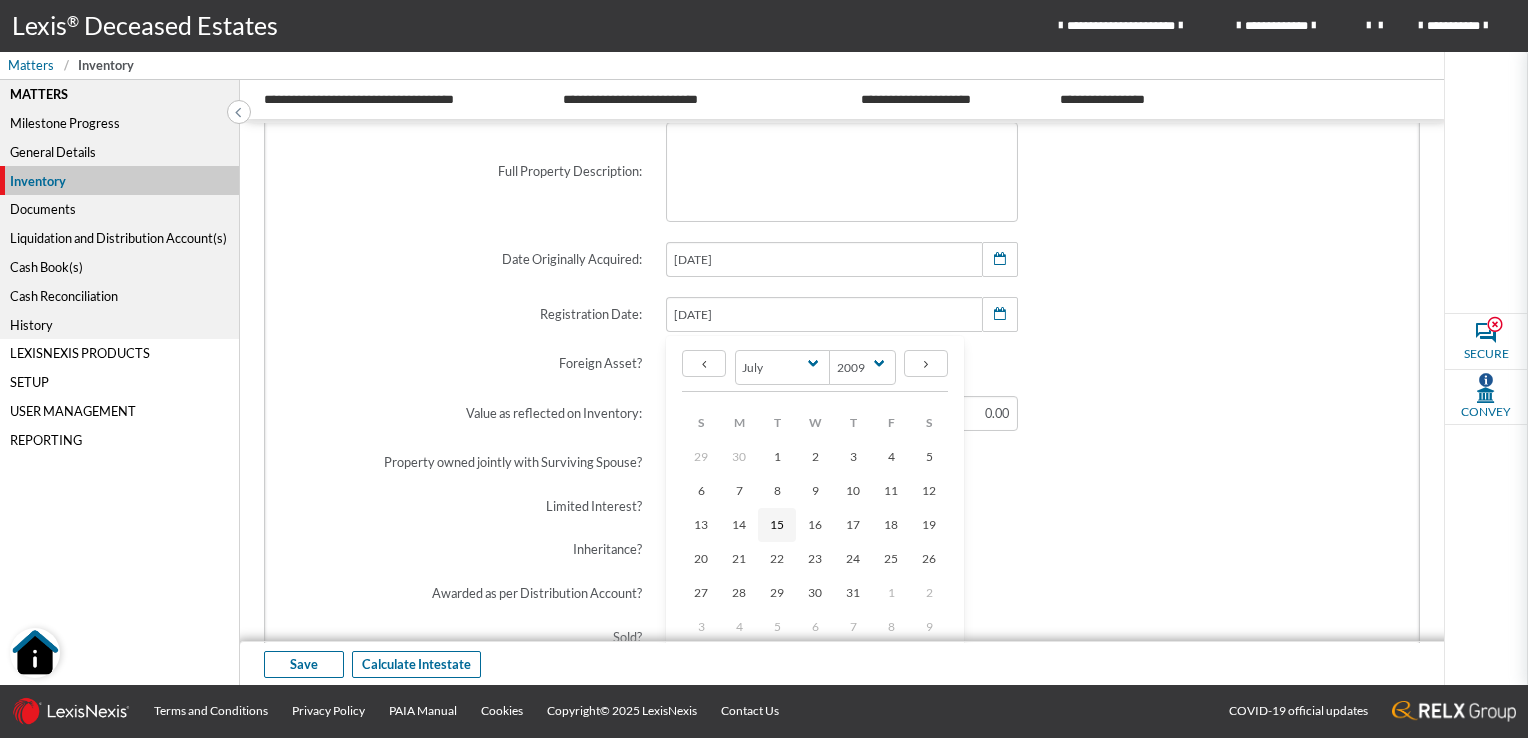 select on "2025" 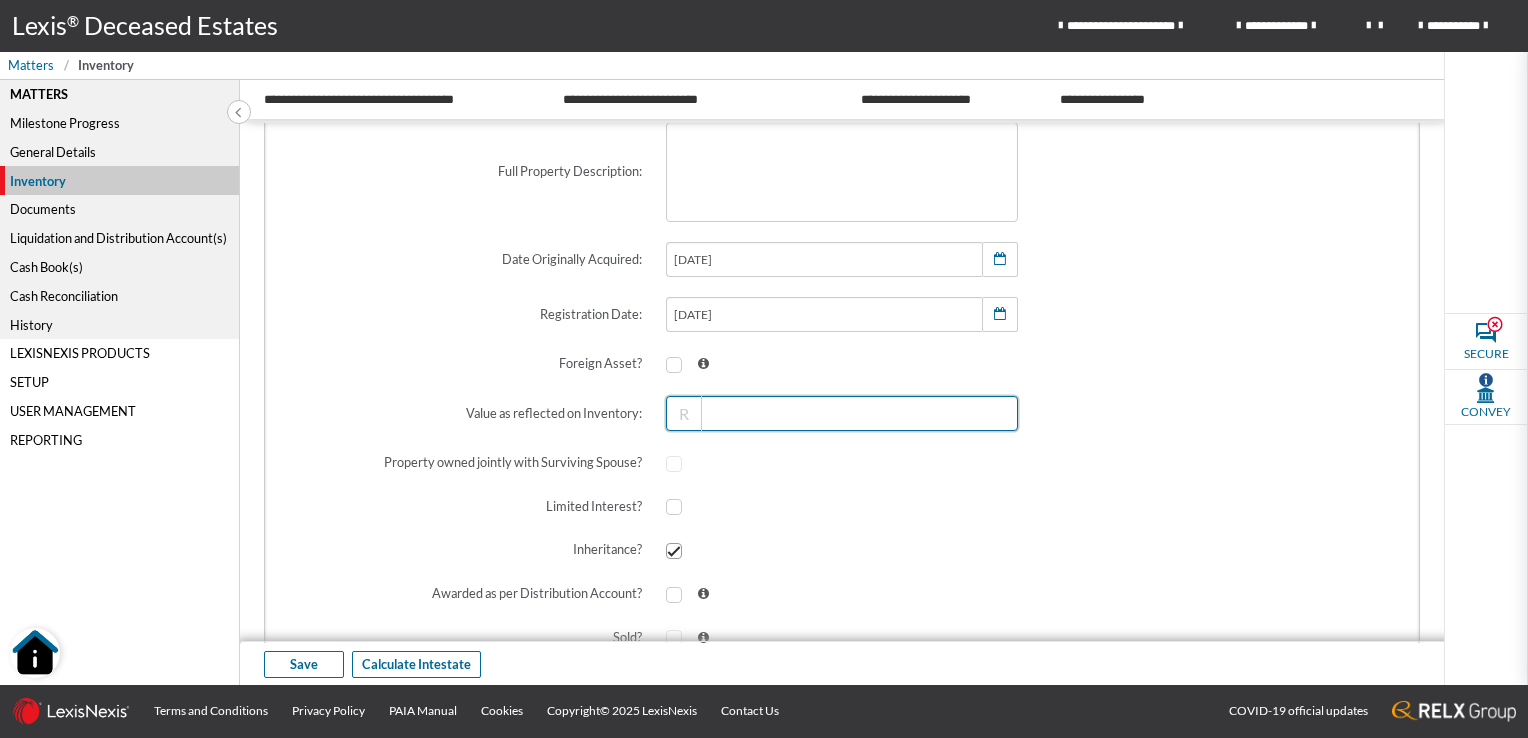 drag, startPoint x: 853, startPoint y: 422, endPoint x: 1001, endPoint y: 427, distance: 148.08444 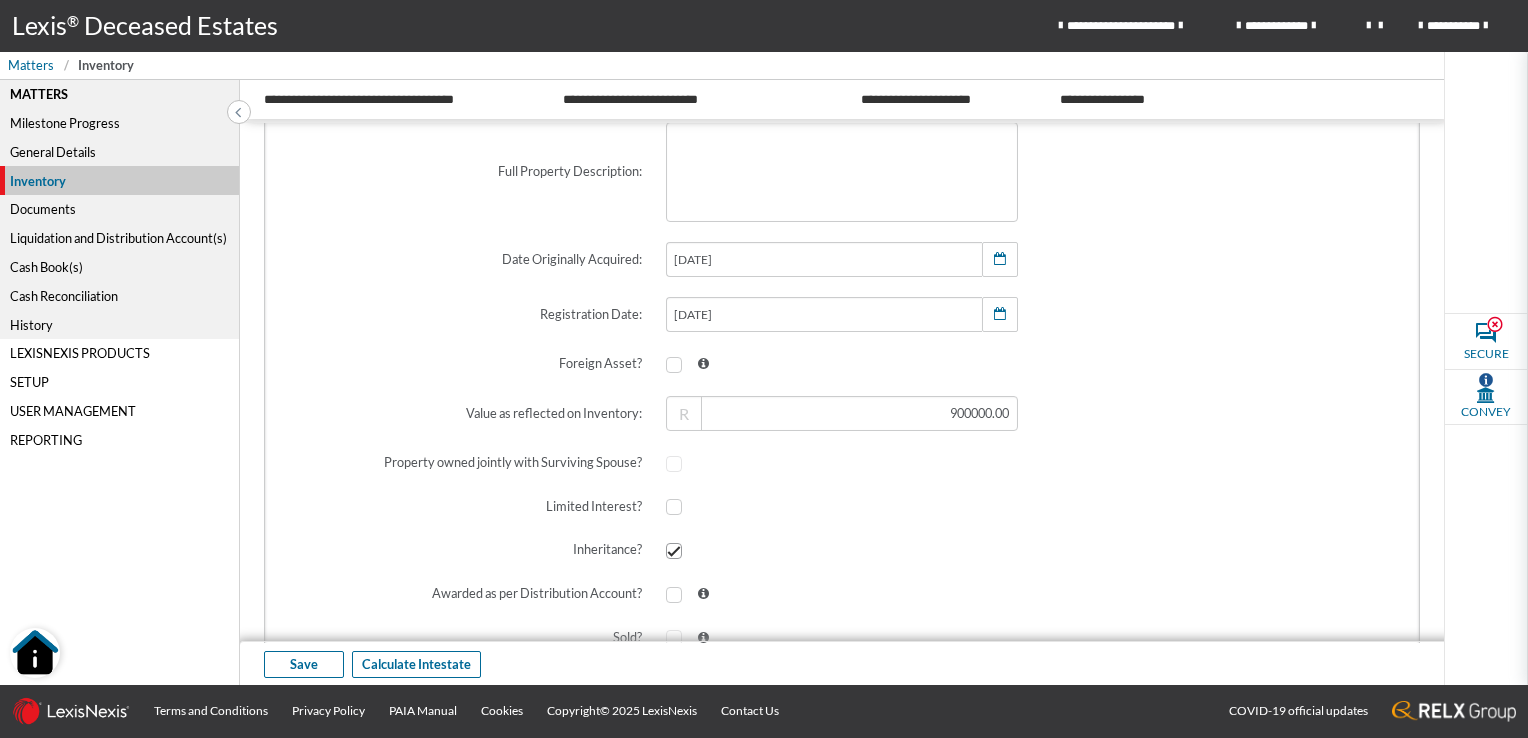 type on "900,000.00" 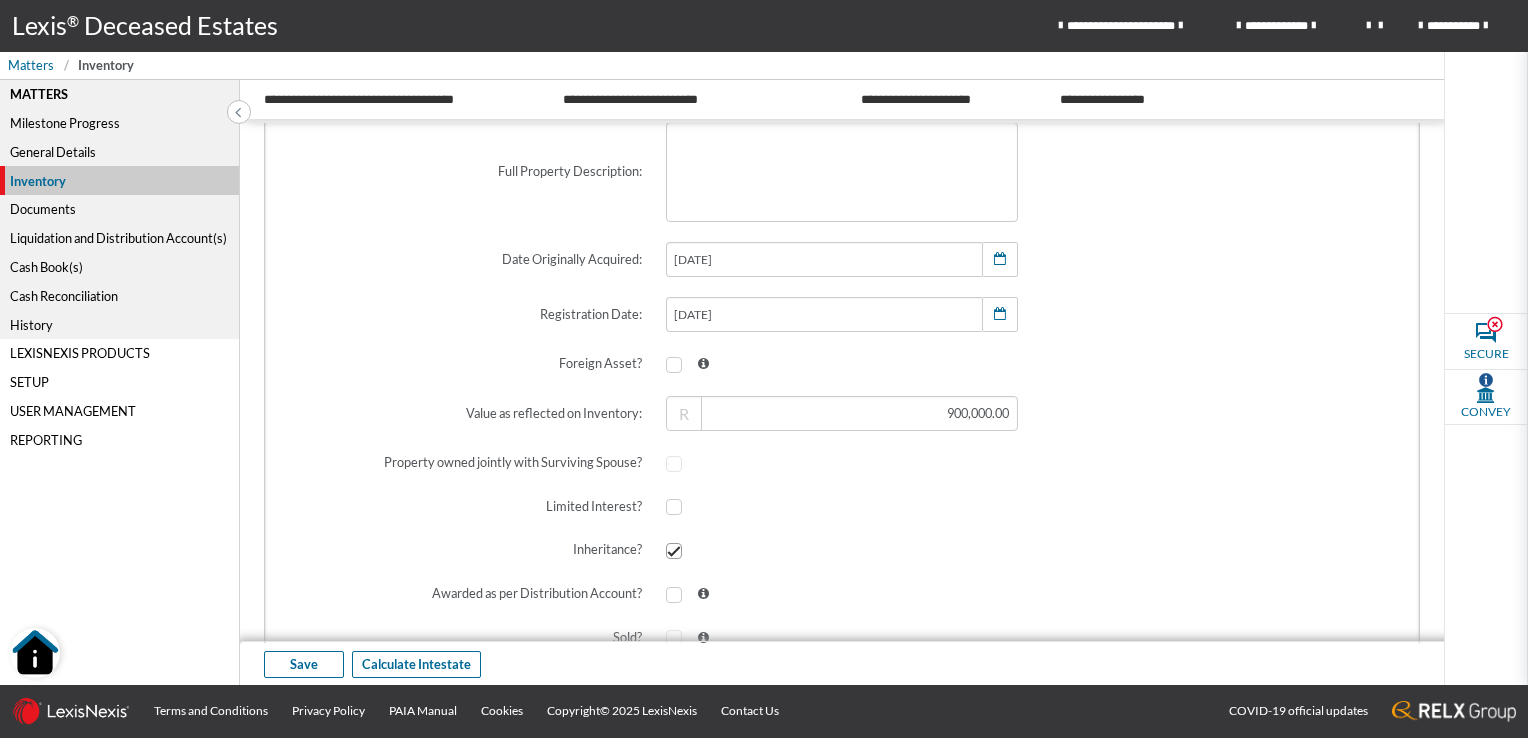 click at bounding box center [842, 507] 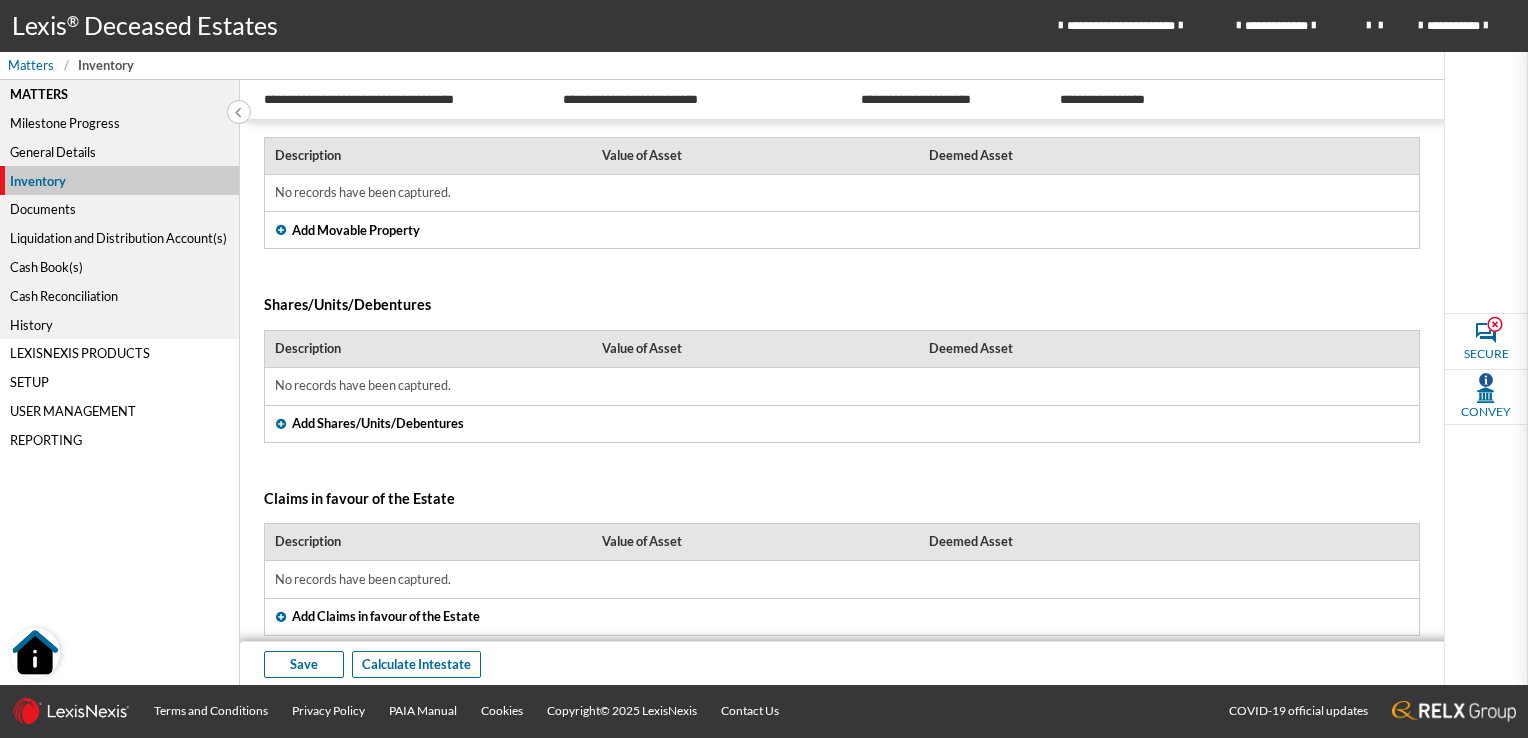 scroll, scrollTop: 1500, scrollLeft: 0, axis: vertical 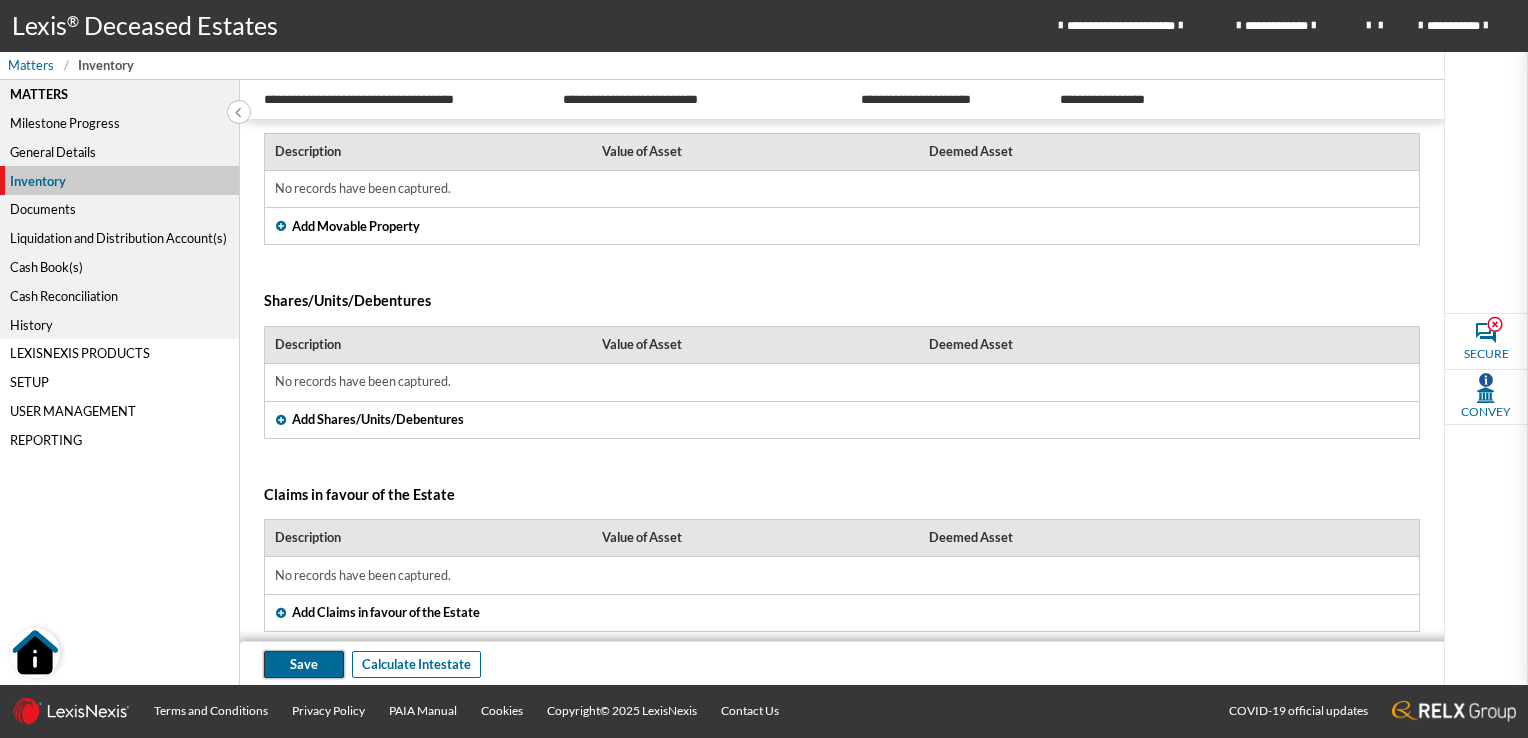 click on "Save" at bounding box center [304, 664] 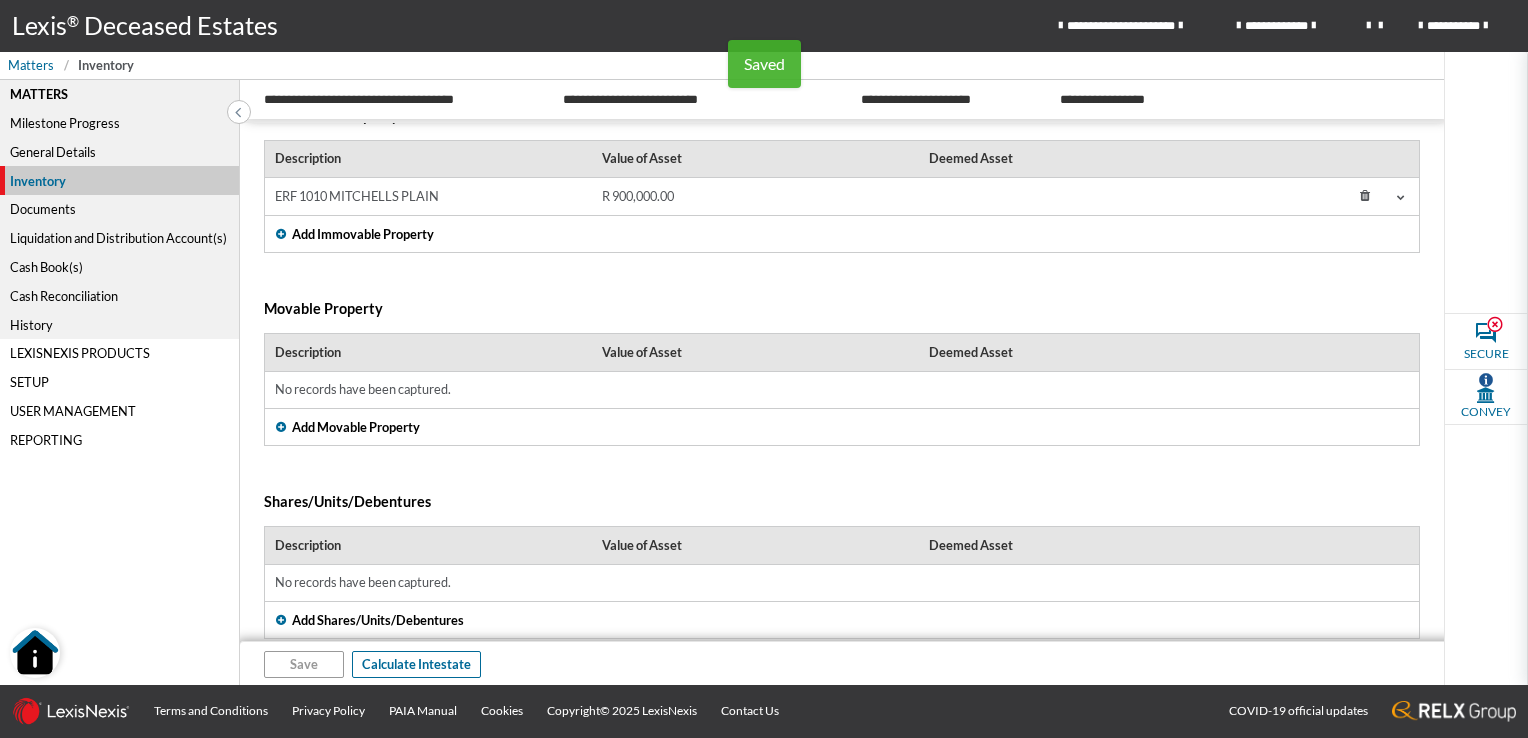 scroll, scrollTop: 0, scrollLeft: 0, axis: both 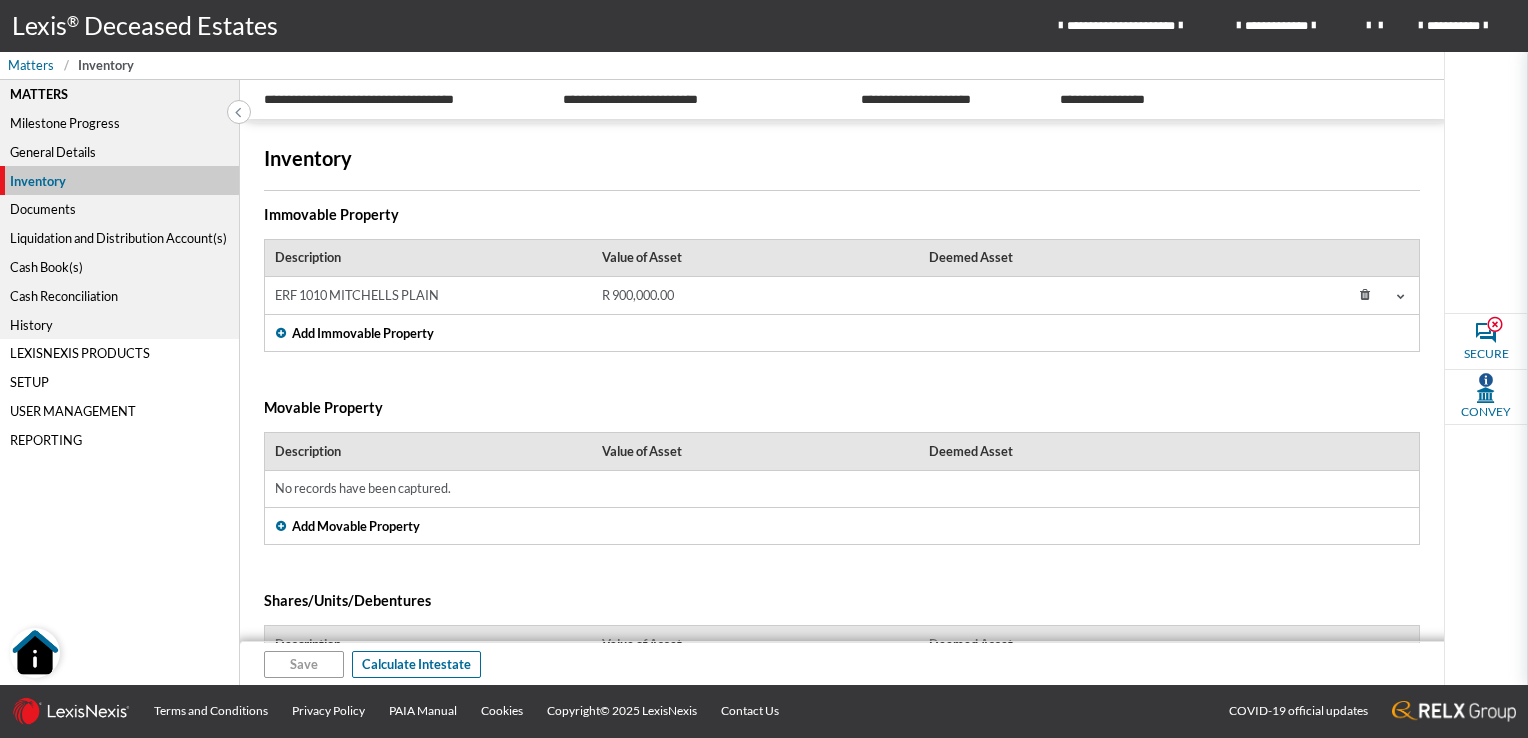 click on "Documents" at bounding box center [119, 209] 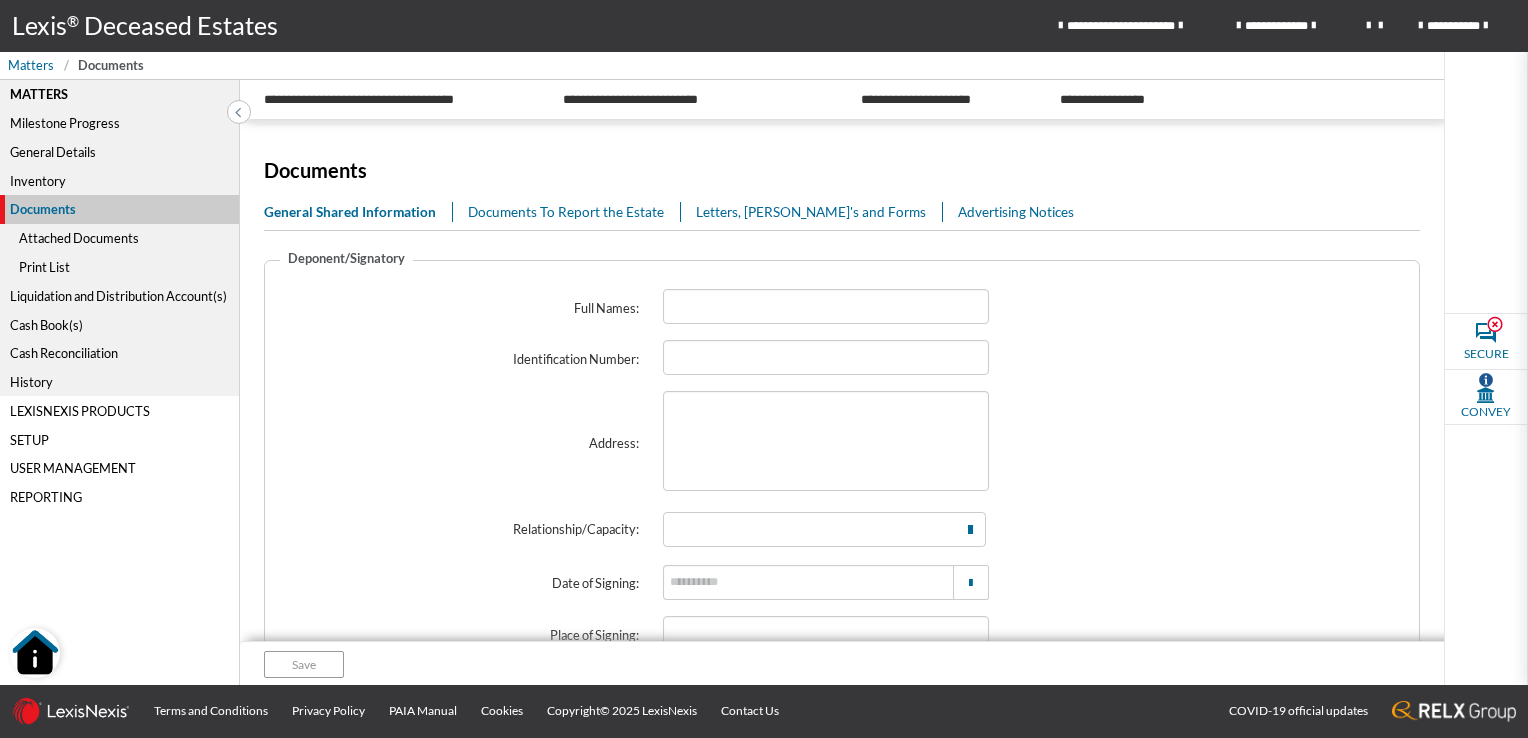 click on "Liquidation and Distribution Account(s)" at bounding box center [119, 295] 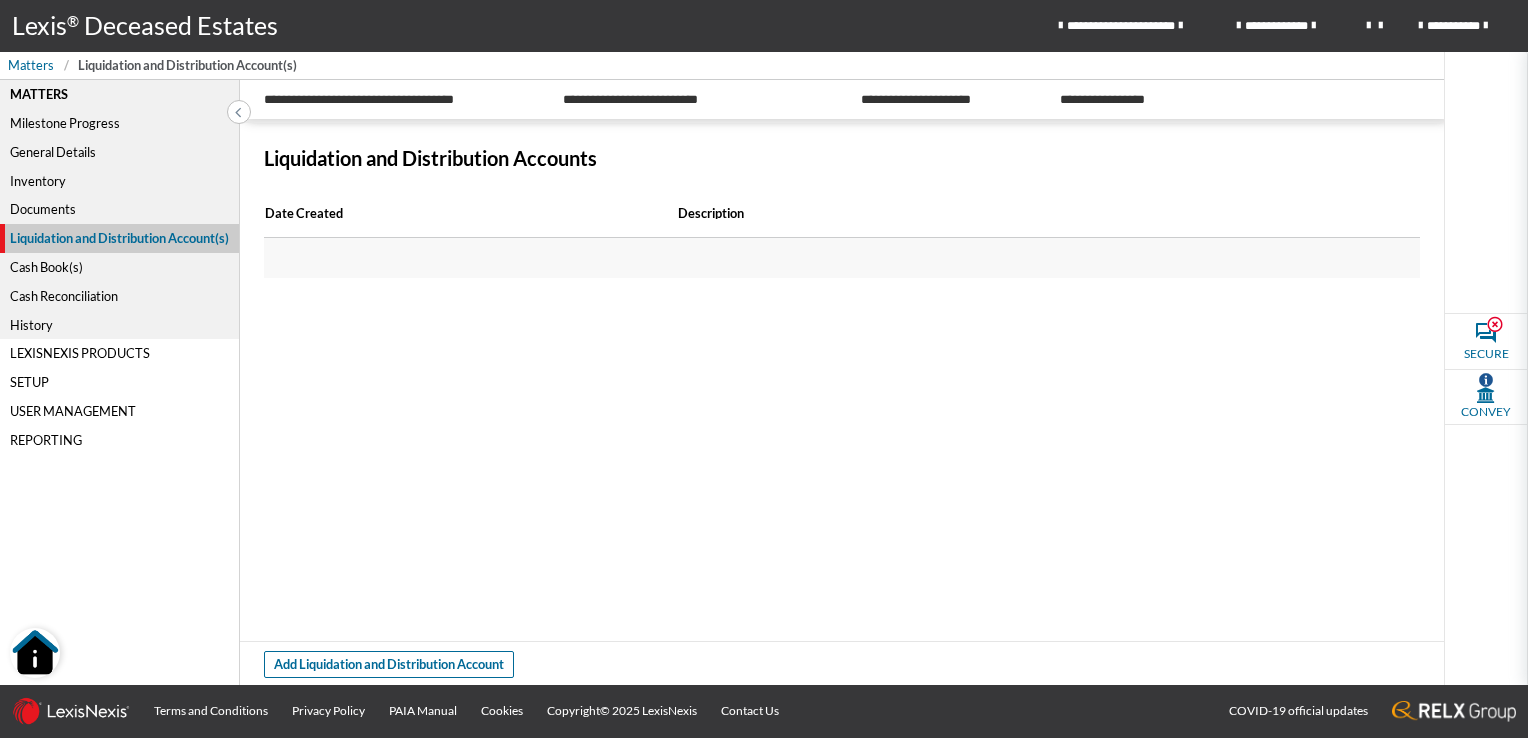 click on "Cash Book(s)" at bounding box center (119, 267) 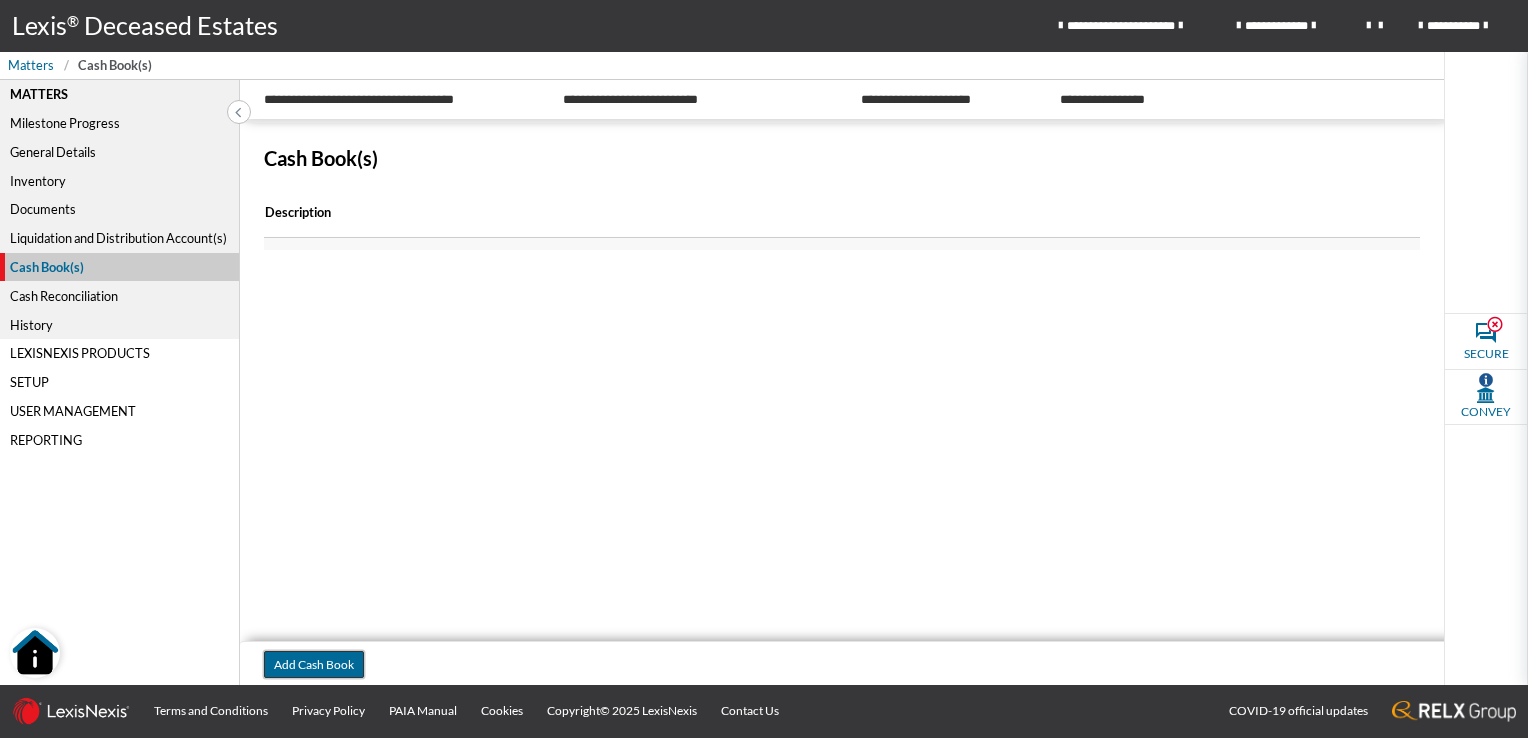 click on "Add Cash Book" at bounding box center (314, 664) 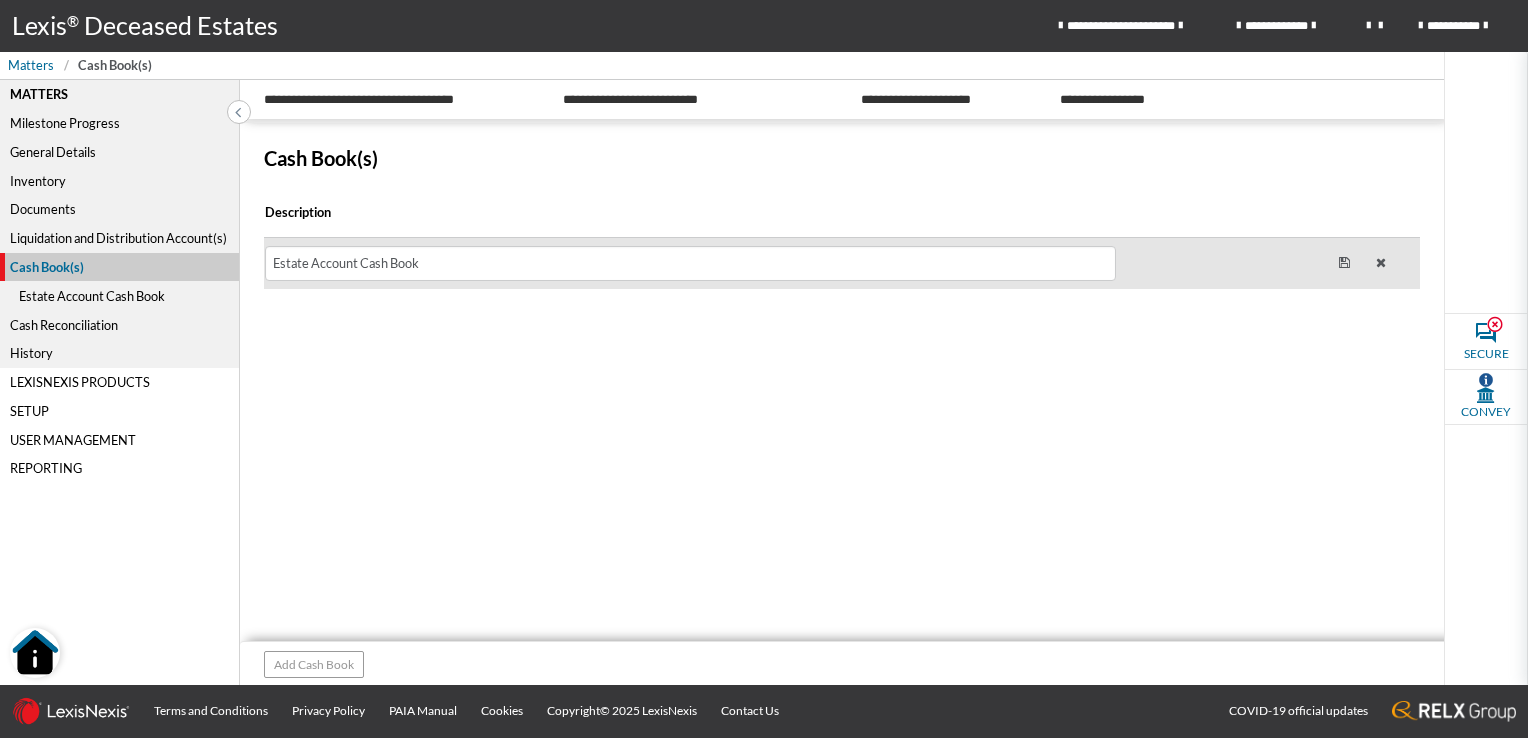 click at bounding box center (1344, 263) 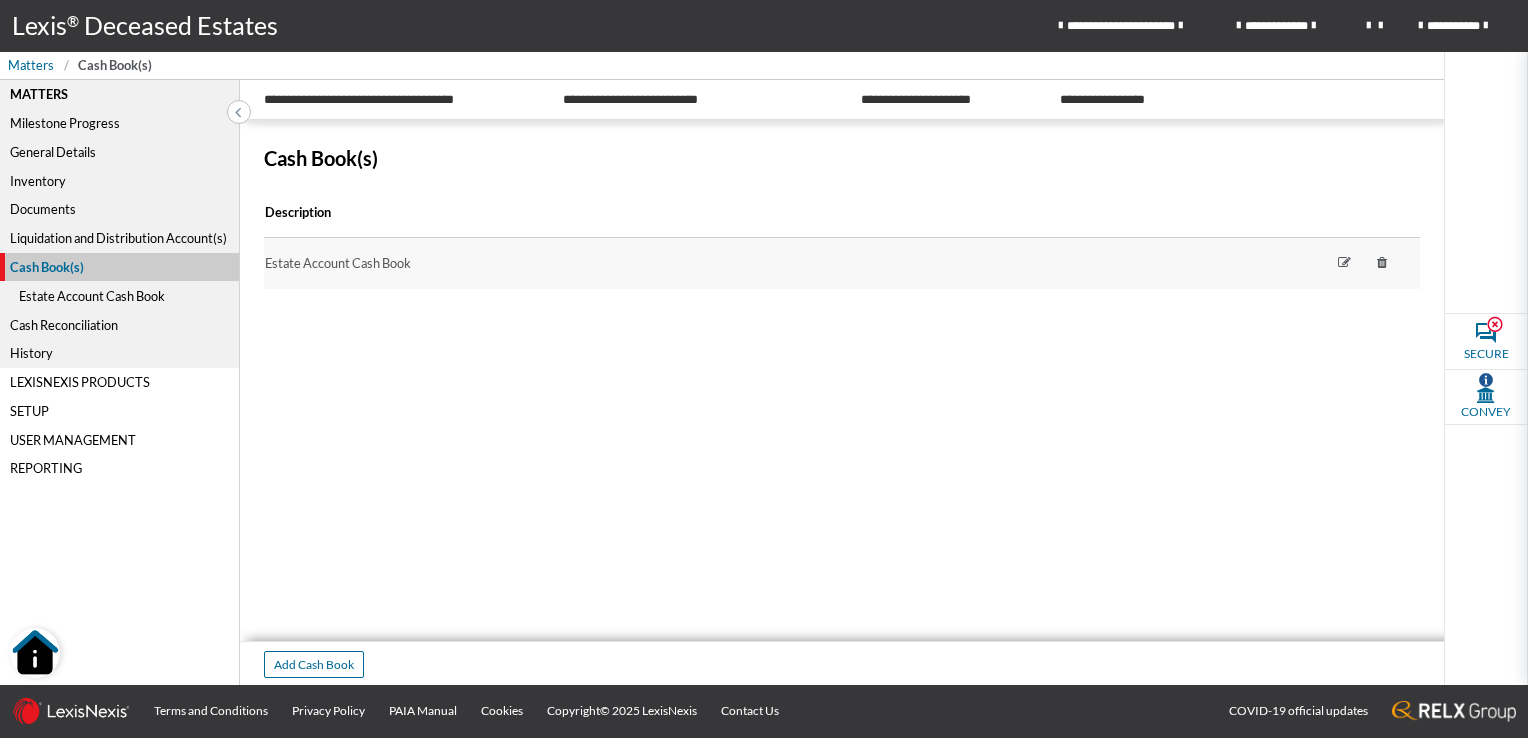 click on "Estate Account Cash Book" at bounding box center [119, 295] 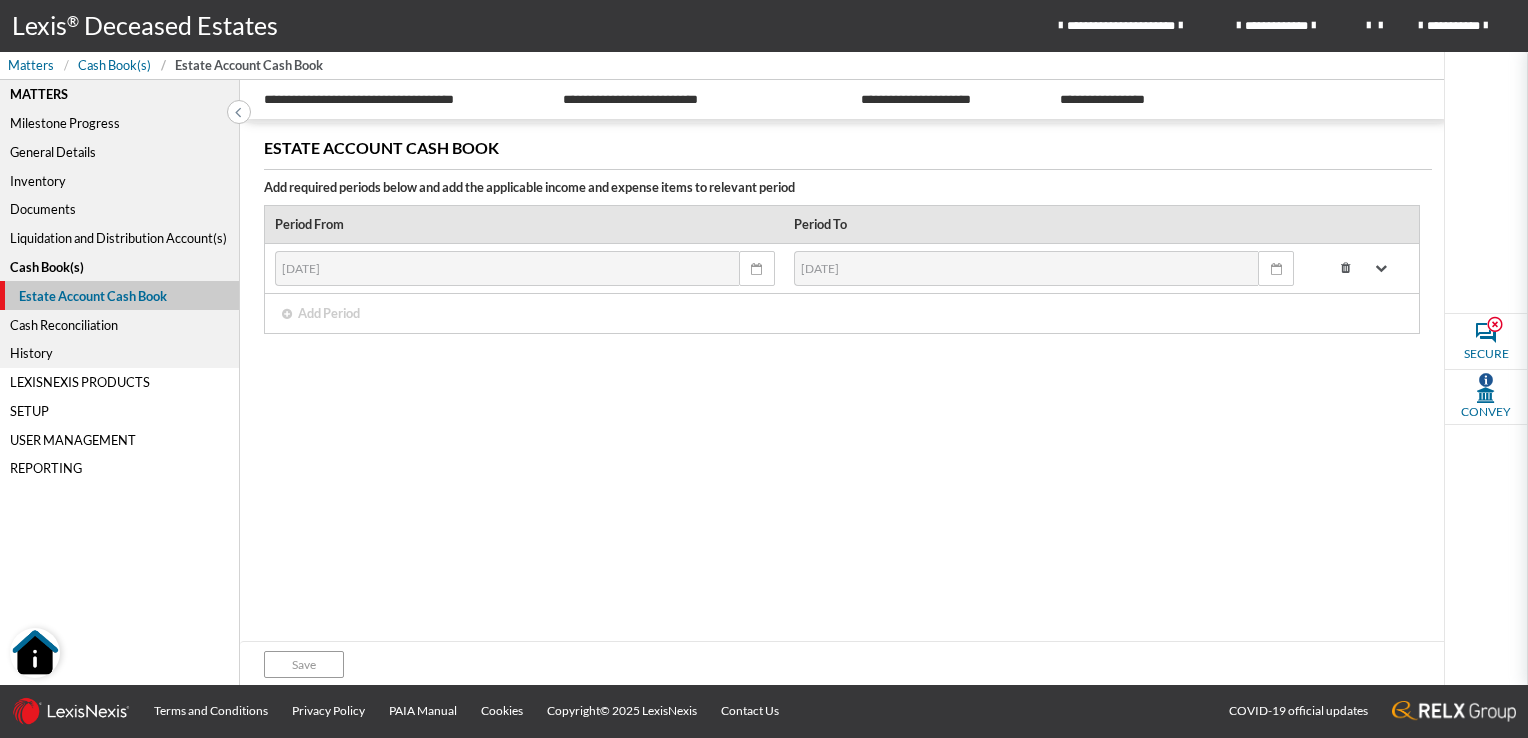 click at bounding box center (1381, 268) 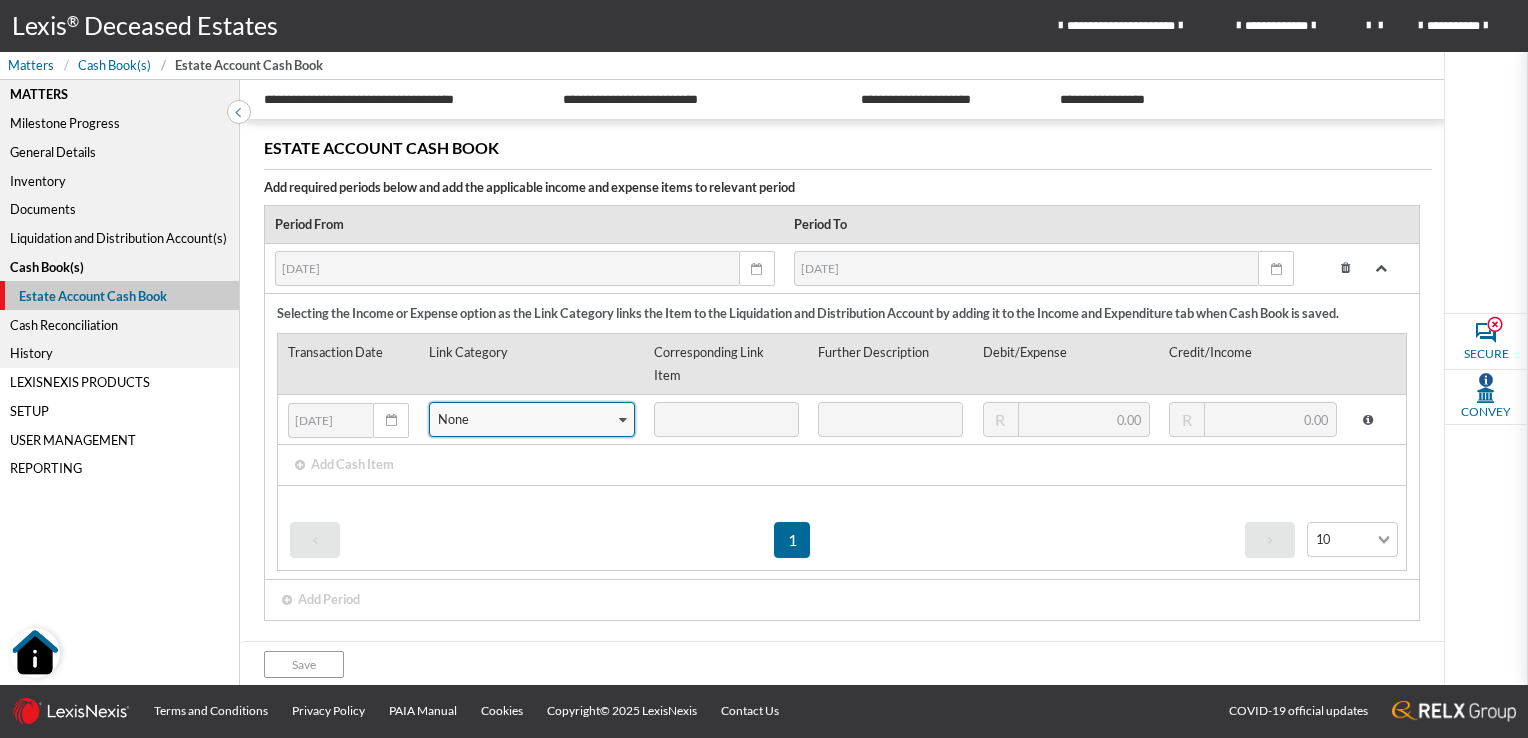 click at bounding box center (623, 420) 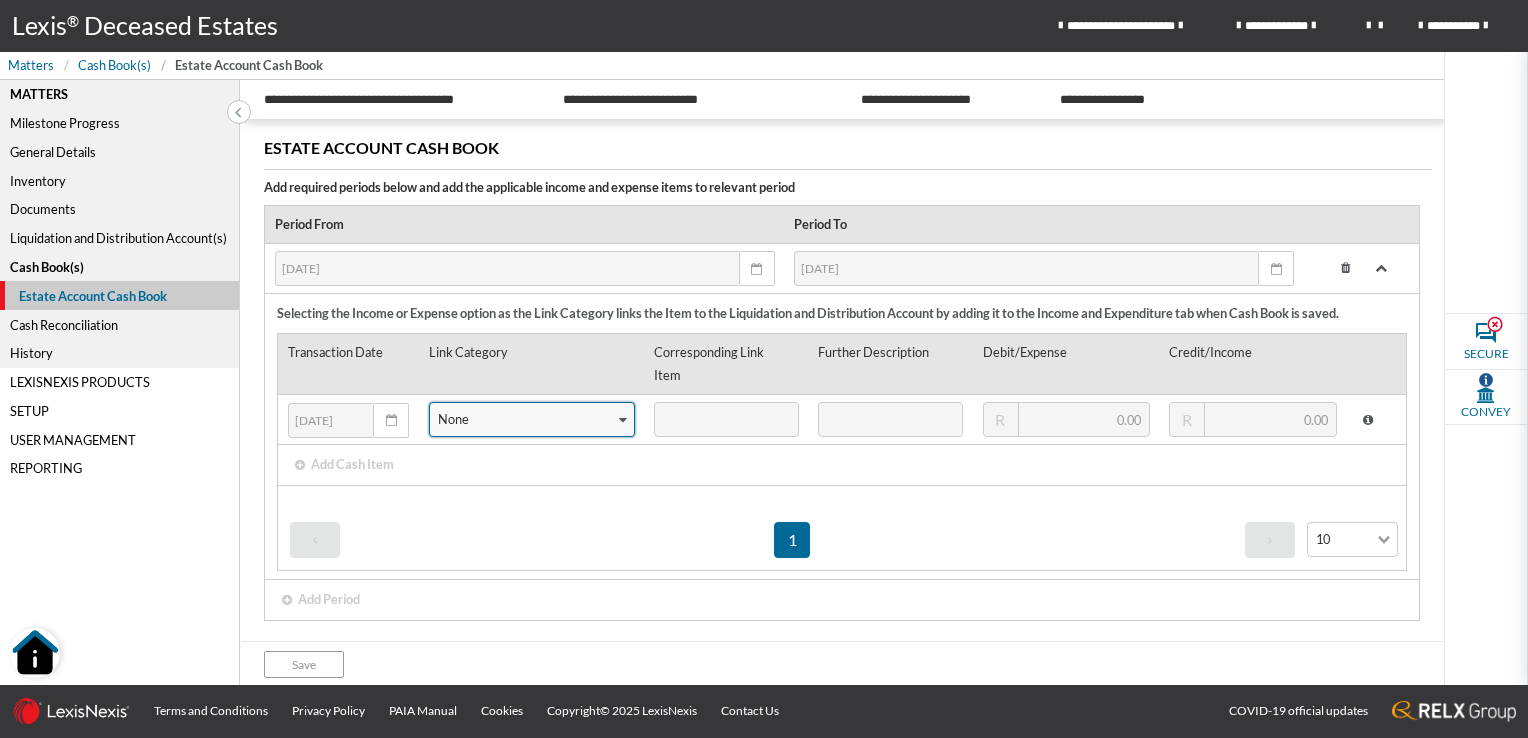 click at bounding box center (623, 420) 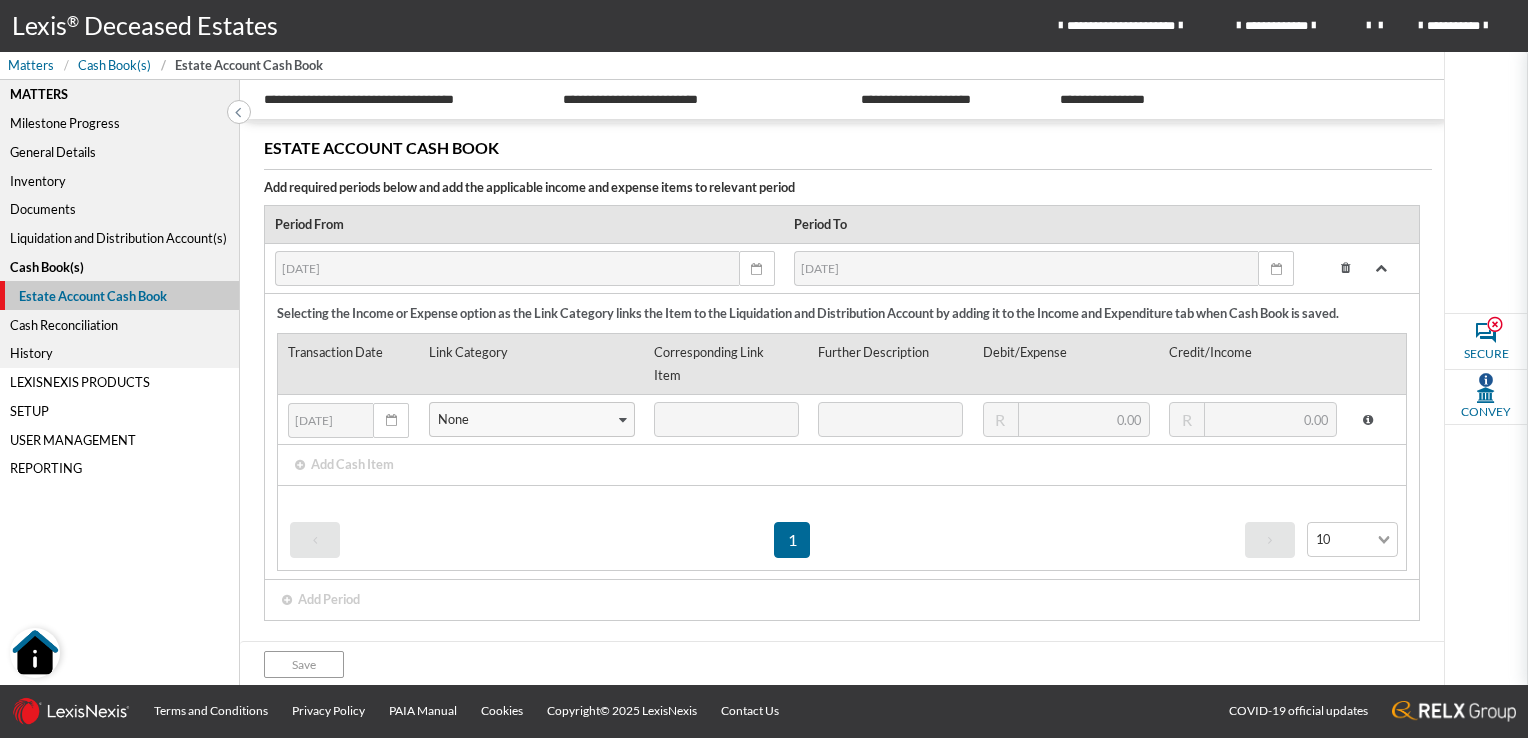 click at bounding box center (1345, 268) 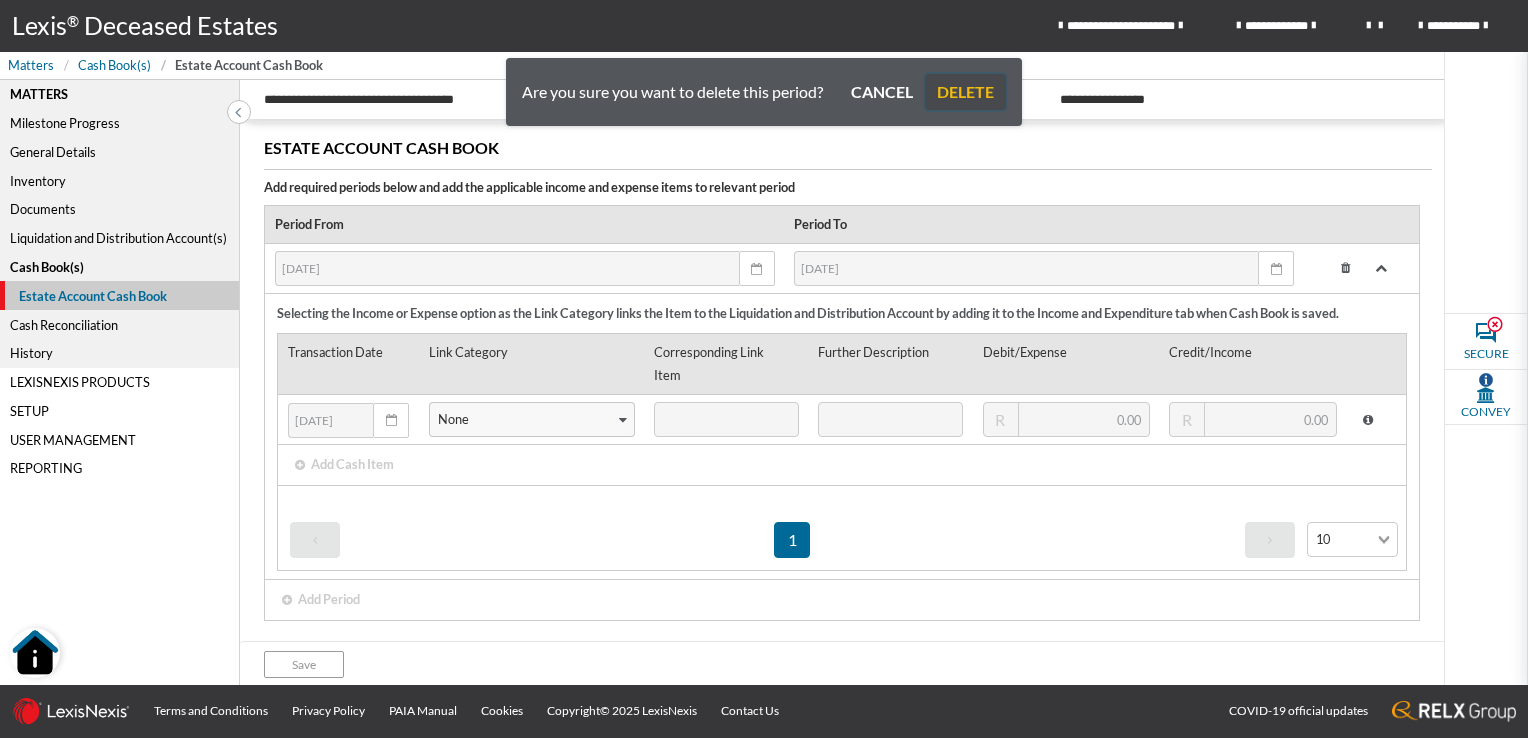 click on "DELETE" at bounding box center (965, 92) 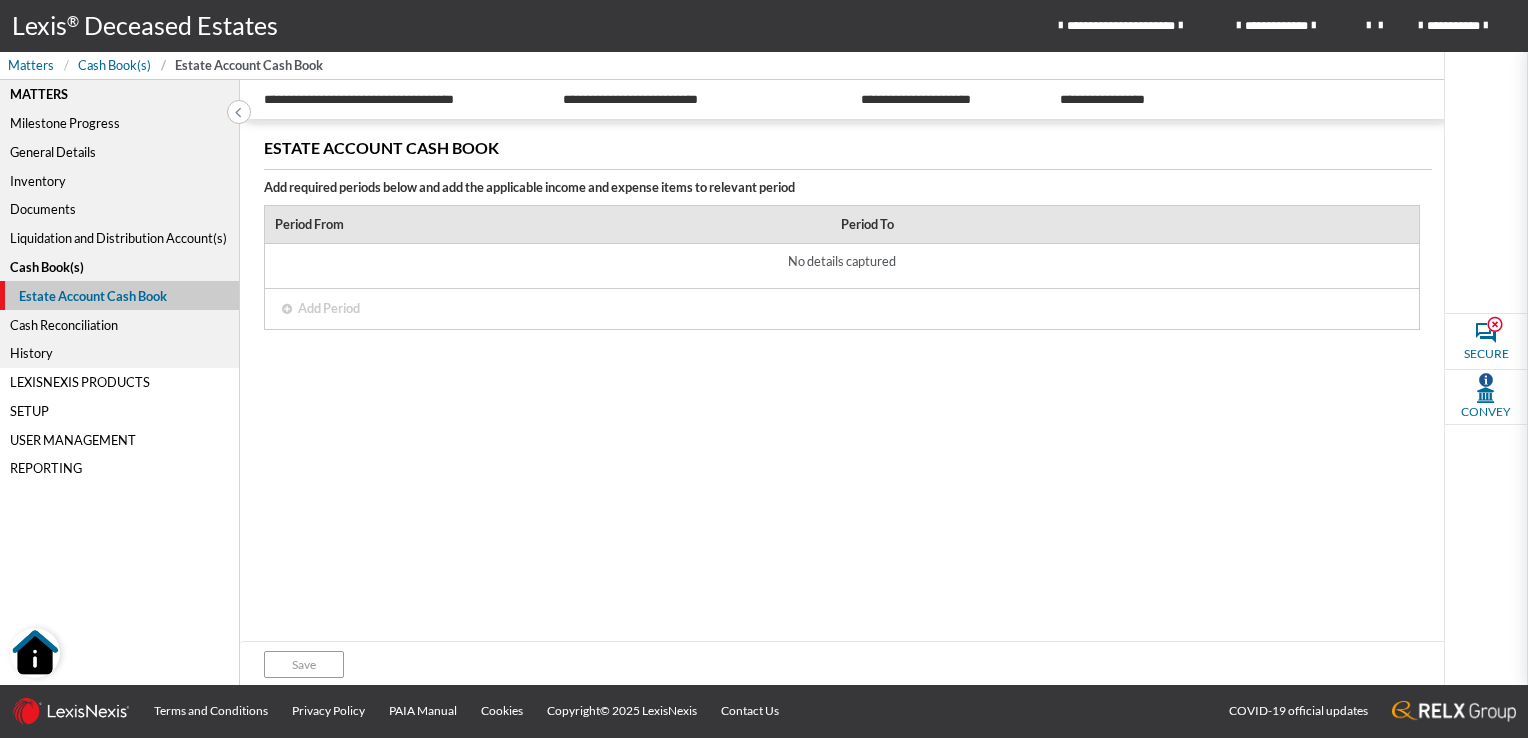 click on "Liquidation and Distribution Account(s)" at bounding box center (119, 238) 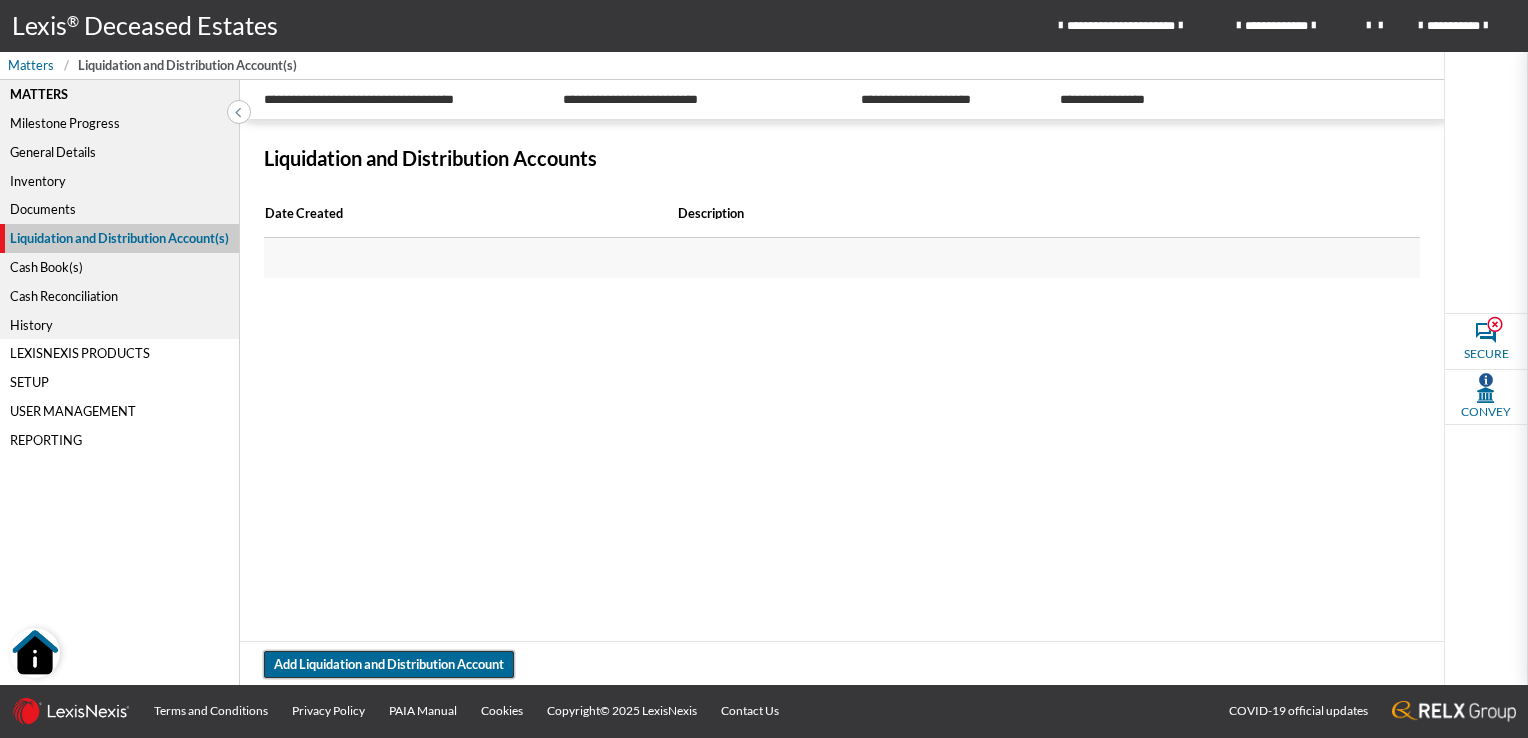 click on "Add Liquidation and Distribution Account" at bounding box center (389, 664) 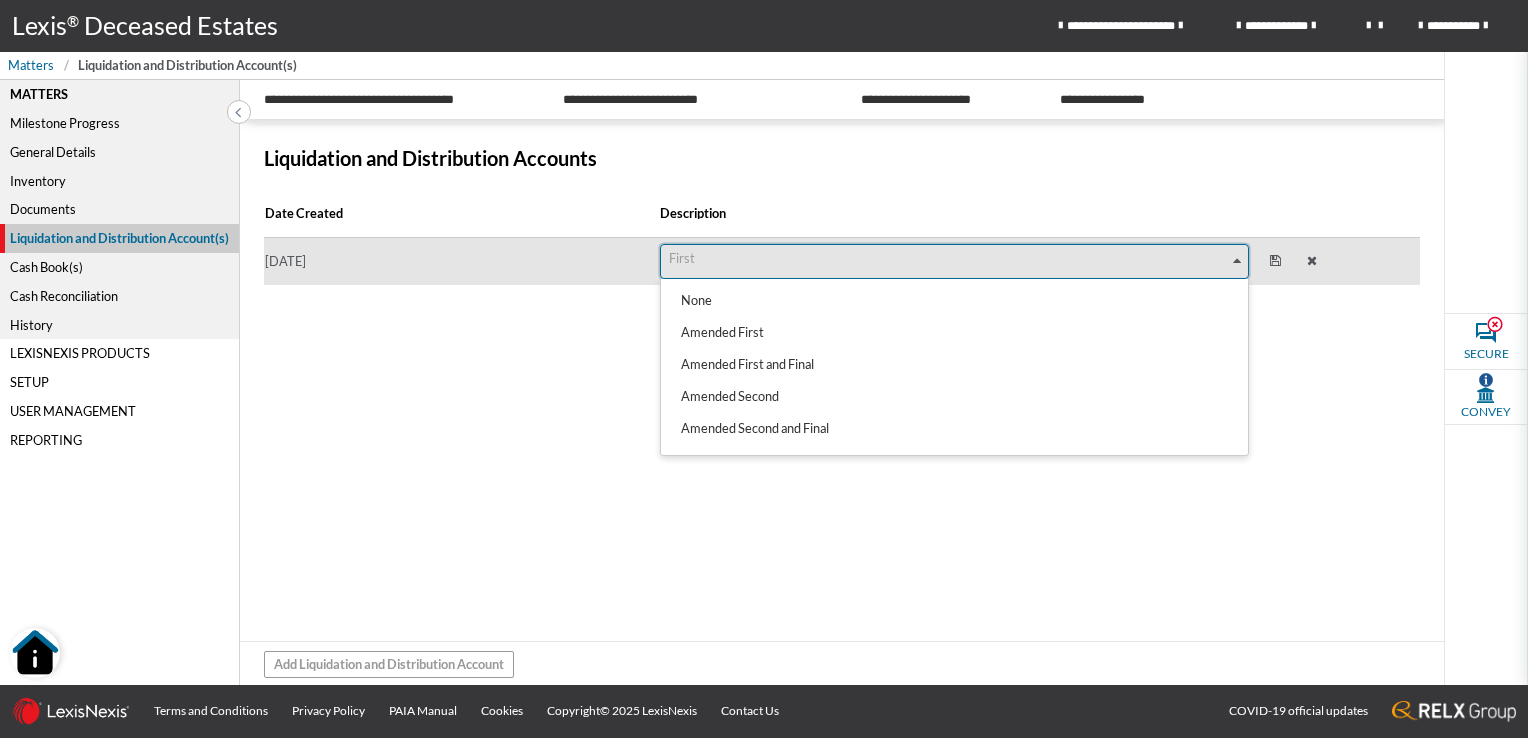 click at bounding box center (1237, 261) 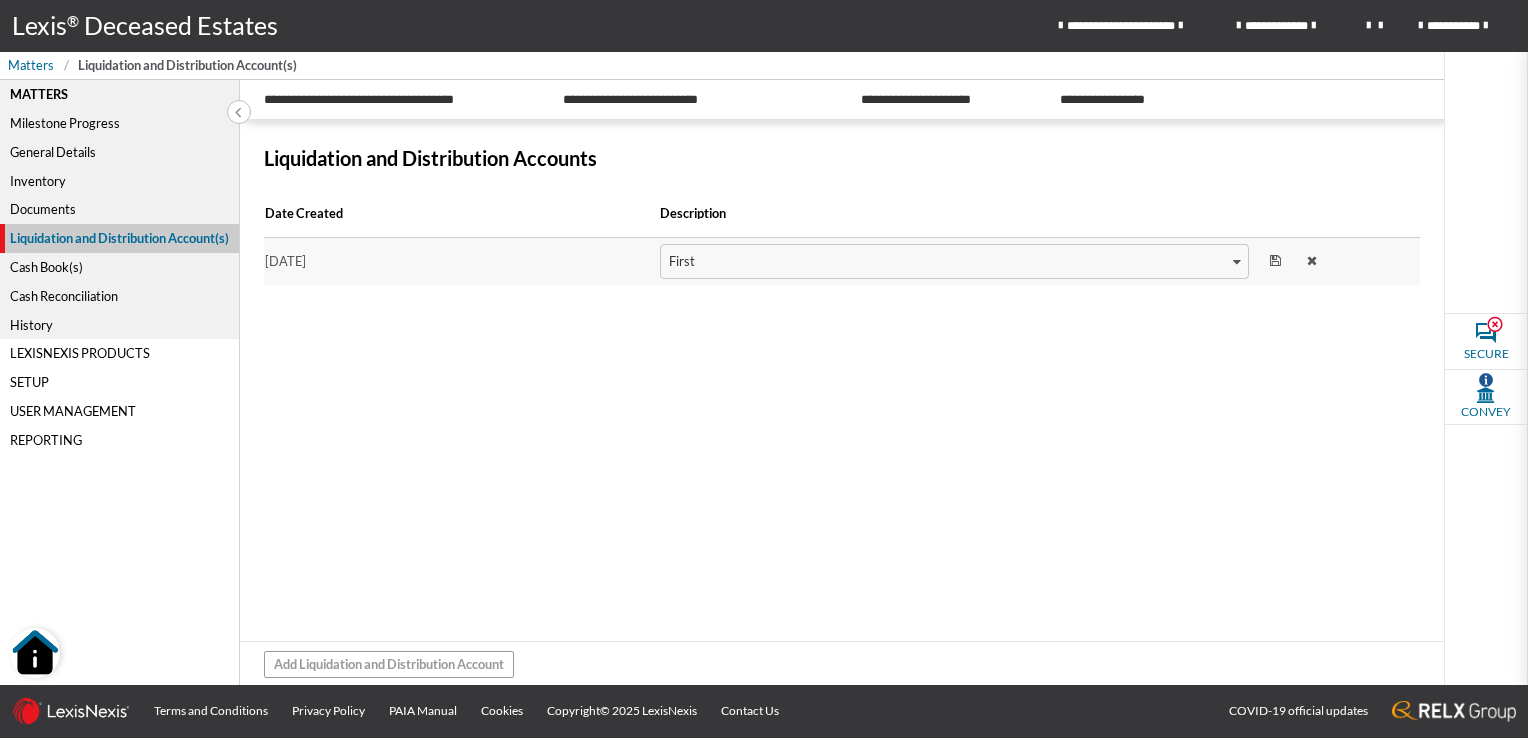 click on "Date Created   Description      [DATE]
First
Loading...
None
Amended First
Amended First and Final
Amended Second
Amended Second and Final
First
First and Final
Second
Second and Final
Third
Third and Final
Fourth
Fourth and Final
Statement of Assets and Liabilities
Supplementary First
Supplementary First and Final
Supplementary Second
Supplementary Second and Final
Other" at bounding box center [842, 422] 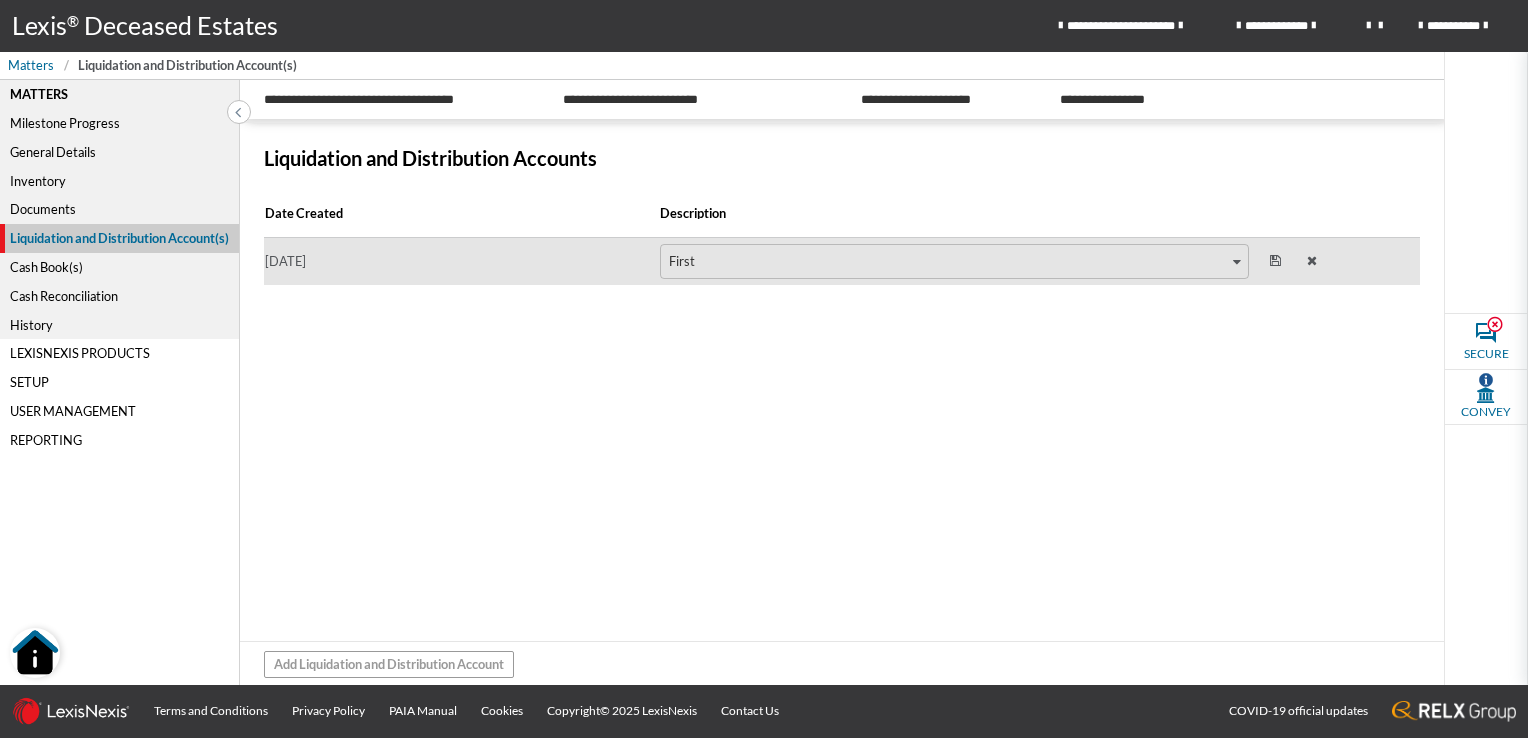 click at bounding box center [1275, 261] 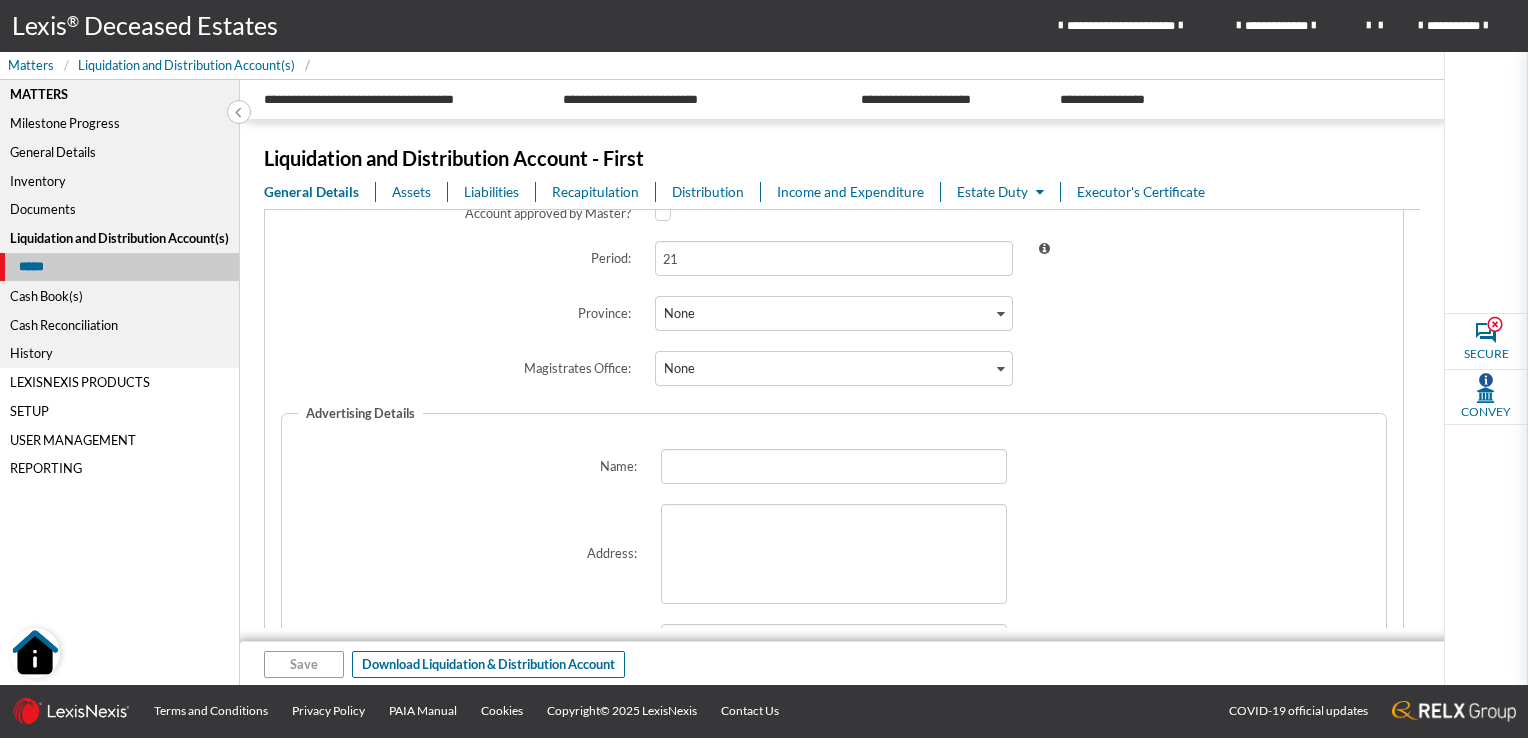 scroll, scrollTop: 700, scrollLeft: 0, axis: vertical 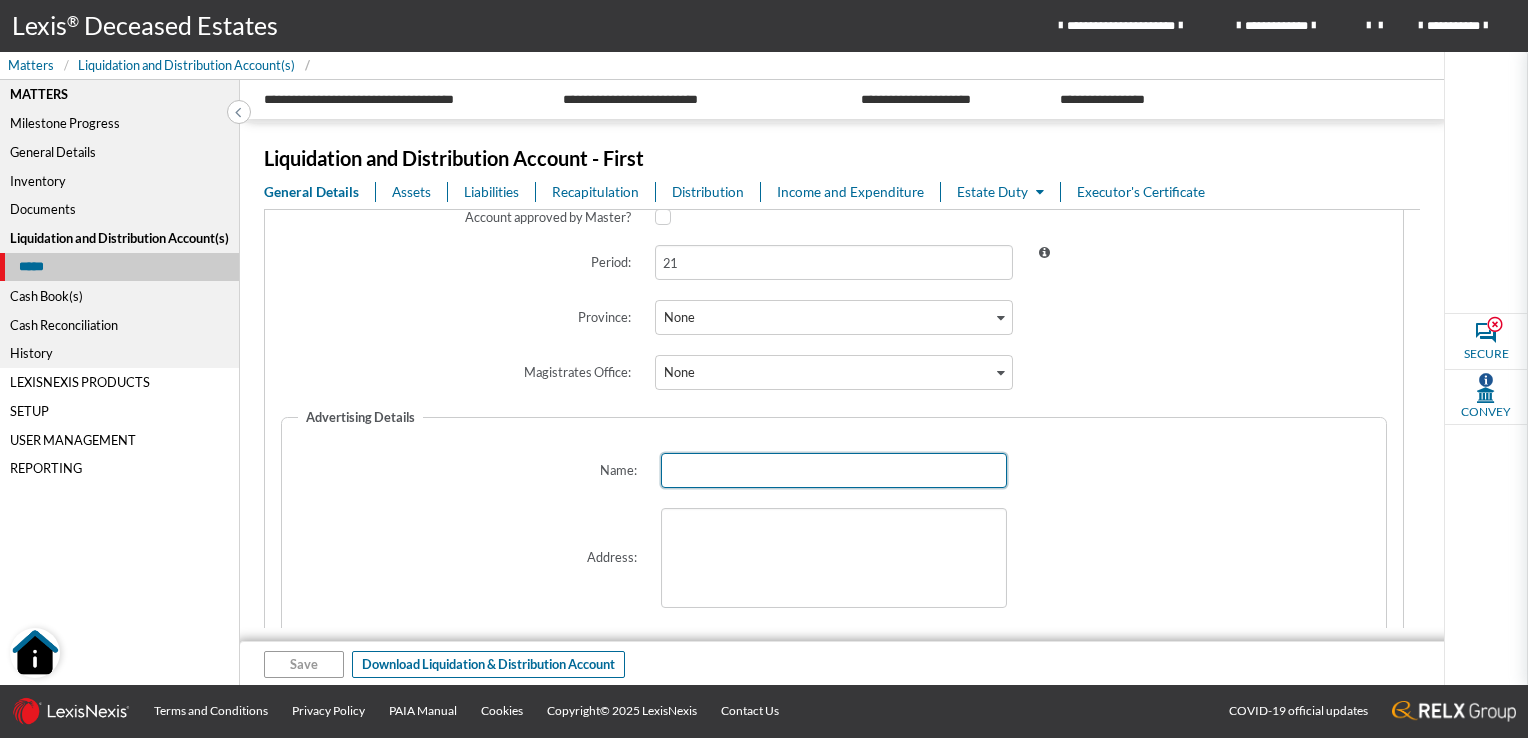 click at bounding box center [834, 470] 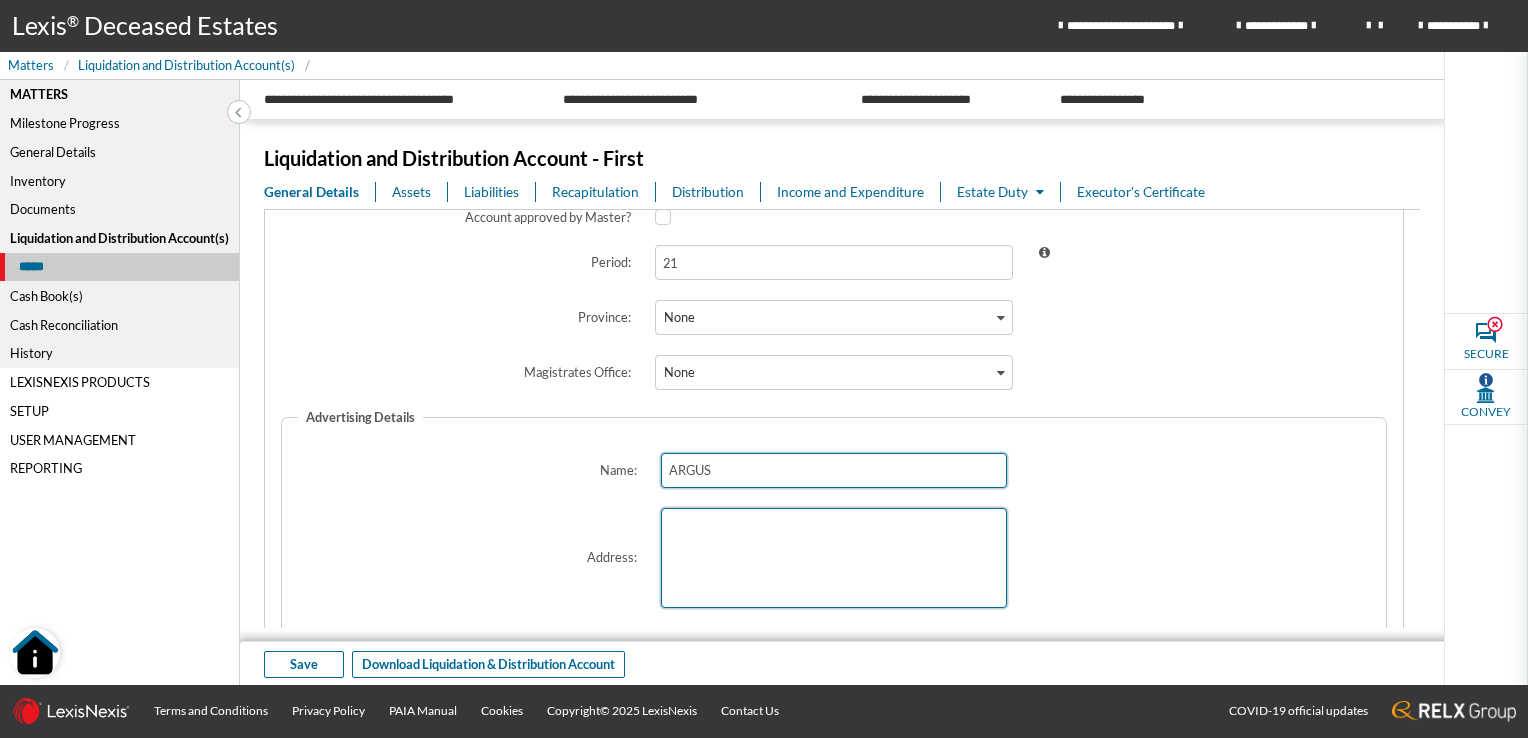 type on "ARGUS" 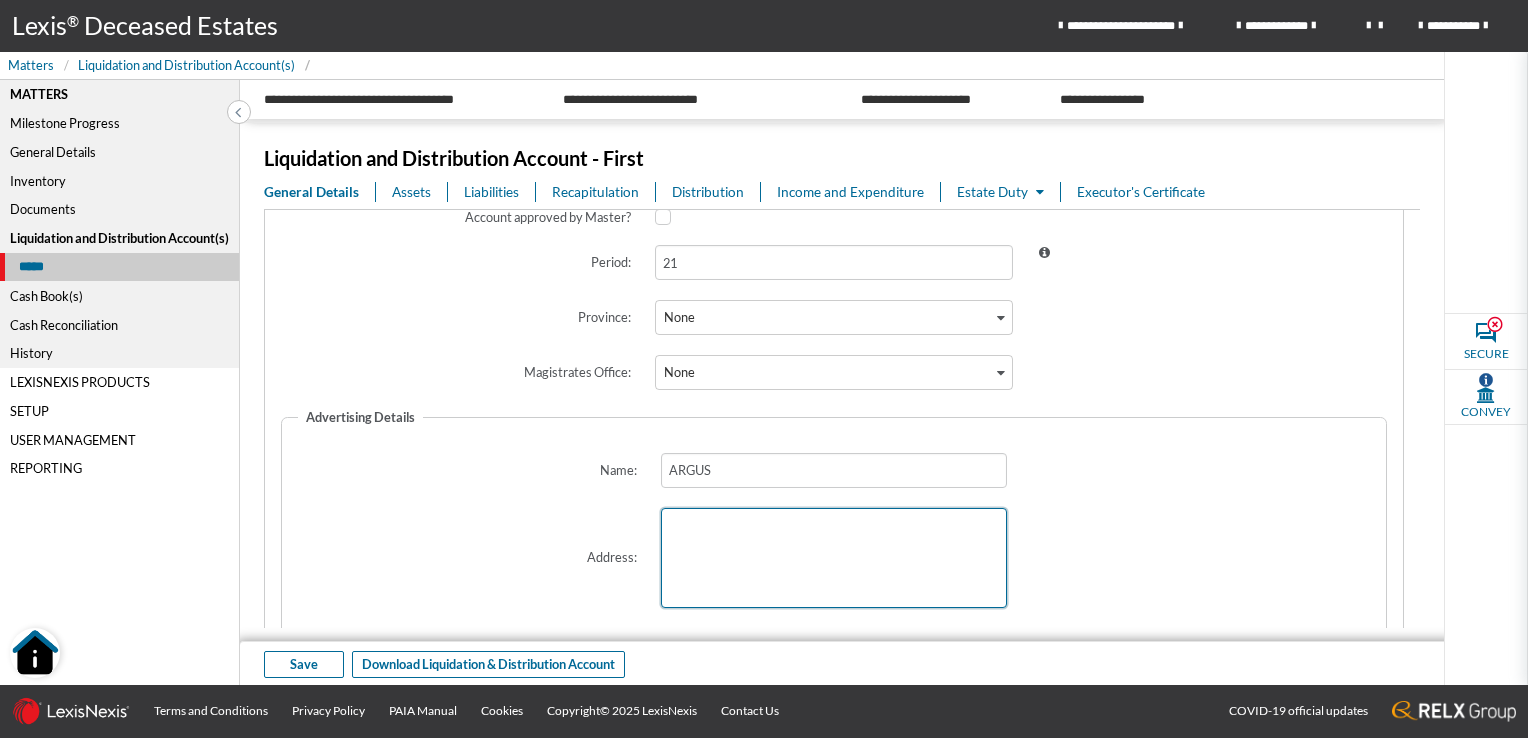 click at bounding box center [834, 558] 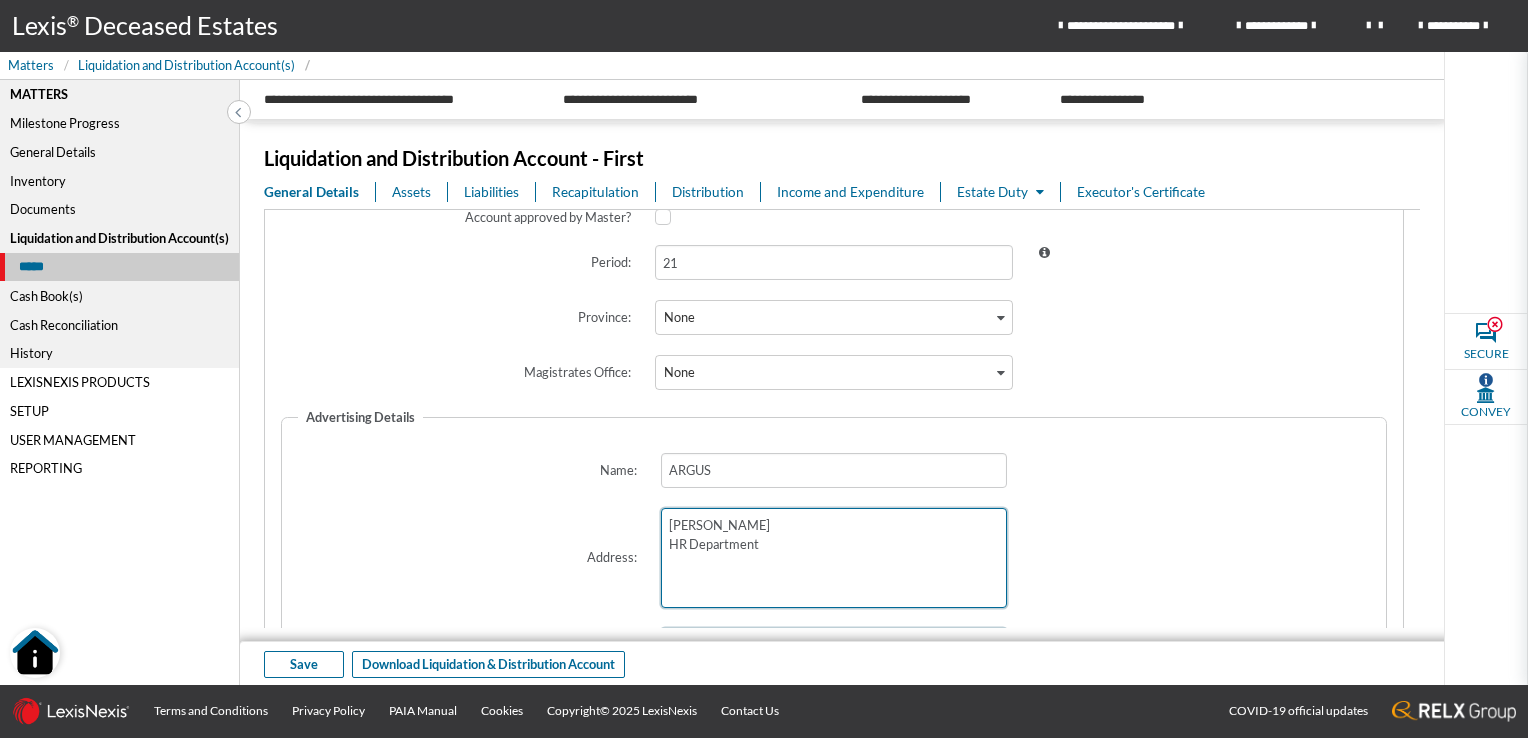 type on "[EMAIL_ADDRESS][DOMAIN_NAME]" 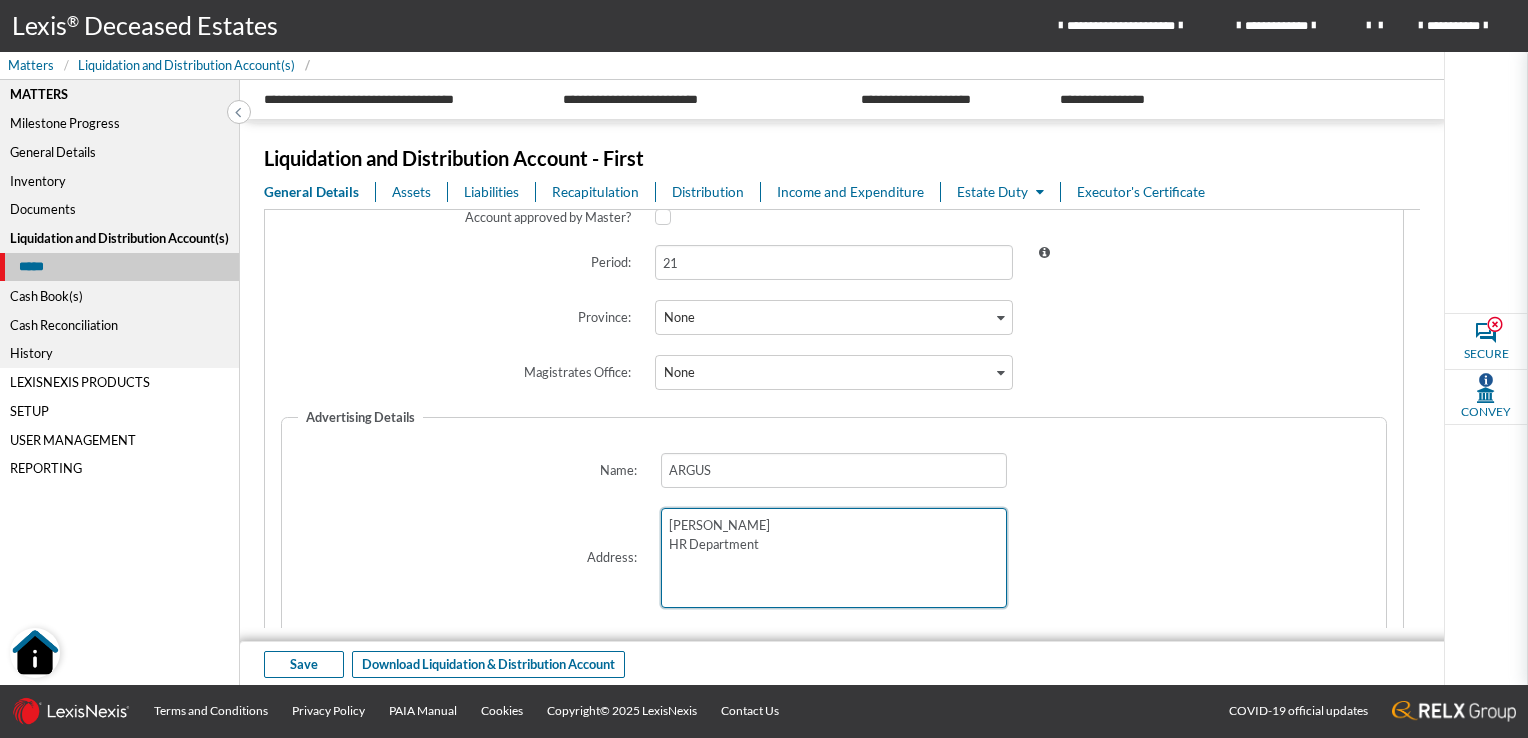 type on "113866000" 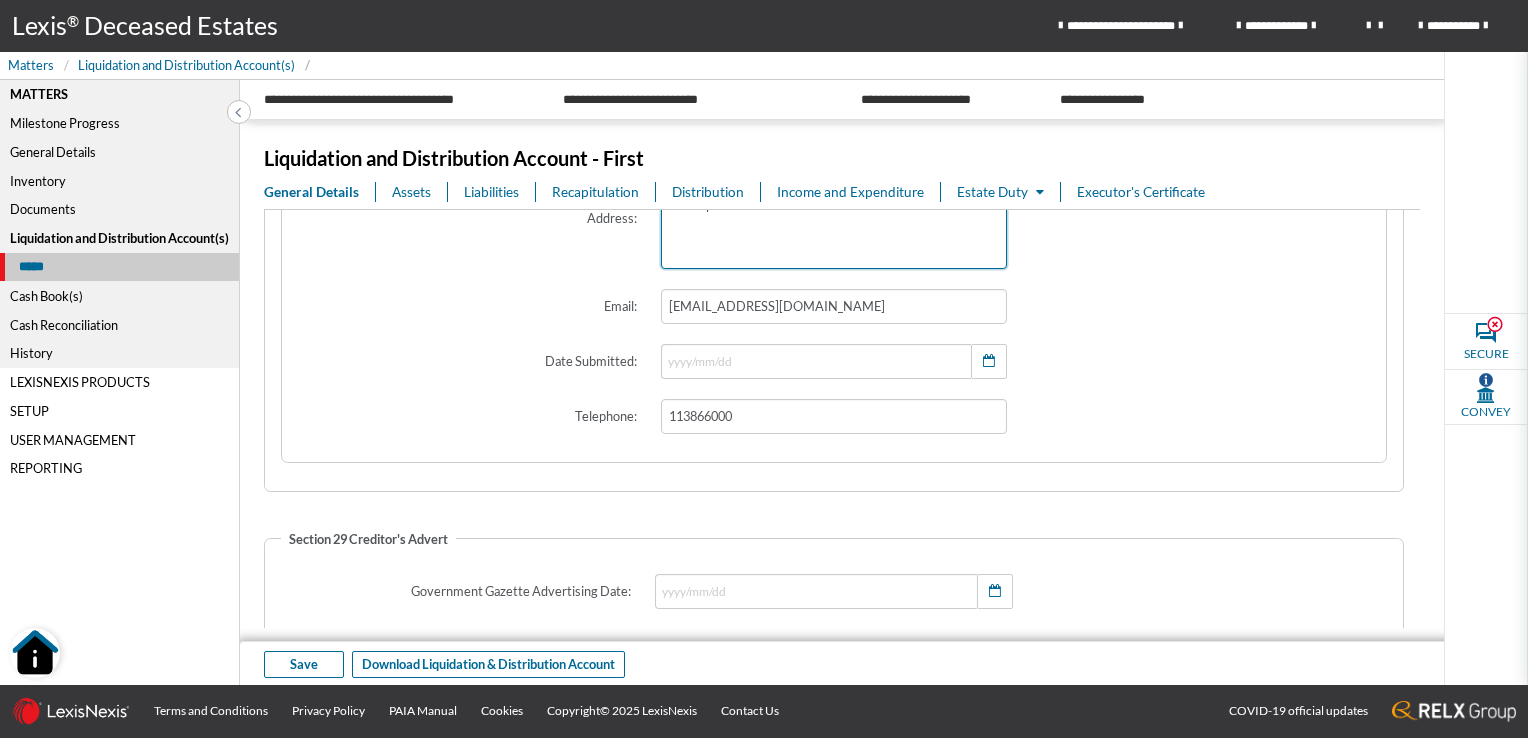 scroll, scrollTop: 1000, scrollLeft: 0, axis: vertical 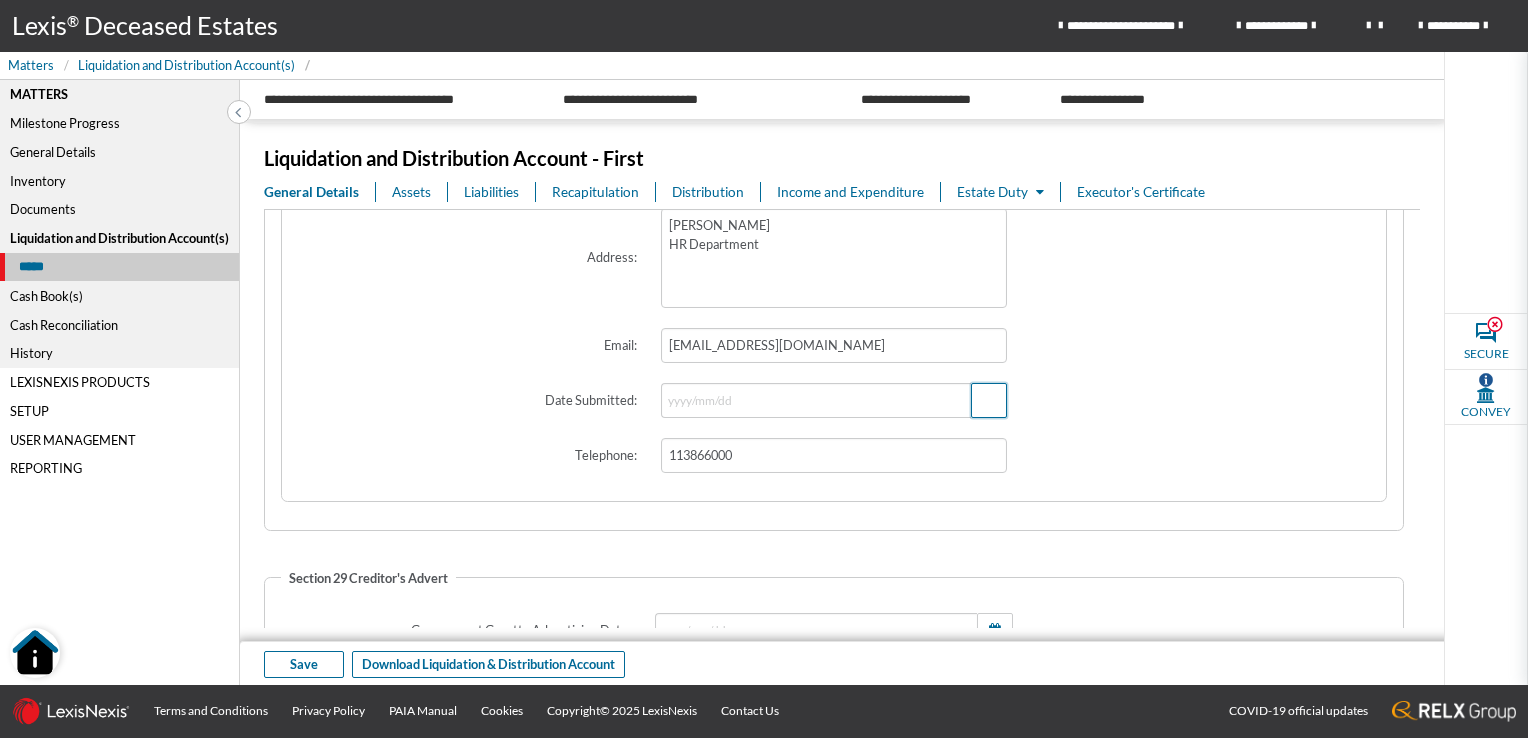 click at bounding box center (989, 400) 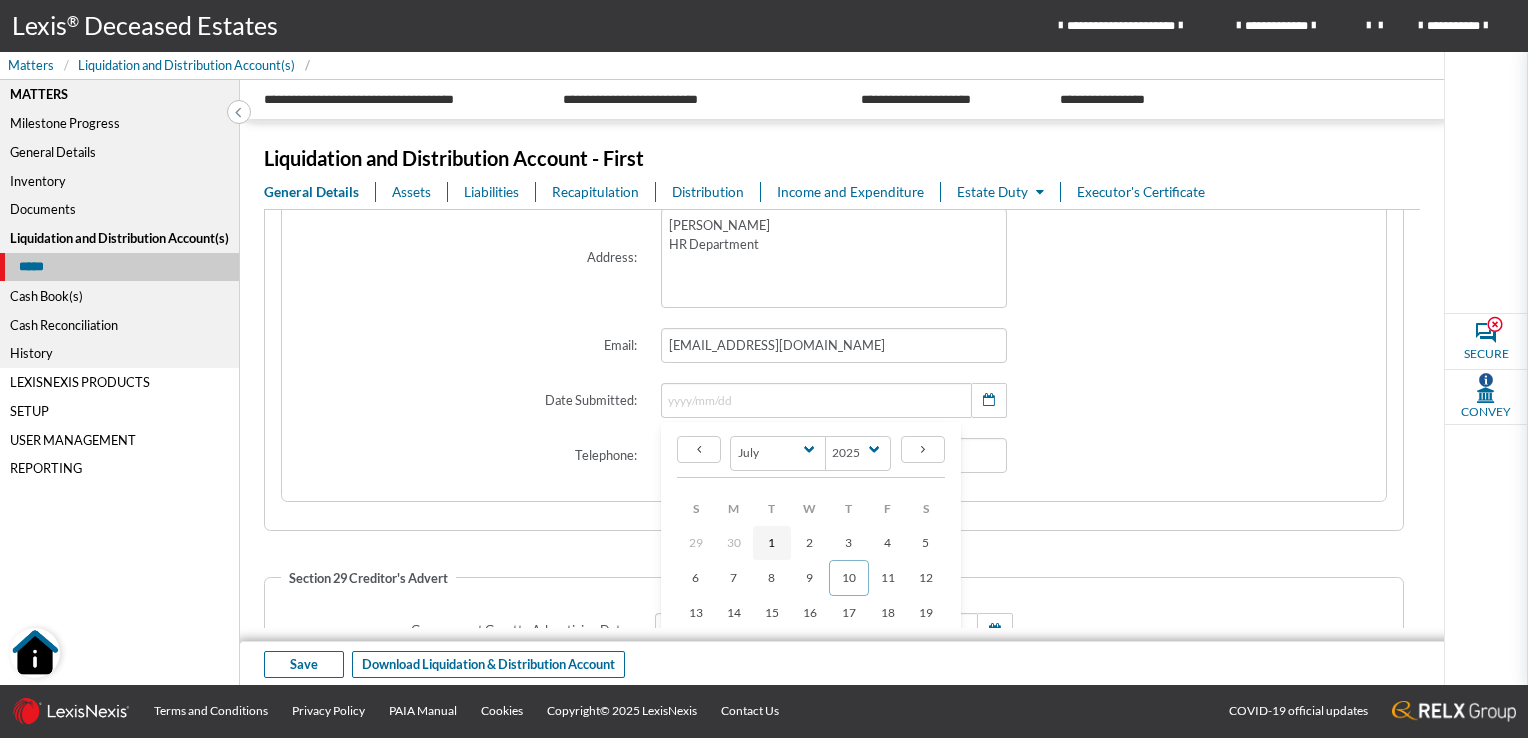 click on "1" at bounding box center [772, 543] 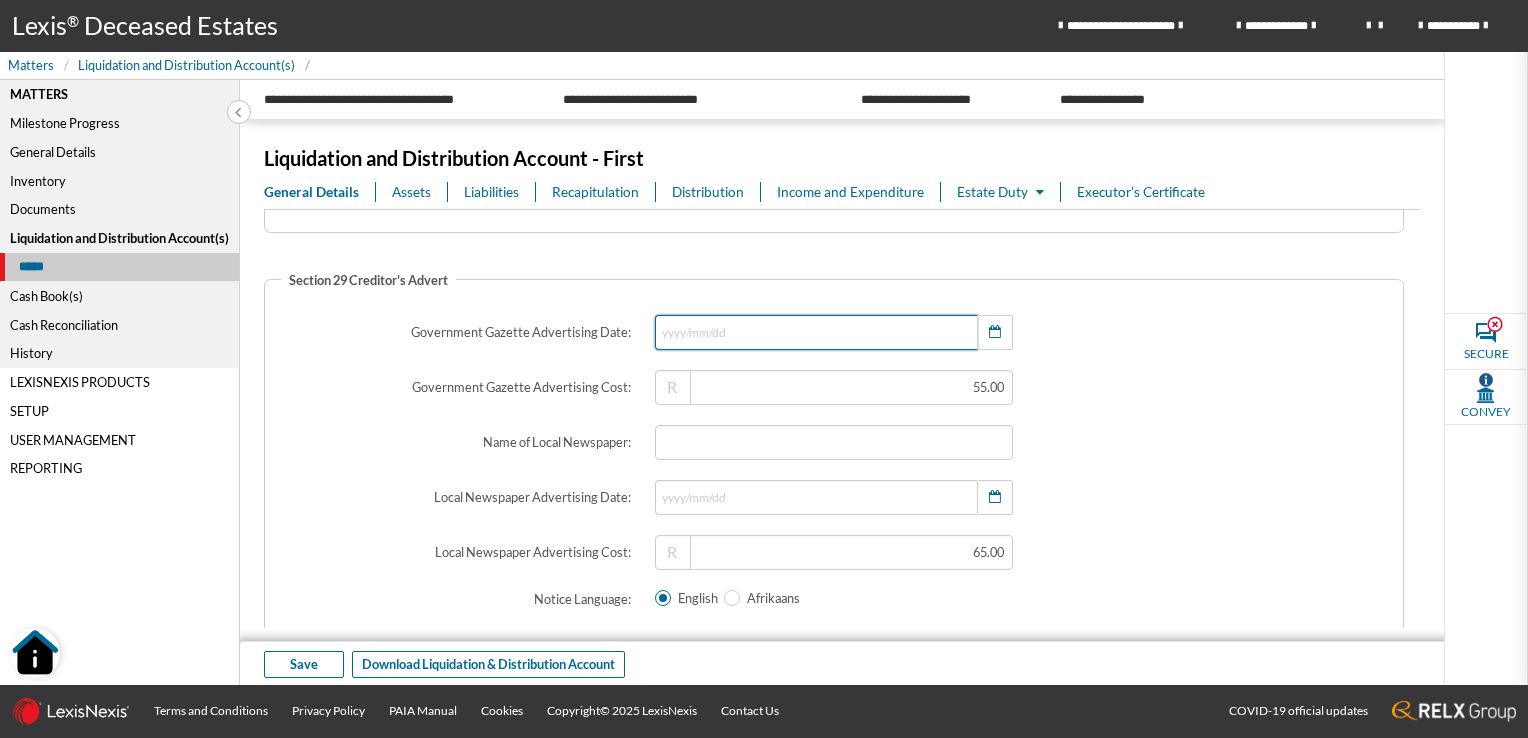 scroll, scrollTop: 1300, scrollLeft: 0, axis: vertical 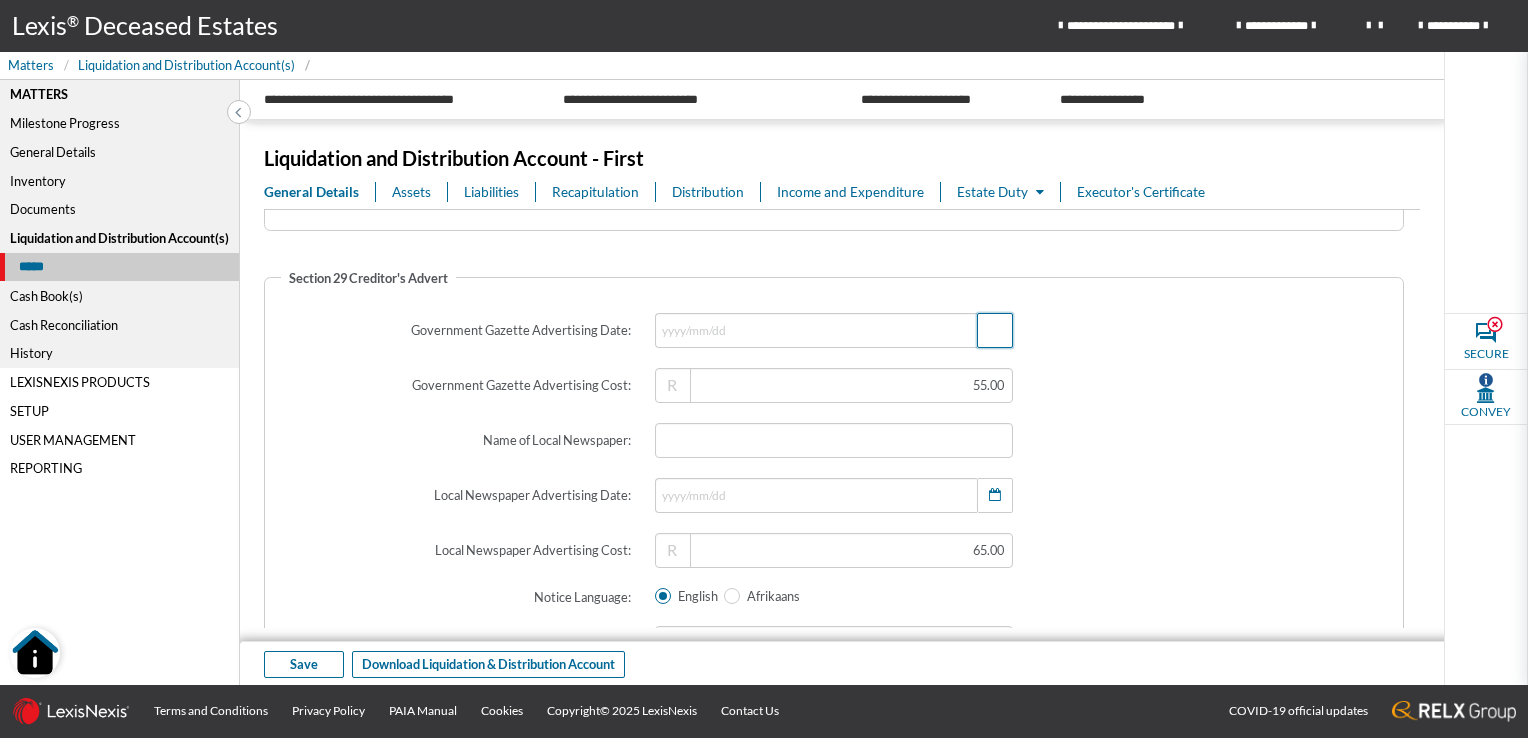 click at bounding box center [995, 330] 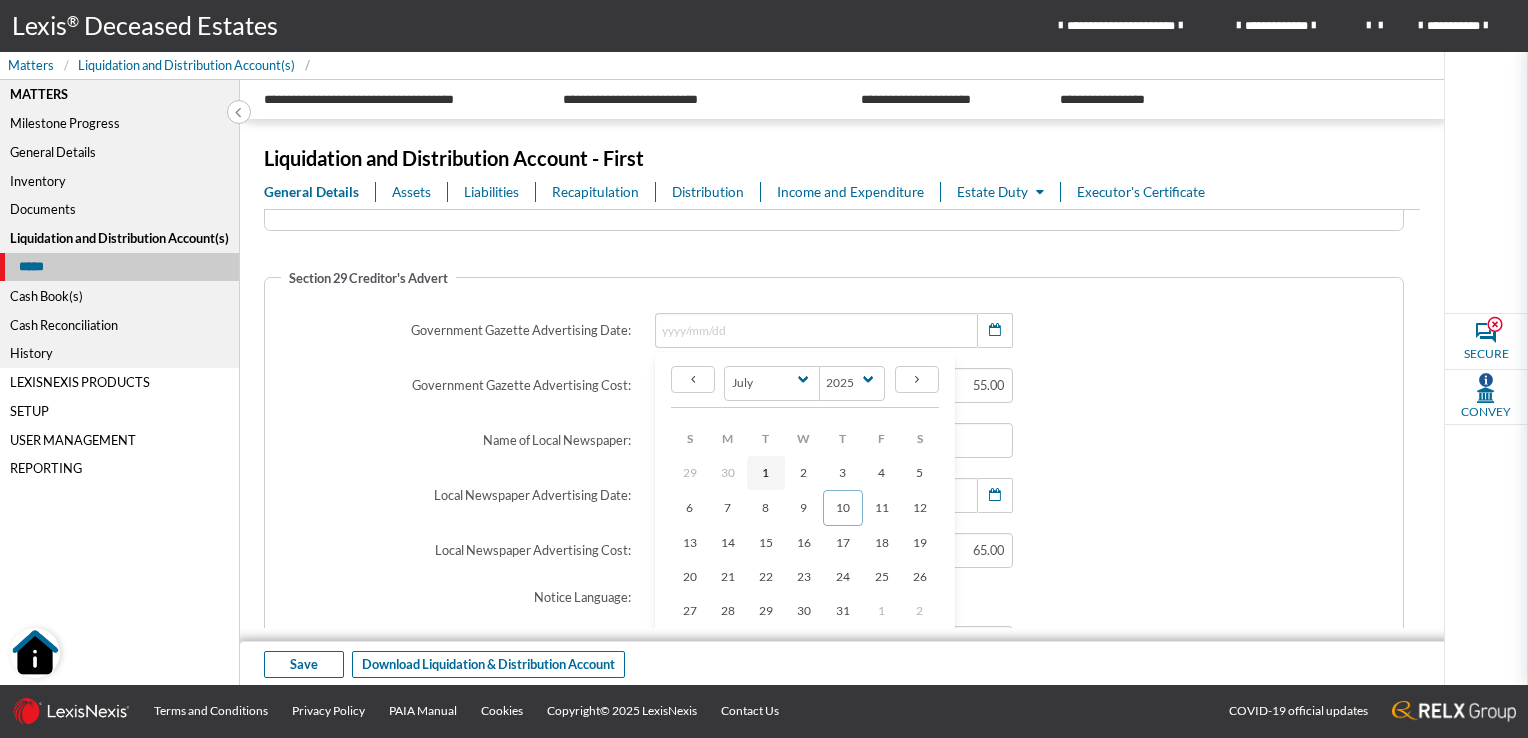 click on "1" at bounding box center (765, 472) 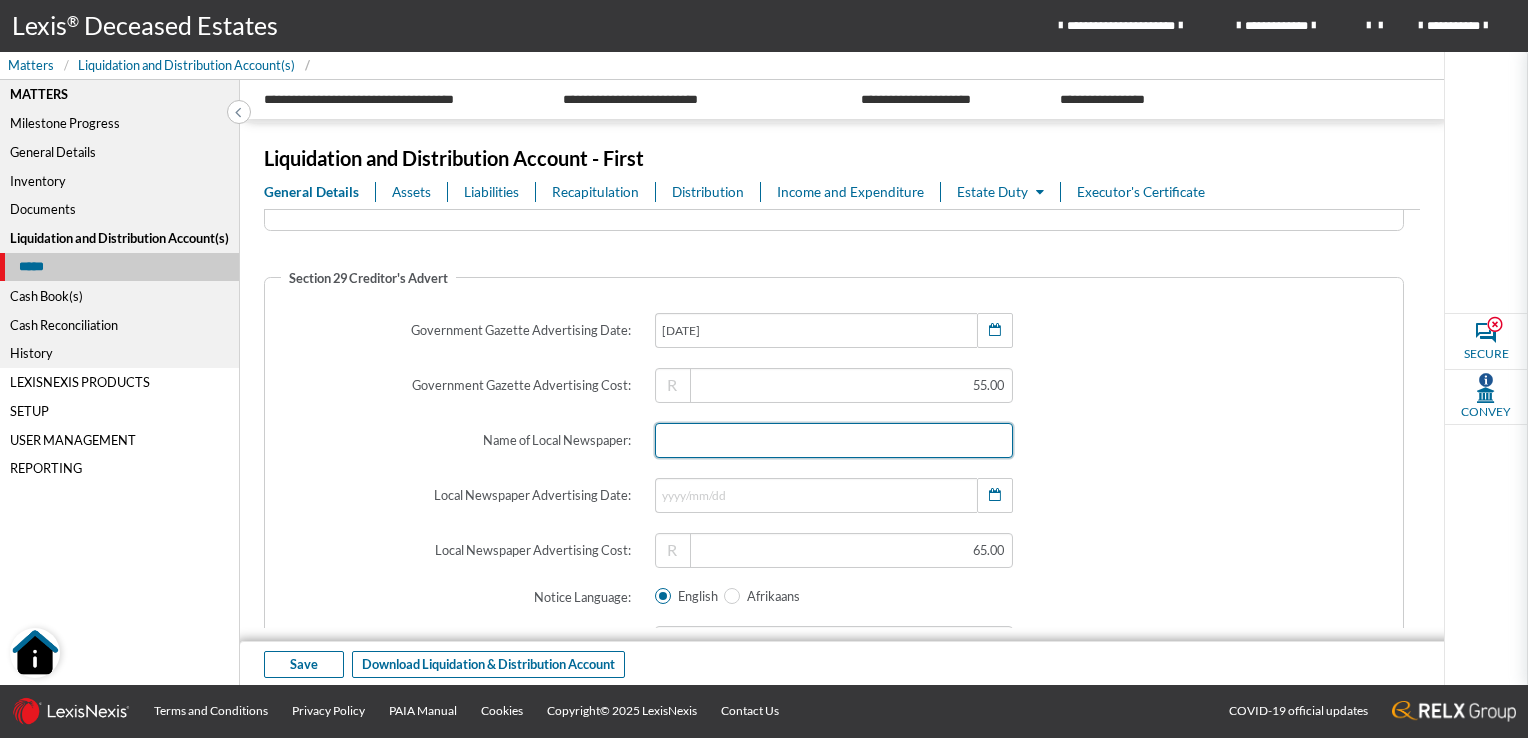 scroll, scrollTop: 1400, scrollLeft: 0, axis: vertical 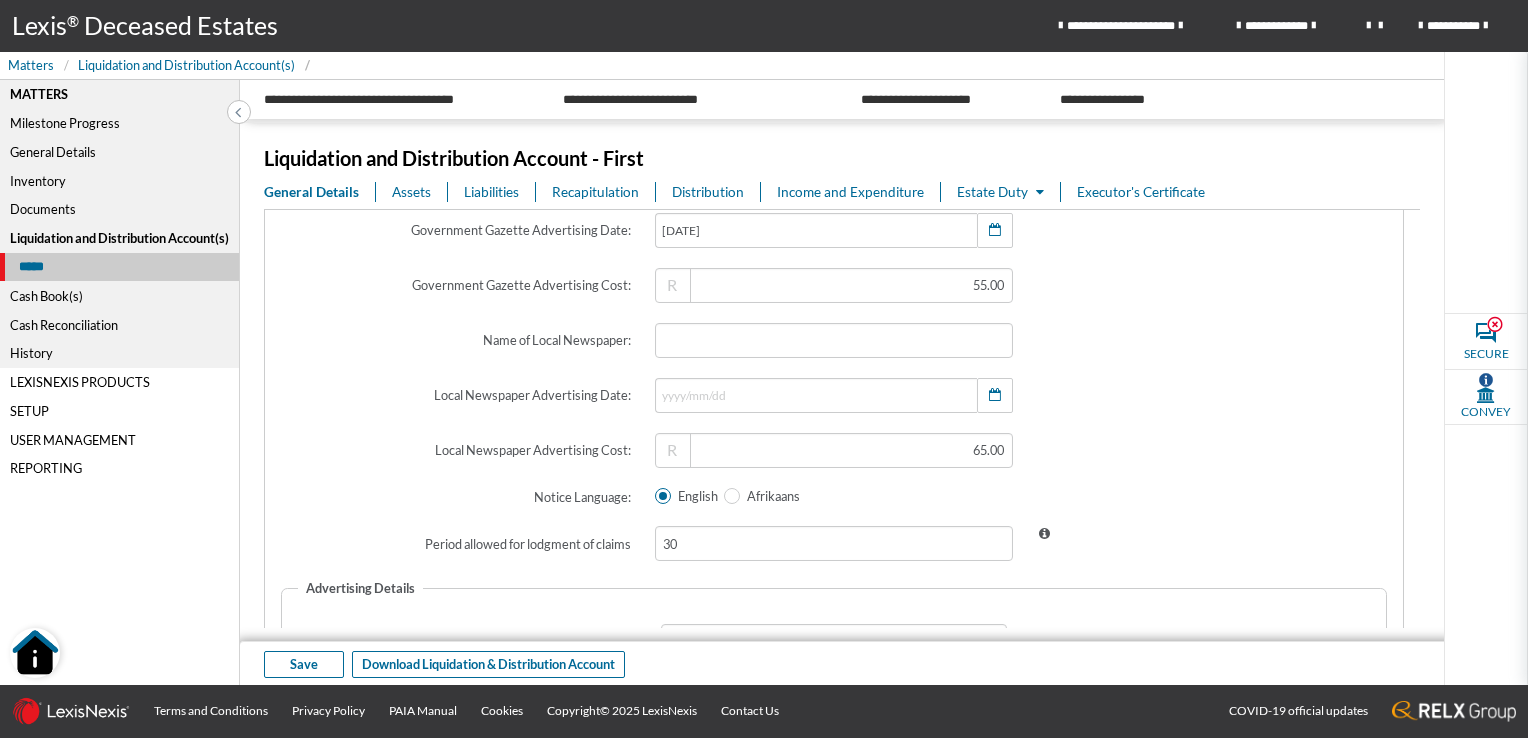 click on "Sect. 29 Advertising Costs" at bounding box center (834, 340) 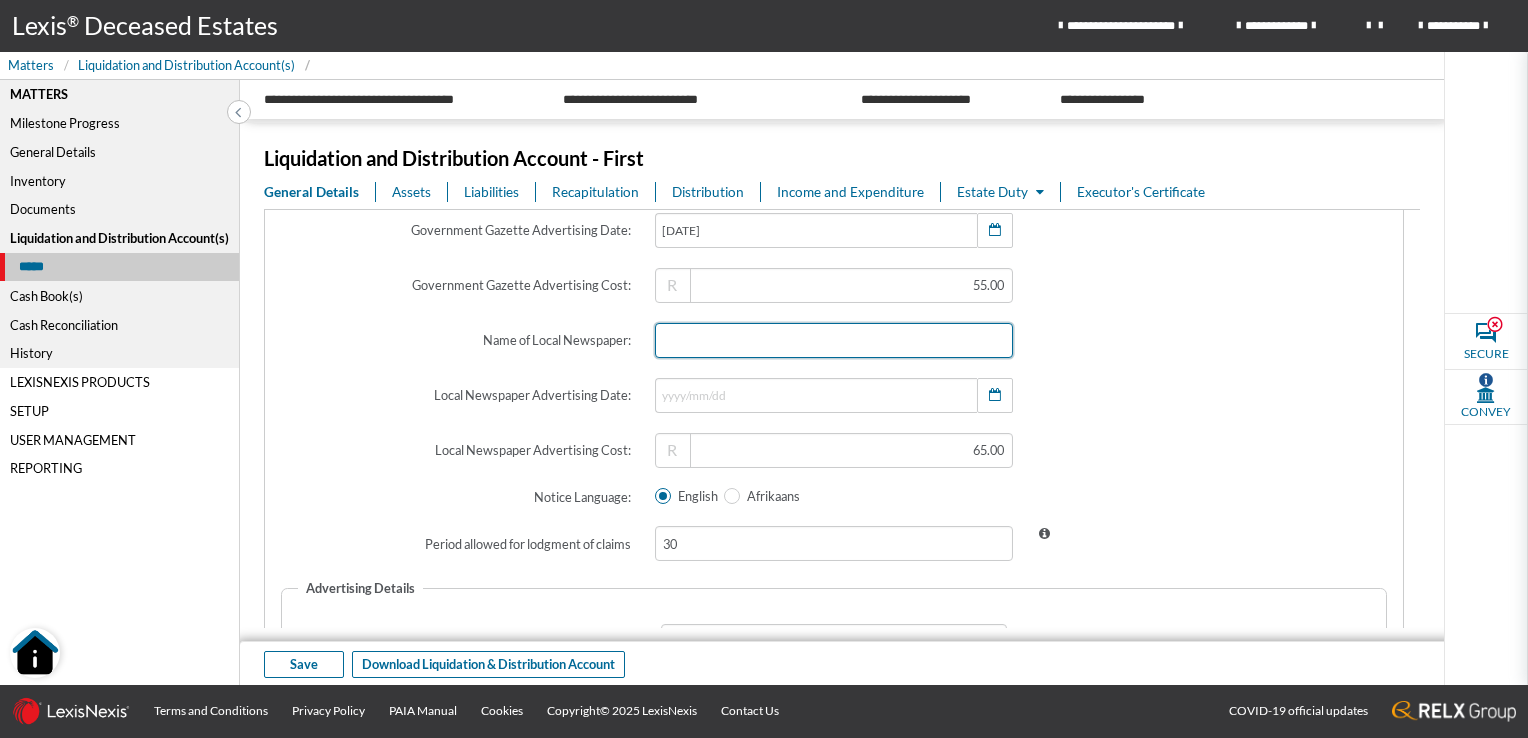click at bounding box center [834, 340] 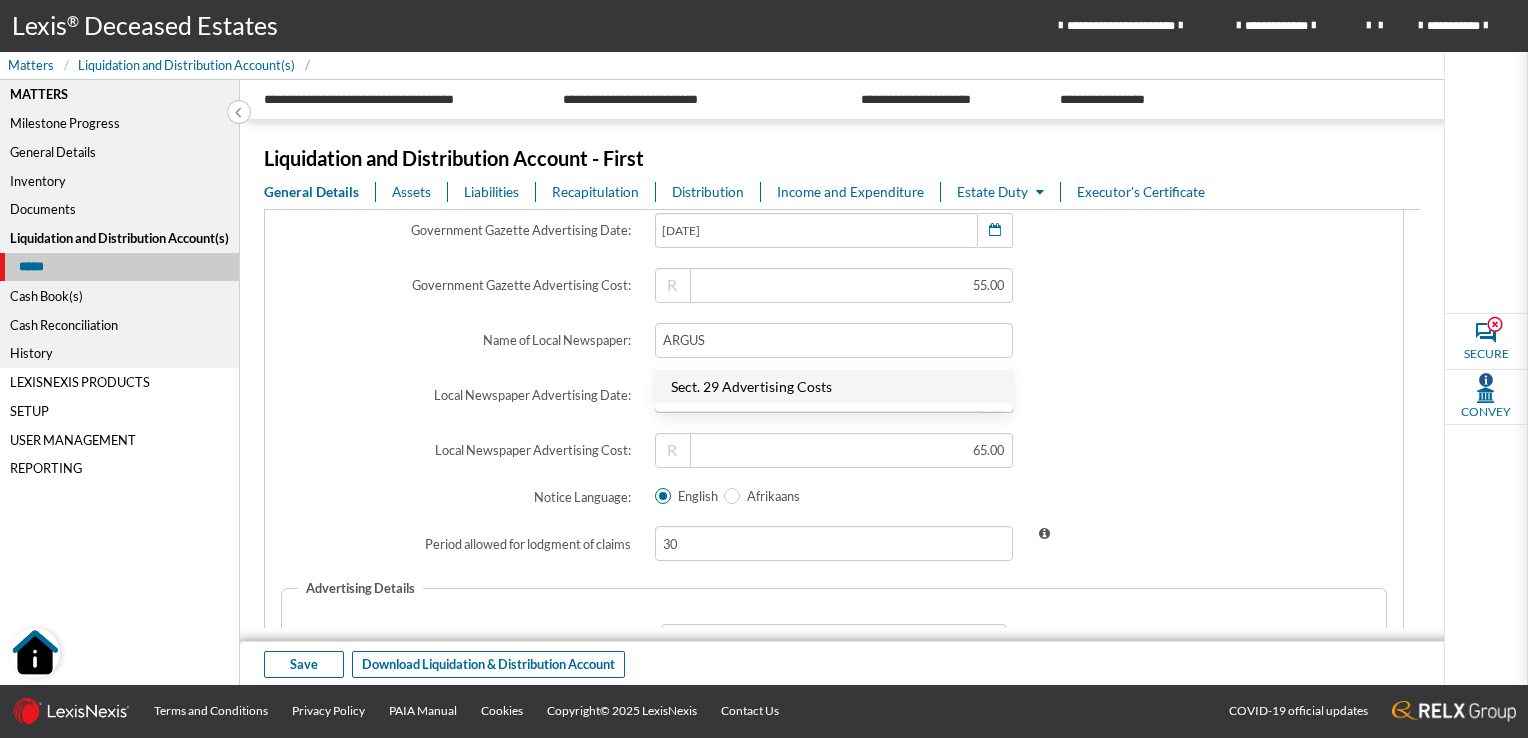 click on "Sect. 29 Advertising Costs" at bounding box center [751, 386] 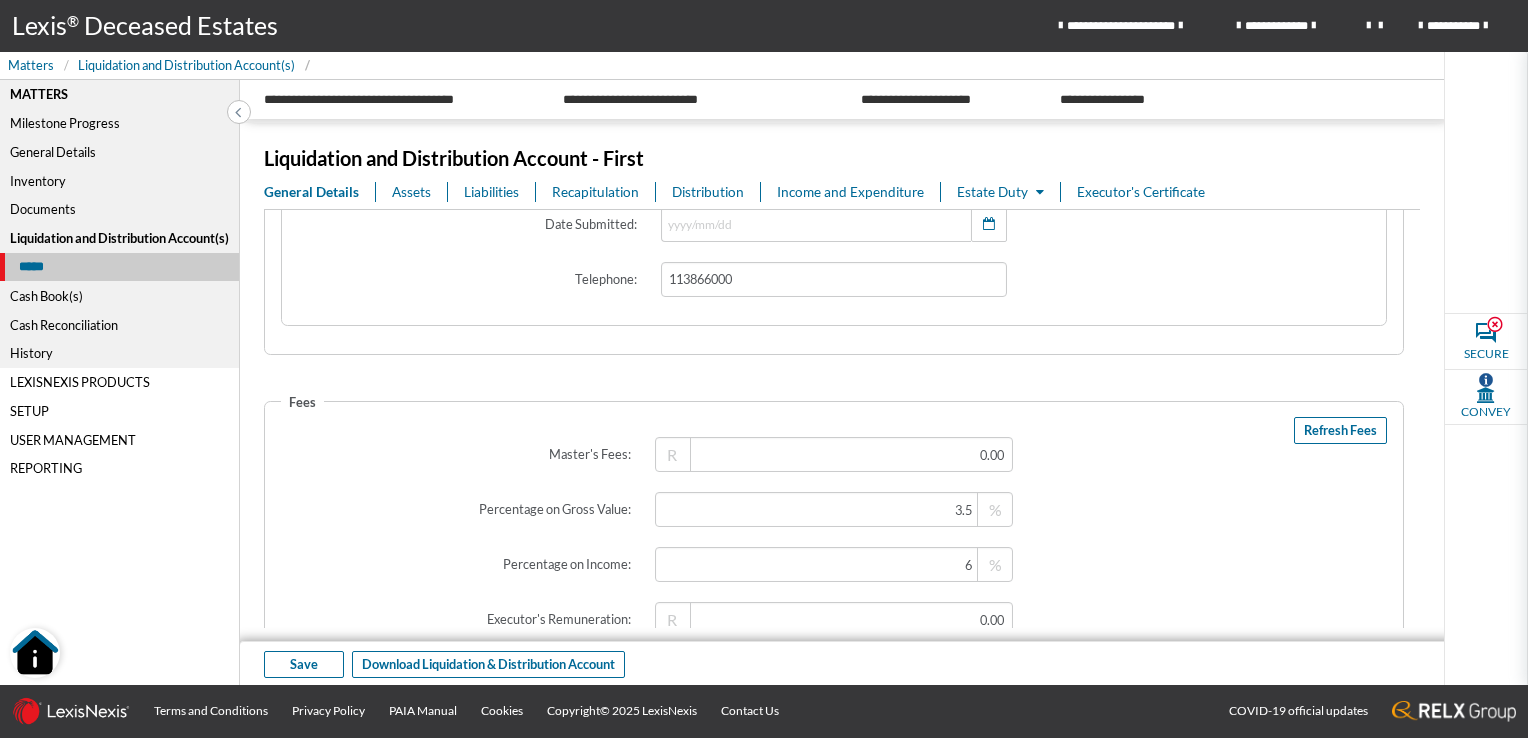 scroll, scrollTop: 3000, scrollLeft: 0, axis: vertical 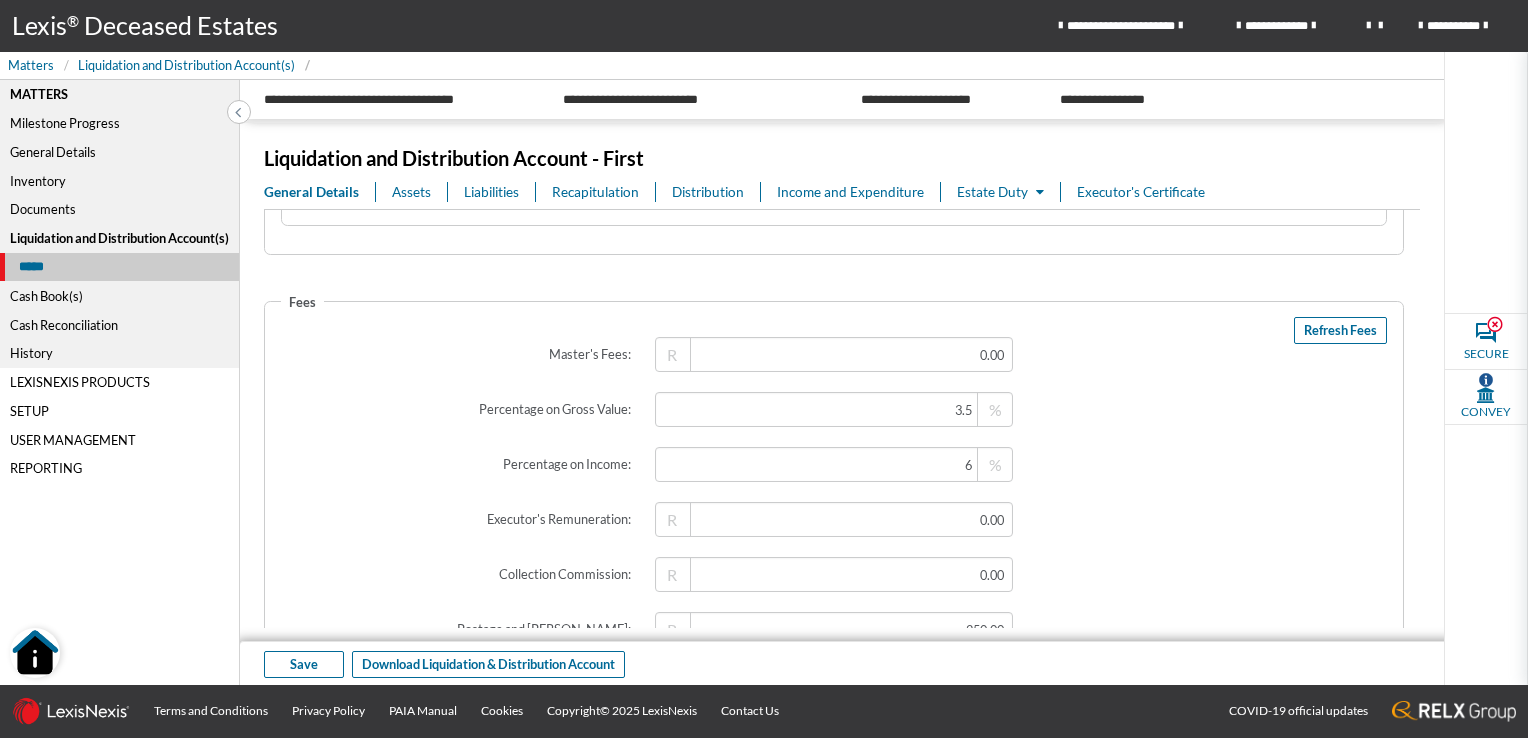 click at bounding box center [1216, 354] 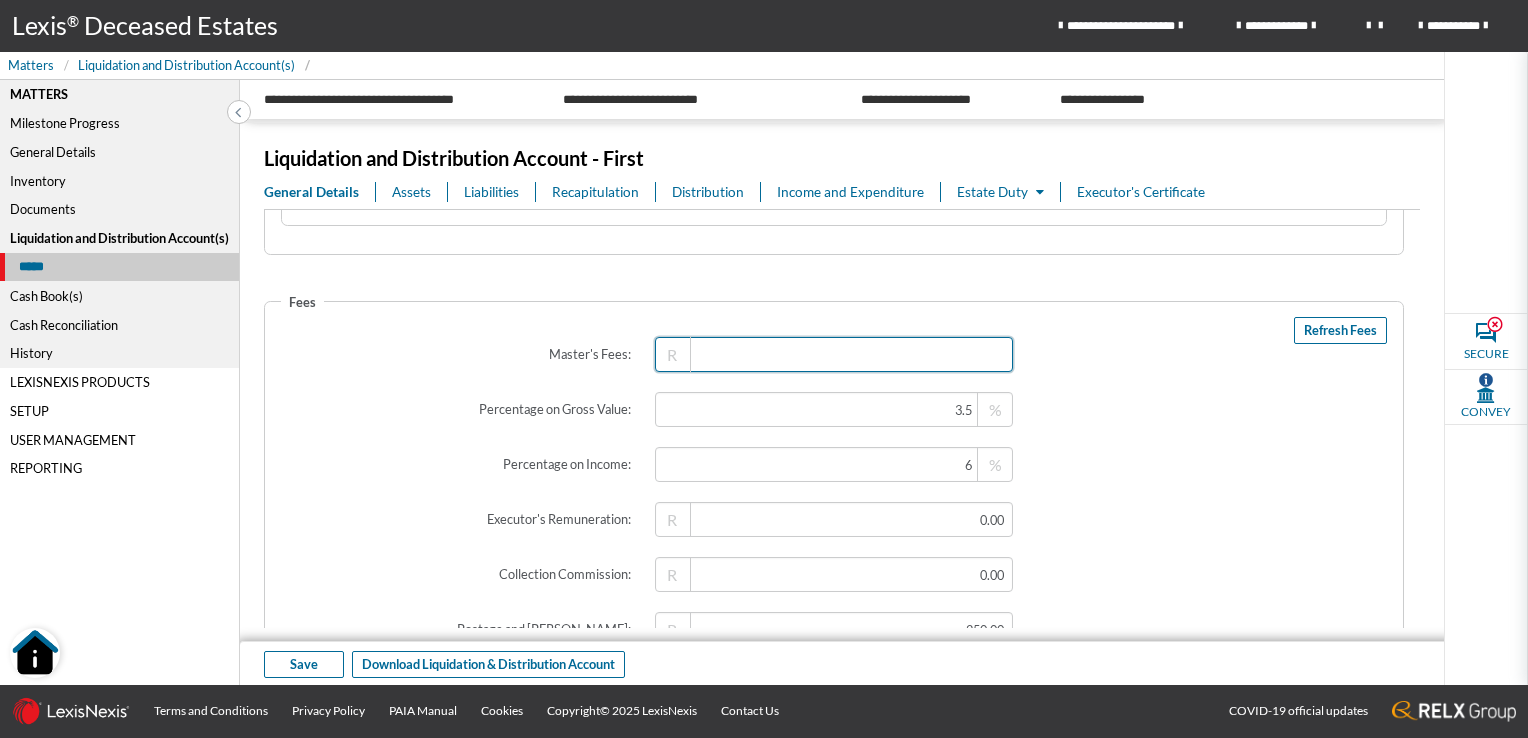 click at bounding box center (834, 354) 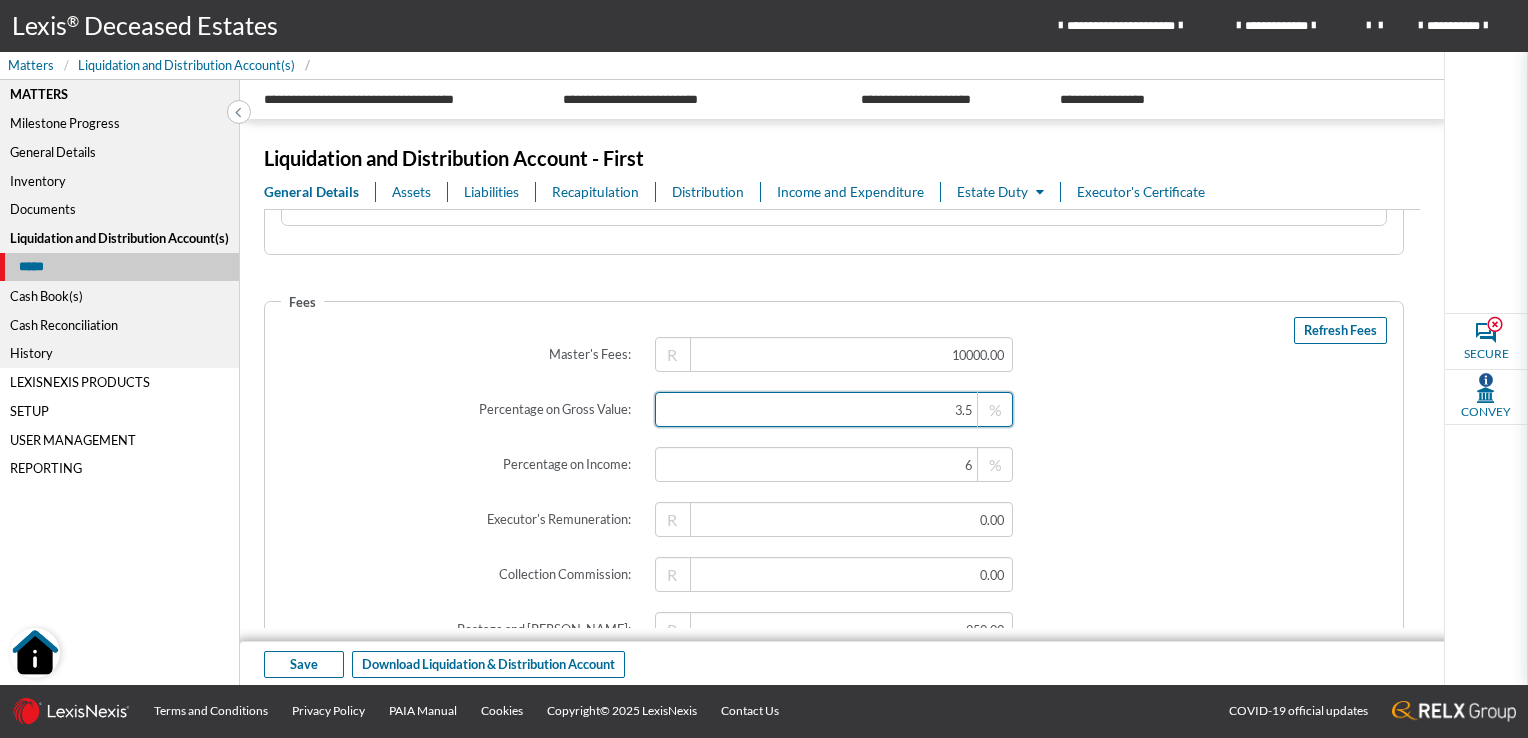 type on "10,000.00" 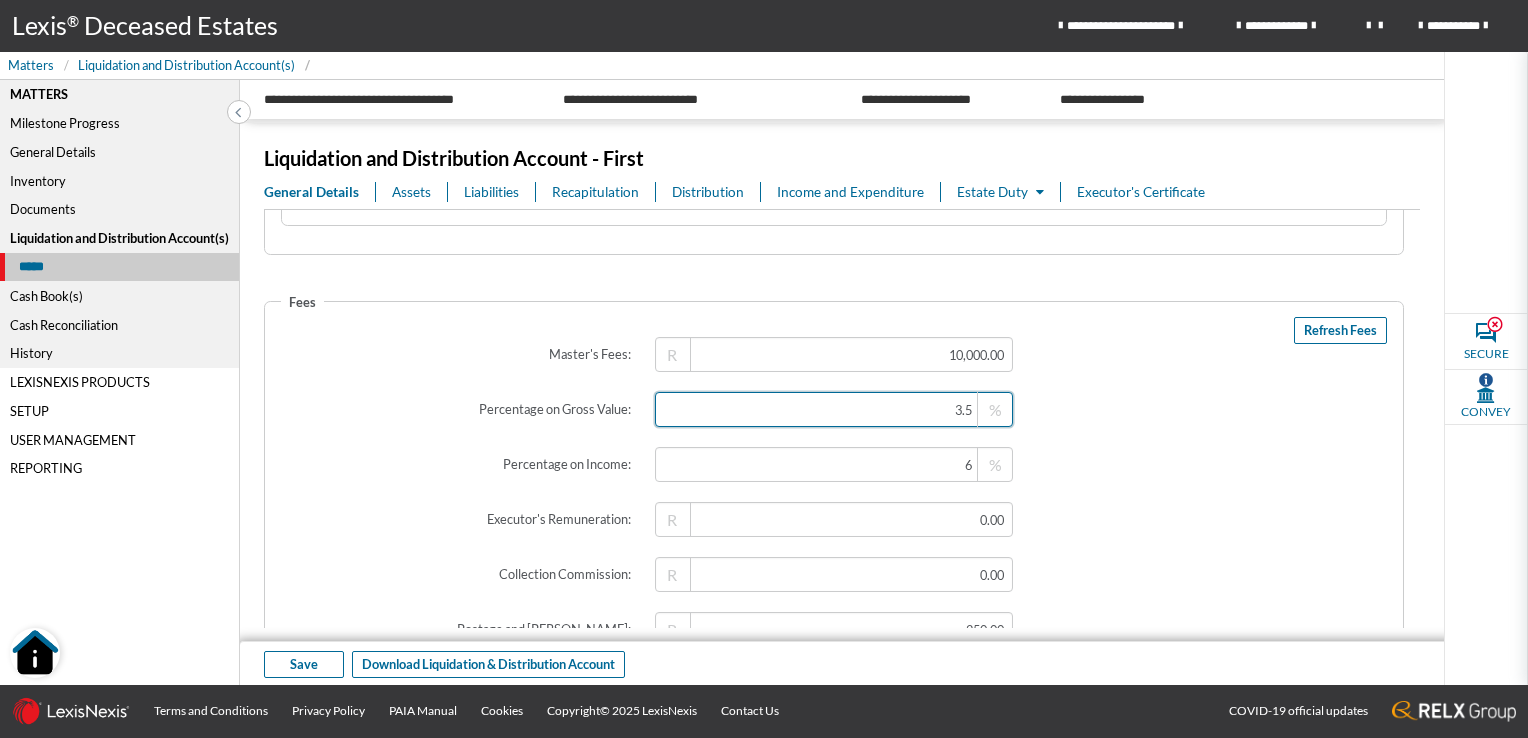 click on "3.5" at bounding box center [834, 409] 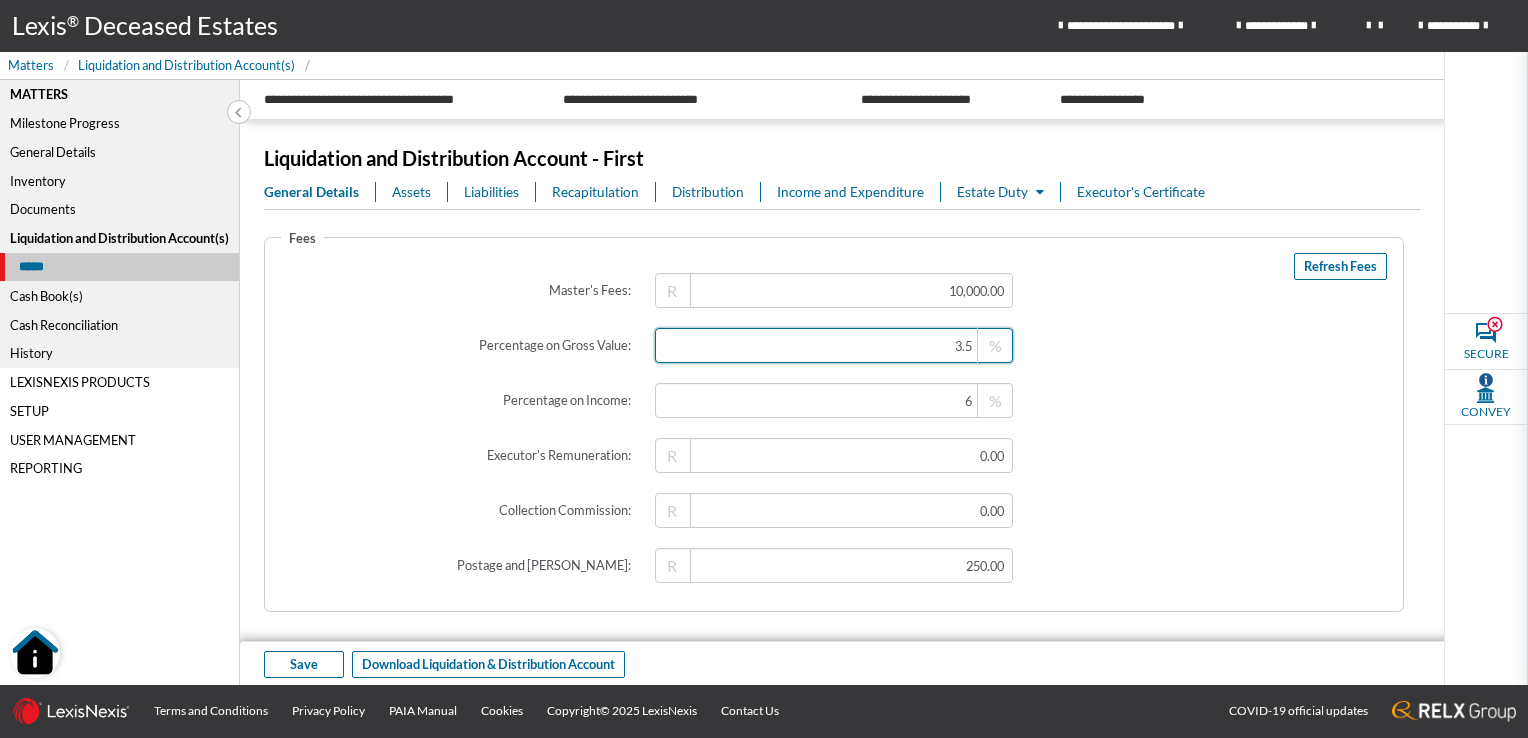 scroll, scrollTop: 3100, scrollLeft: 0, axis: vertical 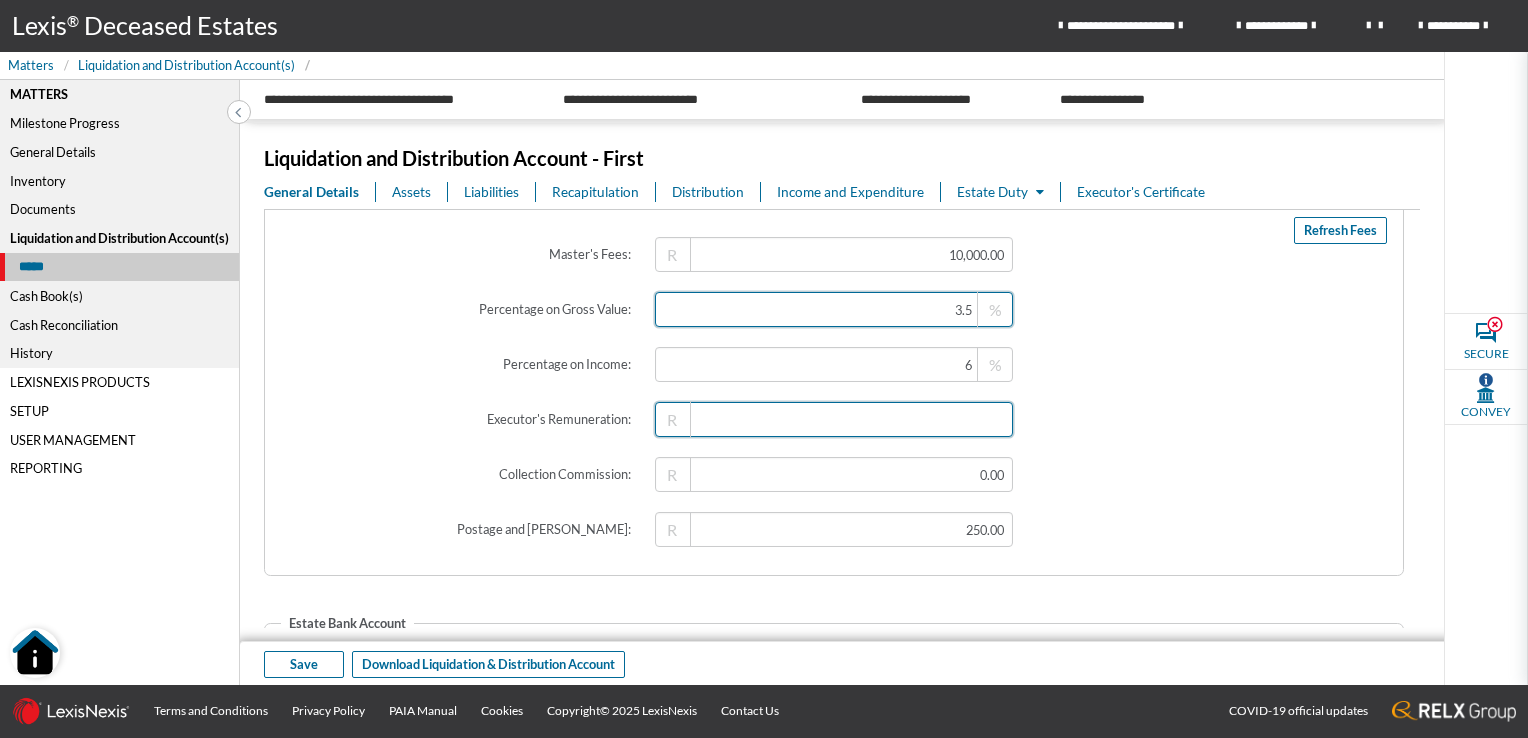 click at bounding box center (834, 419) 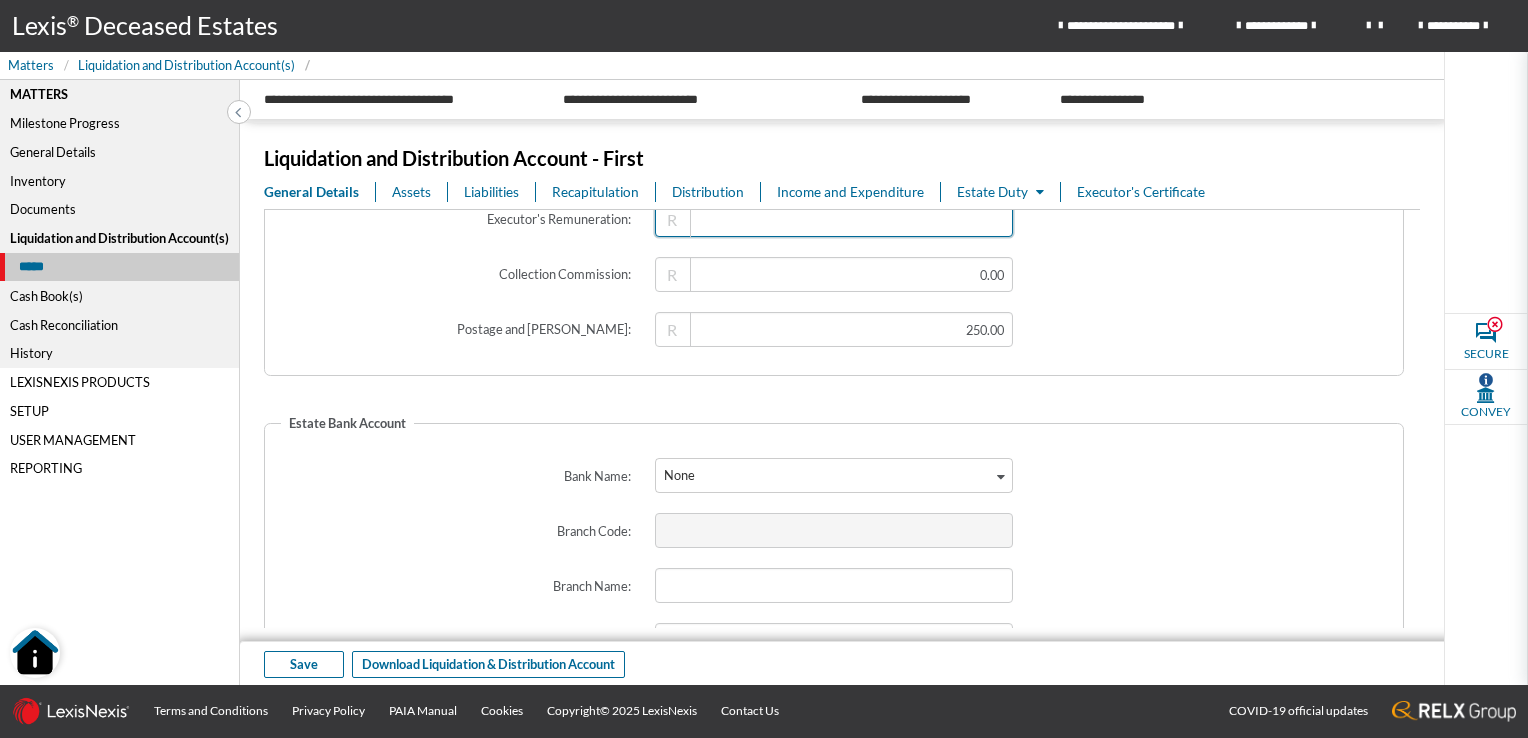 scroll, scrollTop: 3412, scrollLeft: 0, axis: vertical 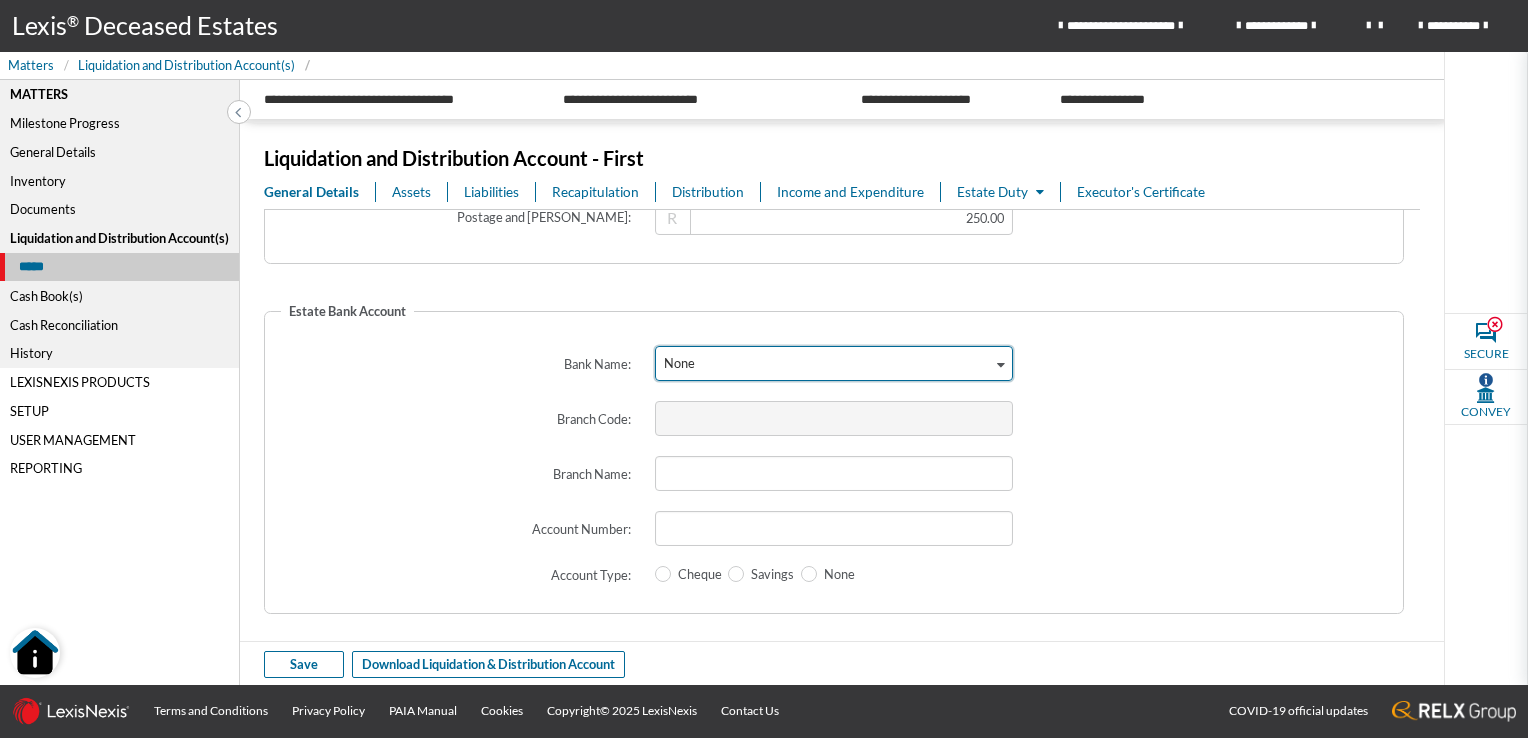 type on "0.00" 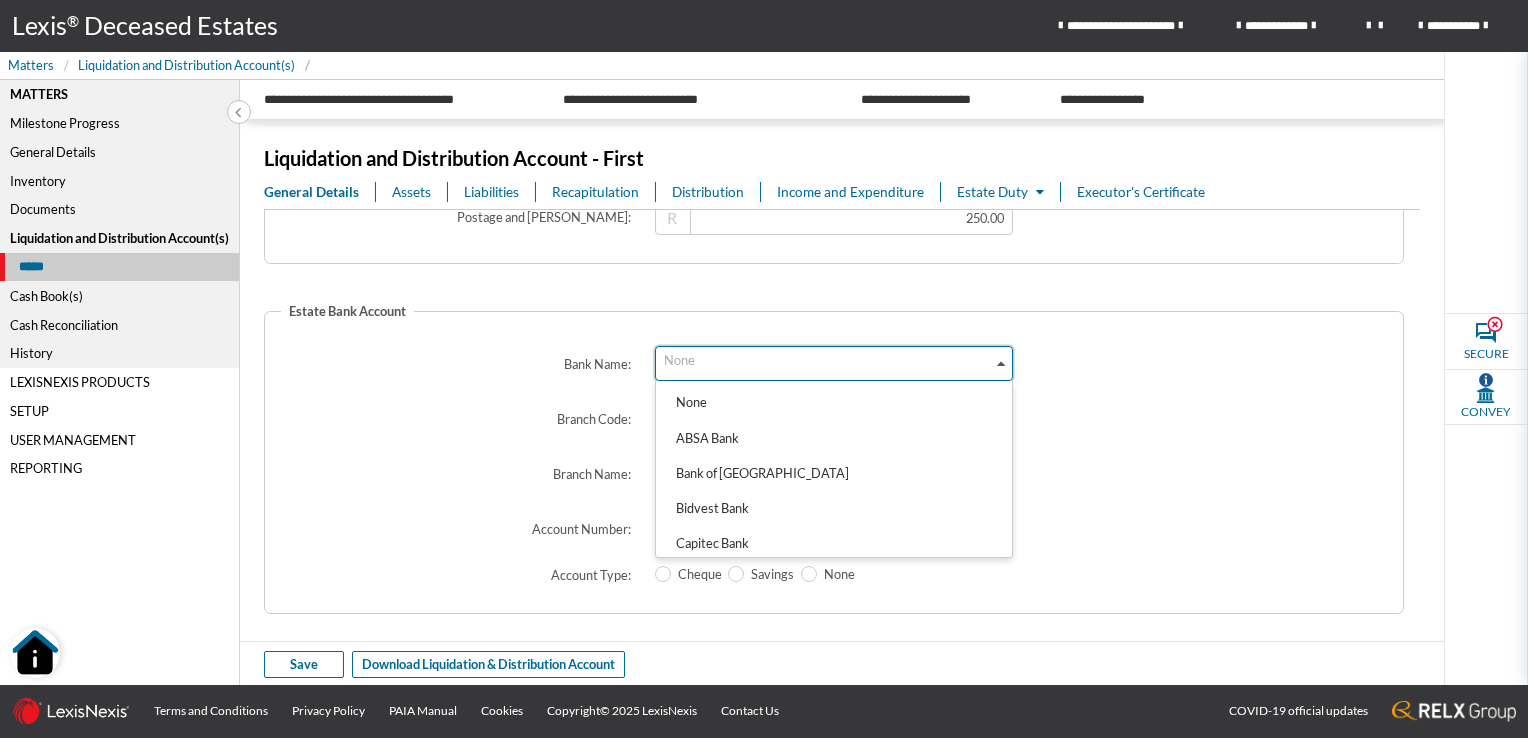 click at bounding box center [1001, 363] 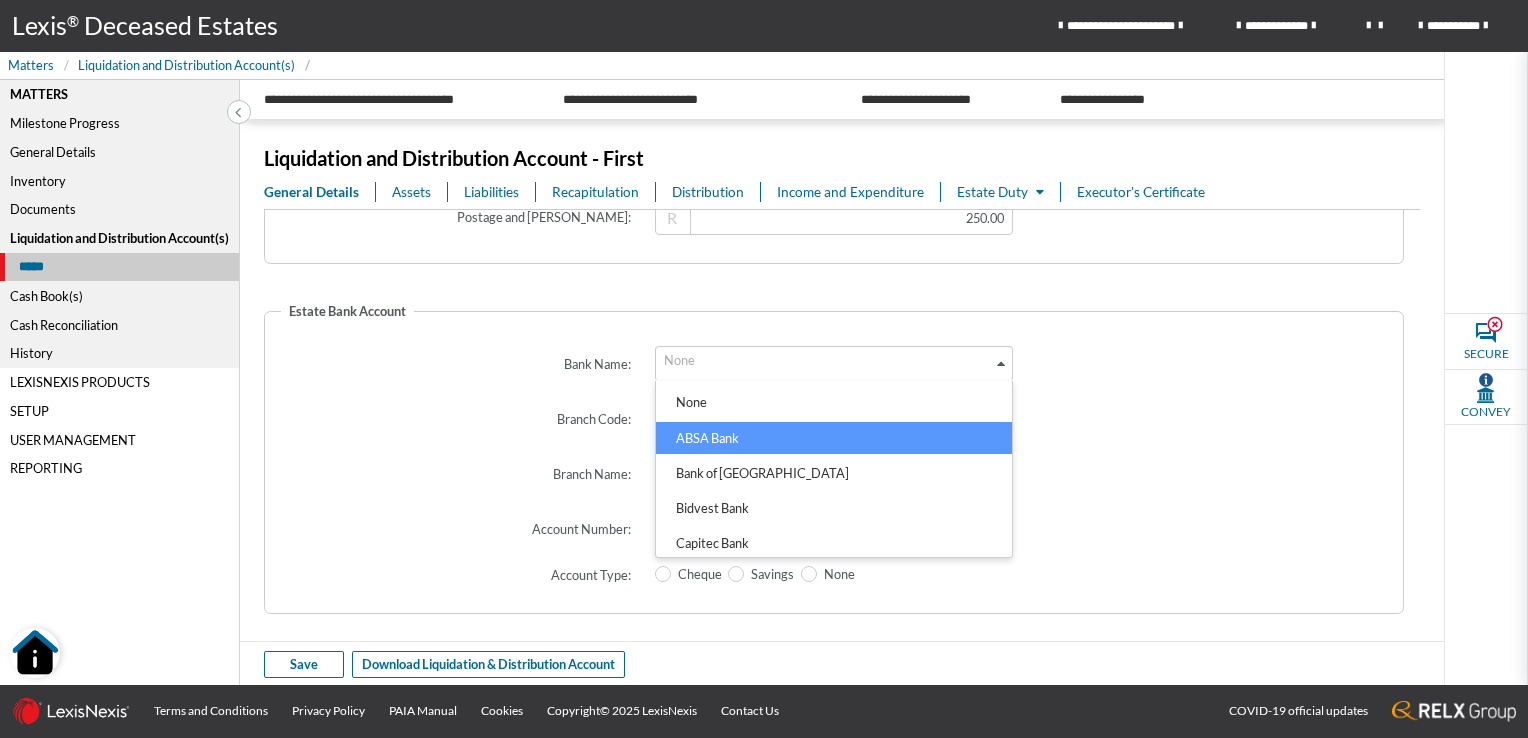 click on "ABSA Bank" at bounding box center [834, 438] 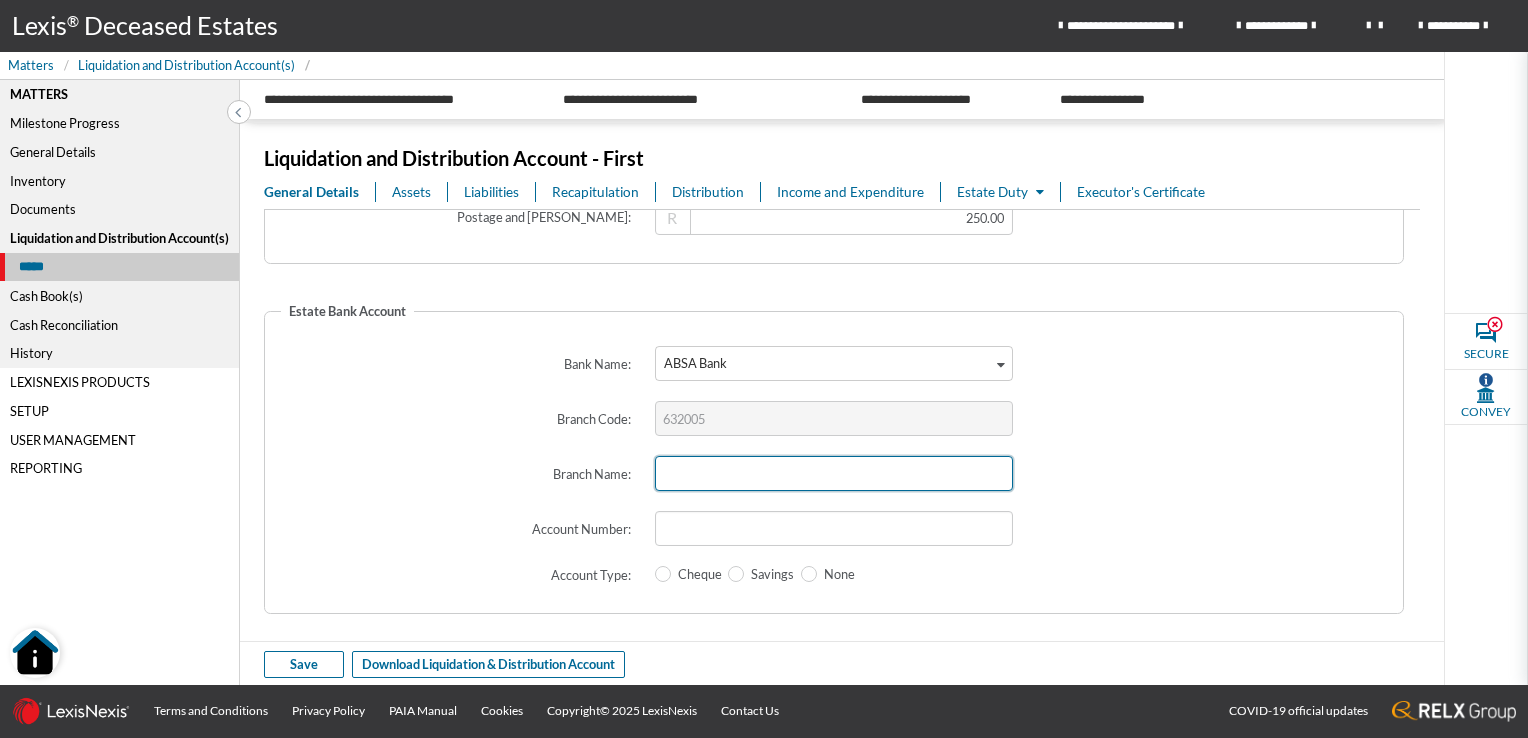 click at bounding box center (834, 473) 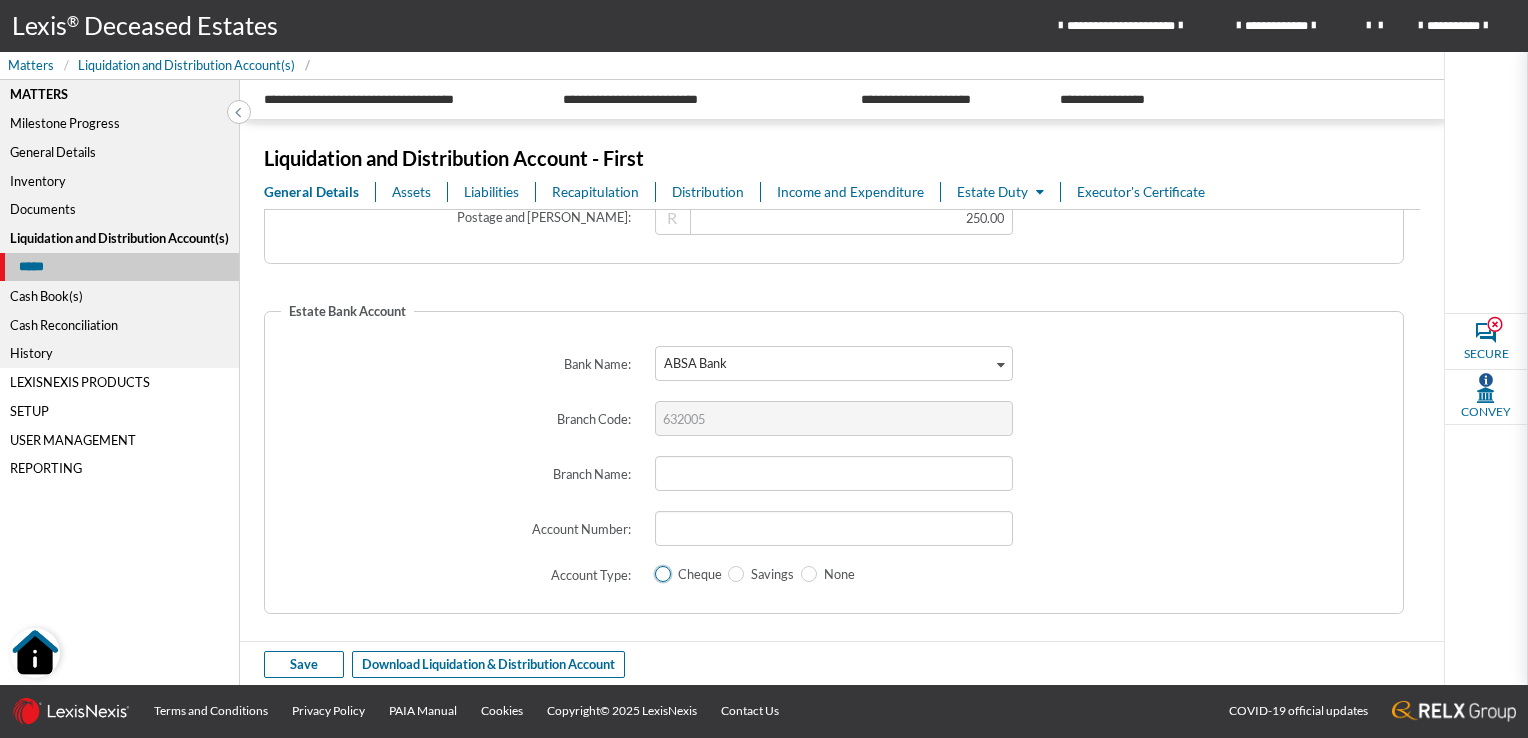 click at bounding box center (663, 574) 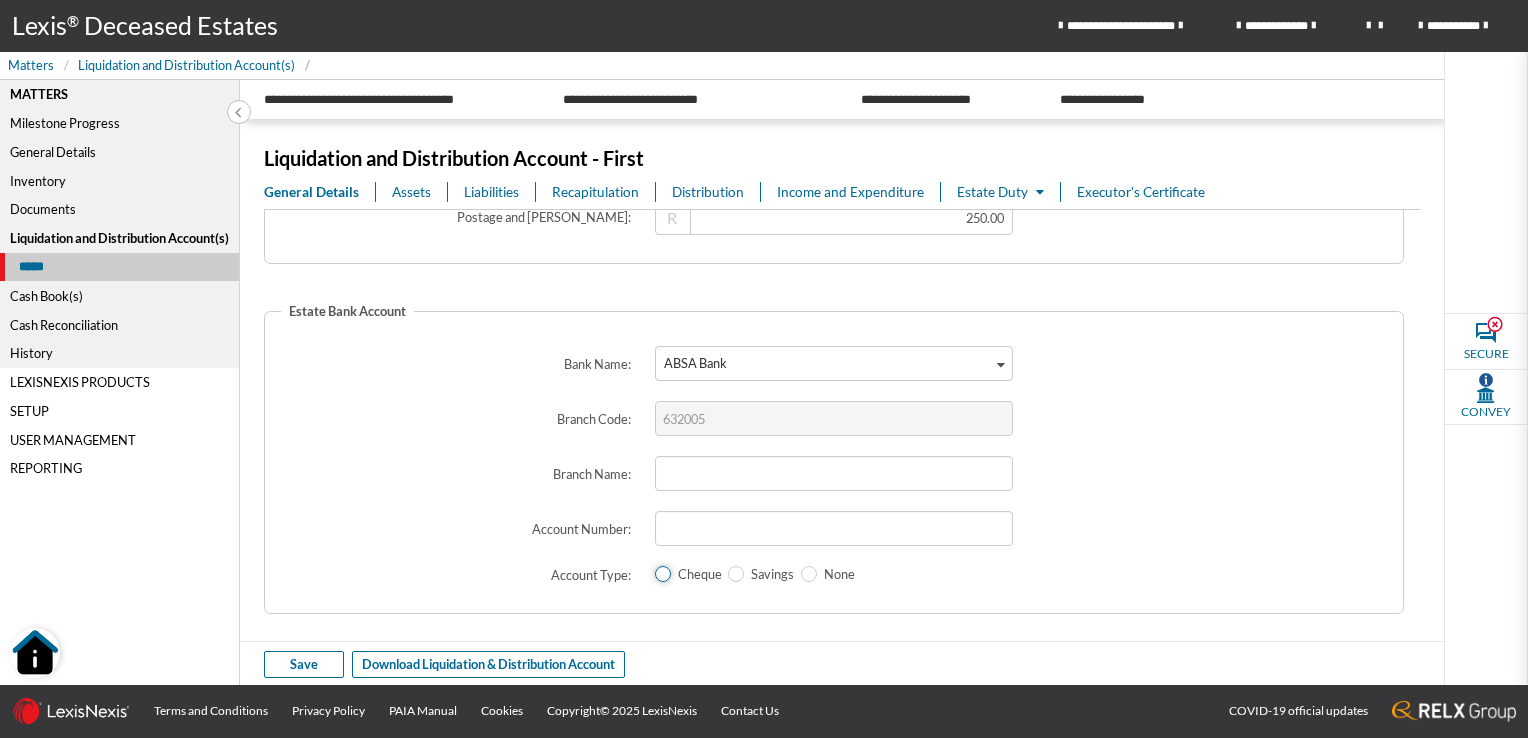 click on "Cheque" at bounding box center [661, 574] 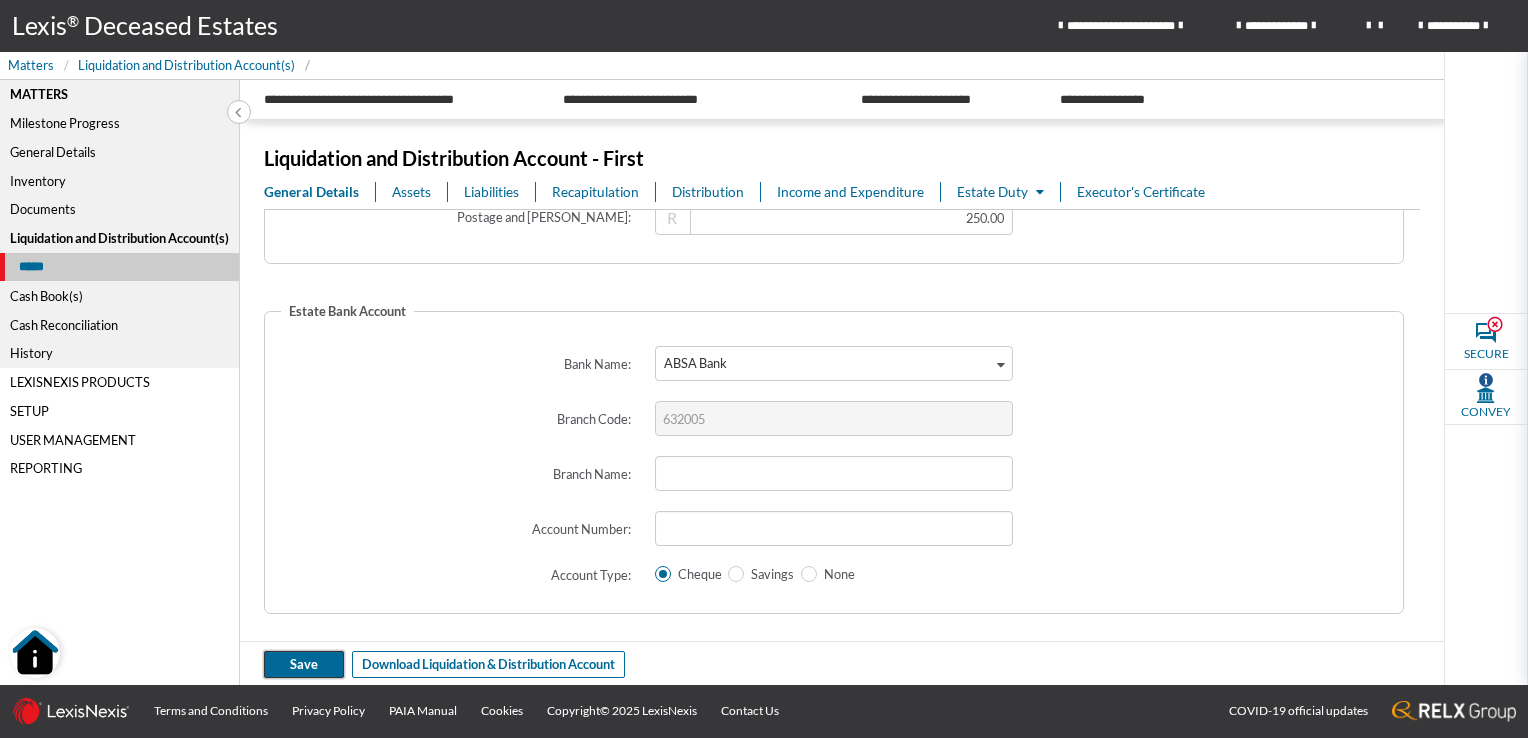 click on "Save" at bounding box center (304, 664) 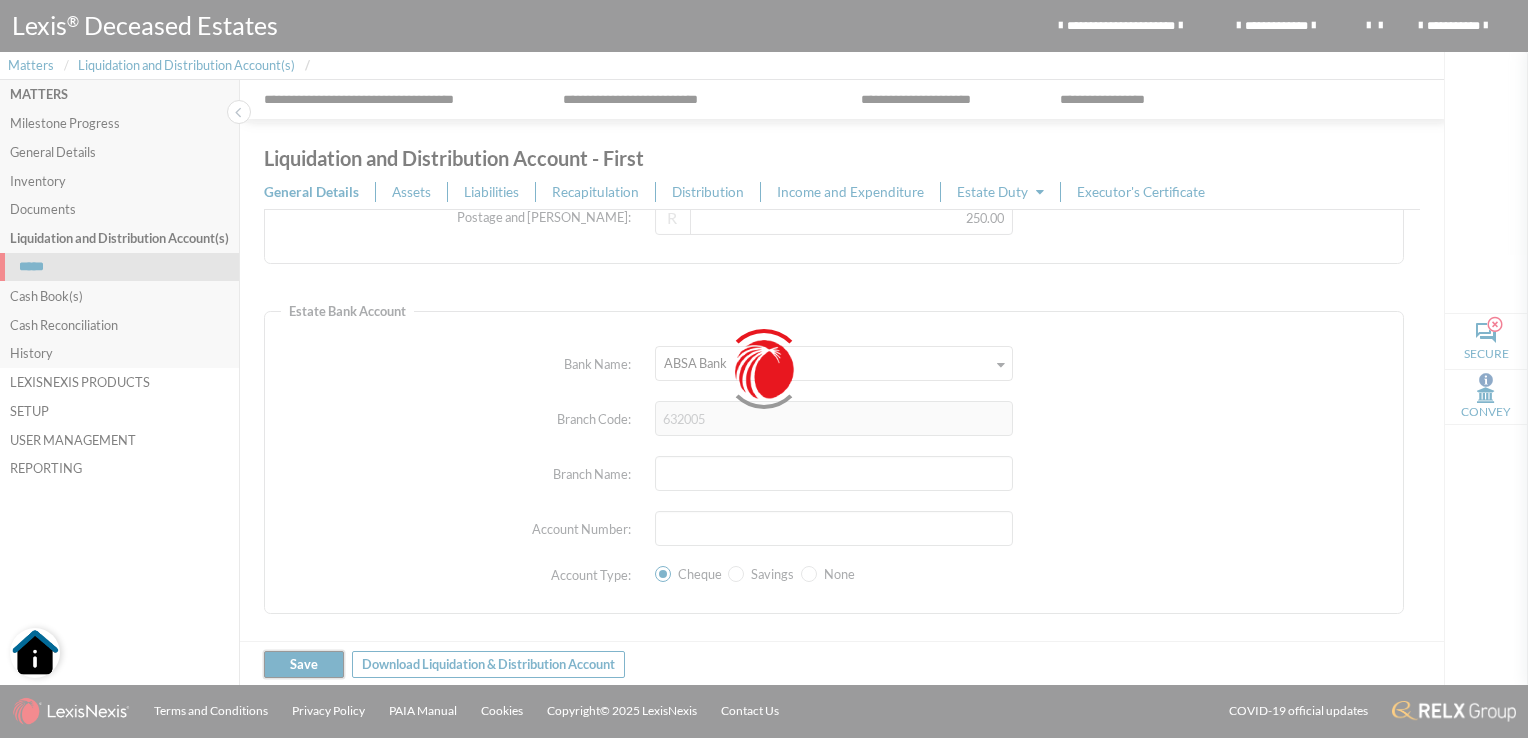 type on "0.00" 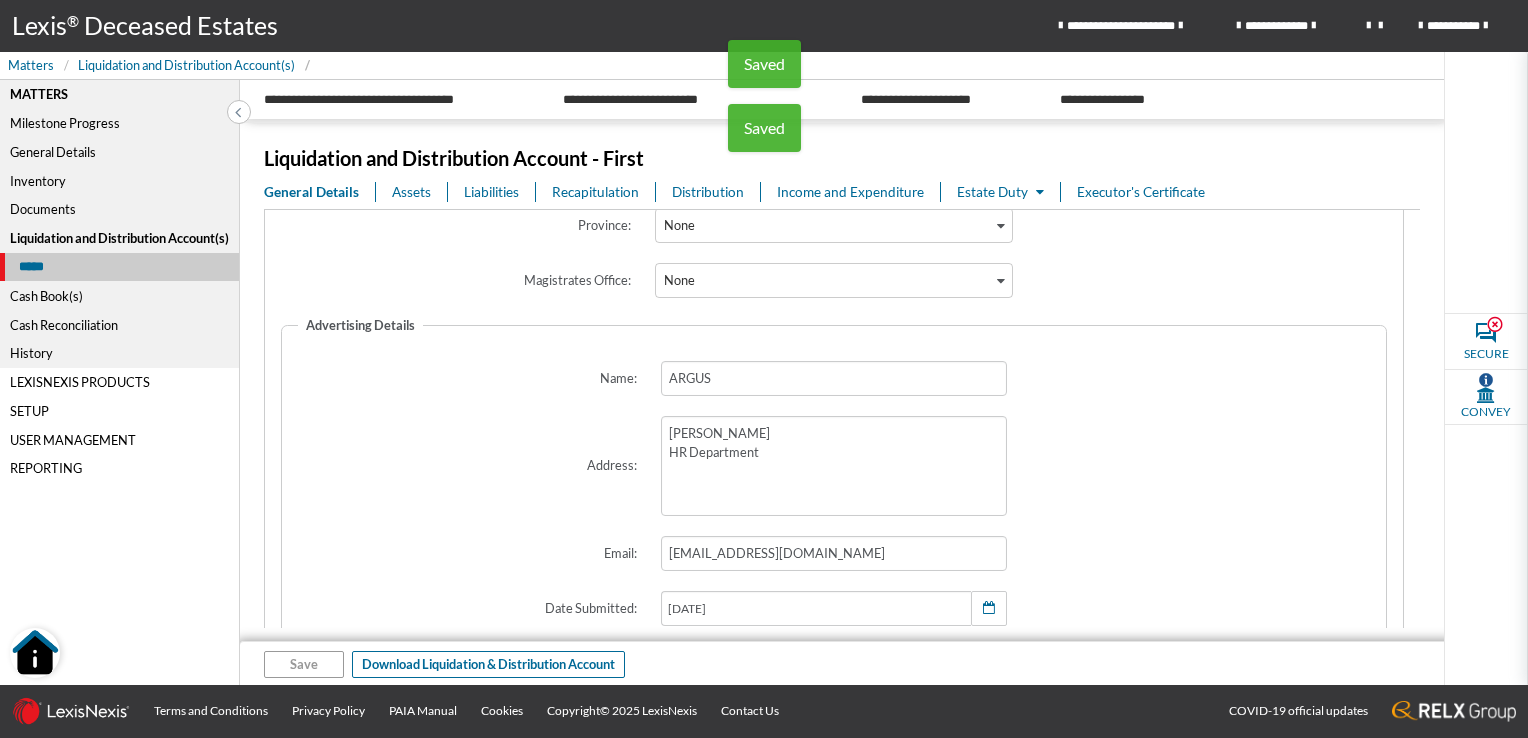 scroll, scrollTop: 0, scrollLeft: 0, axis: both 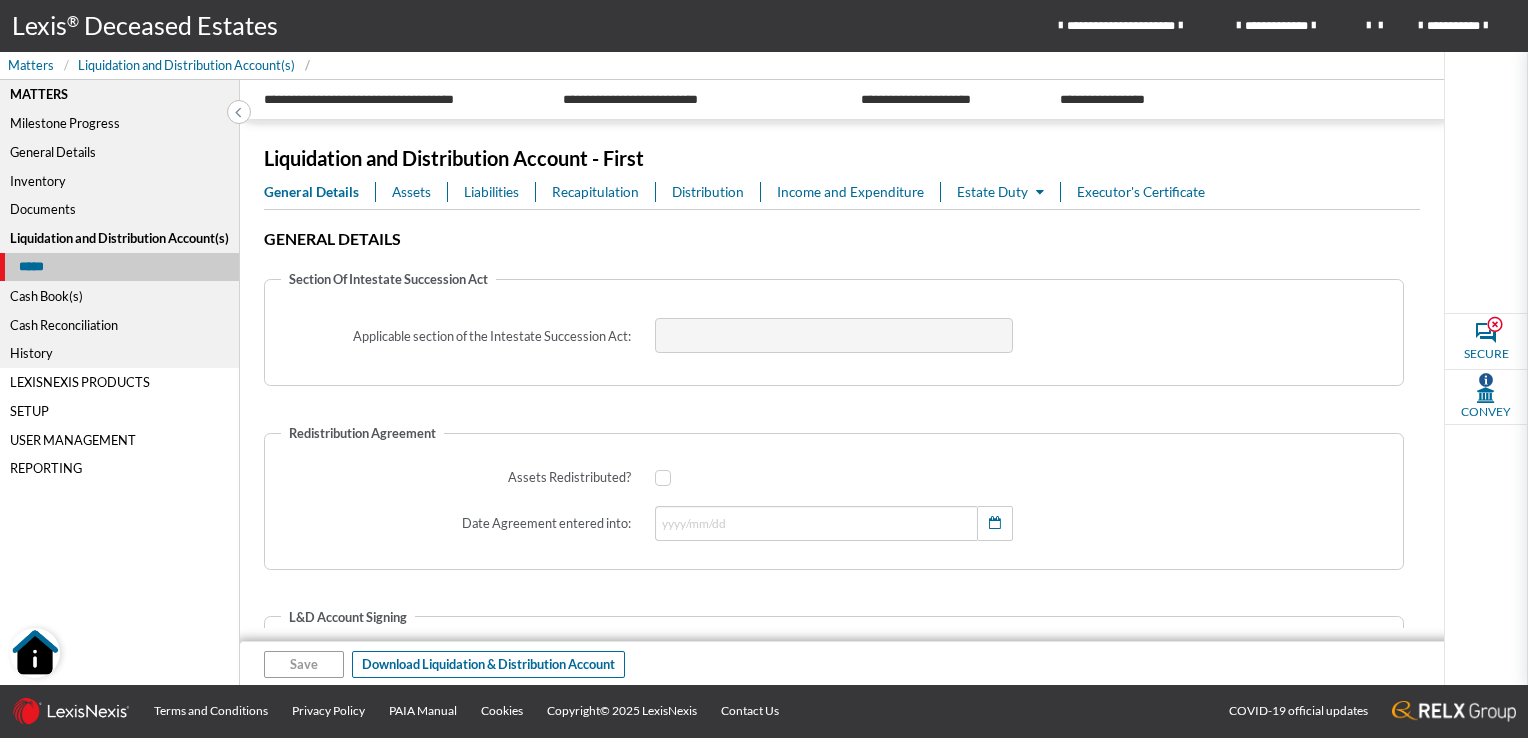 click on "Assets" at bounding box center [411, 192] 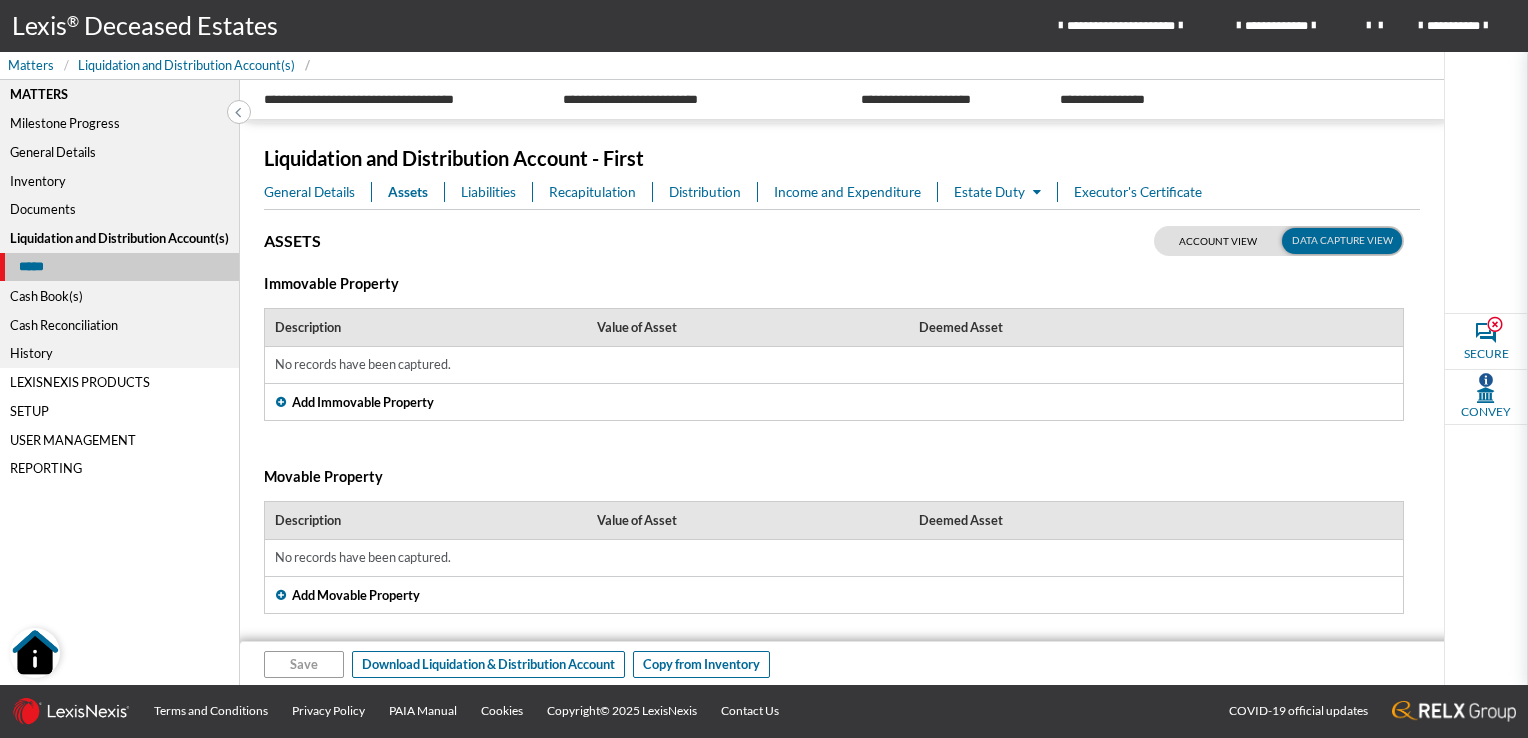 click at bounding box center (281, 402) 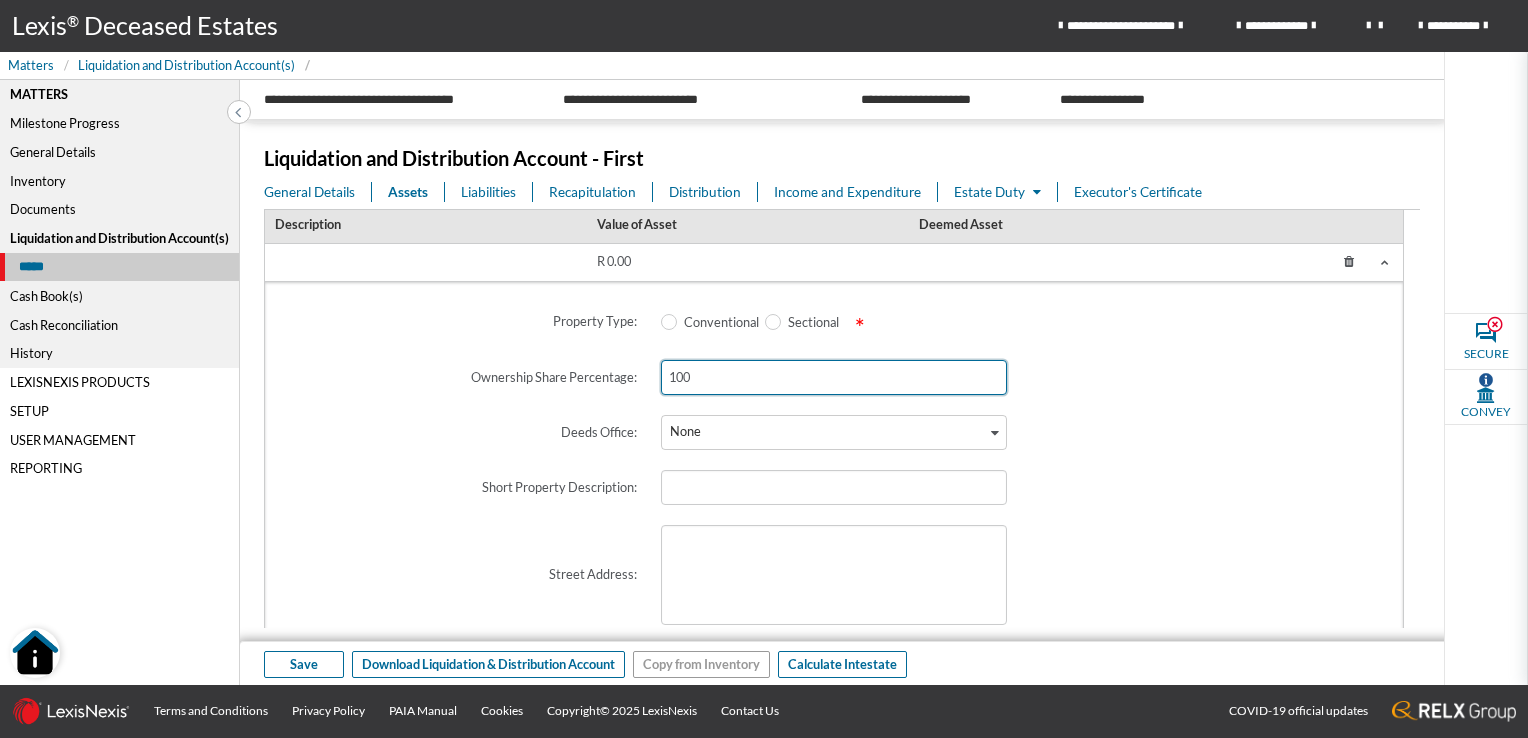 scroll, scrollTop: 200, scrollLeft: 0, axis: vertical 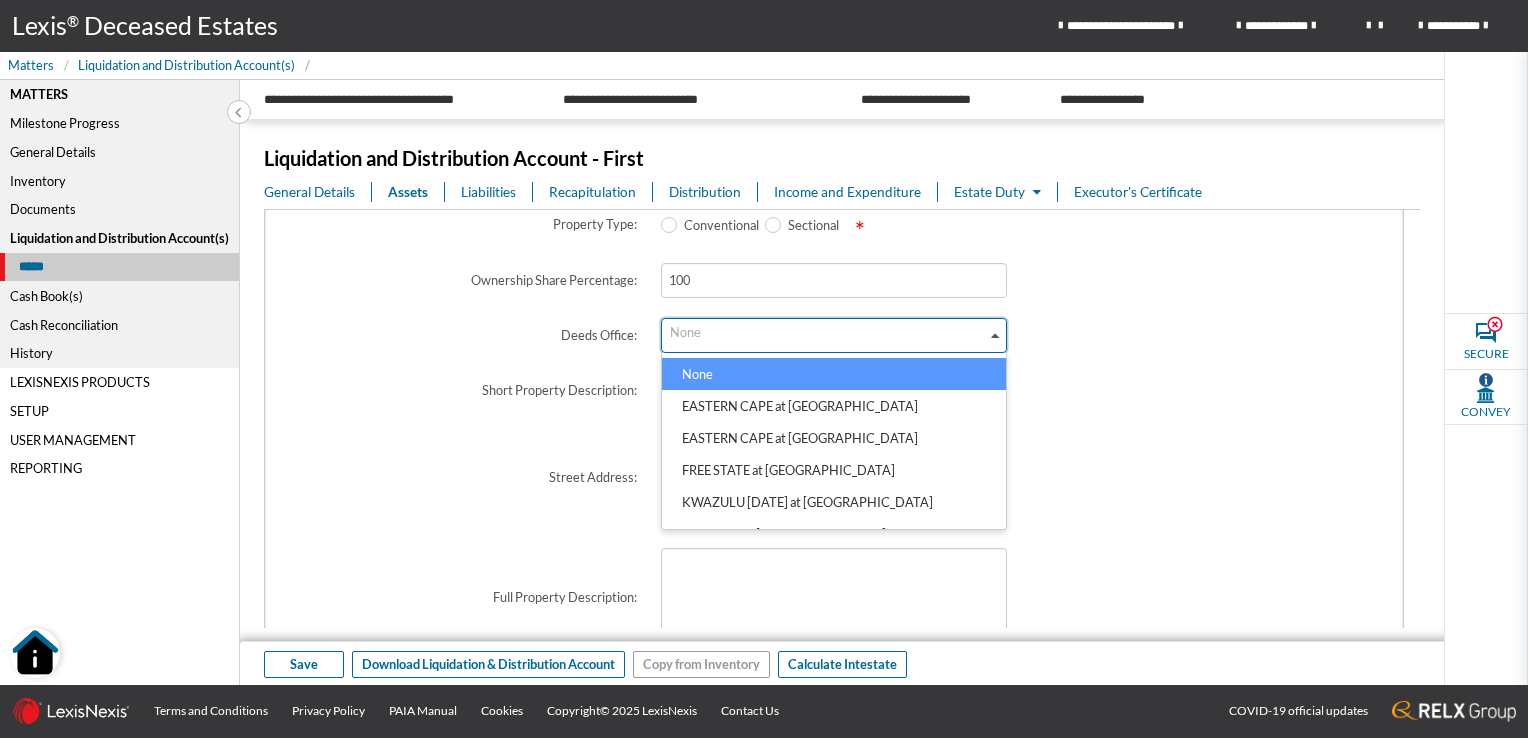 click at bounding box center [995, 335] 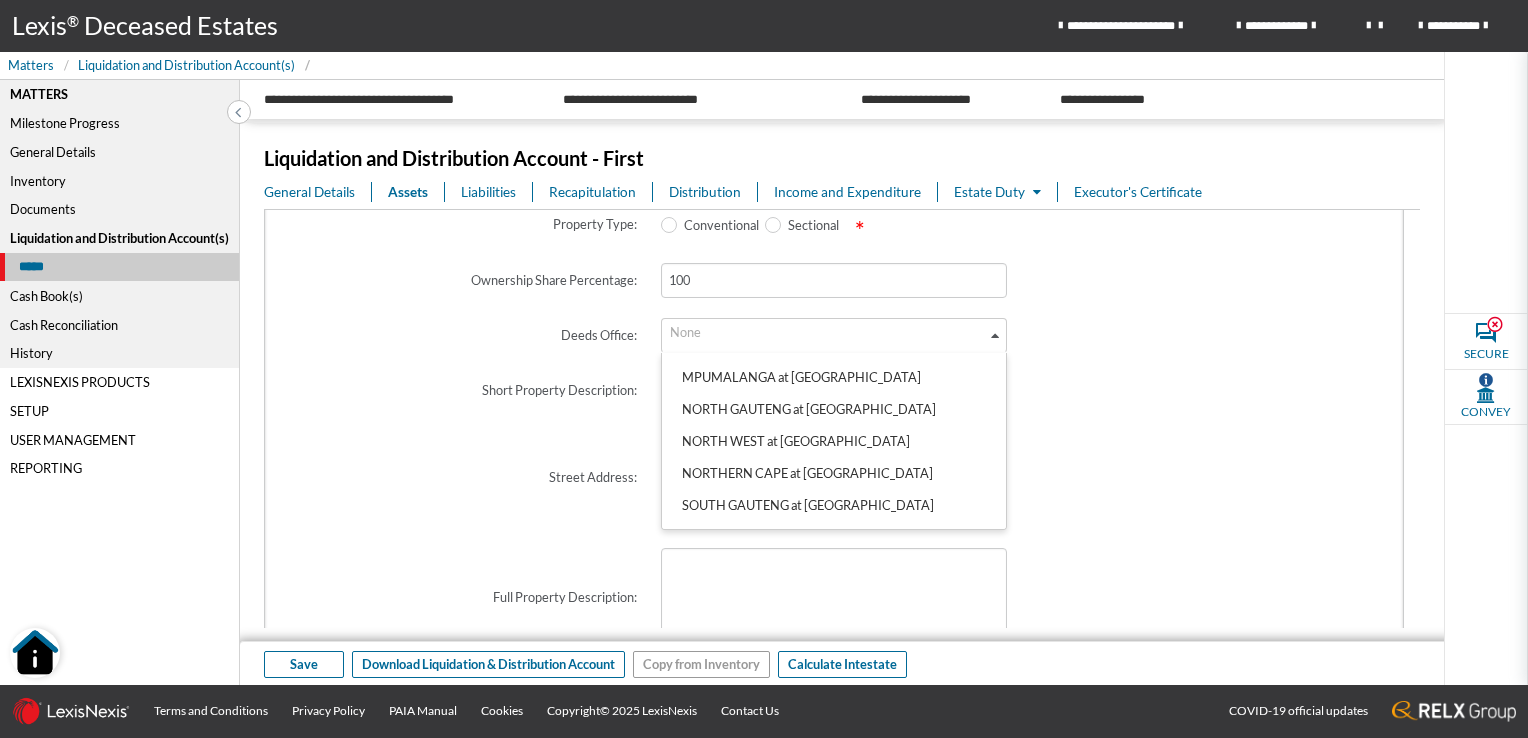 scroll, scrollTop: 217, scrollLeft: 0, axis: vertical 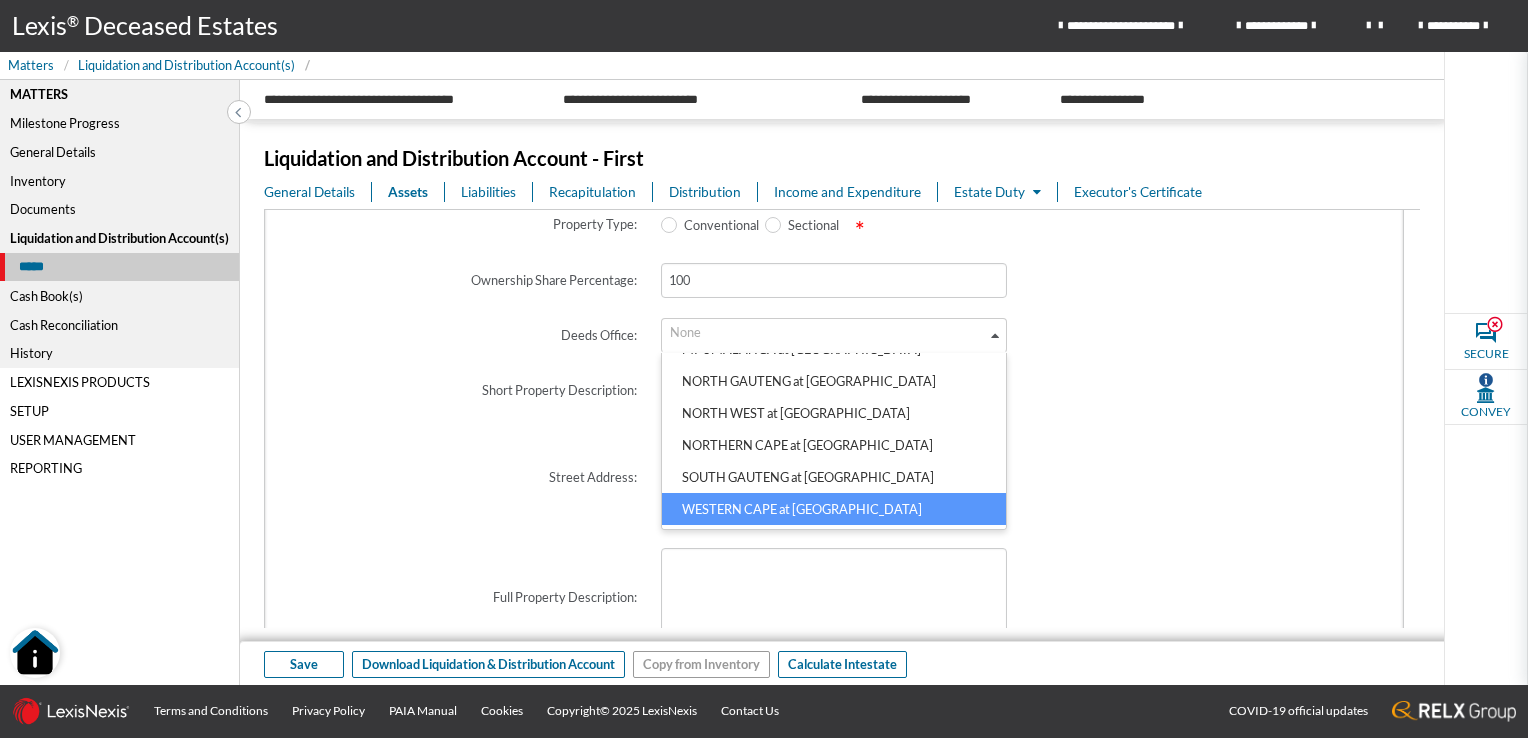click on "WESTERN CAPE at [GEOGRAPHIC_DATA]" at bounding box center [834, 509] 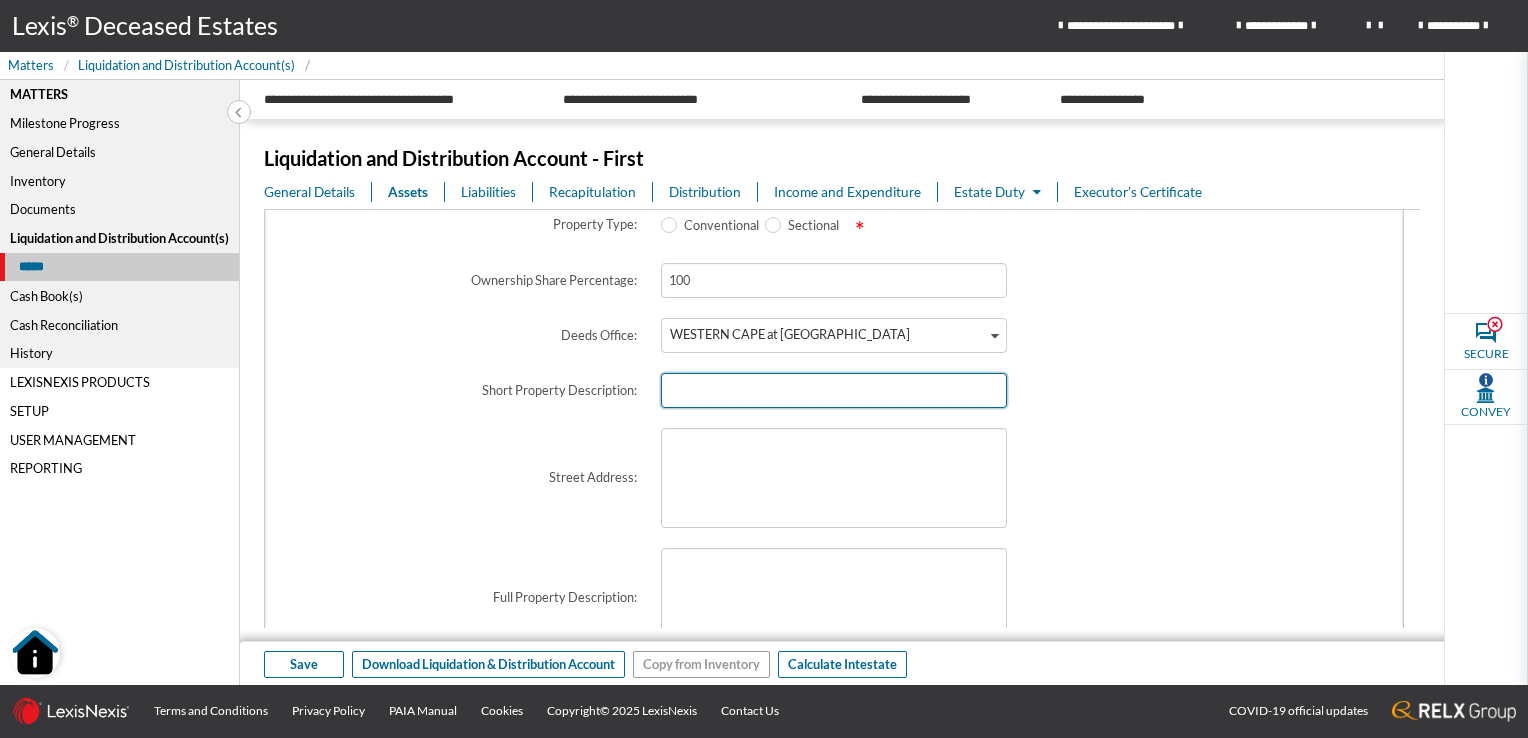 click at bounding box center [834, 390] 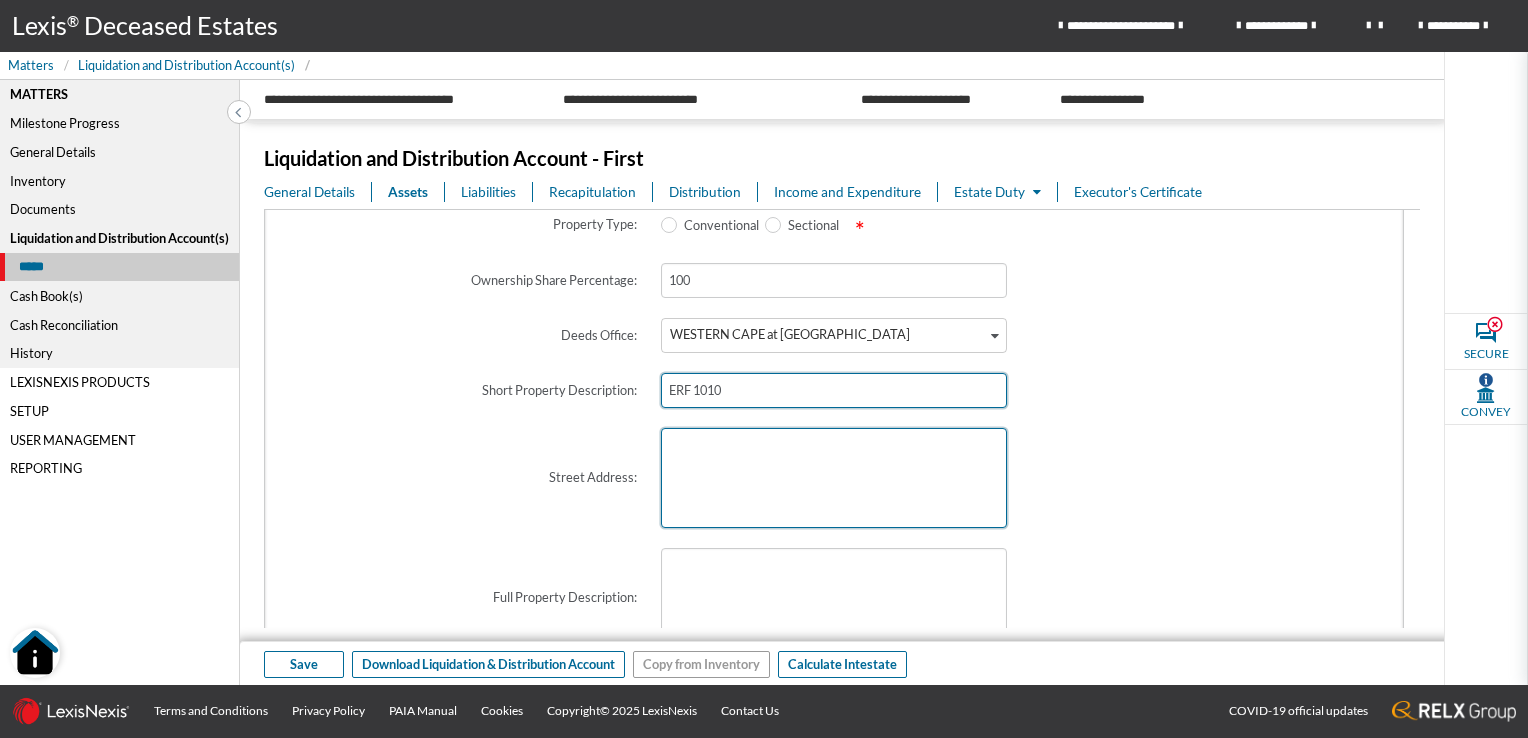 type on "ERF 1010" 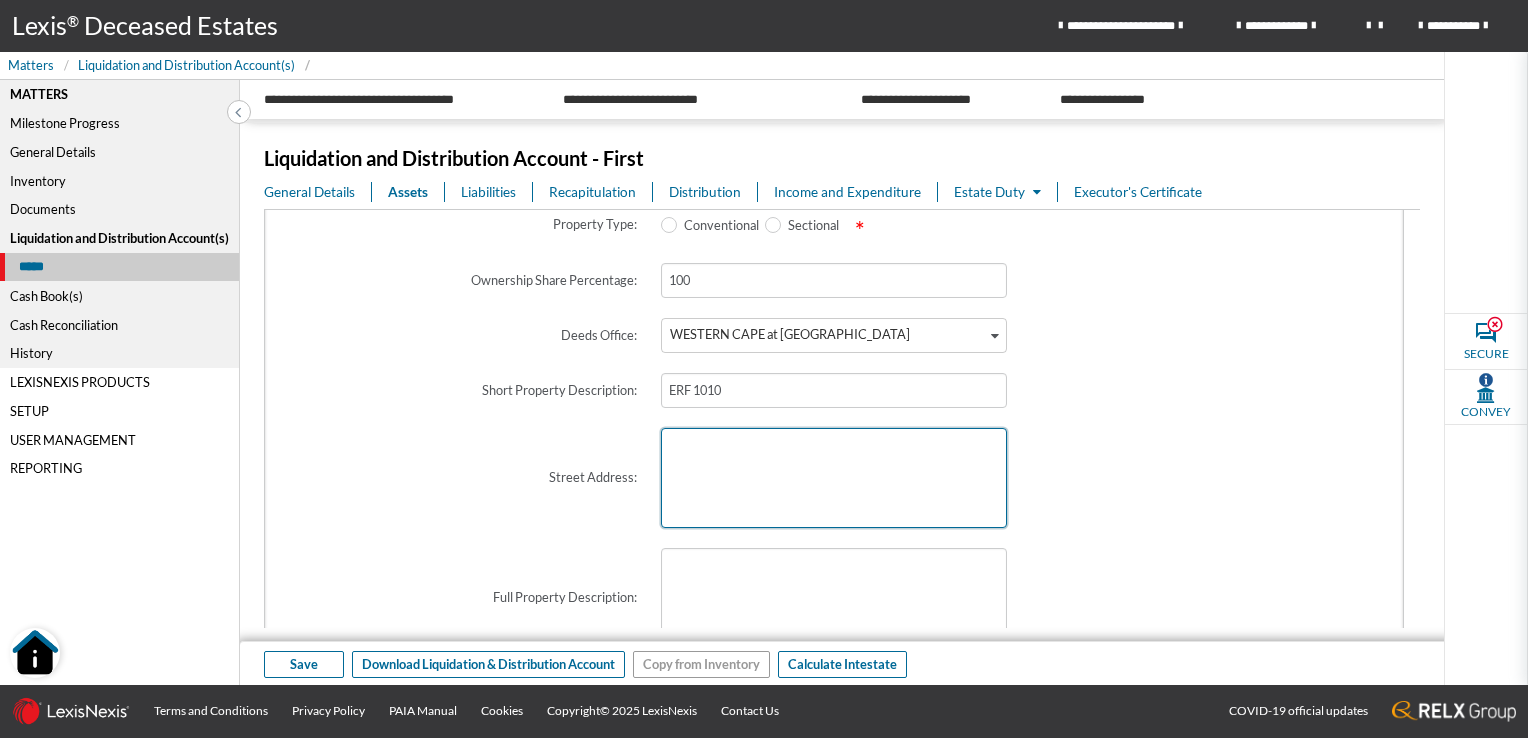 click at bounding box center (834, 478) 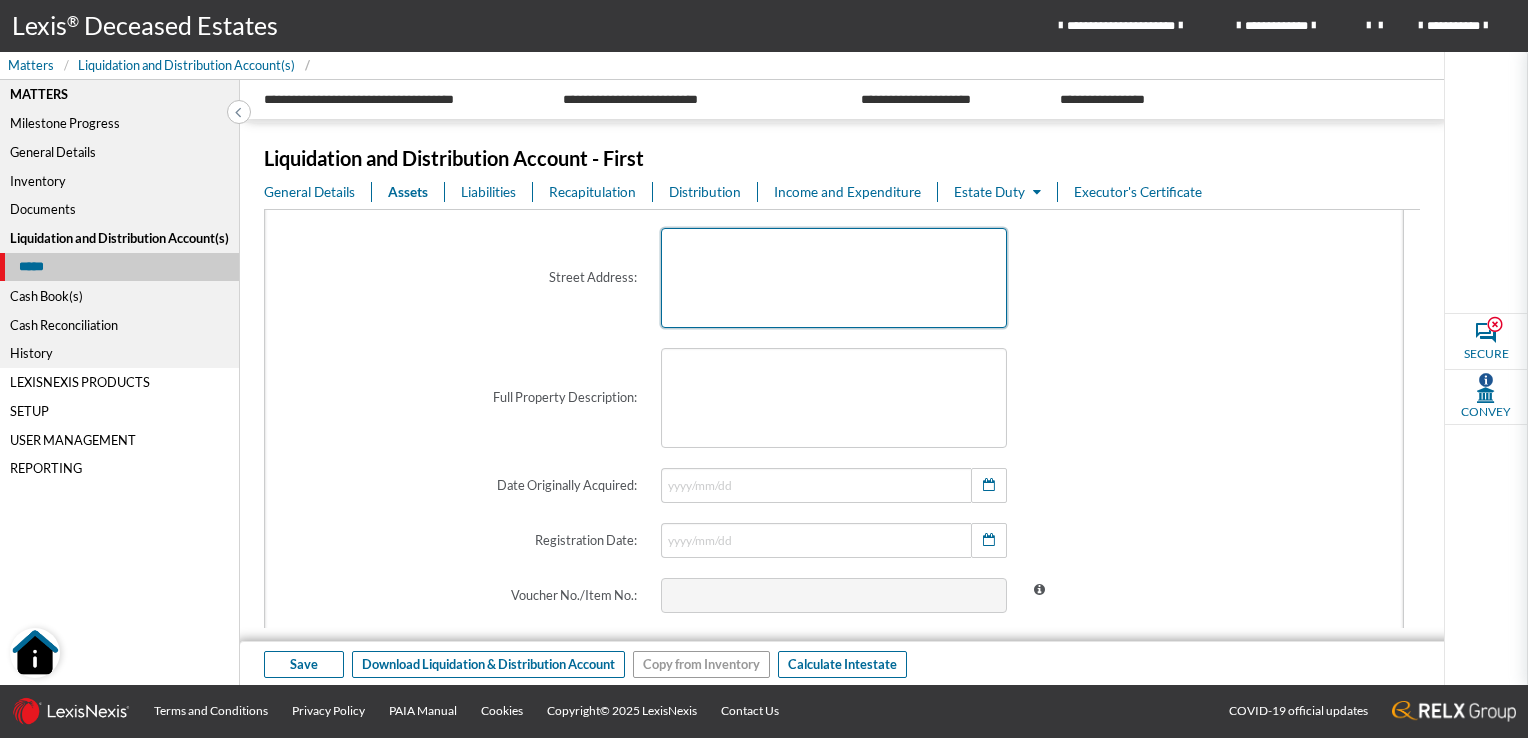 scroll, scrollTop: 500, scrollLeft: 0, axis: vertical 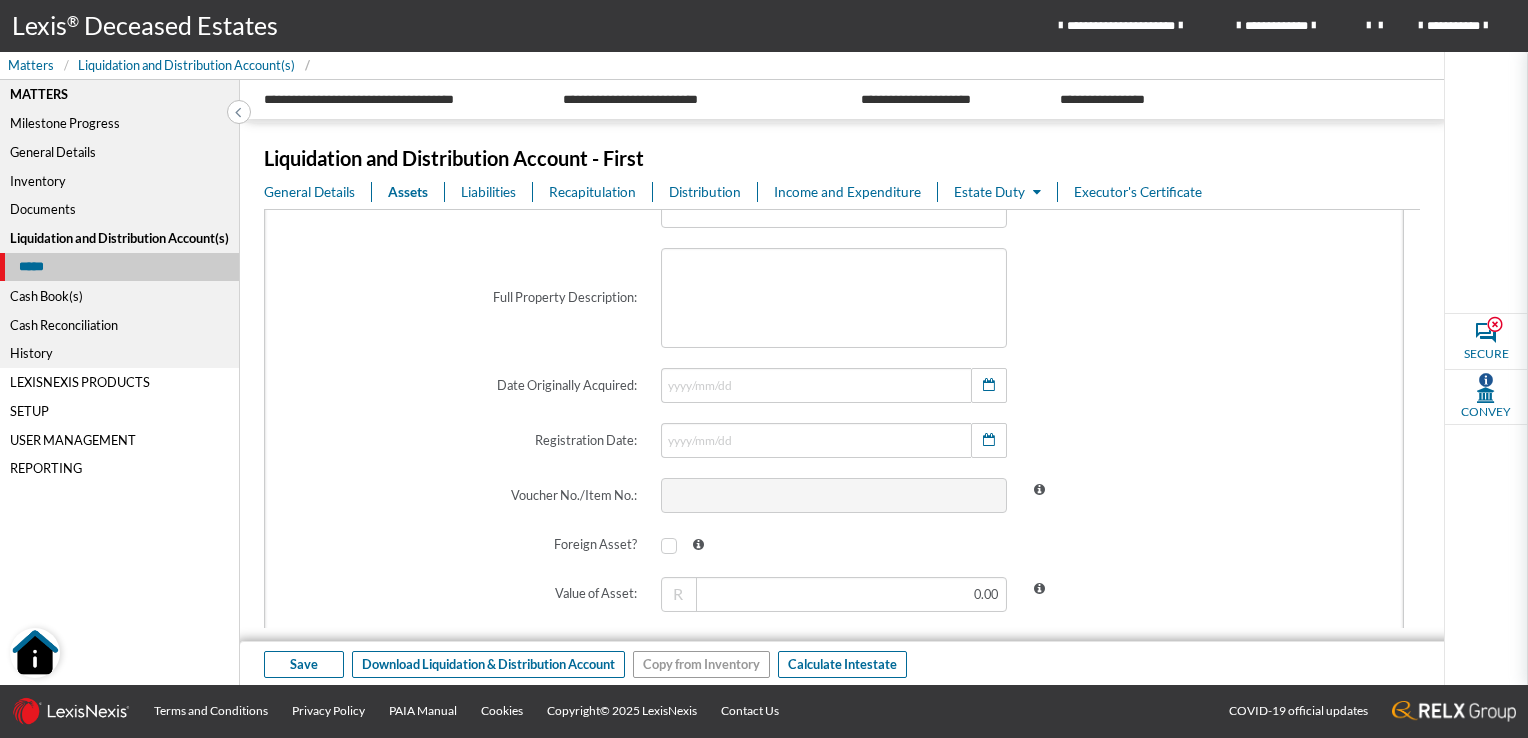 click on "Date Originally Acquired:" at bounding box center (464, 385) 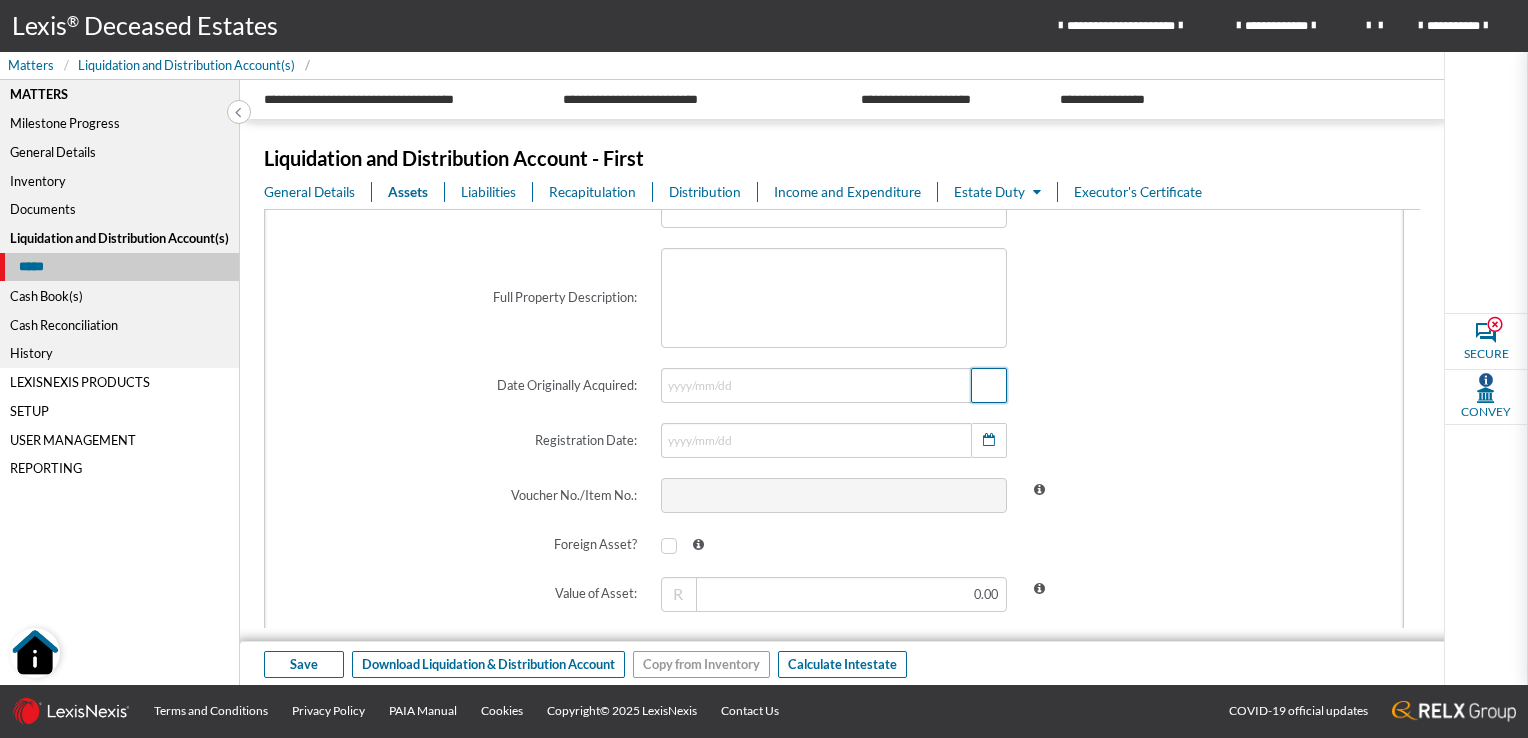 click at bounding box center (989, 385) 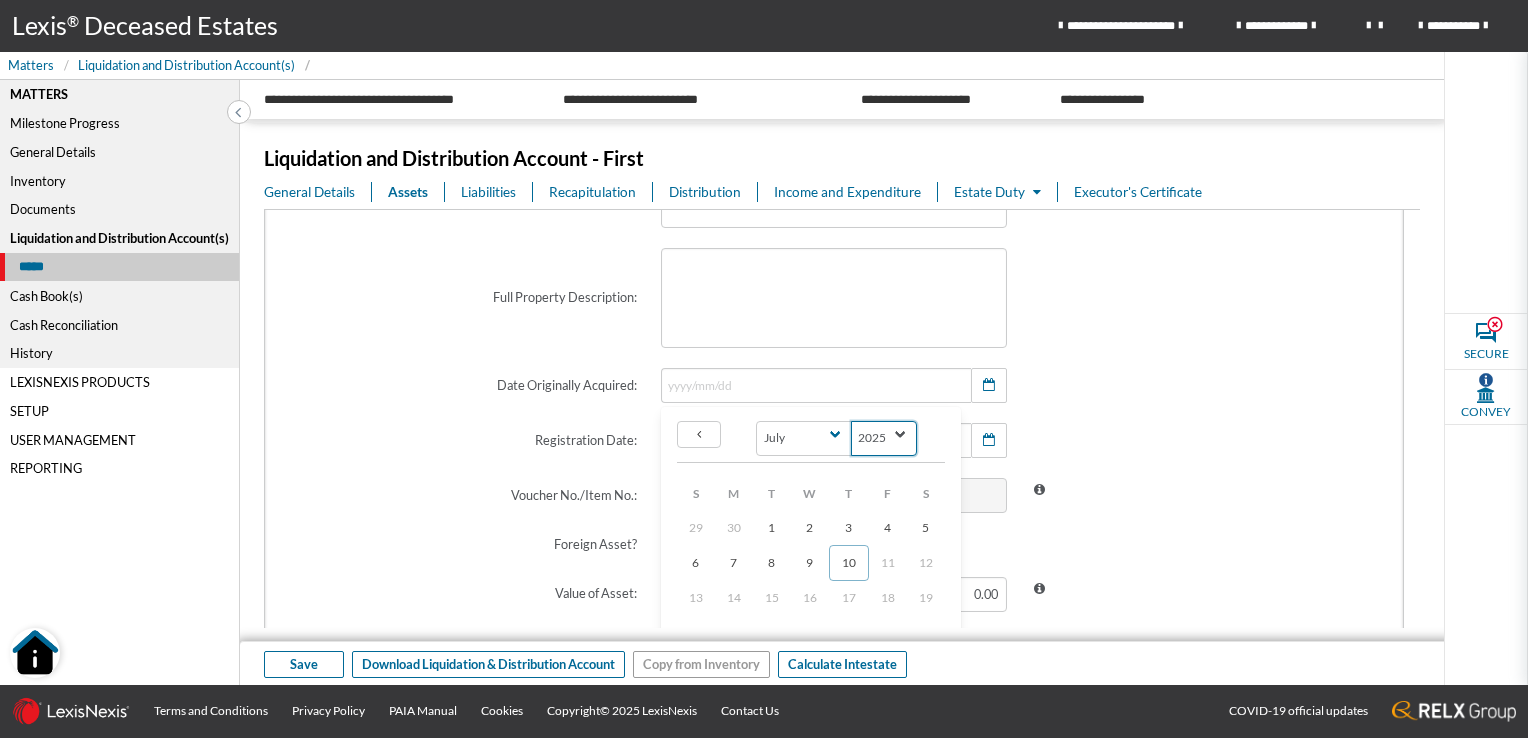 click on "2025   2024   2023   2022   2021   2020   2019   2018   2017   2016   2015   2014   2013   2012   2011   2010   2009   2008   2007   2006   2005   2004   2003   2002   2001   2000   1999   1998   1997   1996   1995   1994   1993   1992   1991   1990   1989   1988   1987   1986   1985   1984   1983   1982   1981   1980   1979   1978   1977   1976   1975   1974   1973   1972   1971   1970   1969   1968   1967   1966   1965   1964   1963   1962   1961   1960   1959   1958   1957   1956   1955   1954   1953   1952   1951   1950   1949   1948   1947   1946   1945   1944   1943   1942   1941   1940   1939   1938   1937   1936   1935   1934   1933   1932   1931   1930   1929   1928   1927   1926   1925   1924   1923   1922   1921   1920   1919   1918   1917   1916   1915   1914   1913   1912   1911   1910   1909   1908   1907   1906   1905" at bounding box center (884, 438) 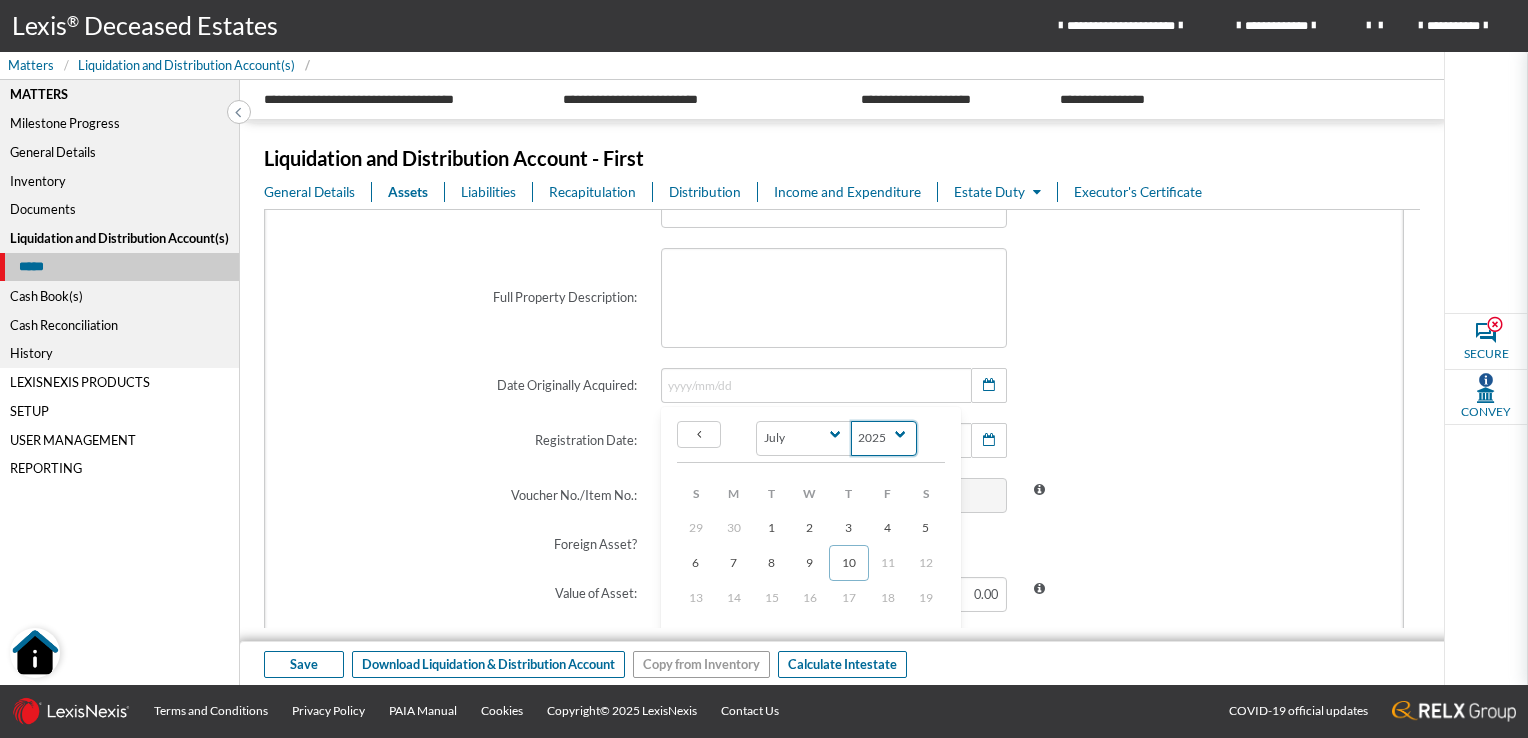 select on "2009" 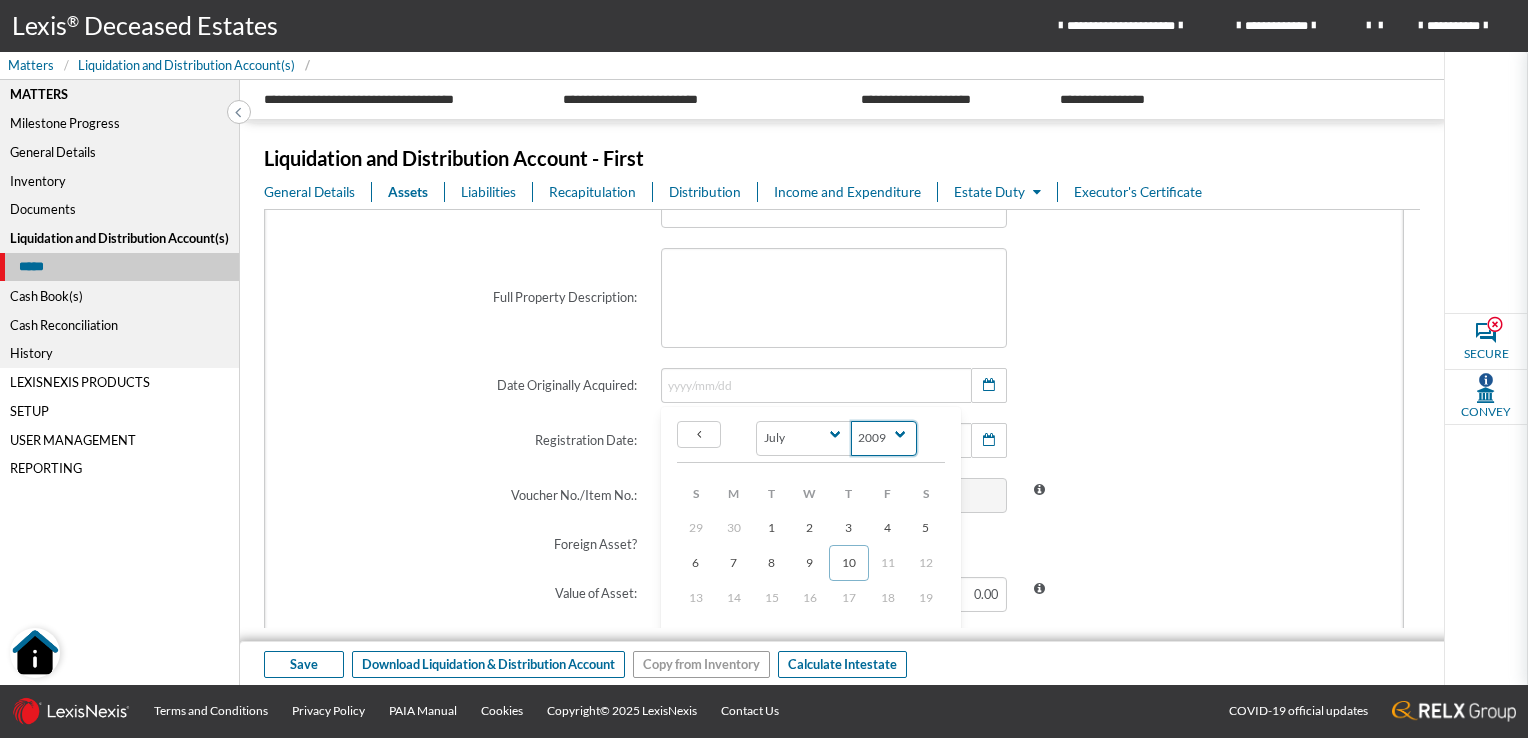 click on "2025   2024   2023   2022   2021   2020   2019   2018   2017   2016   2015   2014   2013   2012   2011   2010   2009   2008   2007   2006   2005   2004   2003   2002   2001   2000   1999   1998   1997   1996   1995   1994   1993   1992   1991   1990   1989   1988   1987   1986   1985   1984   1983   1982   1981   1980   1979   1978   1977   1976   1975   1974   1973   1972   1971   1970   1969   1968   1967   1966   1965   1964   1963   1962   1961   1960   1959   1958   1957   1956   1955   1954   1953   1952   1951   1950   1949   1948   1947   1946   1945   1944   1943   1942   1941   1940   1939   1938   1937   1936   1935   1934   1933   1932   1931   1930   1929   1928   1927   1926   1925   1924   1923   1922   1921   1920   1919   1918   1917   1916   1915   1914   1913   1912   1911   1910   1909   1908   1907   1906   1905" at bounding box center (884, 438) 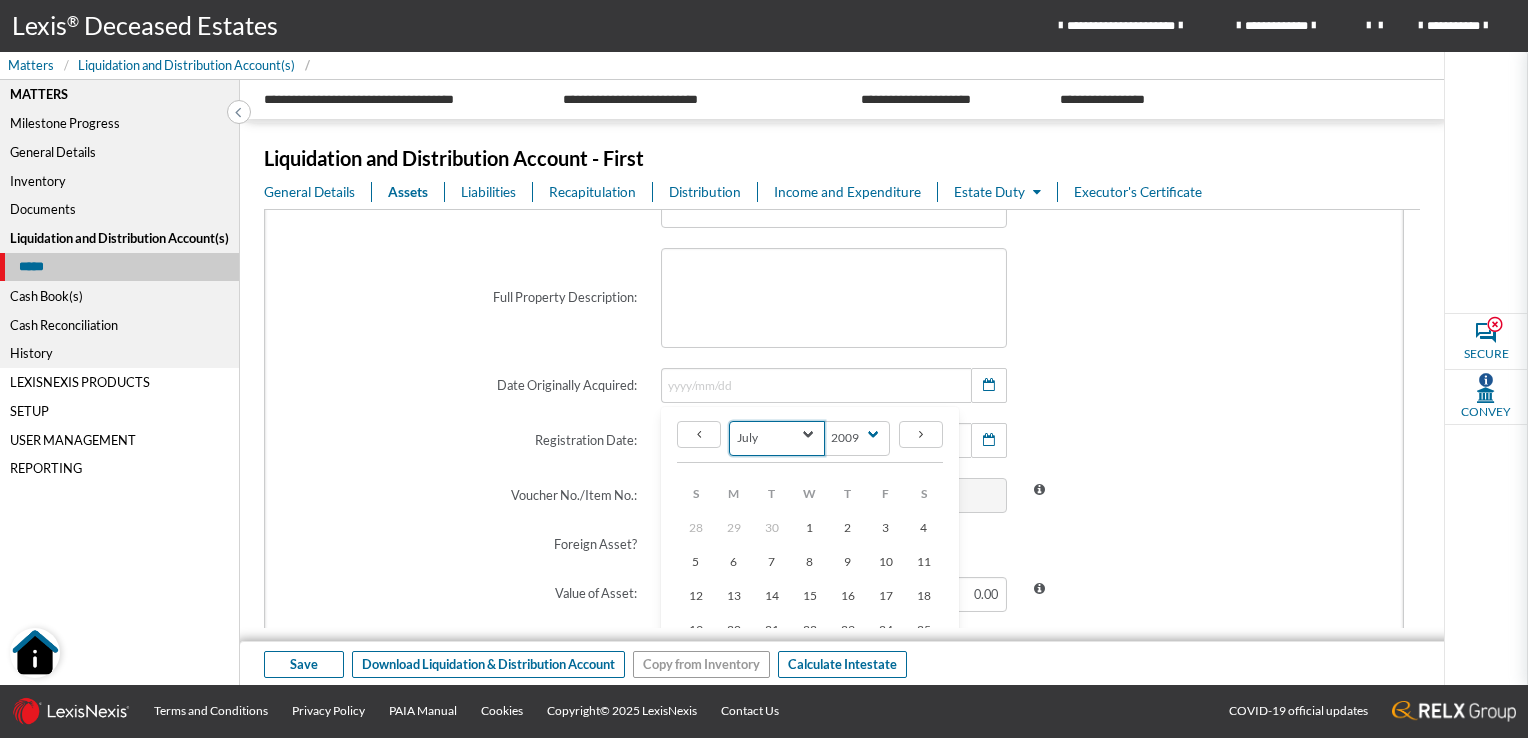 click on "January   February   March   April   May   June   July   August   September   October   November   December" at bounding box center [777, 438] 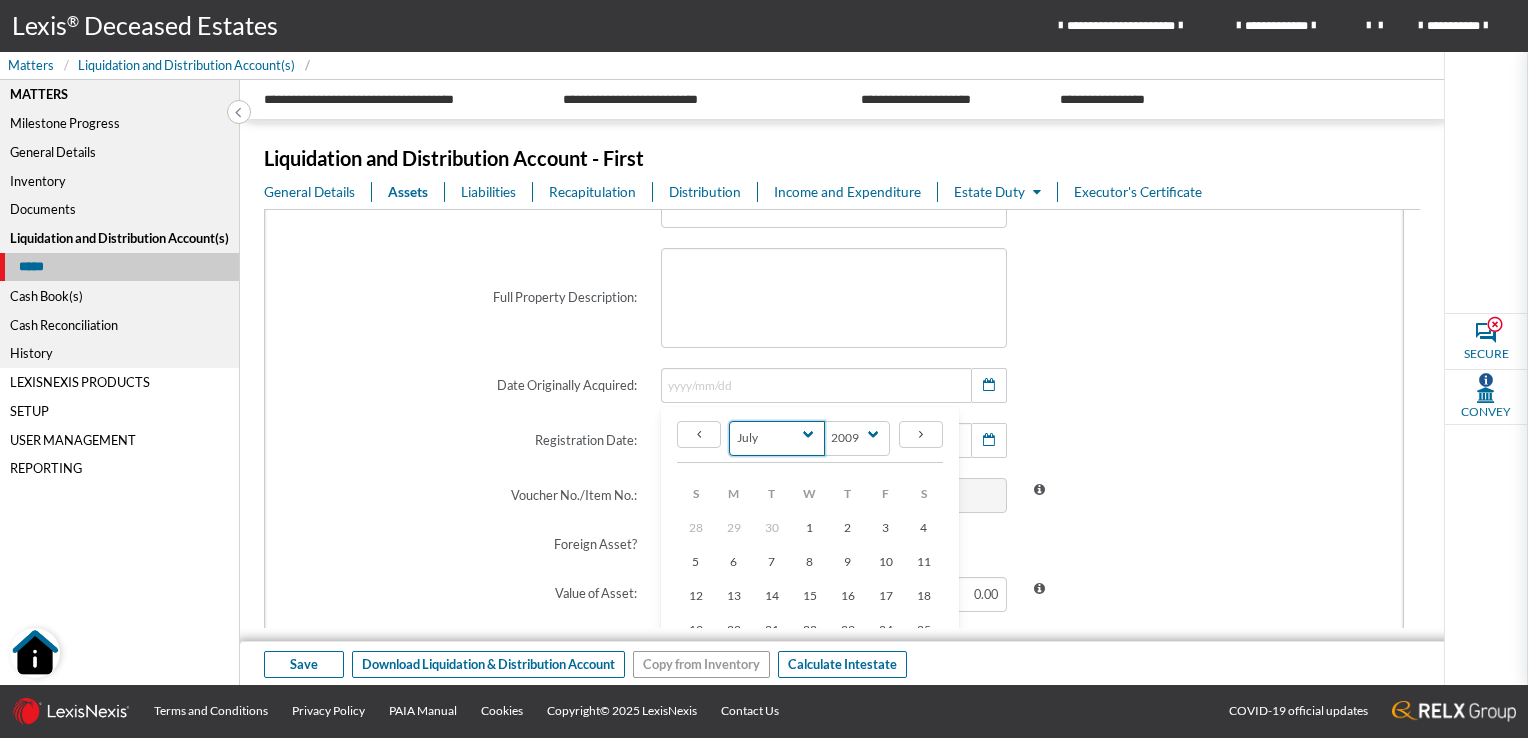 select on "2" 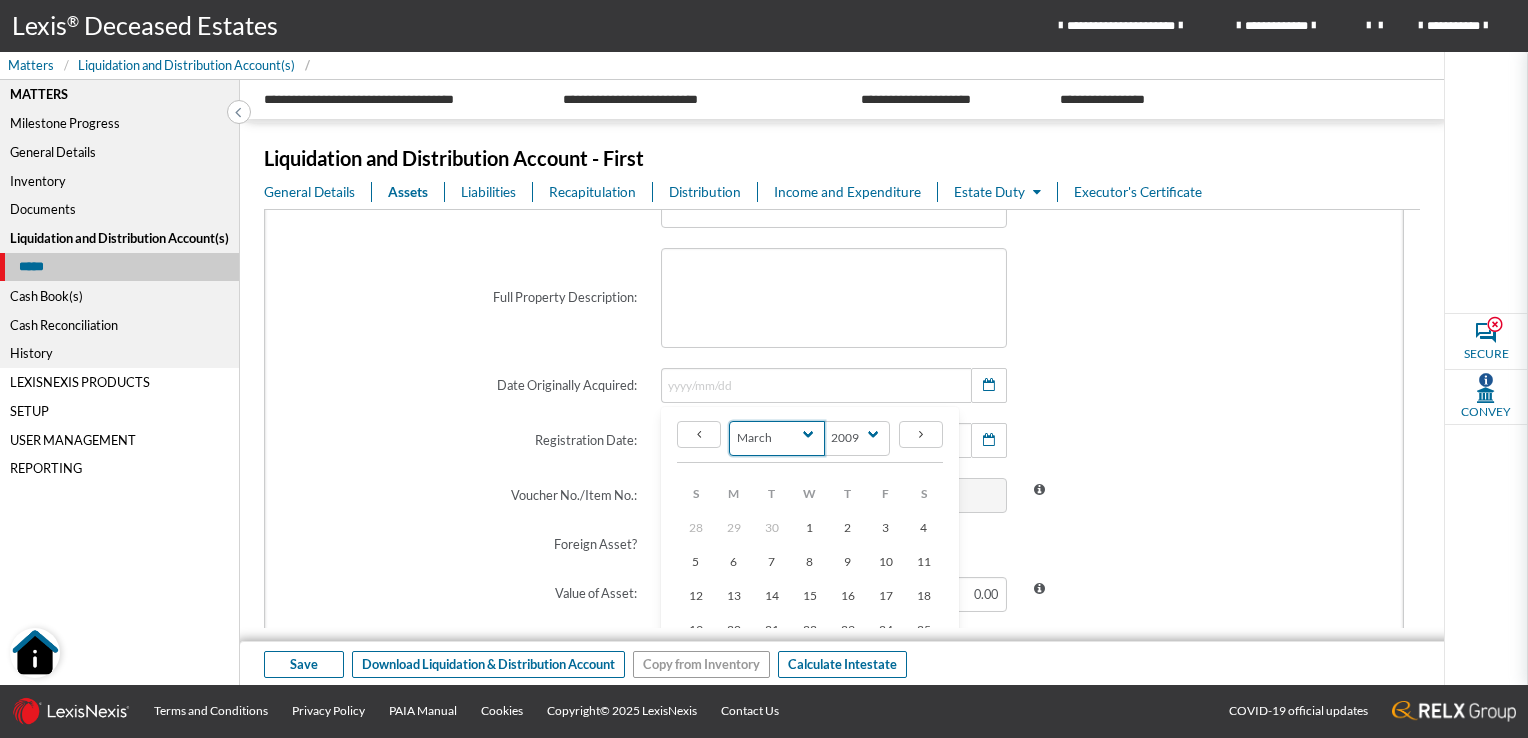 click on "January   February   March   April   May   June   July   August   September   October   November   December" at bounding box center [777, 438] 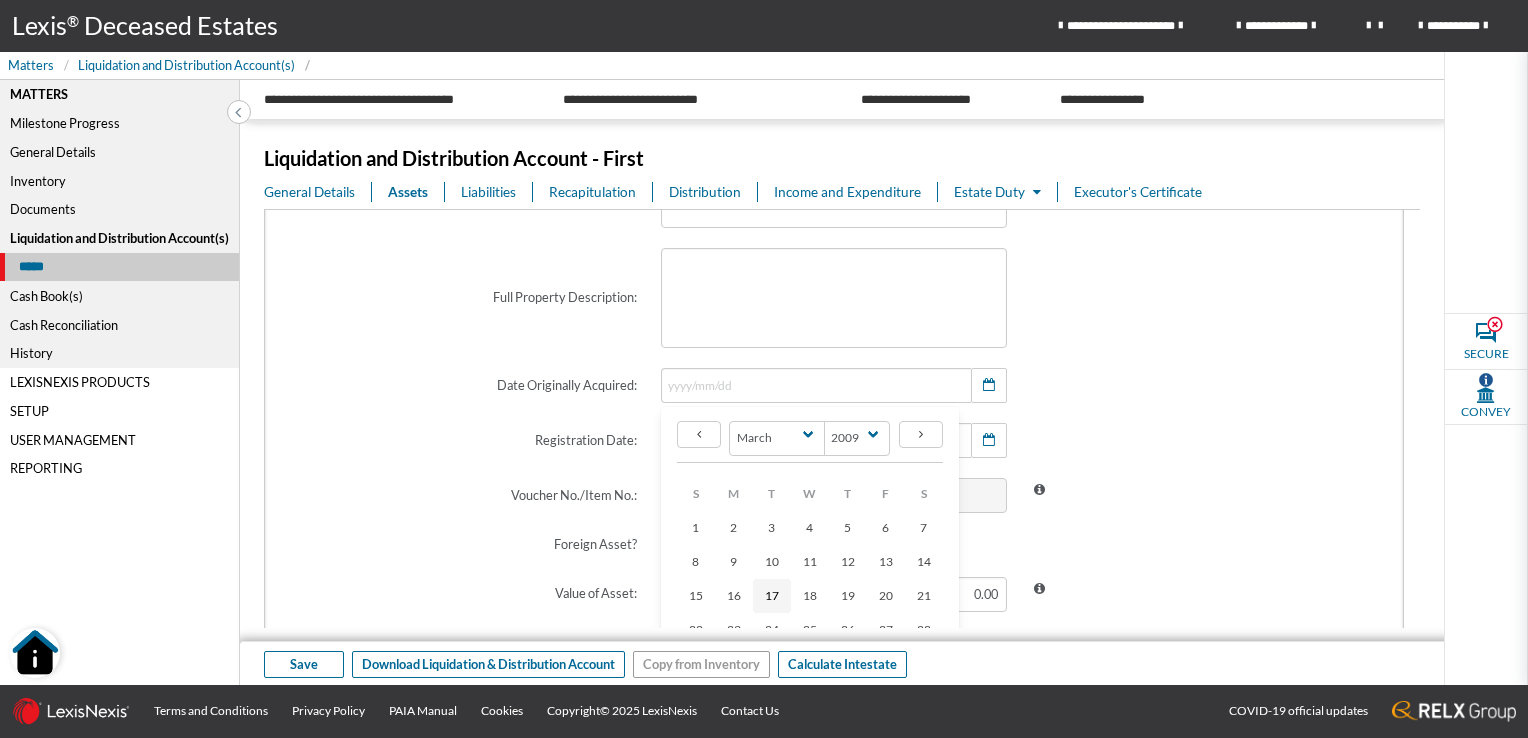 click on "17" at bounding box center (772, 595) 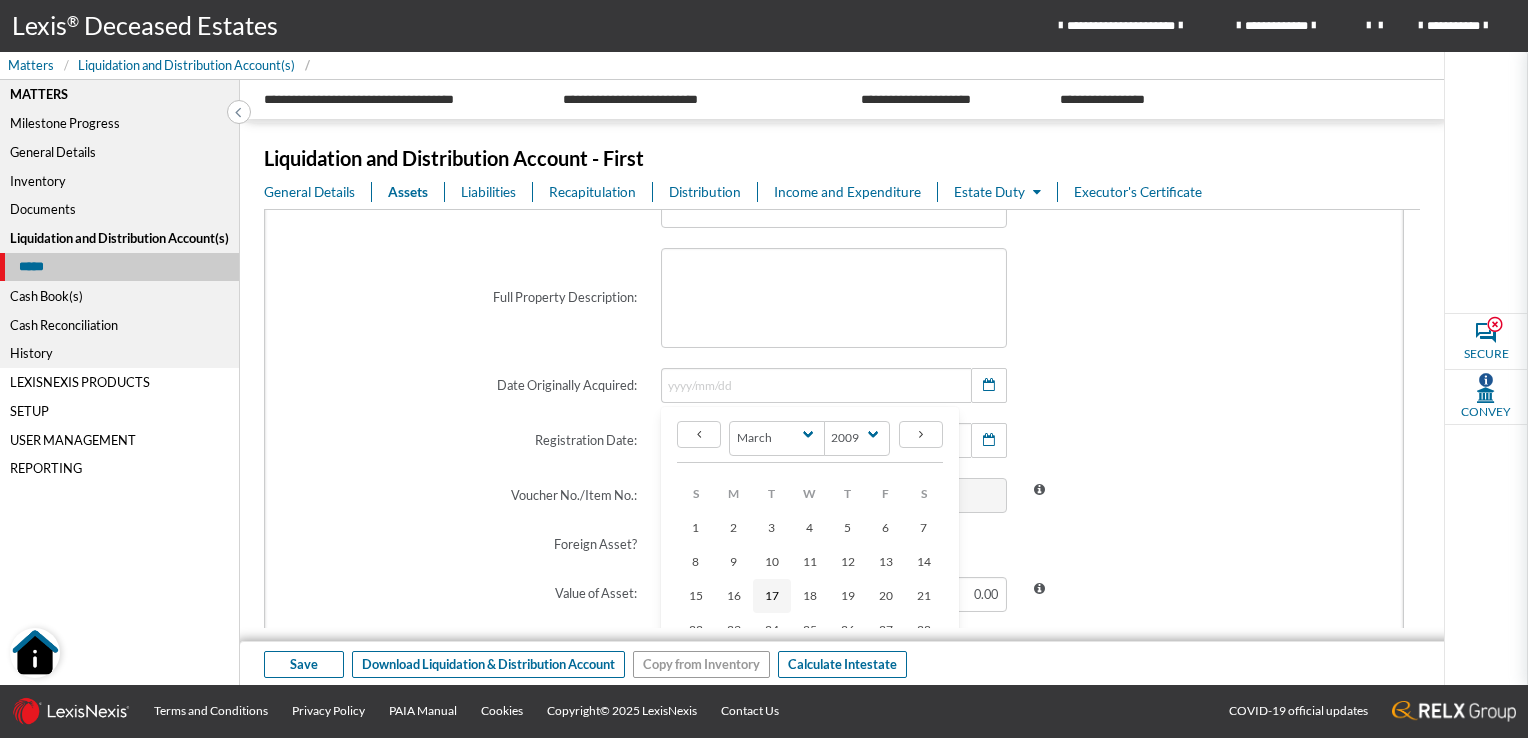 select on "6" 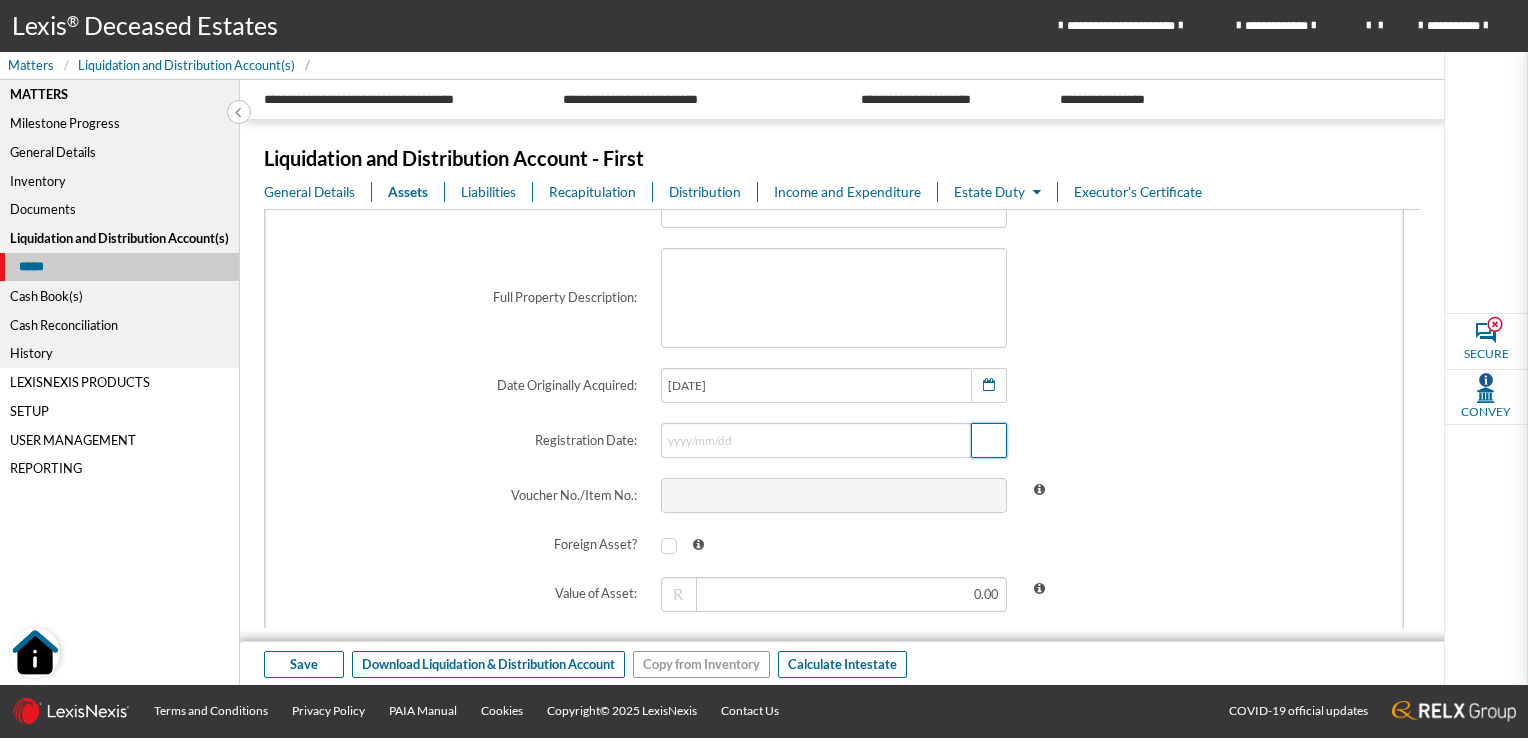 click at bounding box center [989, 440] 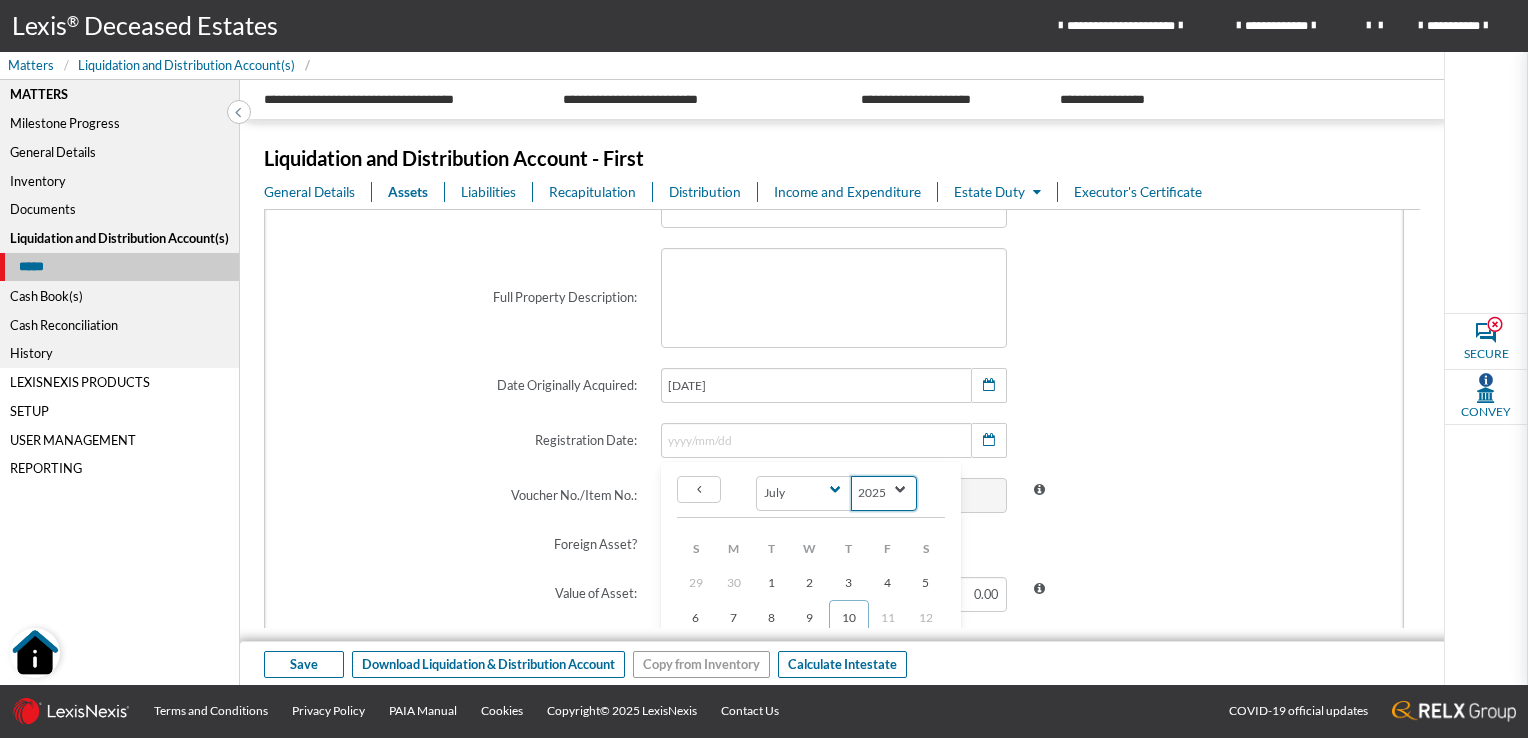 click on "2025   2024   2023   2022   2021   2020   2019   2018   2017   2016   2015   2014   2013   2012   2011   2010   2009   2008   2007   2006   2005   2004   2003   2002   2001   2000   1999   1998   1997   1996   1995   1994   1993   1992   1991   1990   1989   1988   1987   1986   1985   1984   1983   1982   1981   1980   1979   1978   1977   1976   1975   1974   1973   1972   1971   1970   1969   1968   1967   1966   1965   1964   1963   1962   1961   1960   1959   1958   1957   1956   1955   1954   1953   1952   1951   1950   1949   1948   1947   1946   1945   1944   1943   1942   1941   1940   1939   1938   1937   1936   1935   1934   1933   1932   1931   1930   1929   1928   1927   1926   1925   1924   1923   1922   1921   1920   1919   1918   1917   1916   1915   1914   1913   1912   1911   1910   1909   1908   1907   1906   1905" at bounding box center [884, 493] 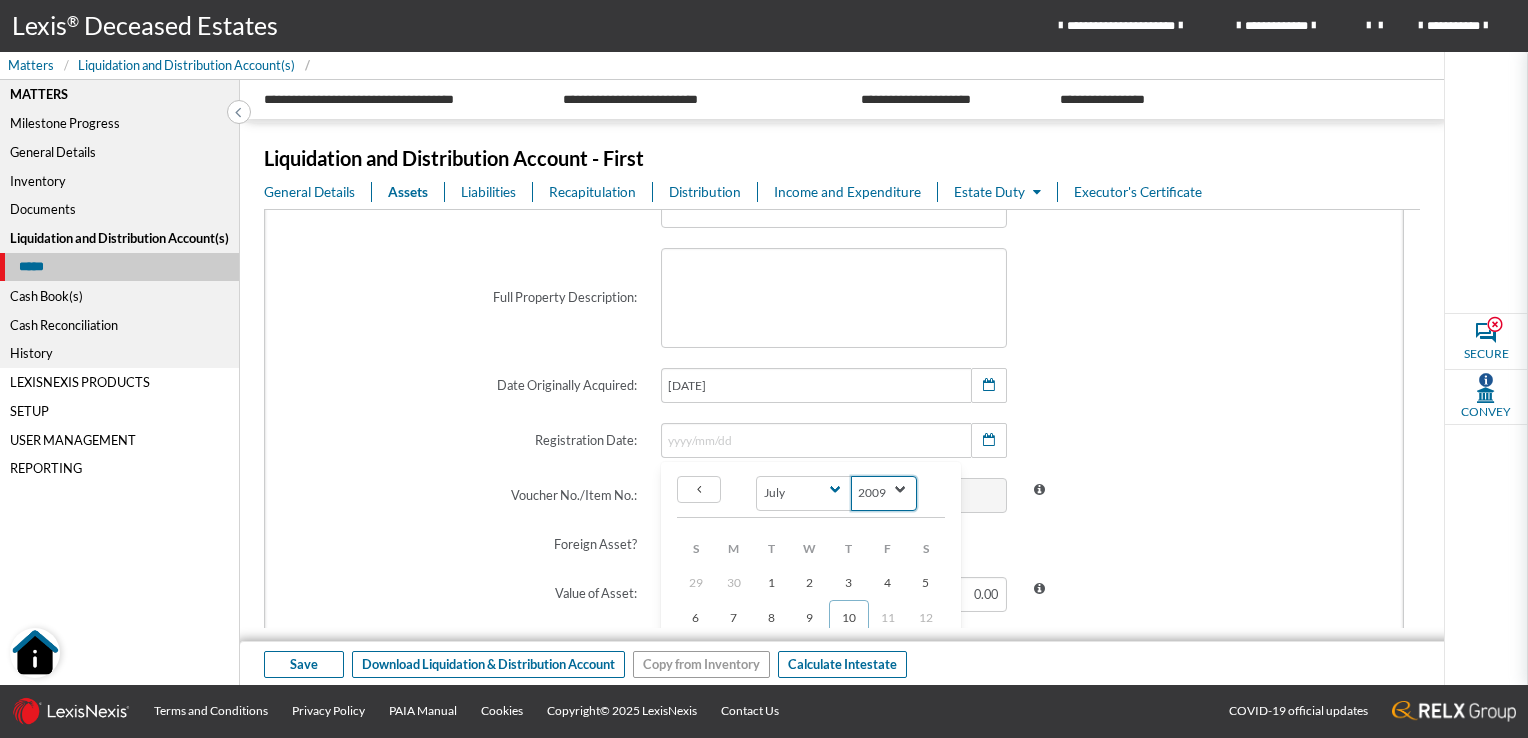 click on "2025   2024   2023   2022   2021   2020   2019   2018   2017   2016   2015   2014   2013   2012   2011   2010   2009   2008   2007   2006   2005   2004   2003   2002   2001   2000   1999   1998   1997   1996   1995   1994   1993   1992   1991   1990   1989   1988   1987   1986   1985   1984   1983   1982   1981   1980   1979   1978   1977   1976   1975   1974   1973   1972   1971   1970   1969   1968   1967   1966   1965   1964   1963   1962   1961   1960   1959   1958   1957   1956   1955   1954   1953   1952   1951   1950   1949   1948   1947   1946   1945   1944   1943   1942   1941   1940   1939   1938   1937   1936   1935   1934   1933   1932   1931   1930   1929   1928   1927   1926   1925   1924   1923   1922   1921   1920   1919   1918   1917   1916   1915   1914   1913   1912   1911   1910   1909   1908   1907   1906   1905" at bounding box center (884, 493) 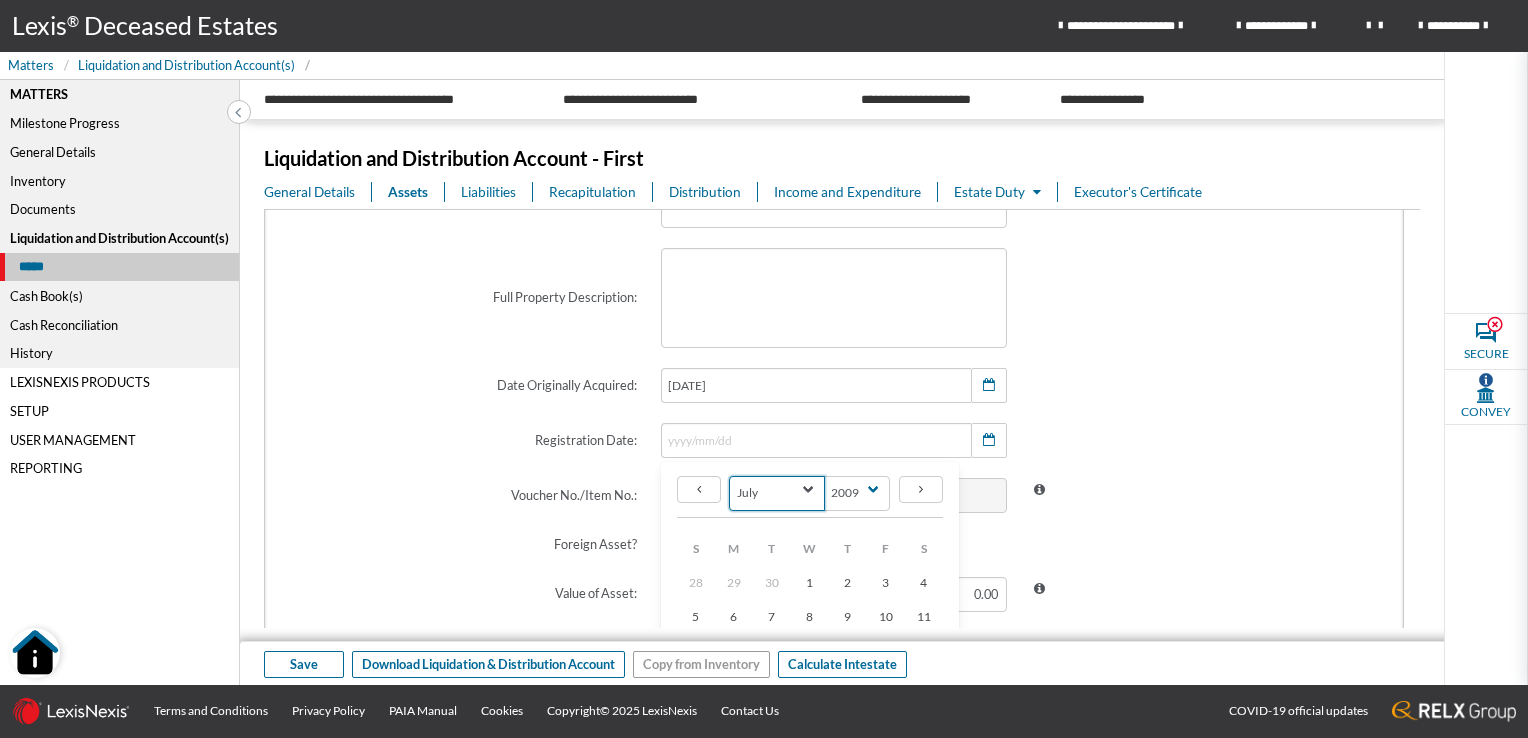 click on "January   February   March   April   May   June   July   August   September   October   November   December" at bounding box center [777, 493] 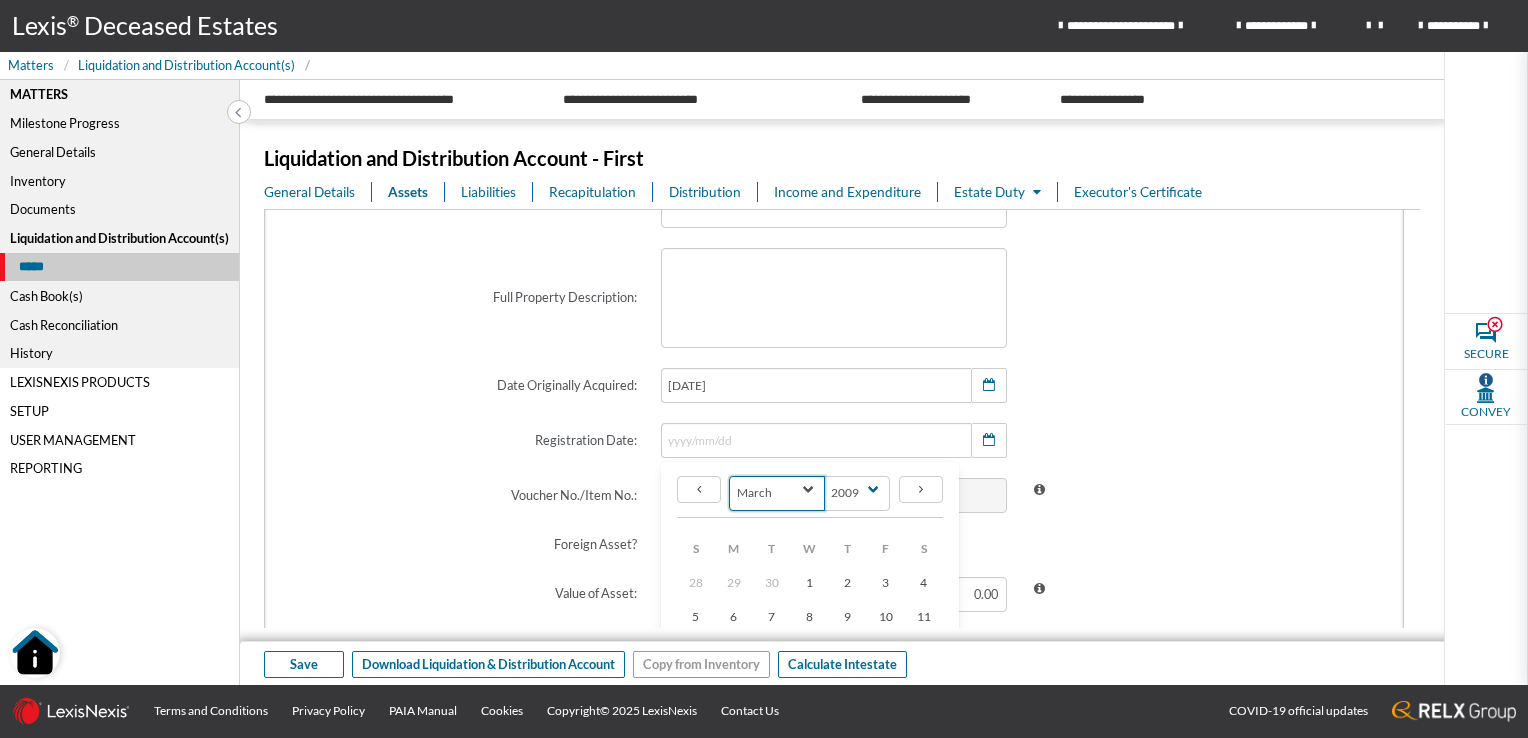 click on "January   February   March   April   May   June   July   August   September   October   November   December" at bounding box center (777, 493) 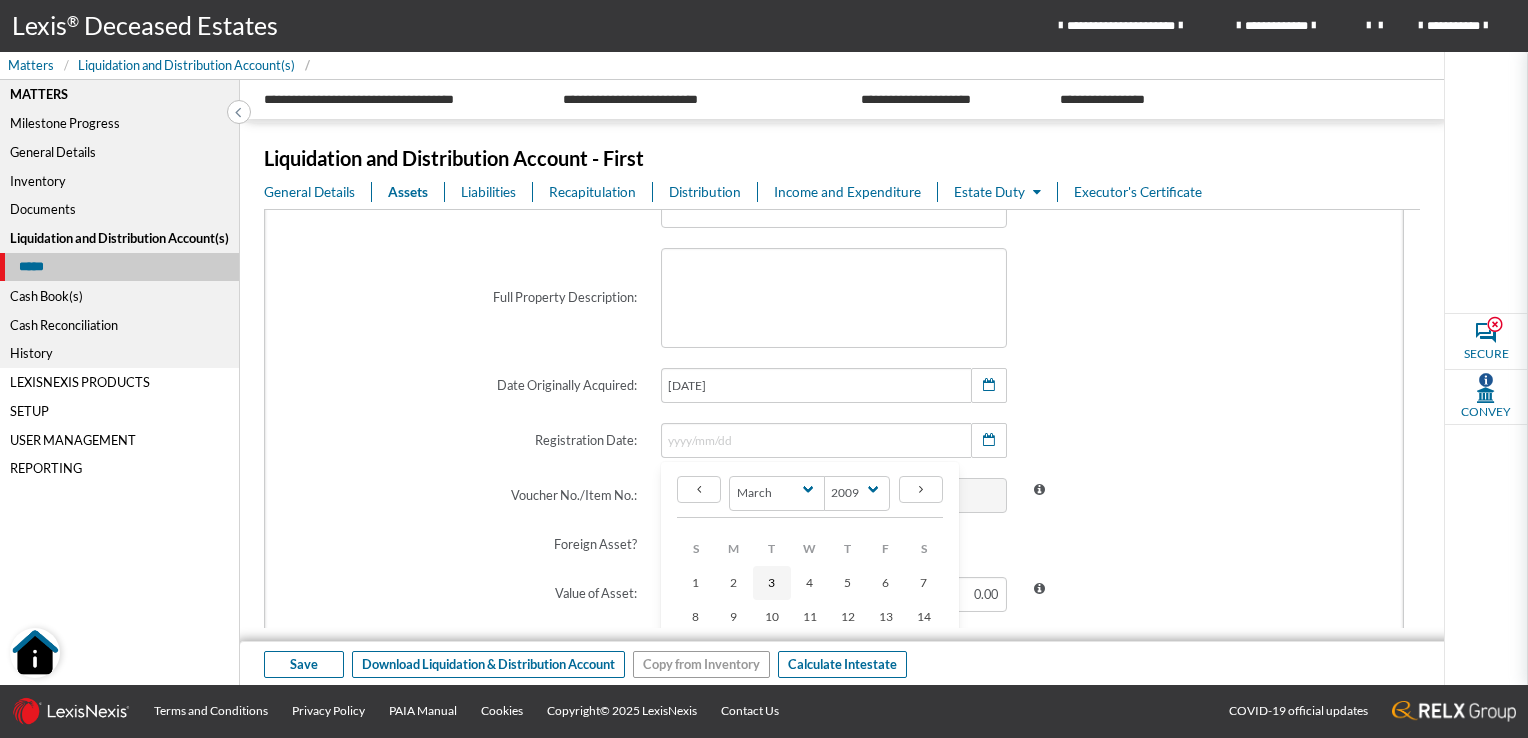 click on "3" at bounding box center (772, 583) 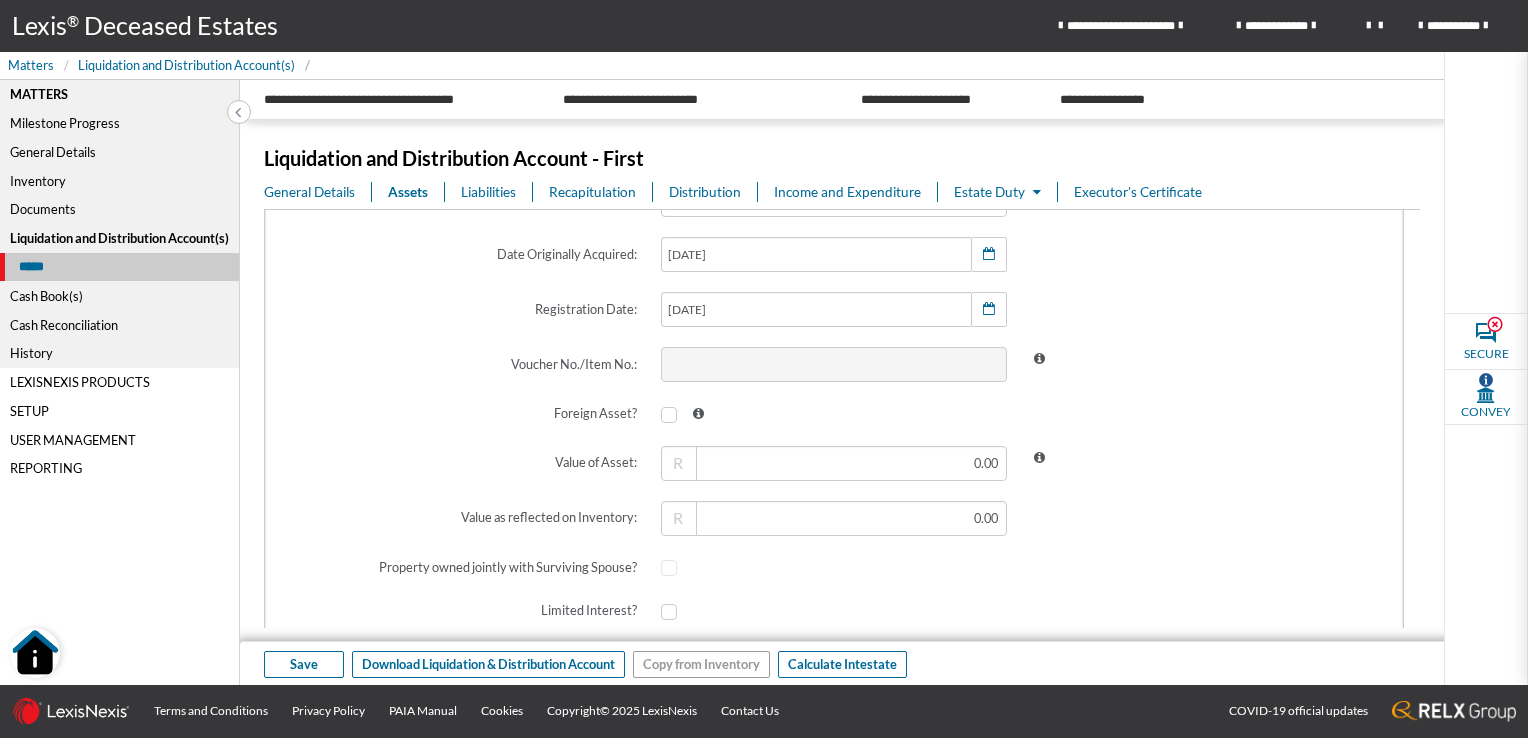 scroll, scrollTop: 600, scrollLeft: 0, axis: vertical 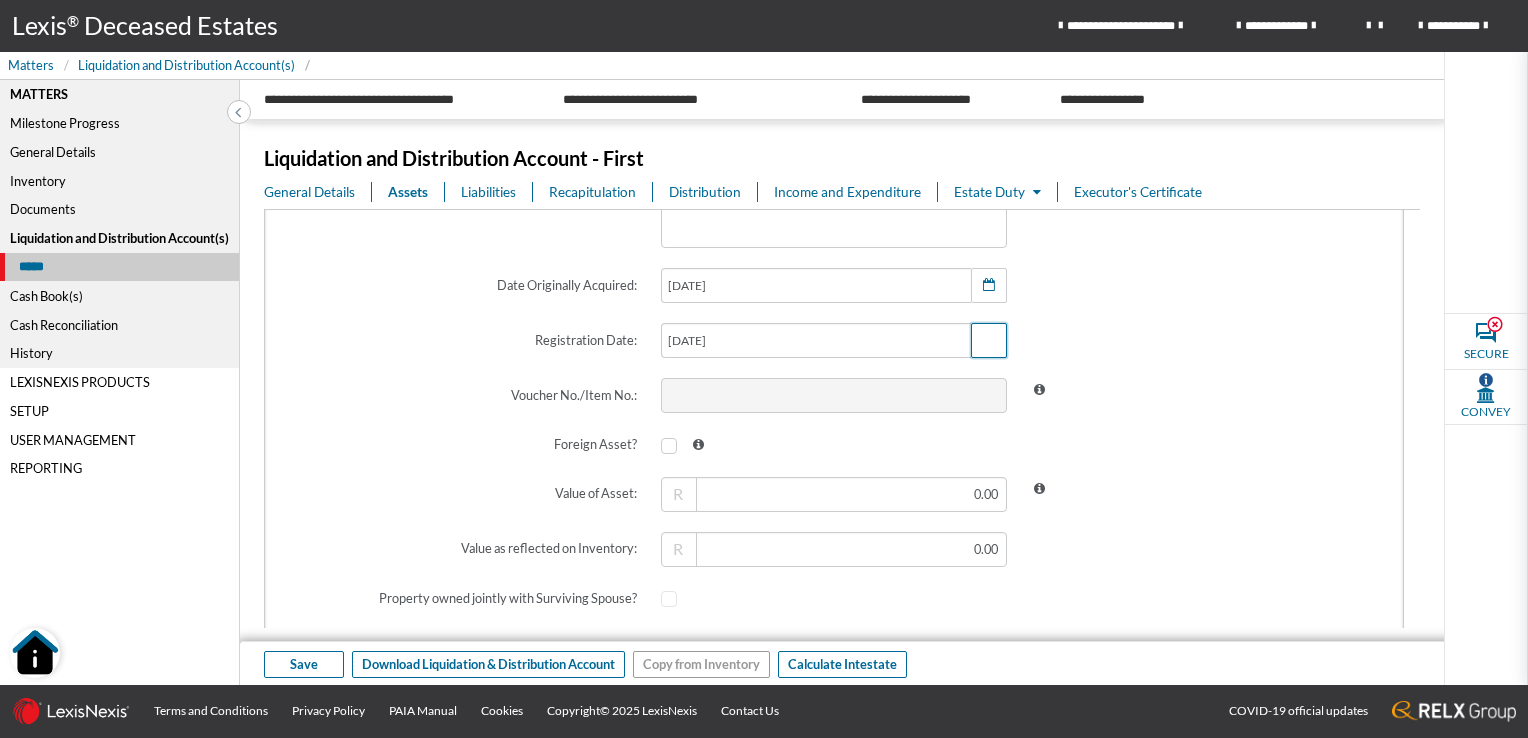 click at bounding box center [989, 340] 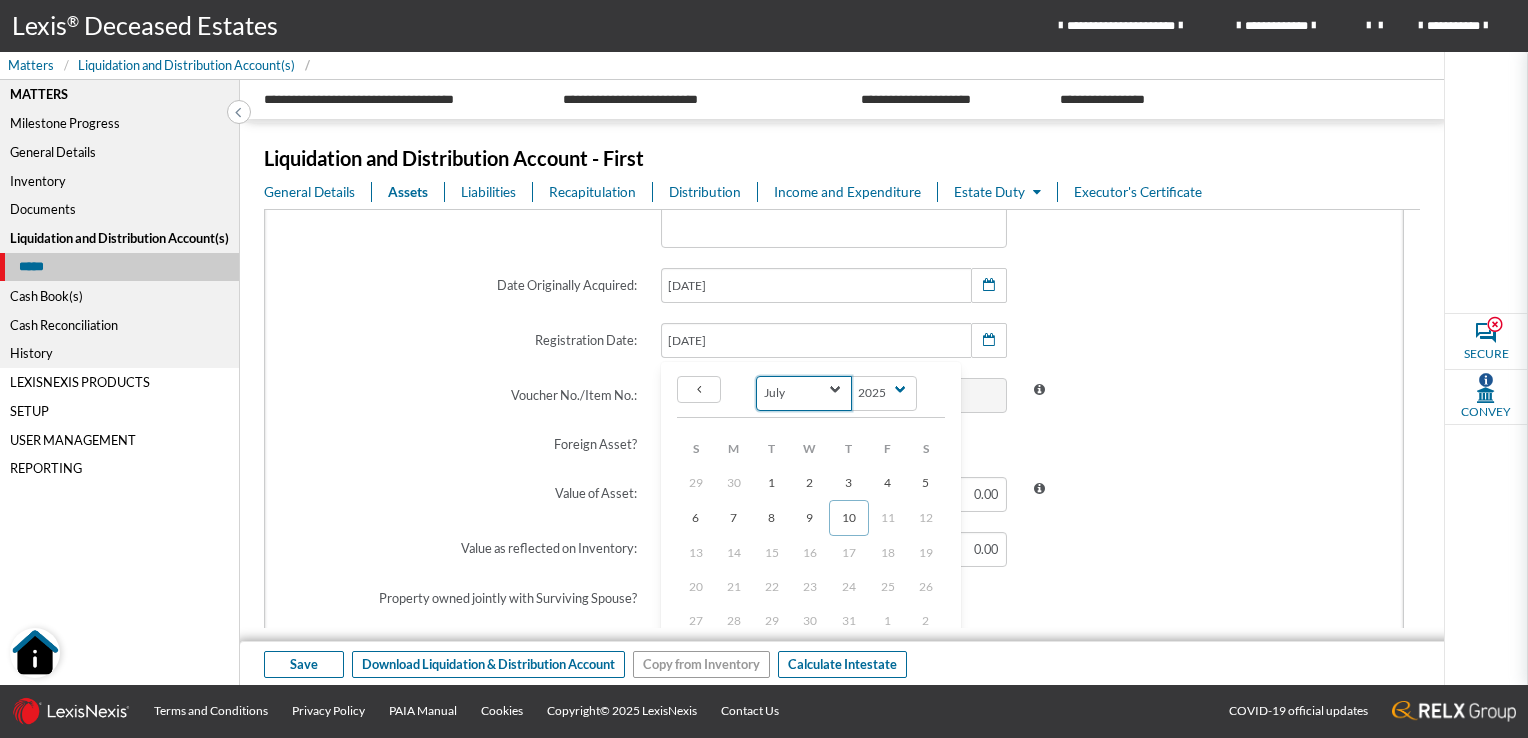click on "January   February   March   April   May   June   July   August   September   October   November   December" at bounding box center [804, 393] 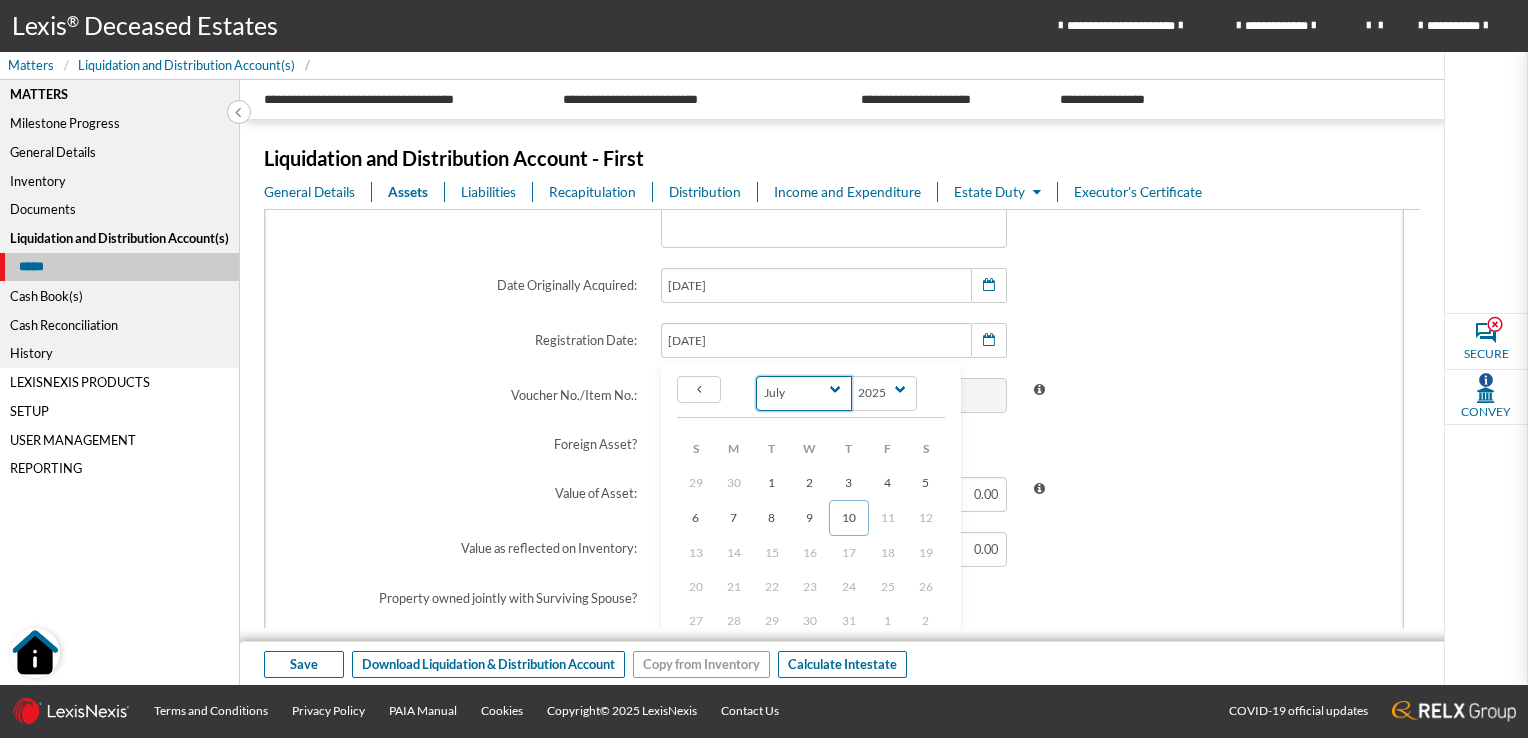 select on "2" 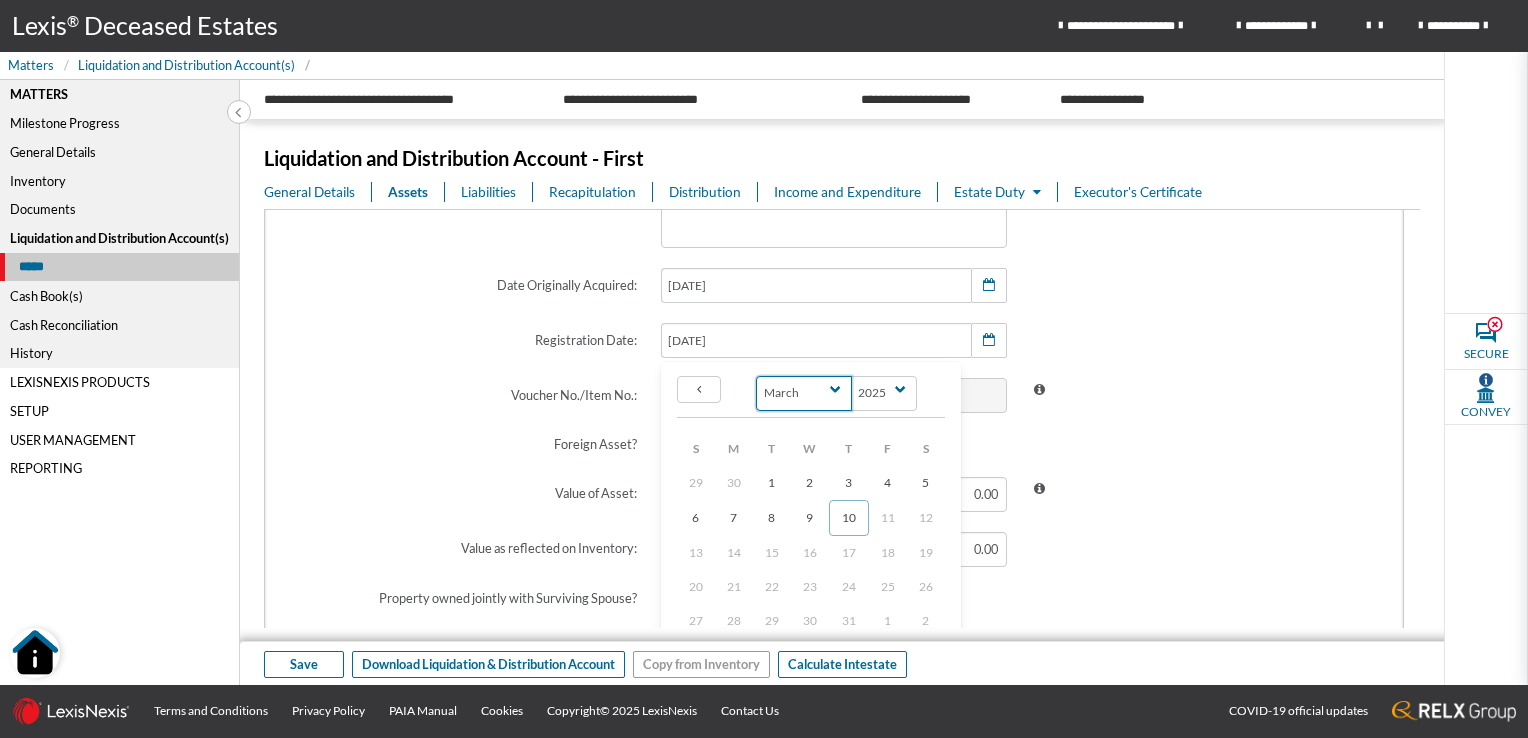 click on "January   February   March   April   May   June   July   August   September   October   November   December" at bounding box center [804, 393] 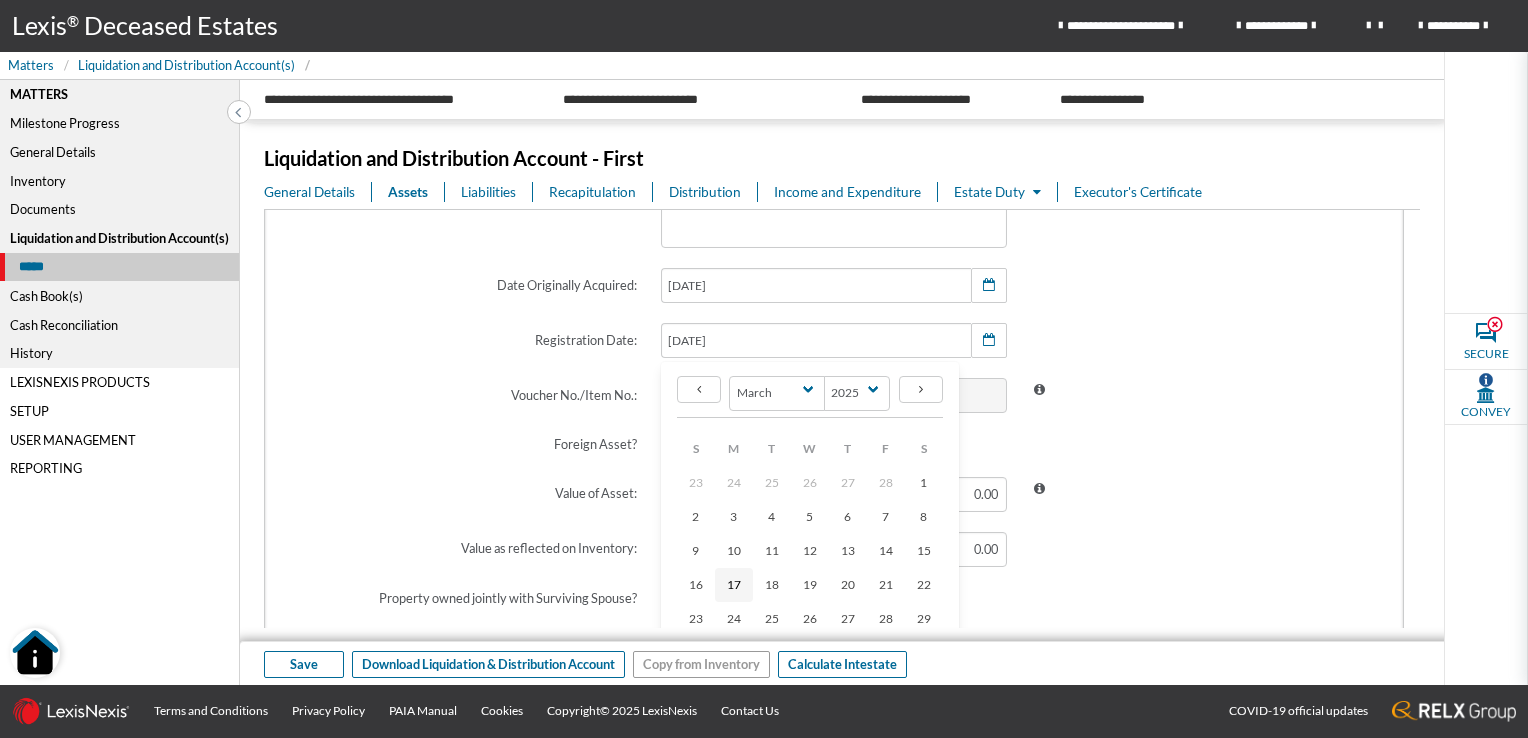 click on "17" at bounding box center (734, 584) 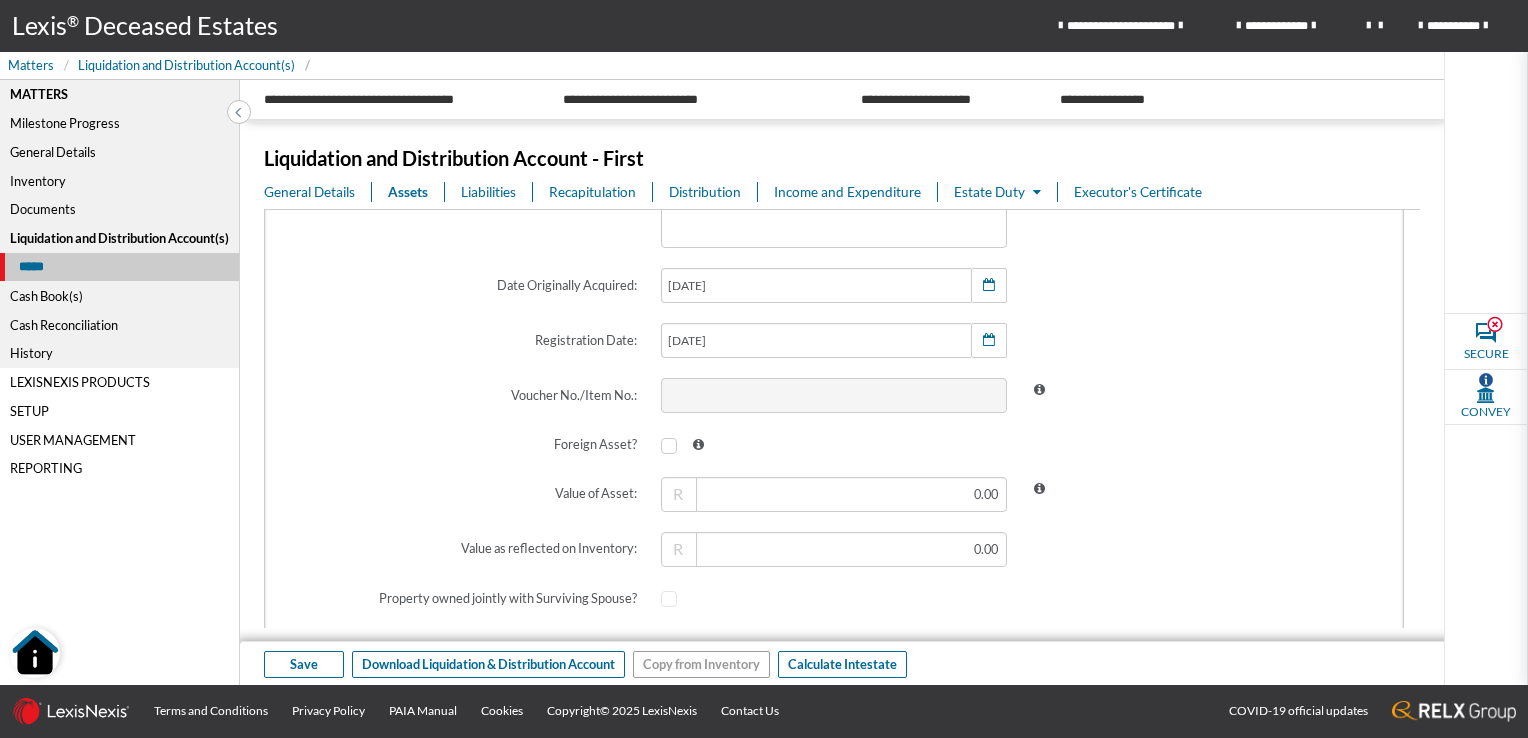 click at bounding box center (1204, 445) 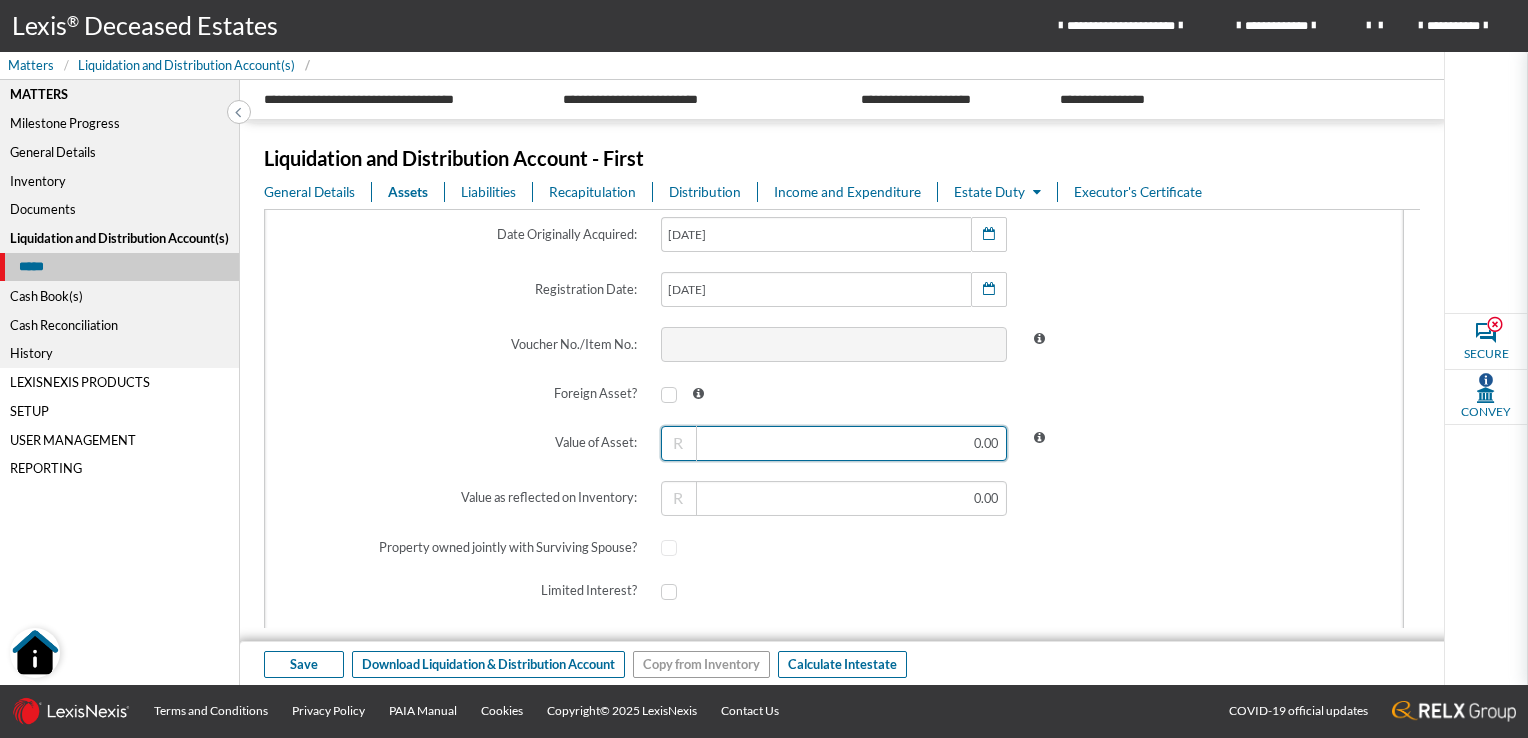 scroll, scrollTop: 700, scrollLeft: 0, axis: vertical 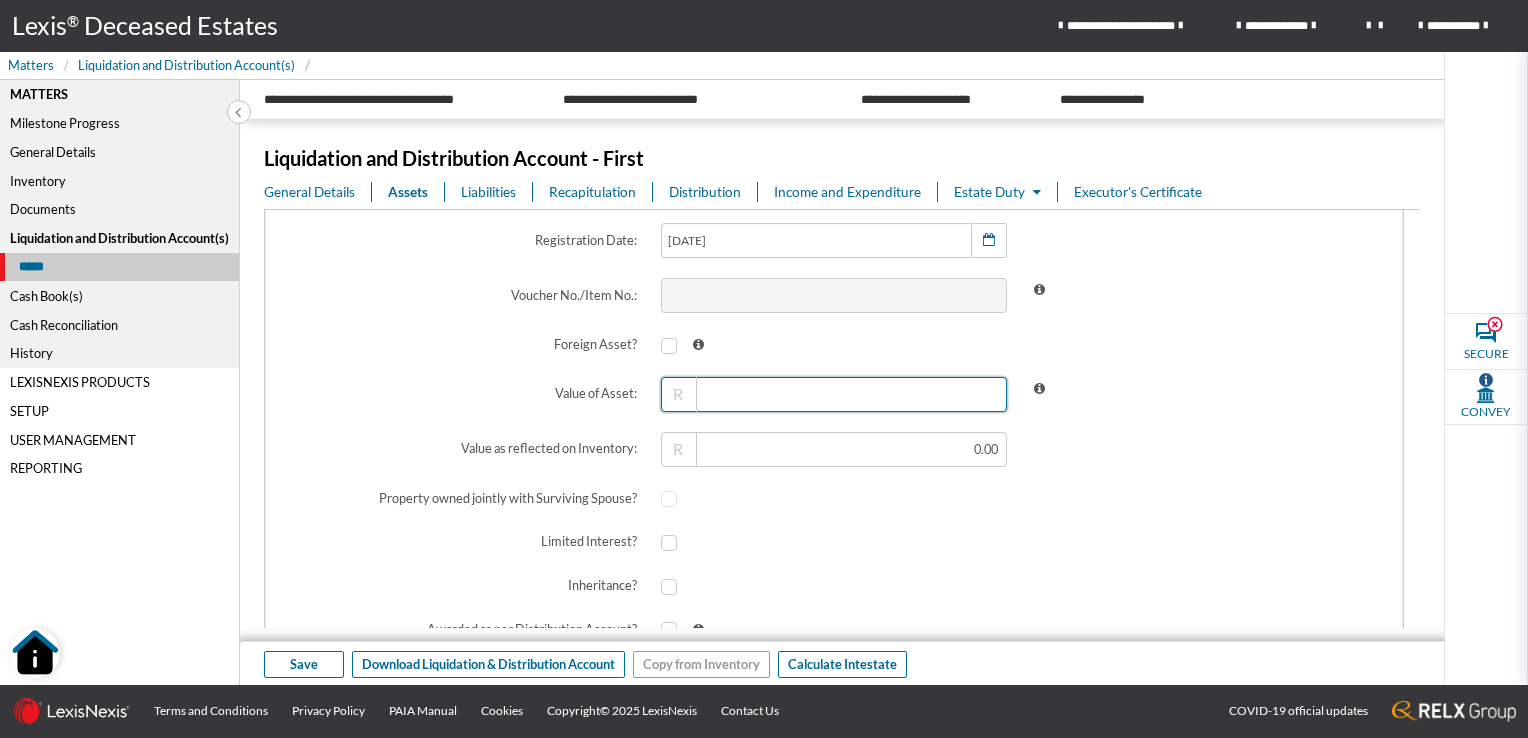 drag, startPoint x: 799, startPoint y: 390, endPoint x: 949, endPoint y: 390, distance: 150 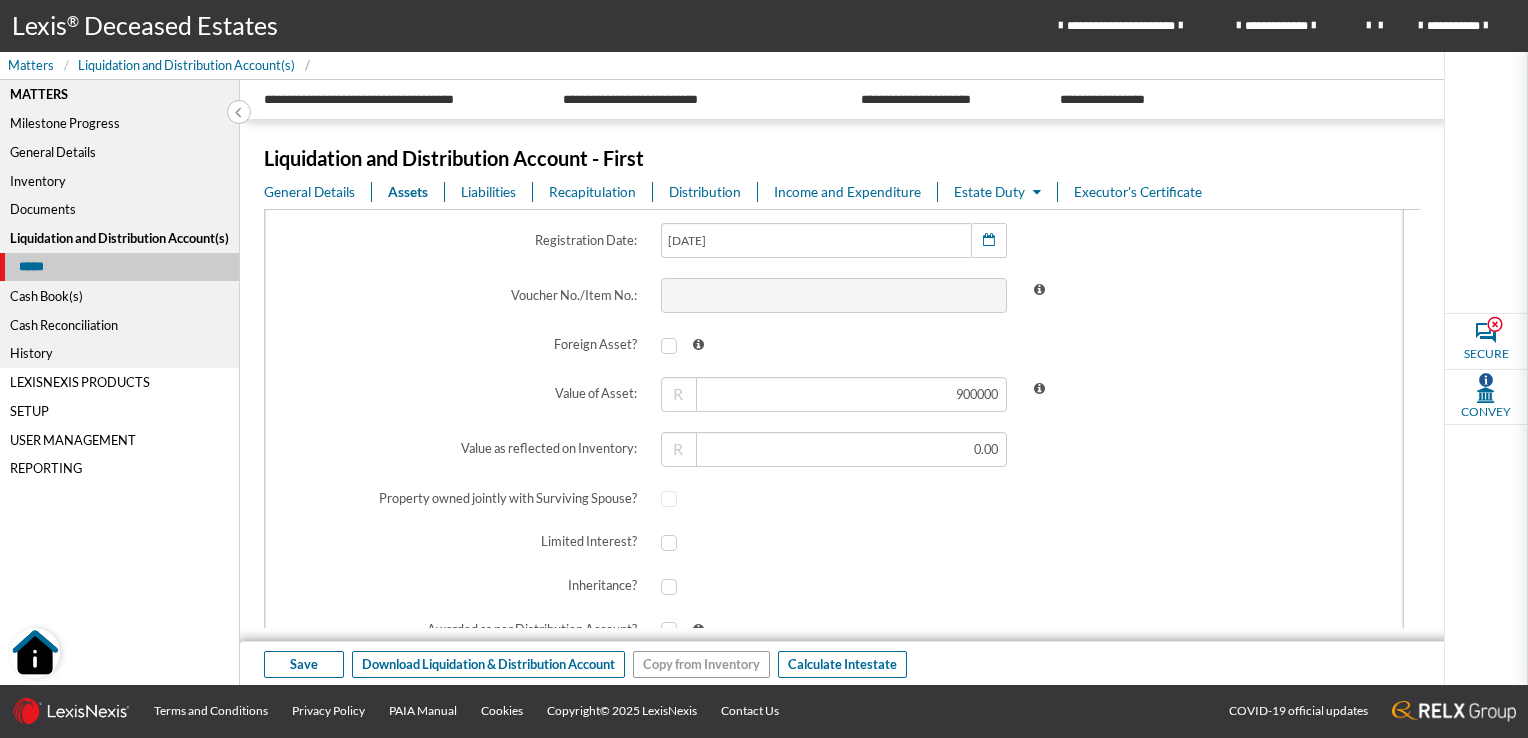 type on "900,000.00" 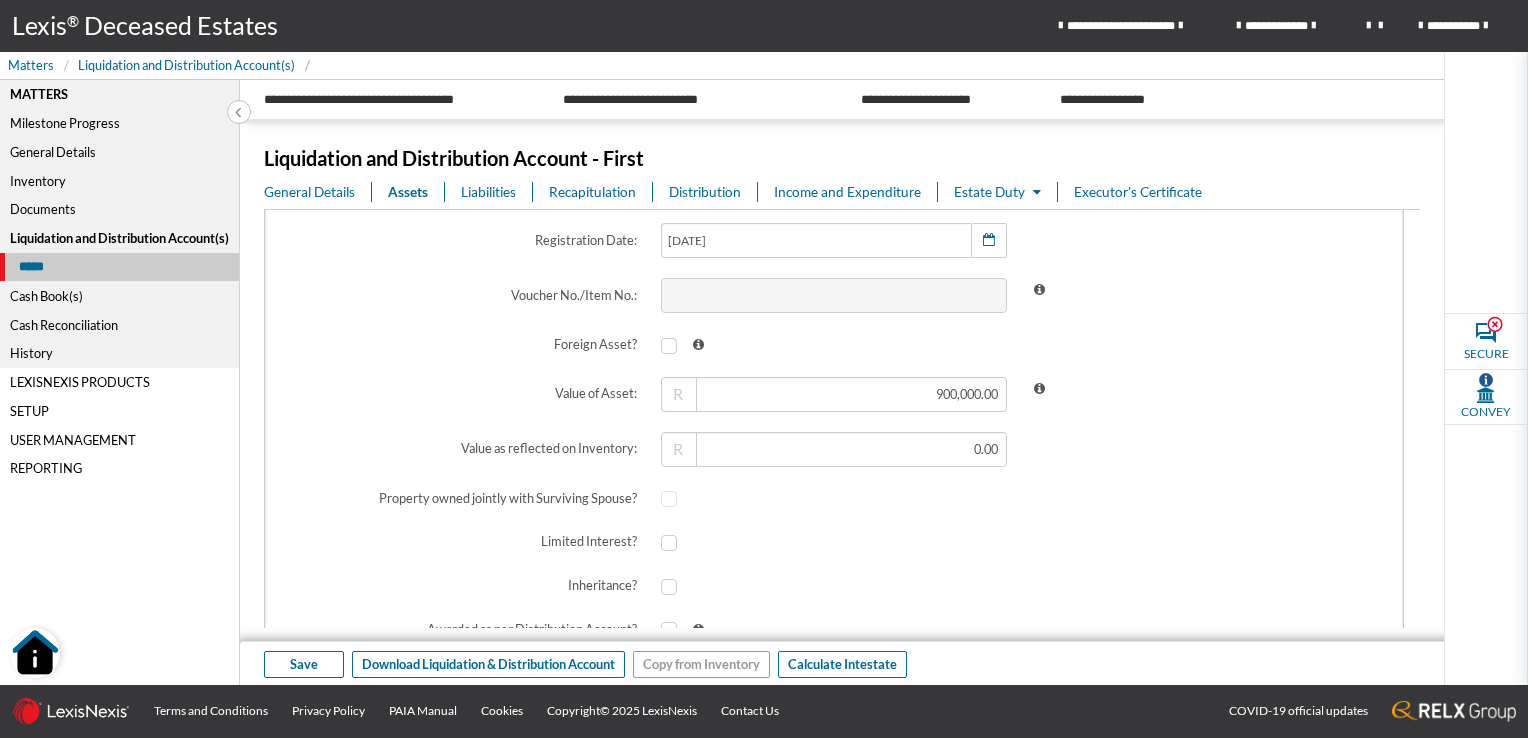 click at bounding box center [1204, 449] 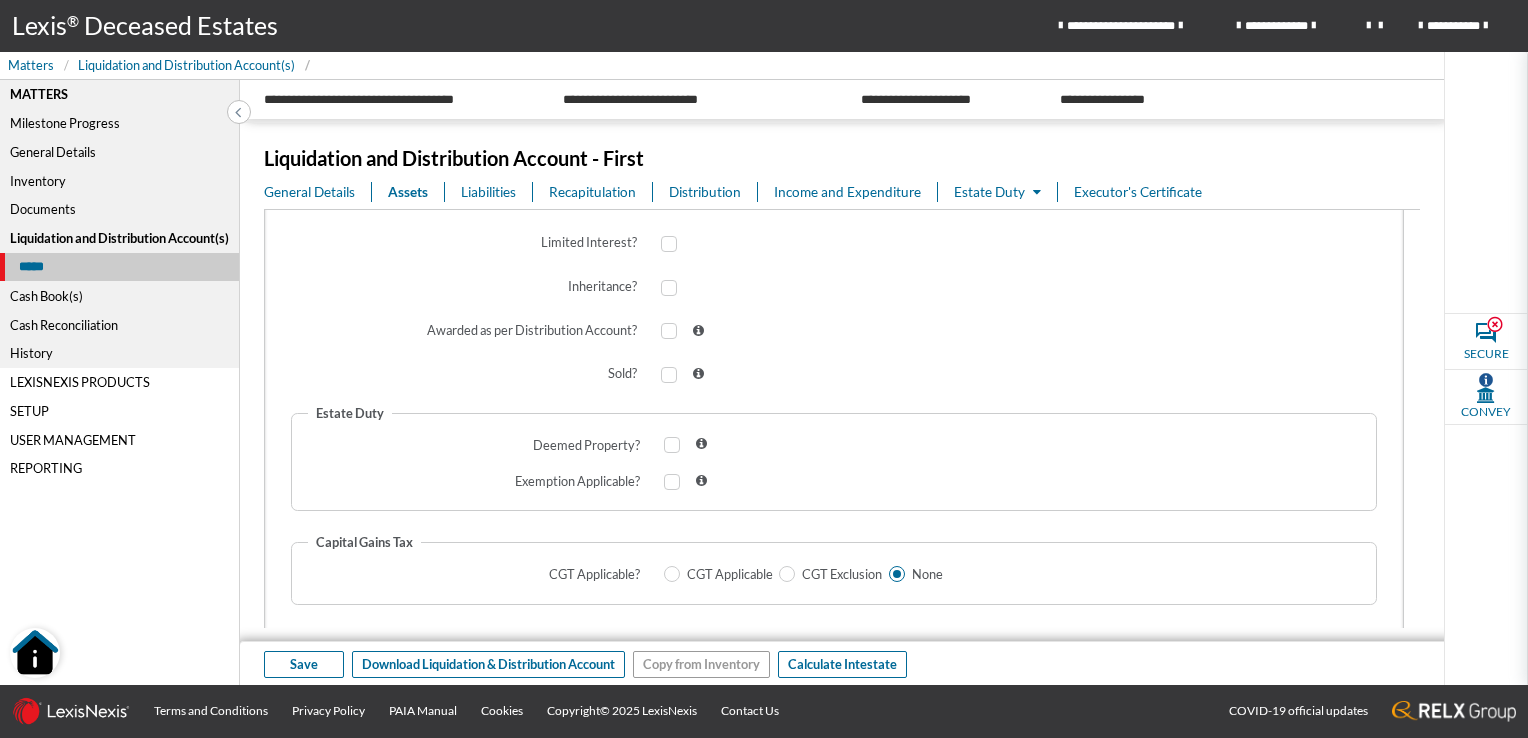 scroll, scrollTop: 1000, scrollLeft: 0, axis: vertical 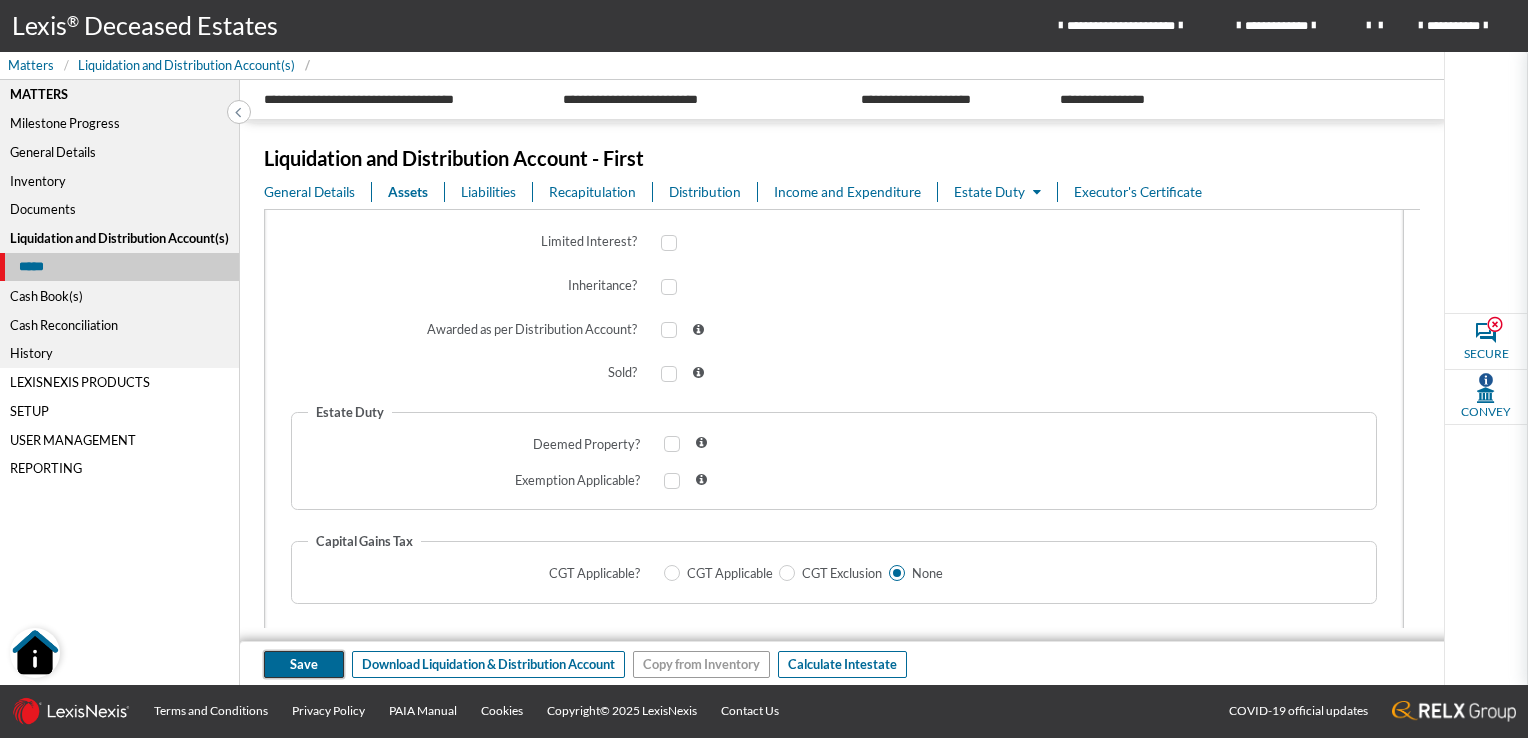 click on "Save" at bounding box center (304, 664) 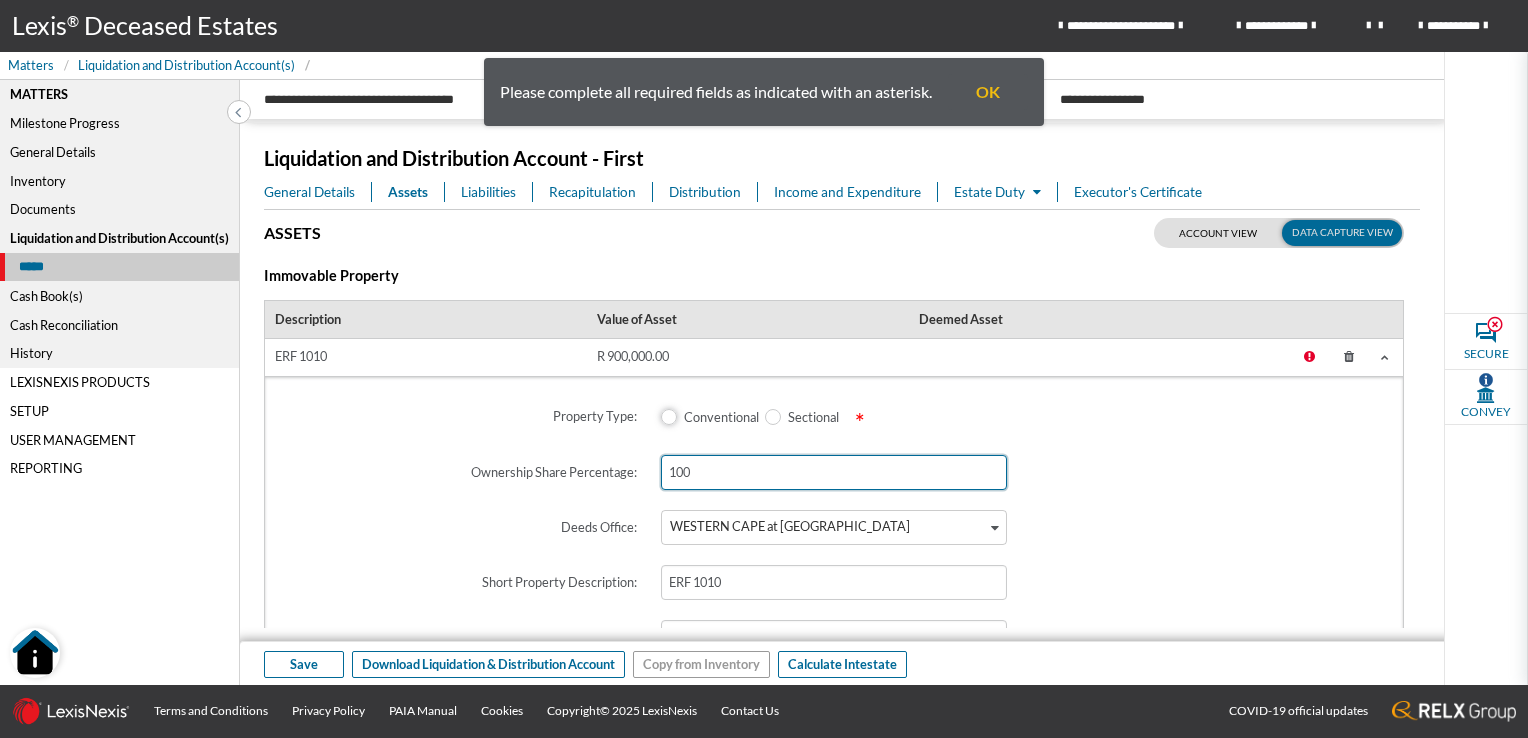 scroll, scrollTop: 4, scrollLeft: 0, axis: vertical 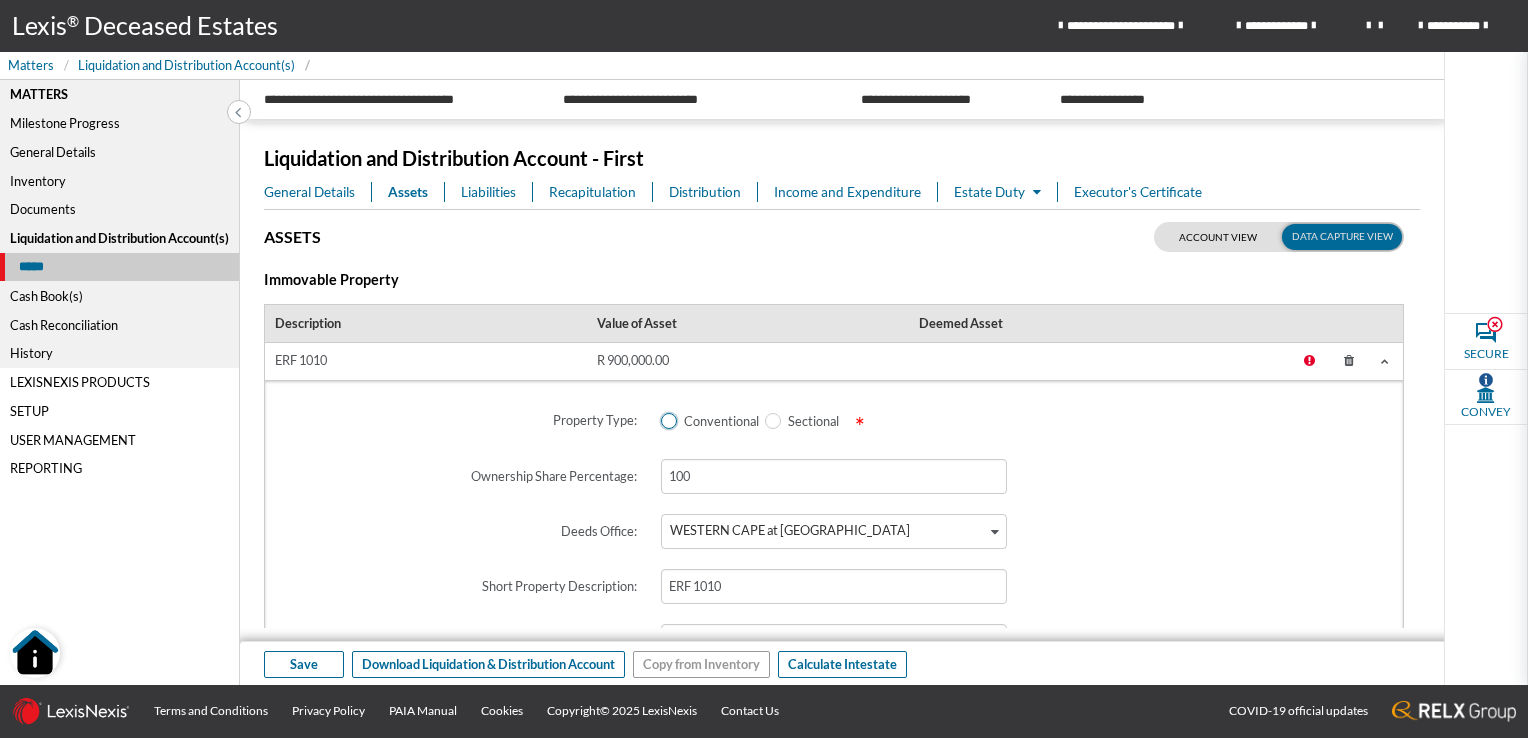 click at bounding box center [669, 421] 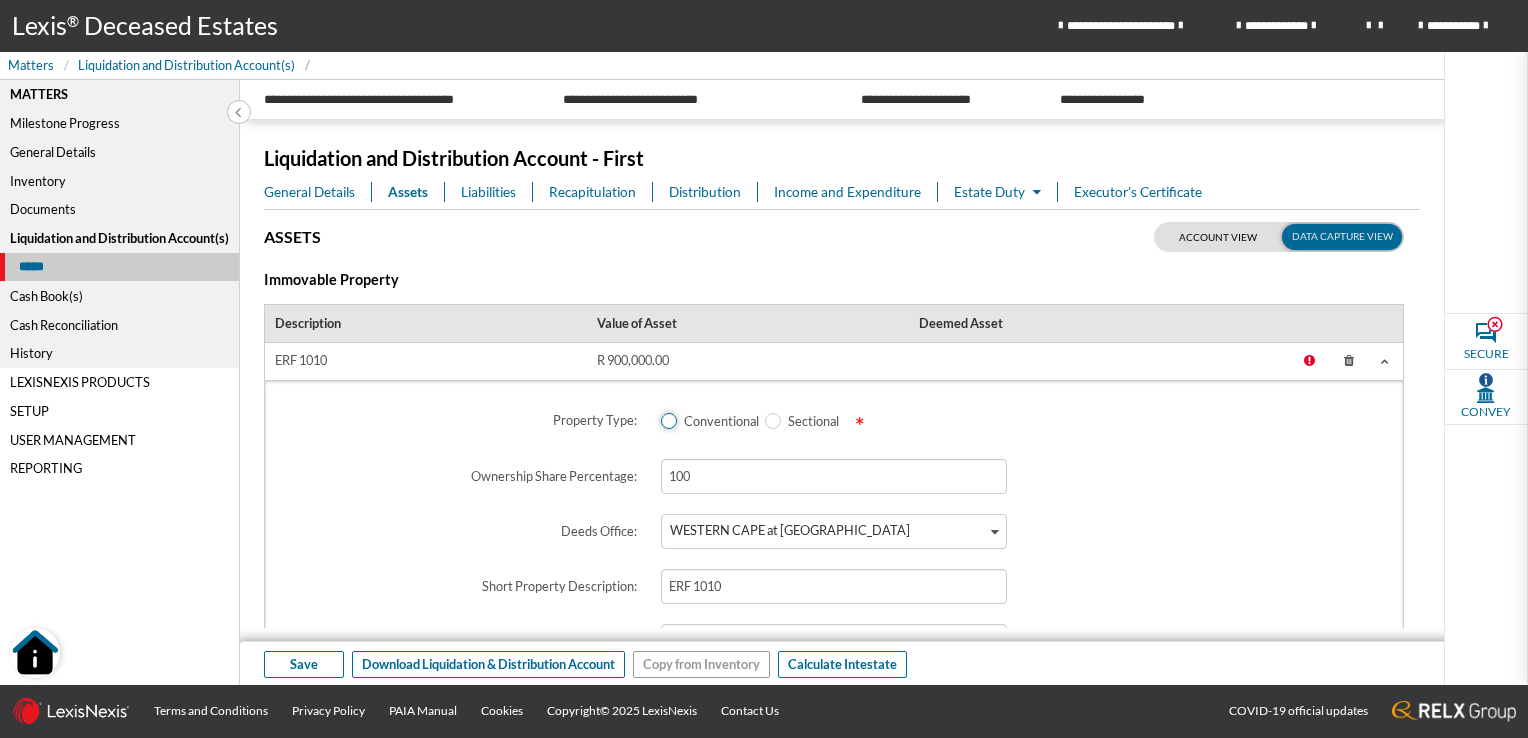 click on "Conventional" at bounding box center [667, 420] 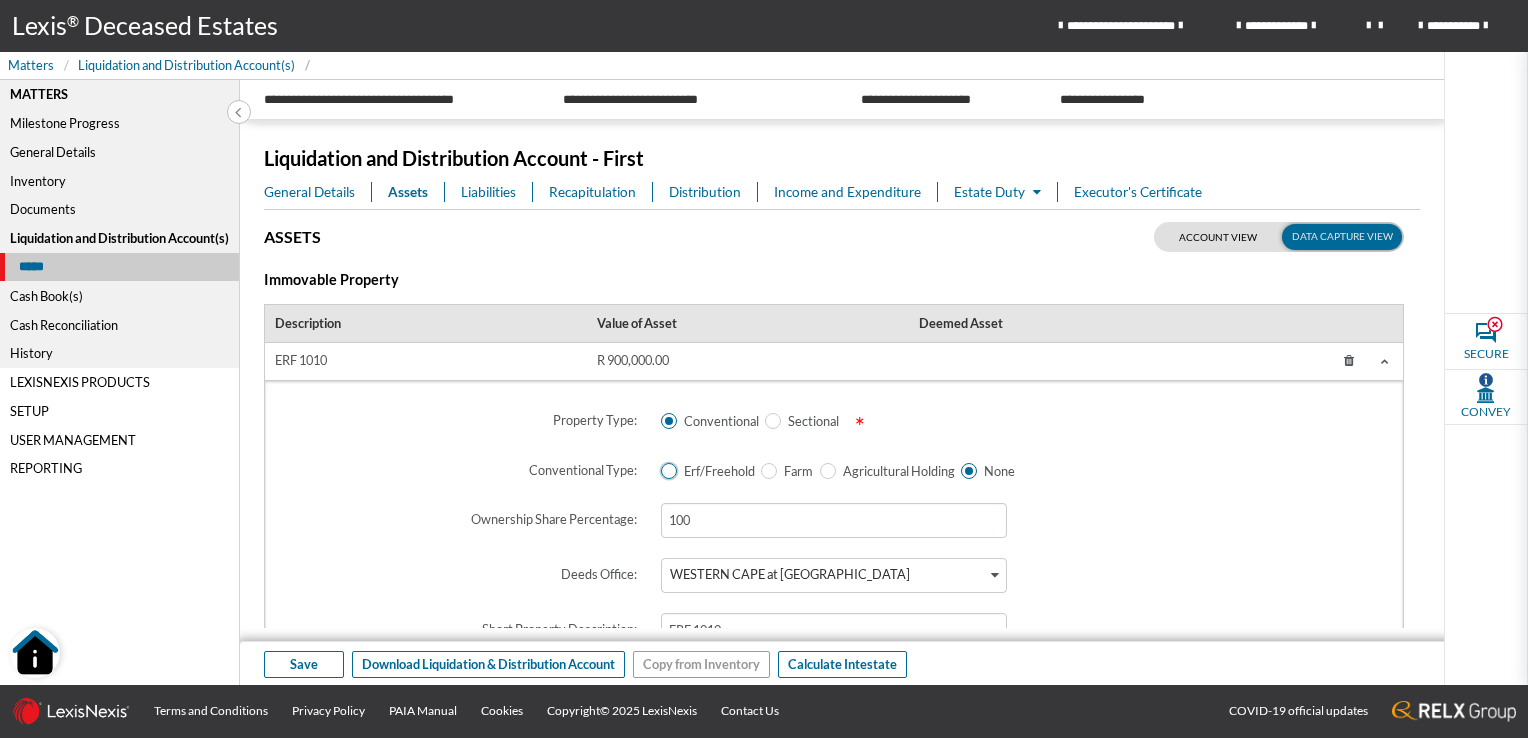 click at bounding box center [669, 471] 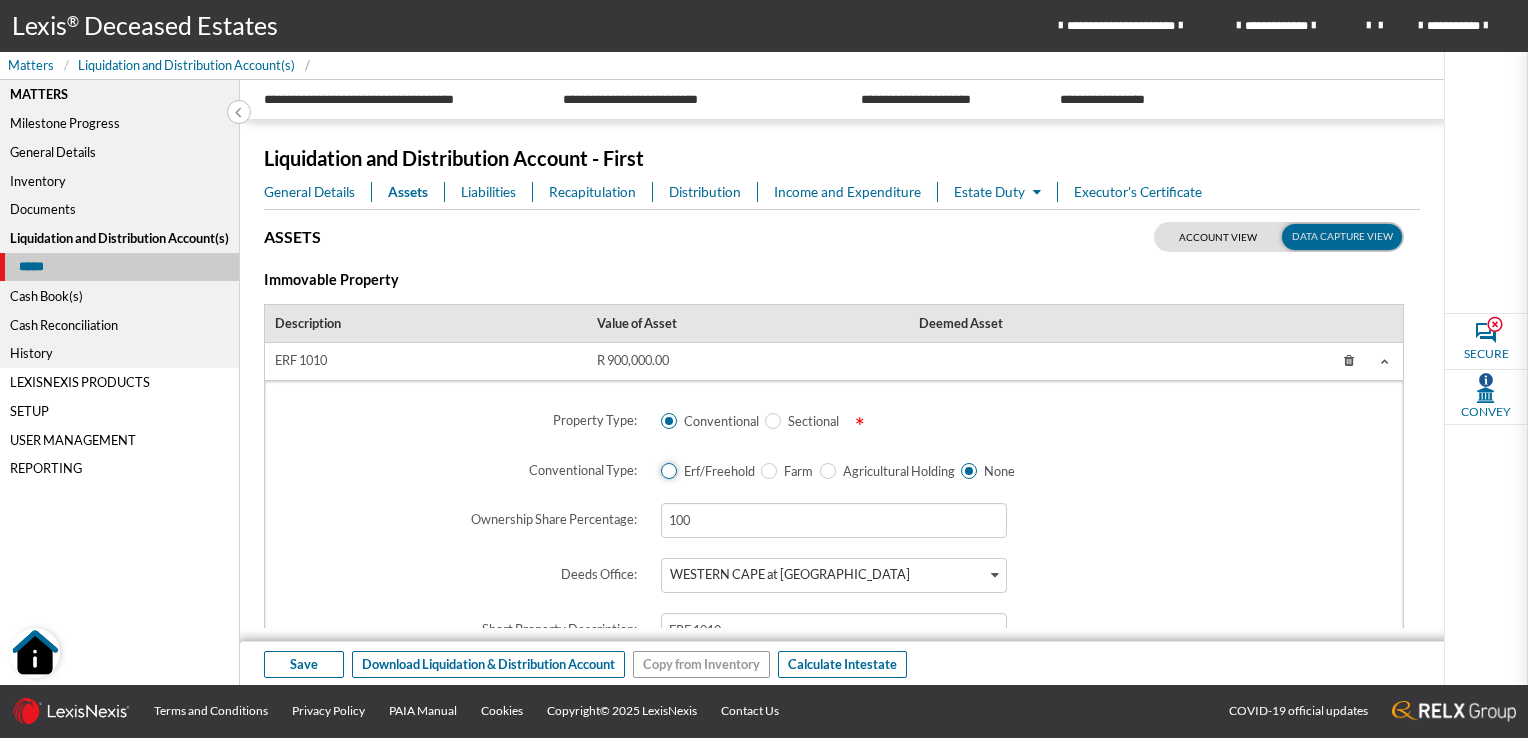 click on "Erf/Freehold" at bounding box center [667, 470] 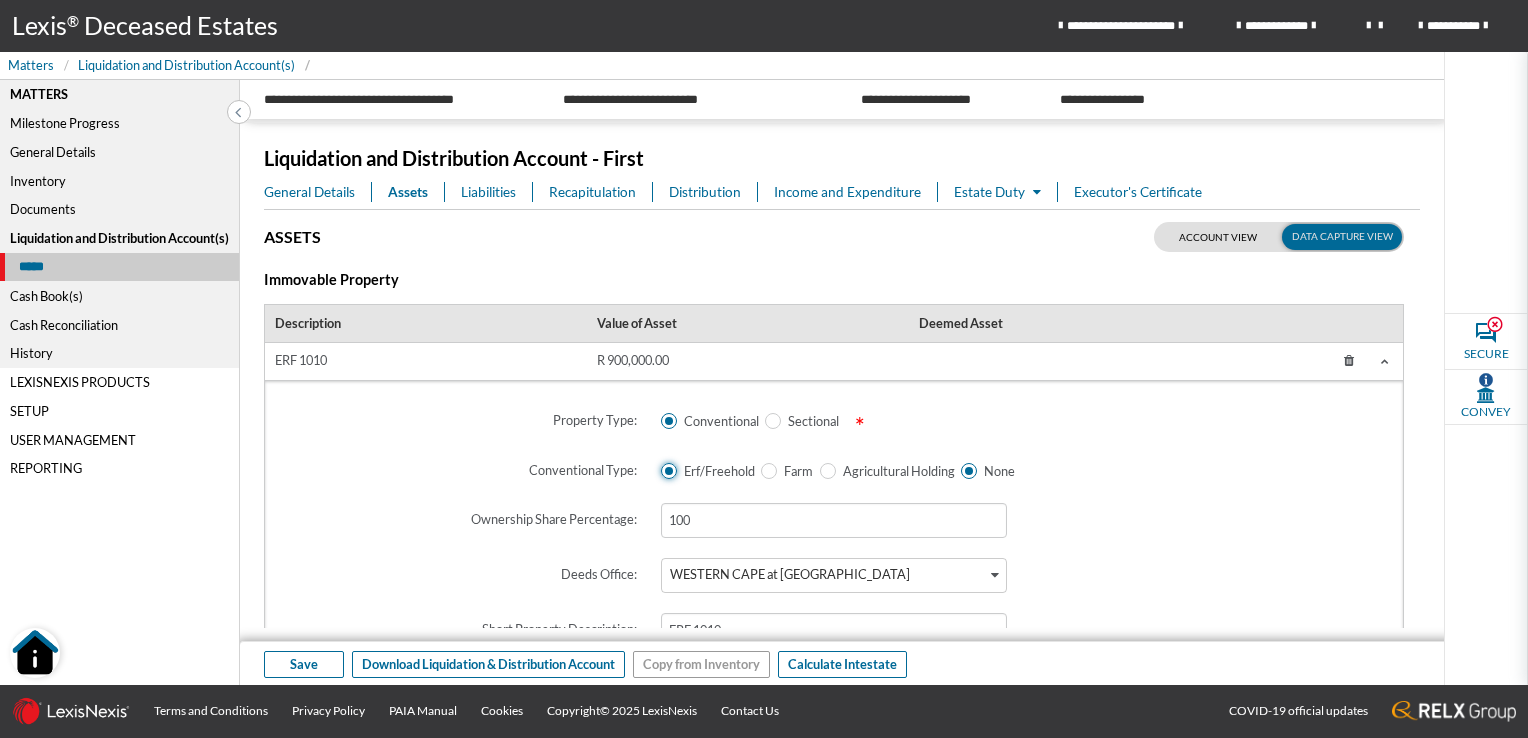 radio on "false" 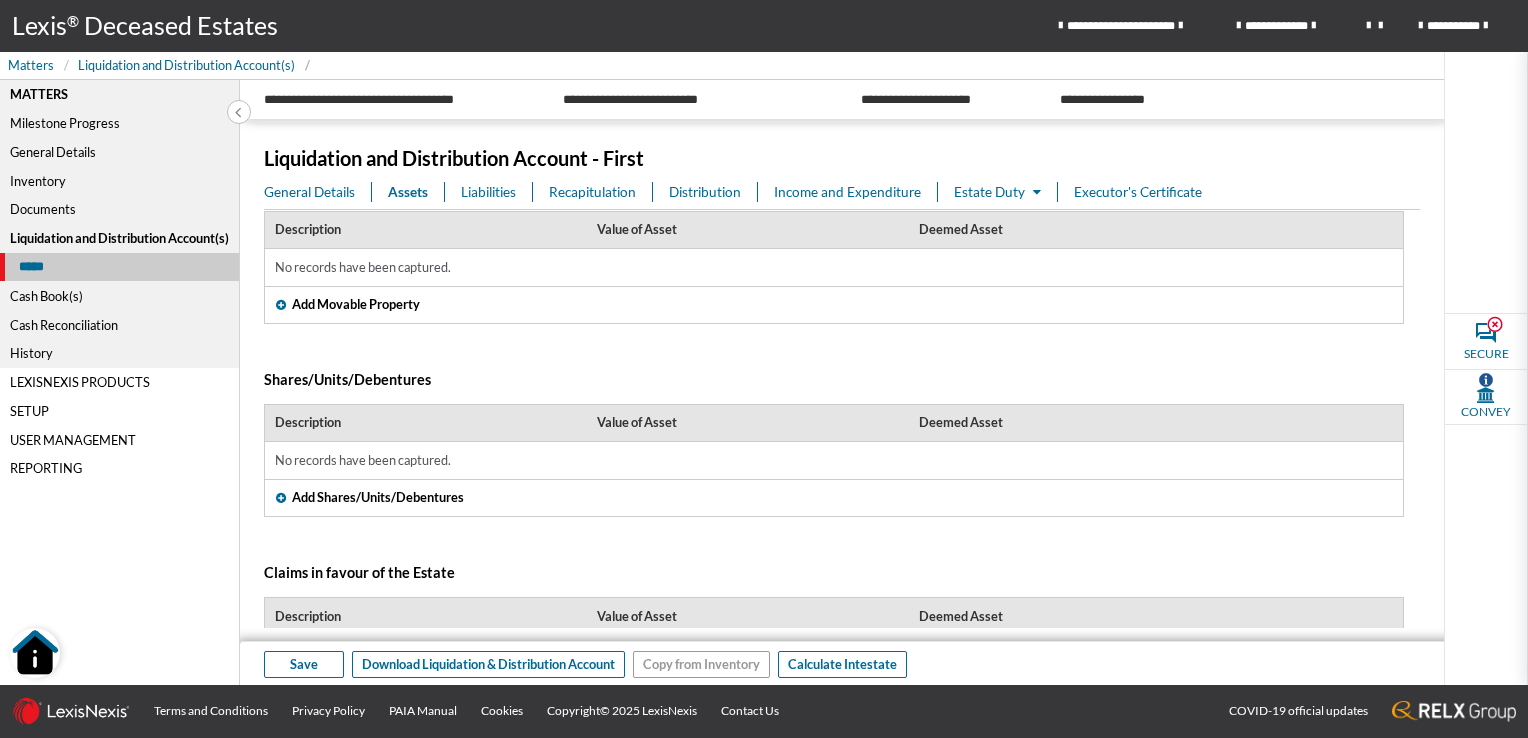 scroll, scrollTop: 1604, scrollLeft: 0, axis: vertical 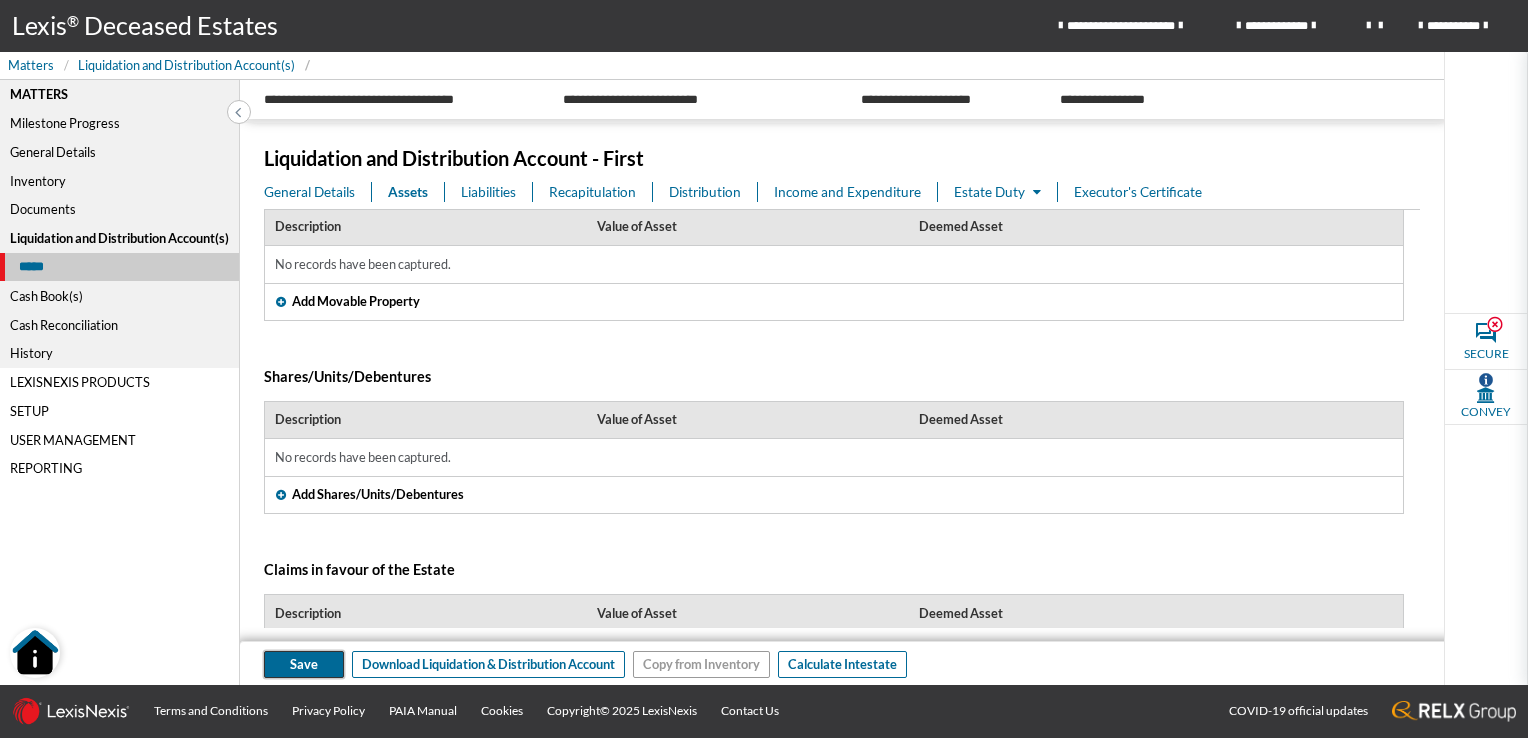 click on "Save" at bounding box center [304, 664] 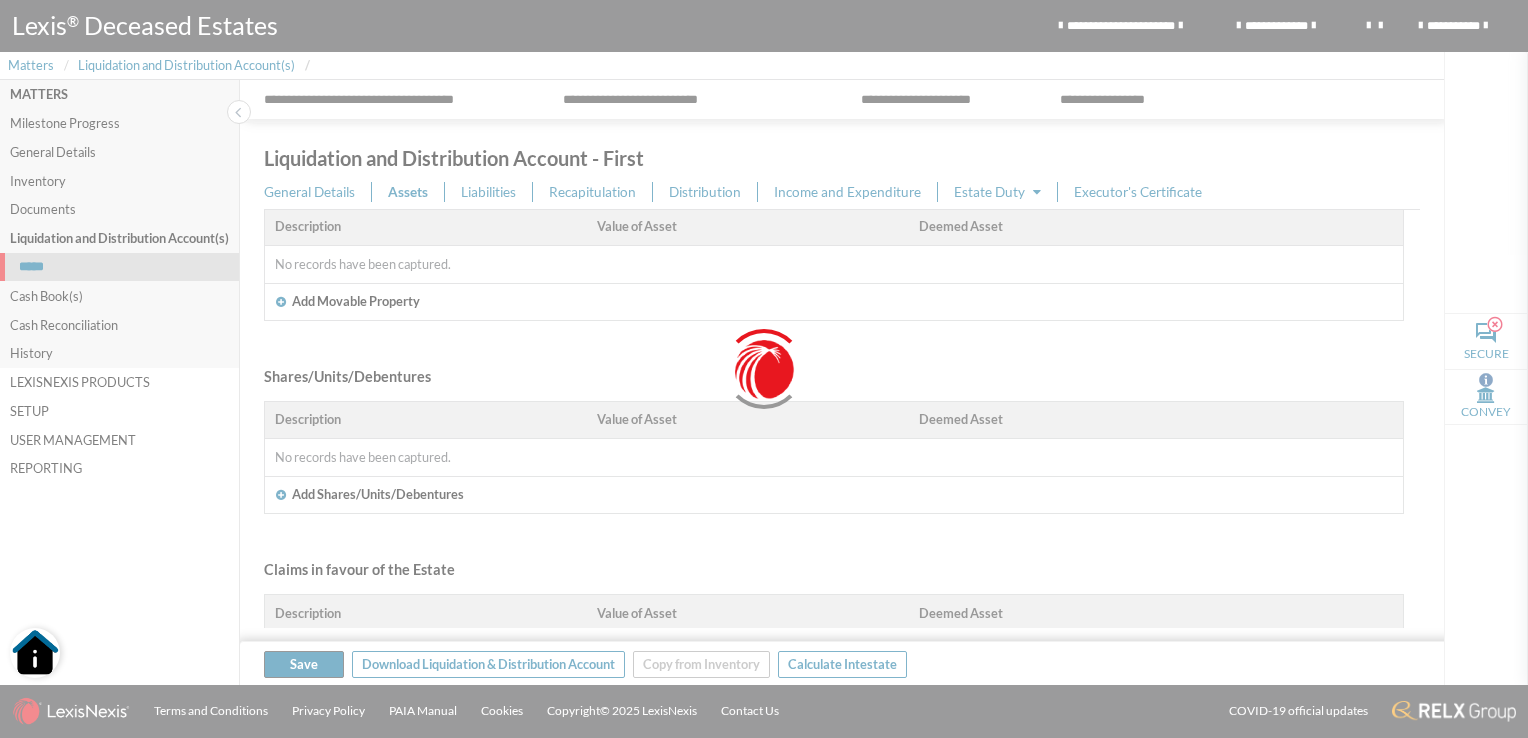 type on "1" 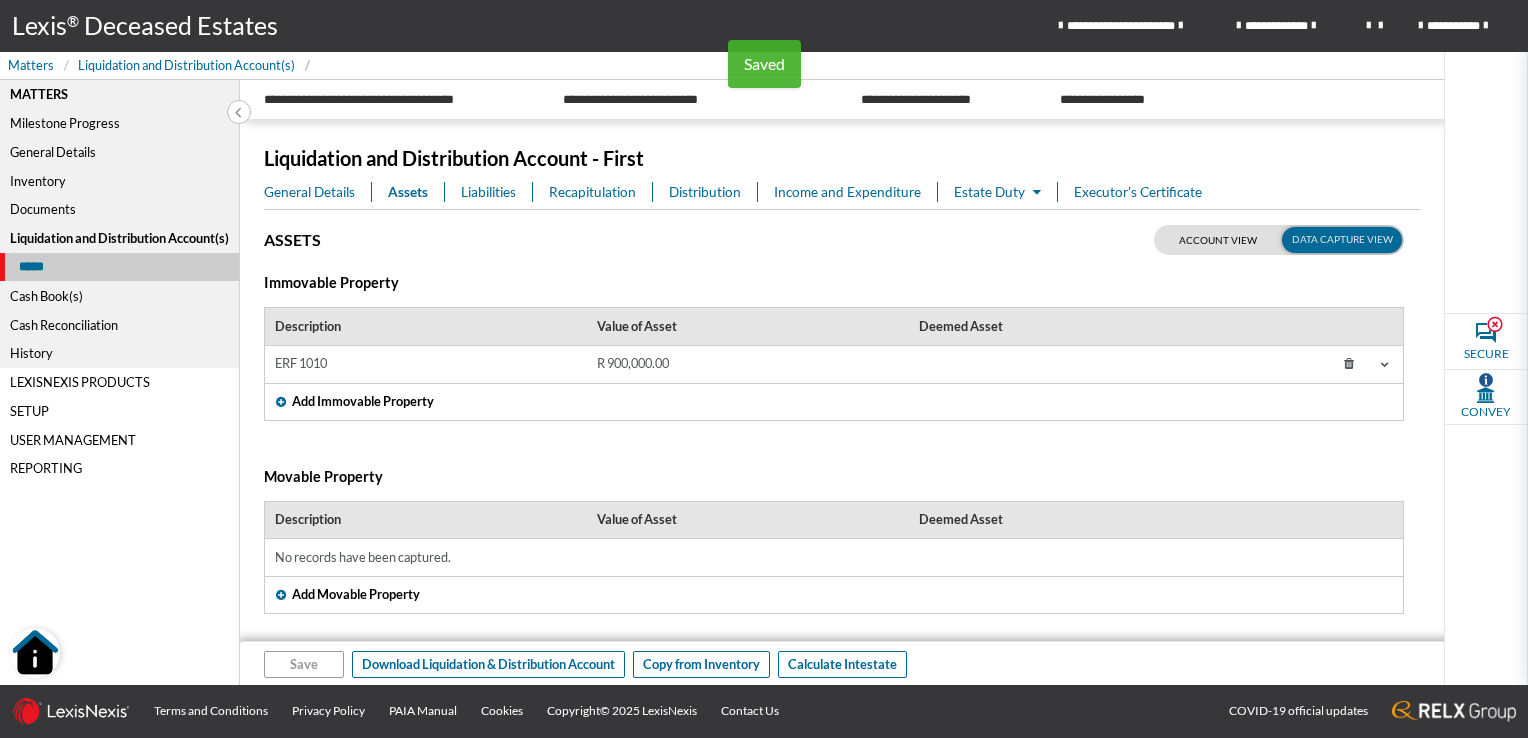 scroll, scrollTop: 0, scrollLeft: 0, axis: both 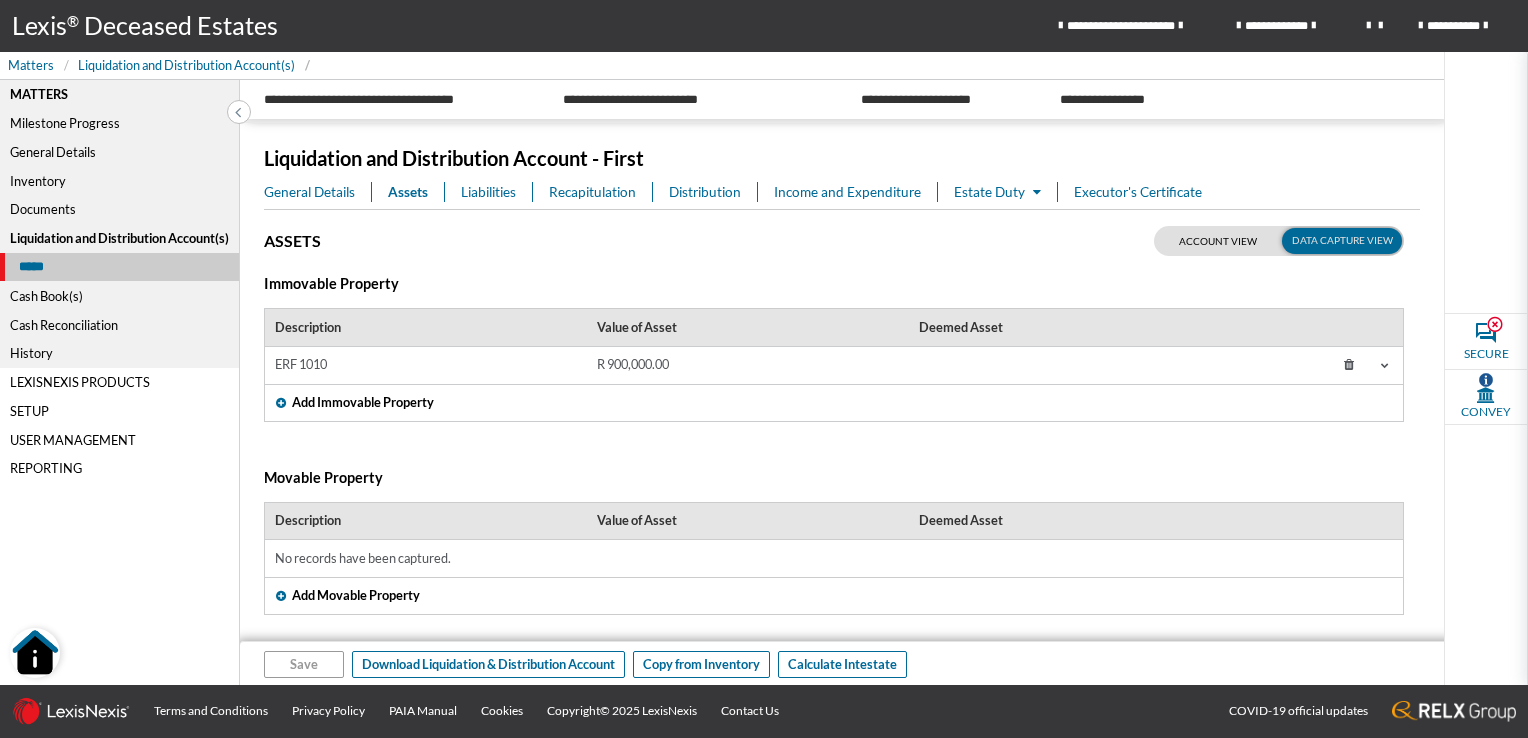 click on "Cash Book(s)" at bounding box center (119, 295) 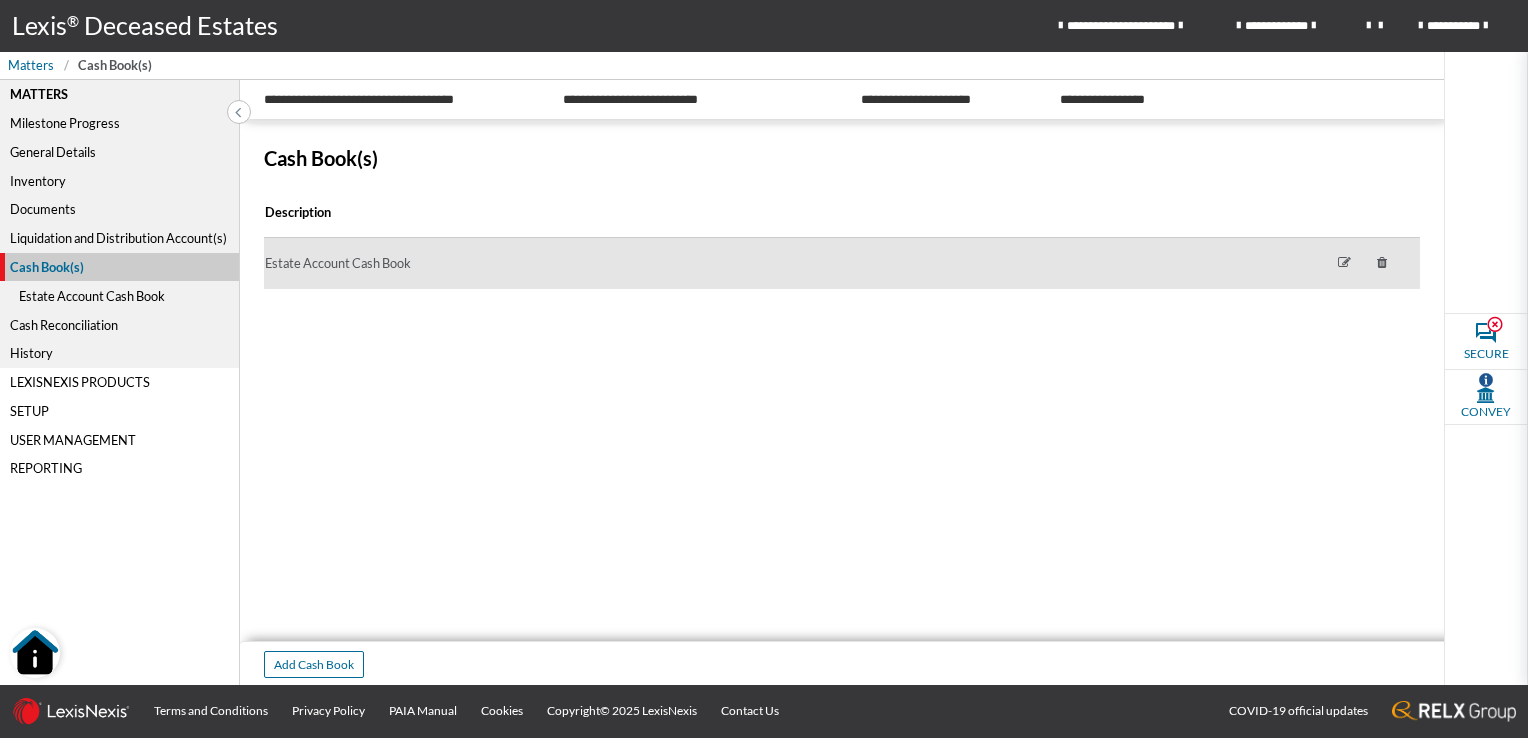 click at bounding box center [1344, 263] 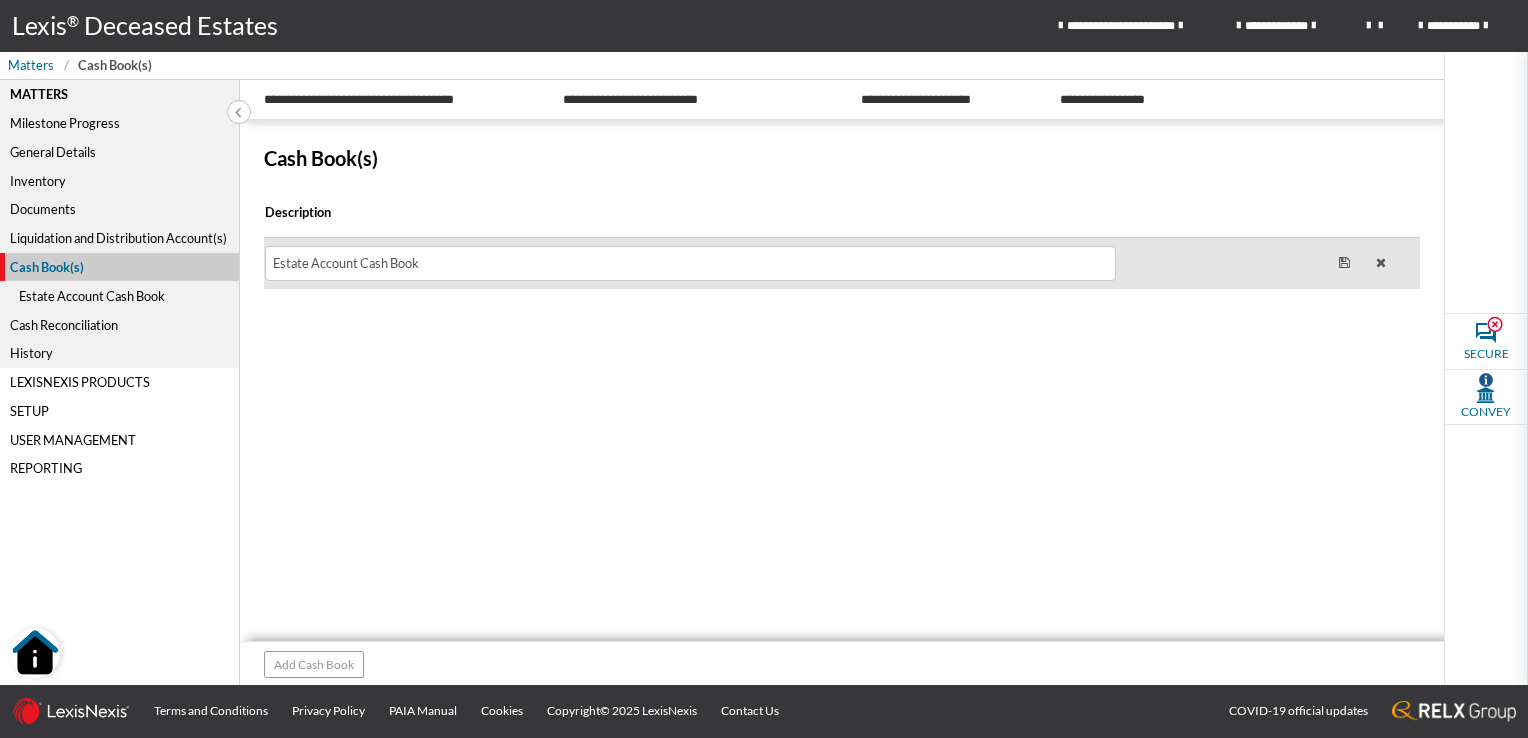 click on "Description     Estate Account Cash Book  24 / 200" at bounding box center [842, 422] 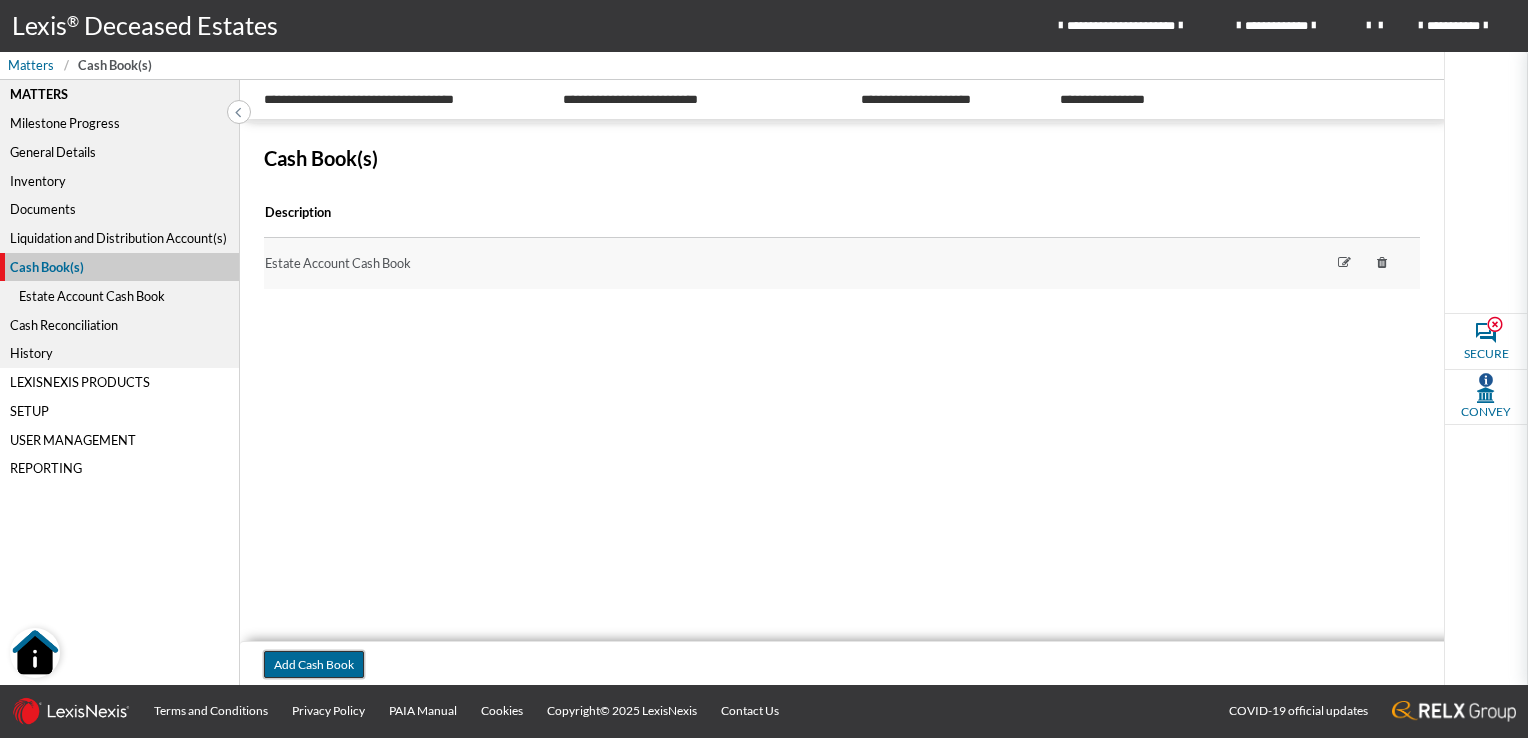 click on "Add Cash Book" at bounding box center [314, 664] 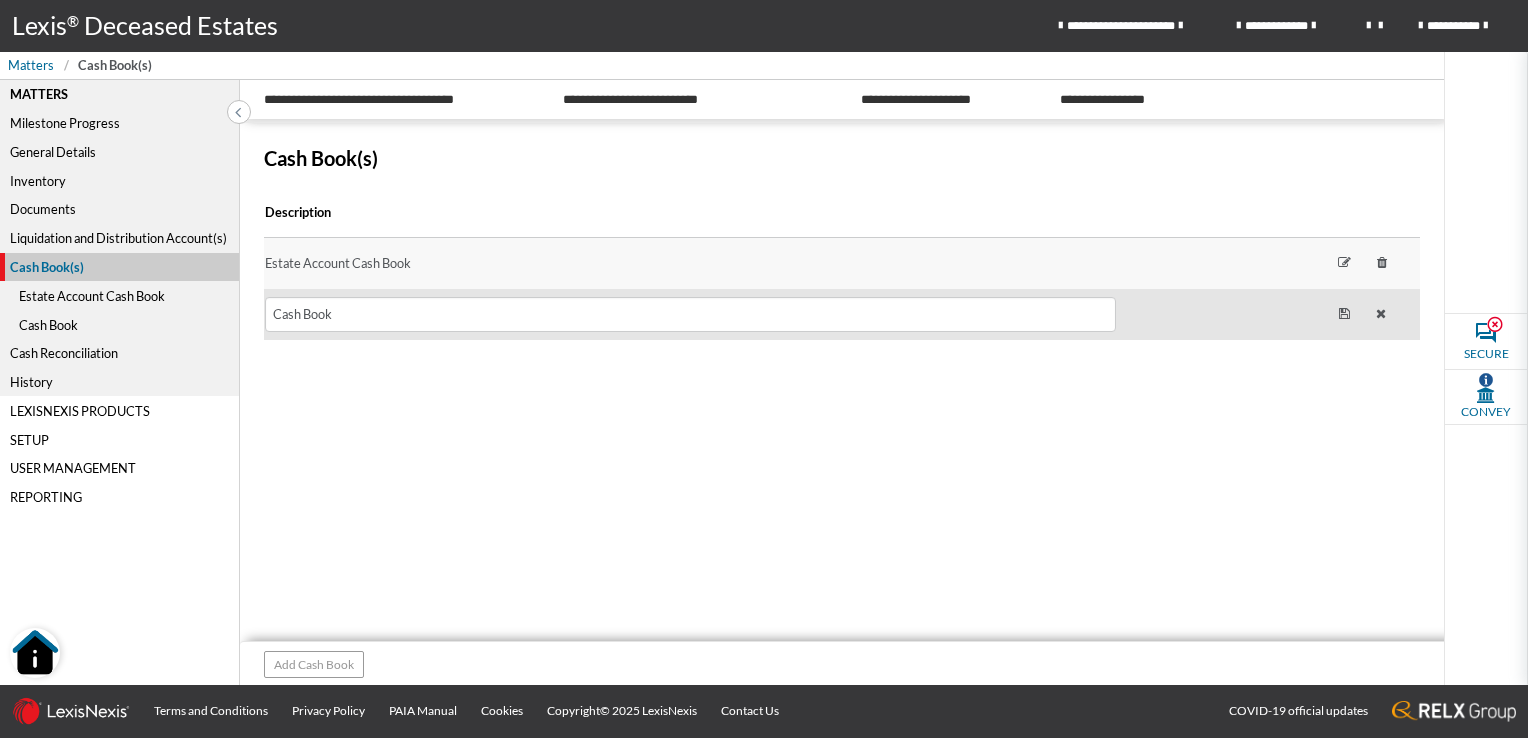click at bounding box center (1381, 314) 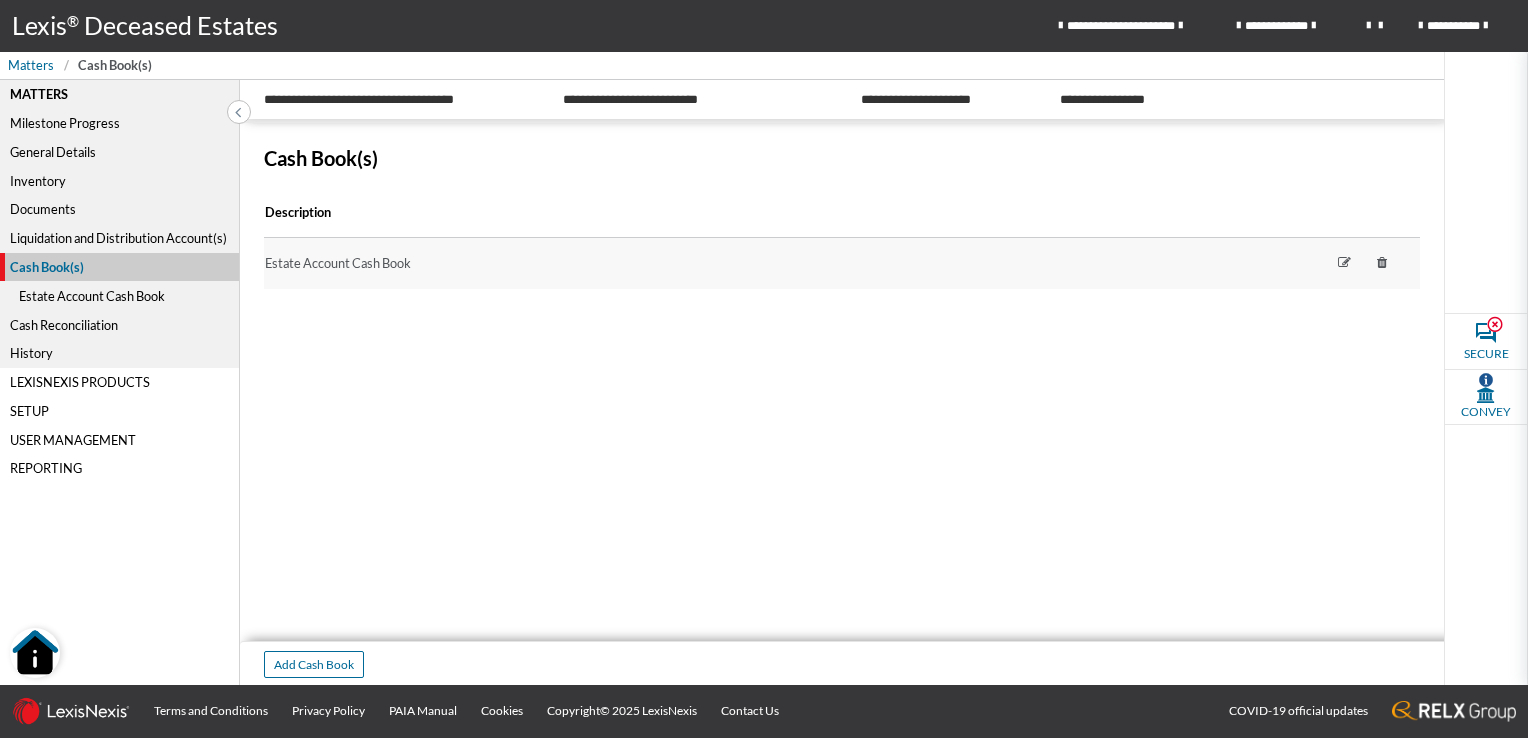 click on "Estate Account Cash Book" at bounding box center (119, 295) 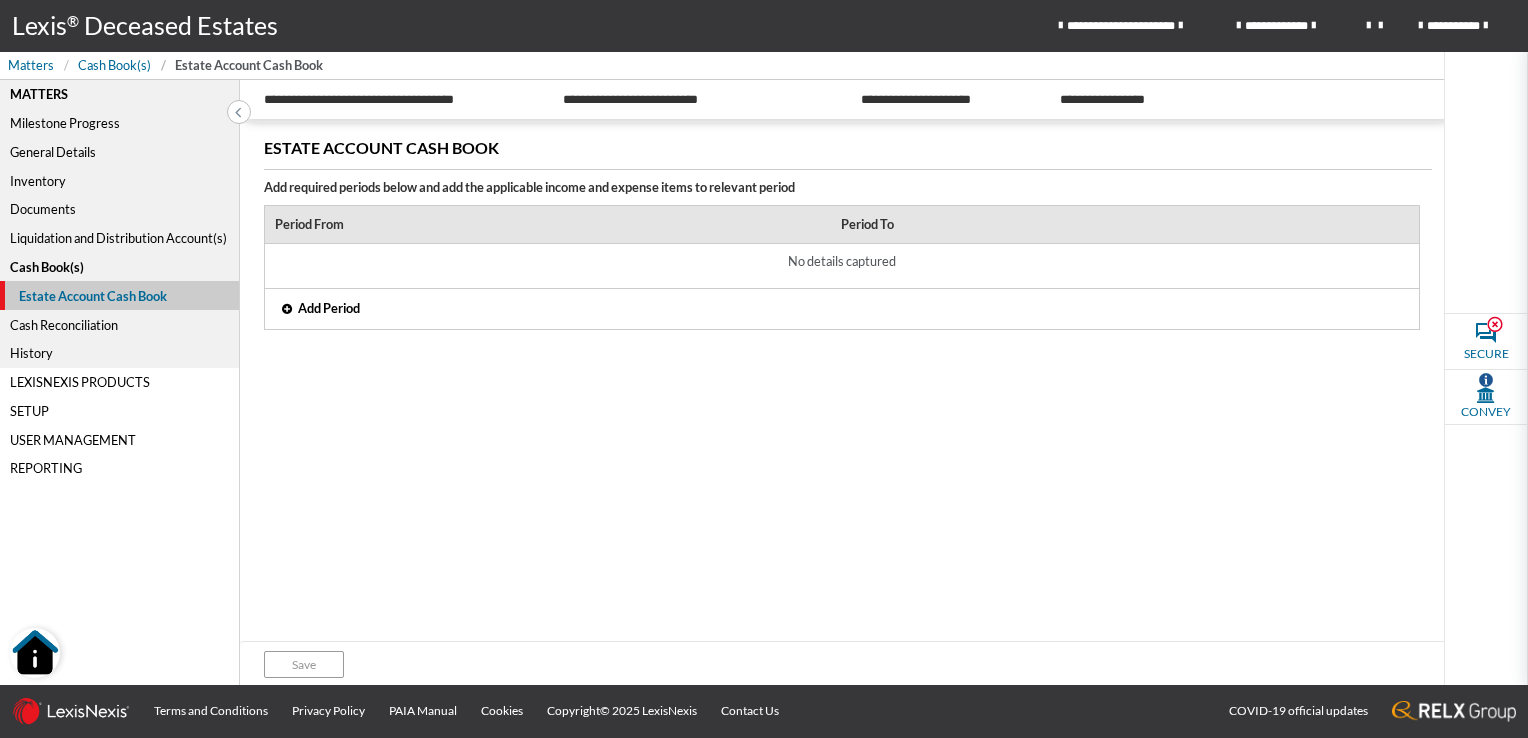 click at bounding box center (287, 309) 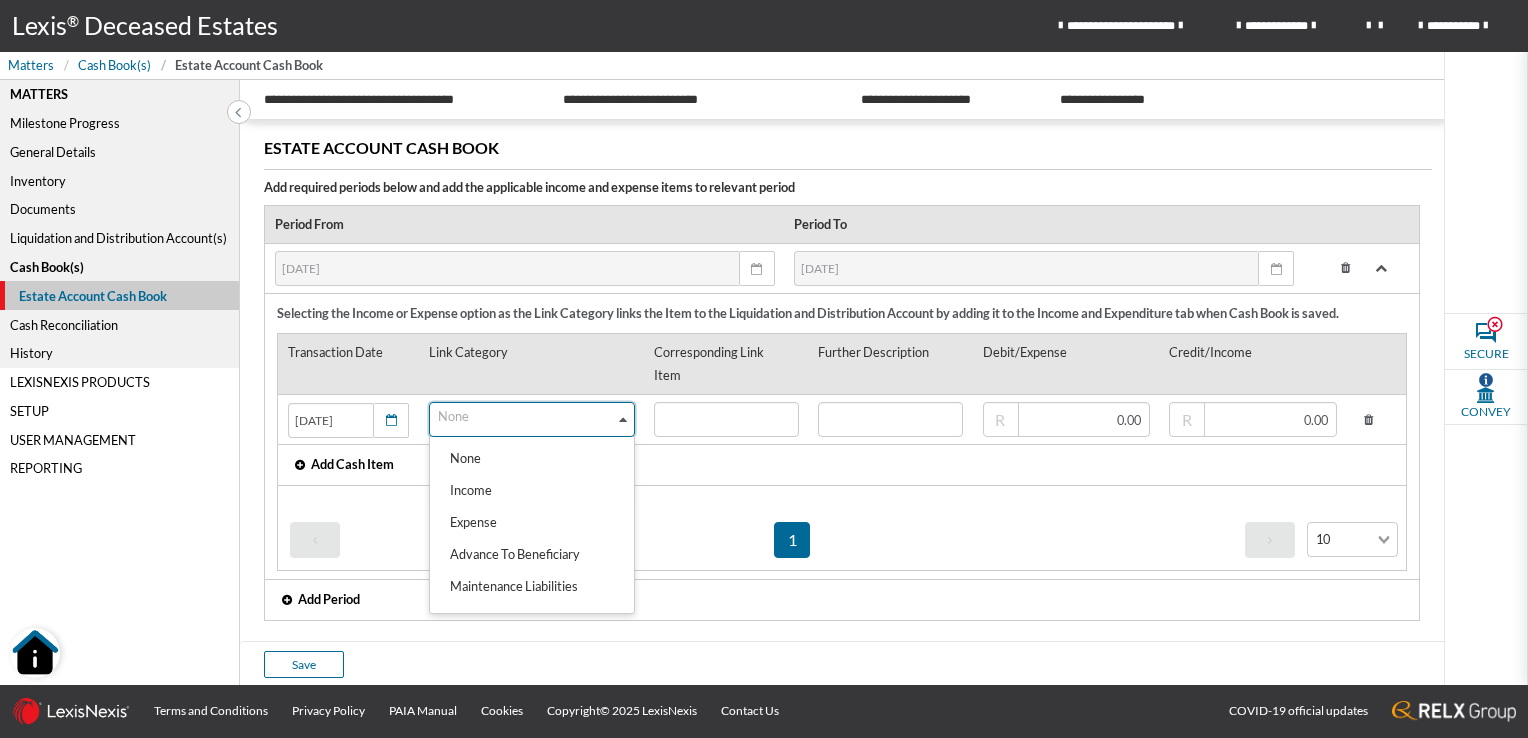 click on "Loading..." at bounding box center (624, 417) 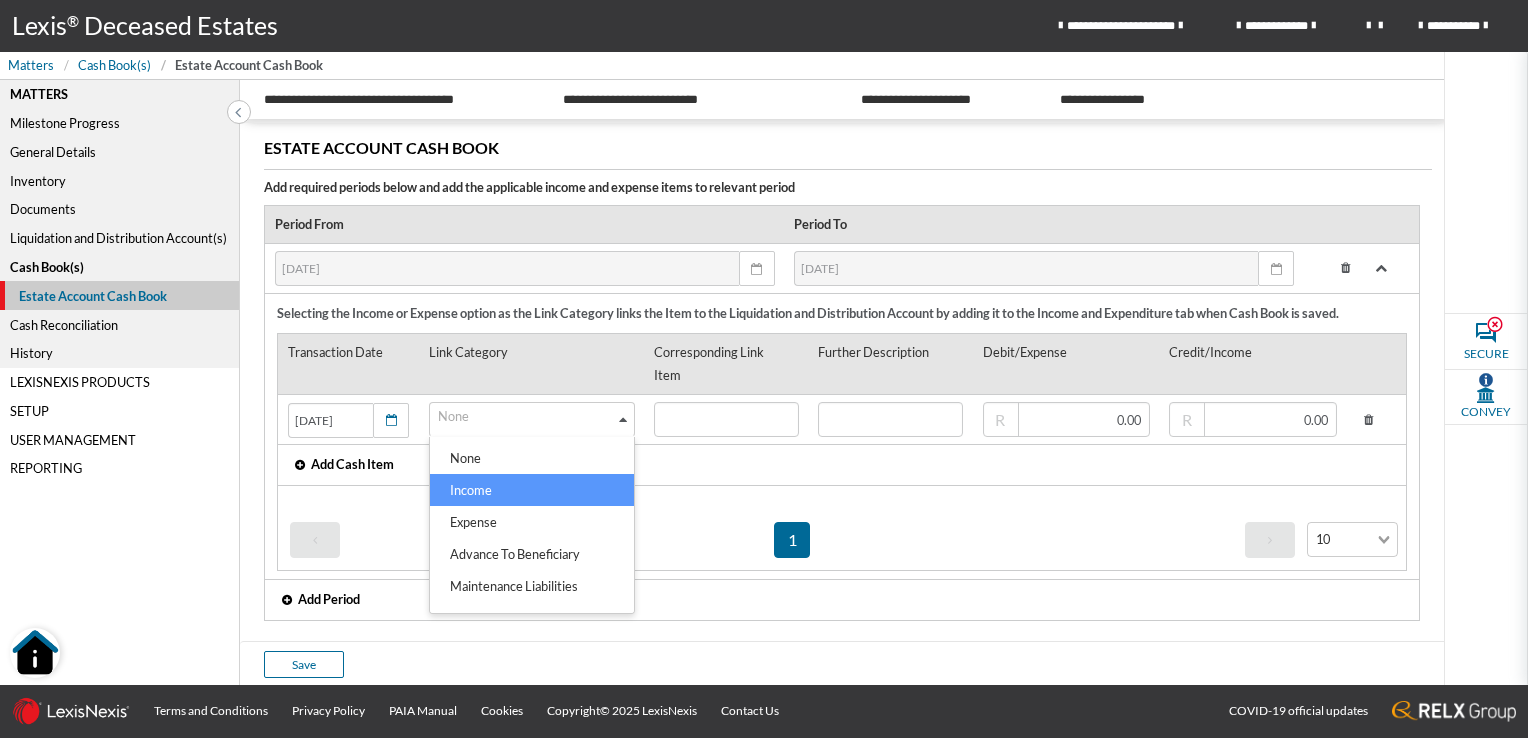 click on "Income" at bounding box center (532, 490) 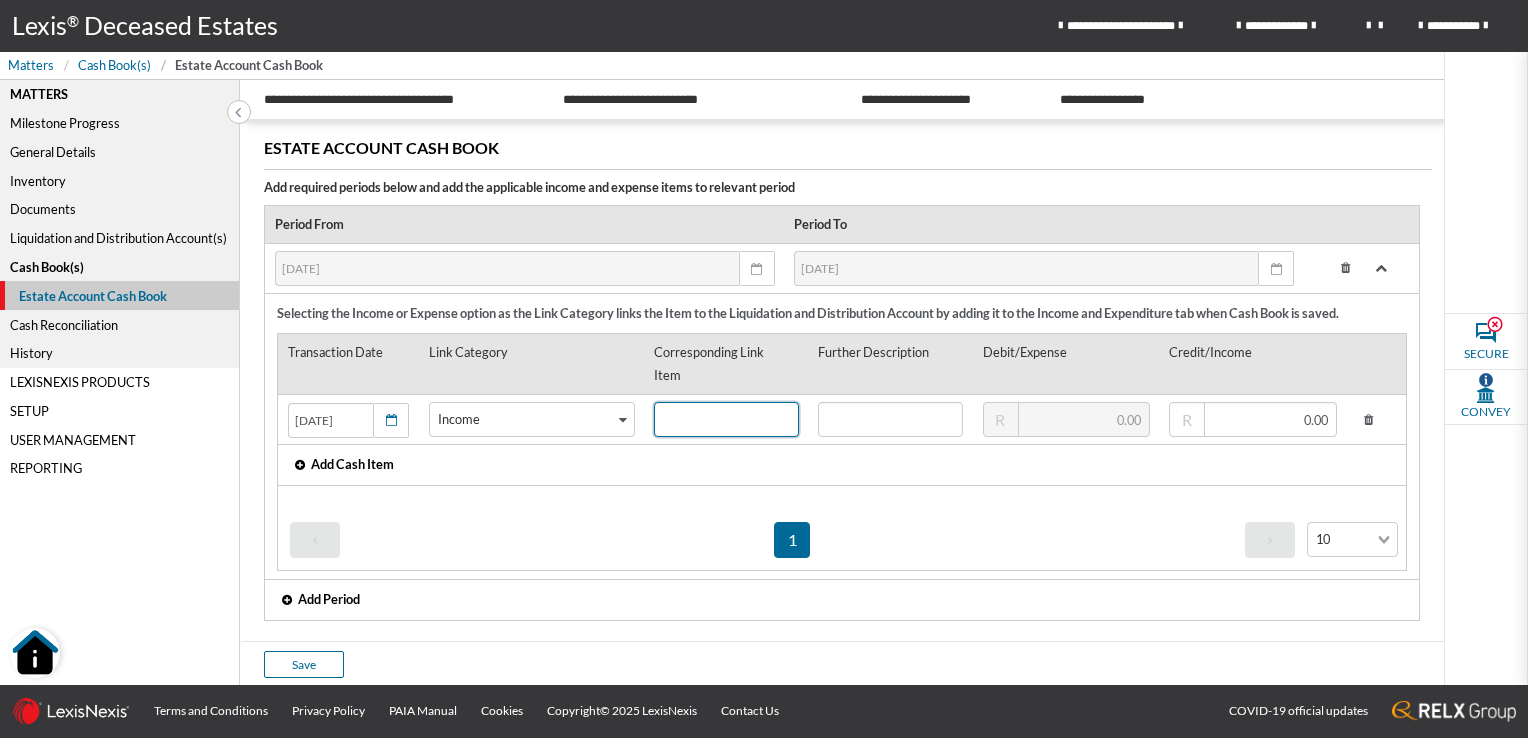 click at bounding box center [726, 419] 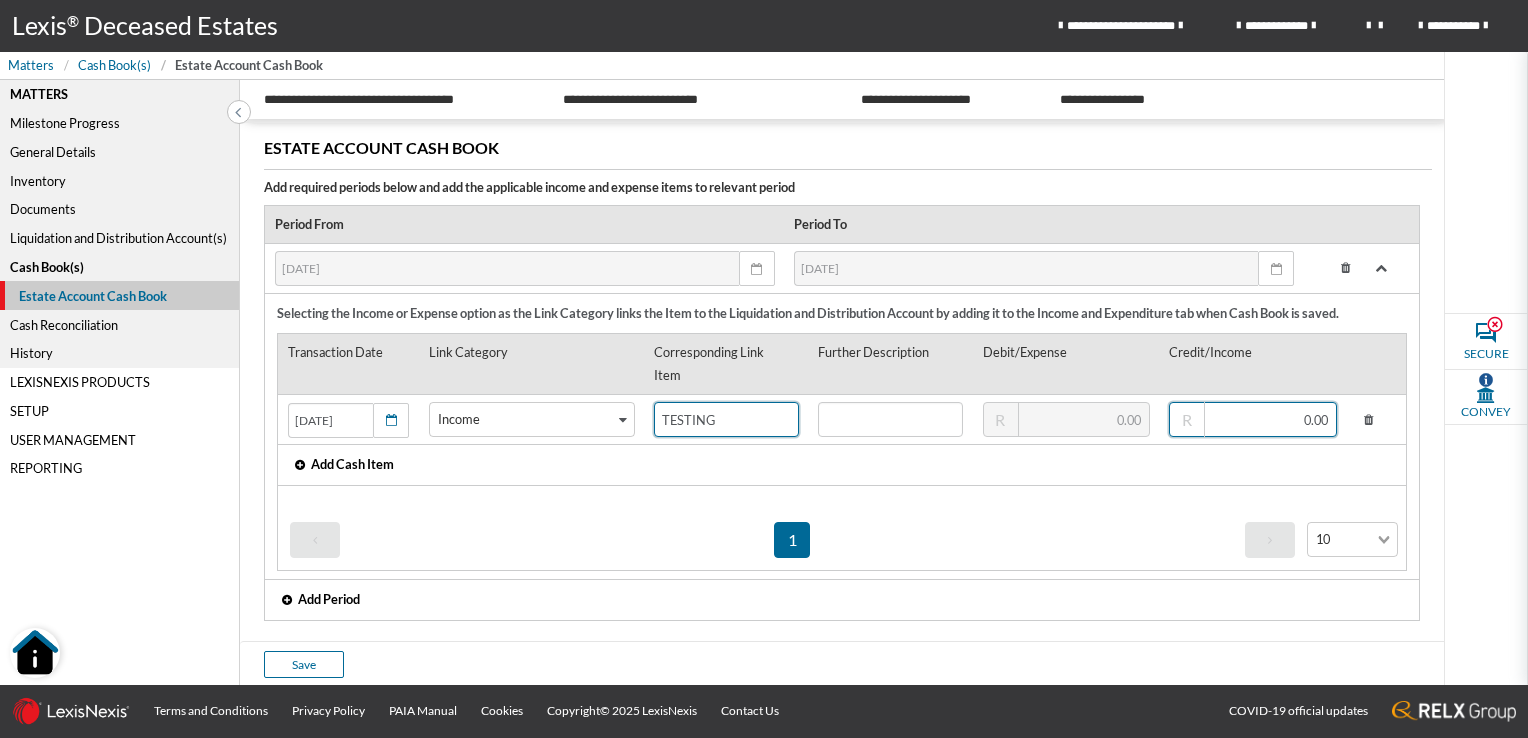 type on "TESTING" 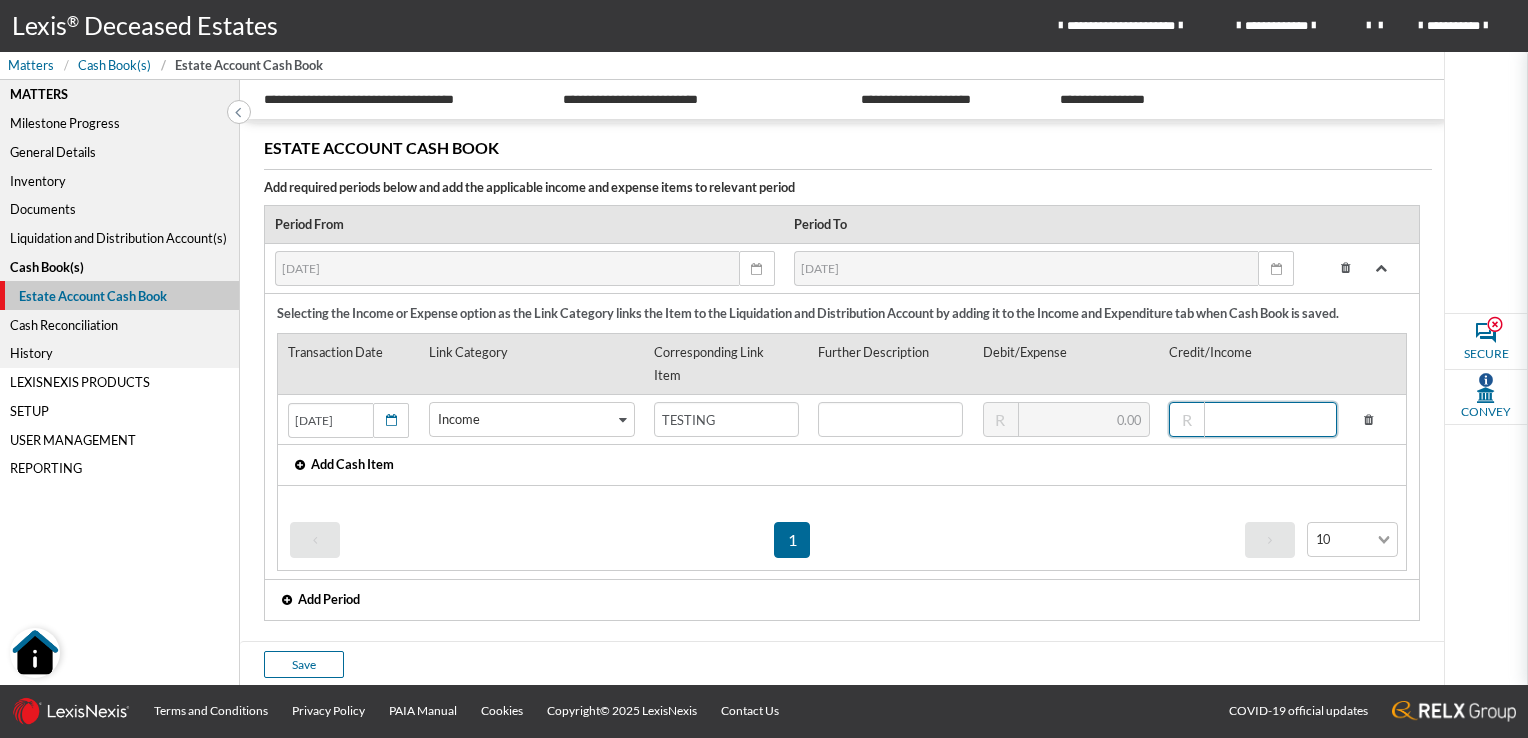 click at bounding box center [1253, 419] 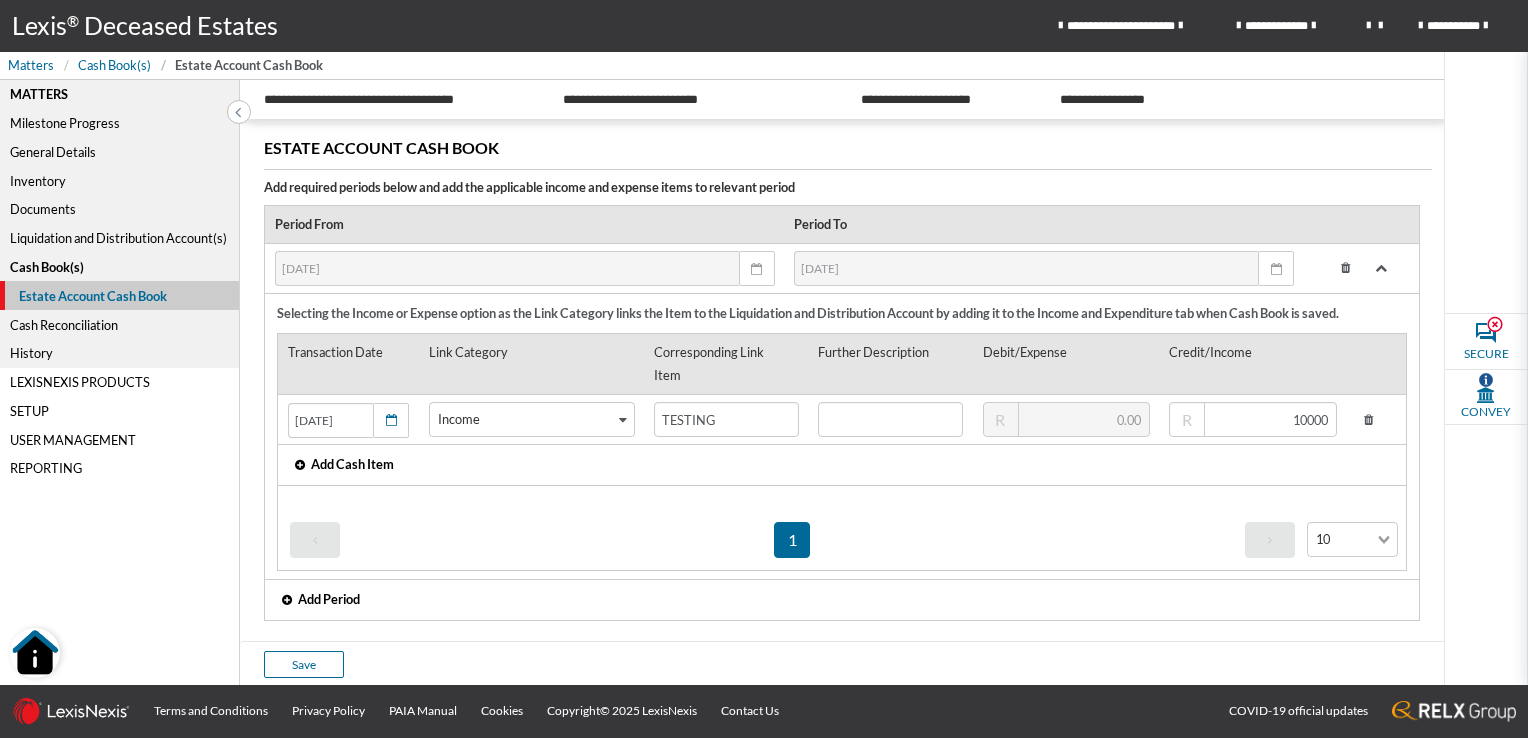 type on "10,000.00" 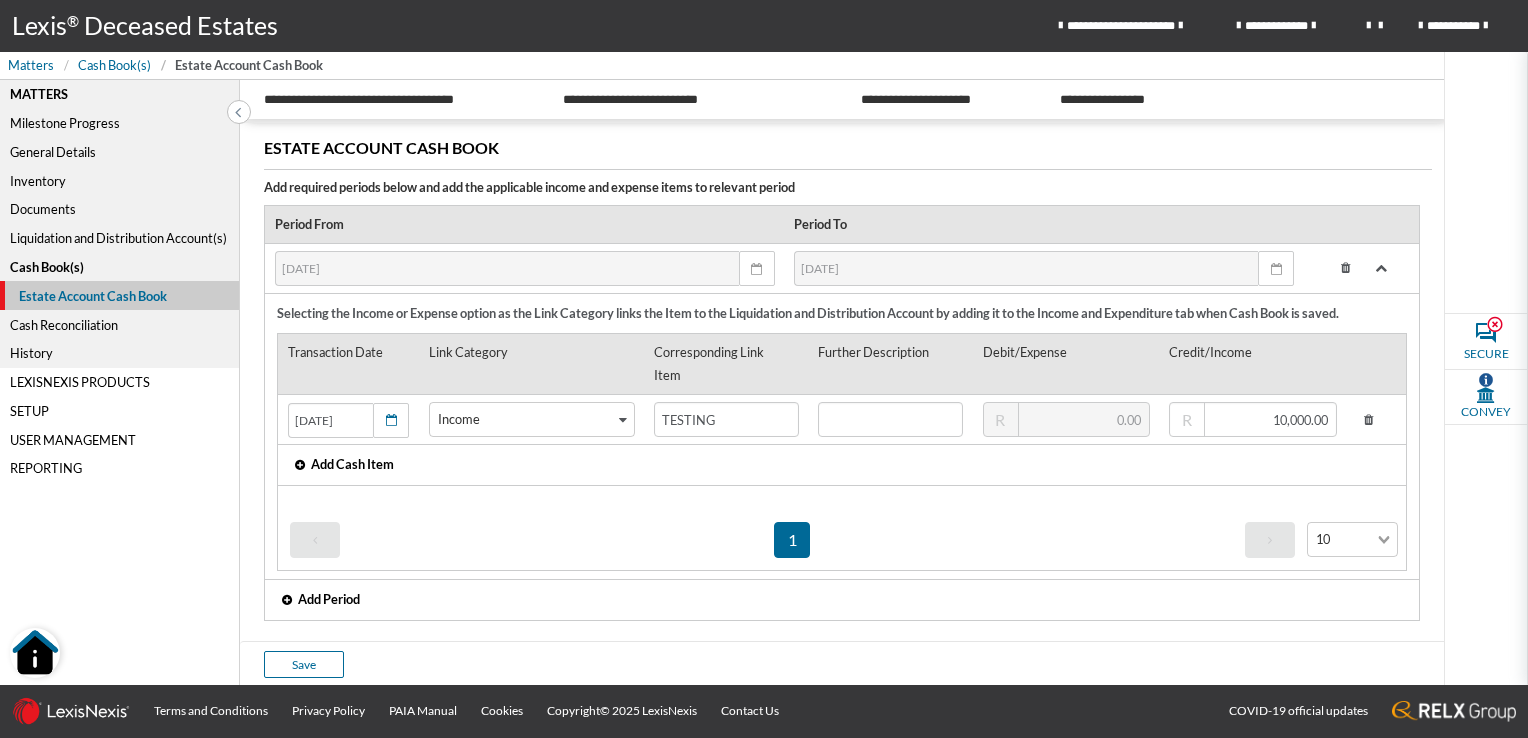 click on "1" at bounding box center (792, 540) 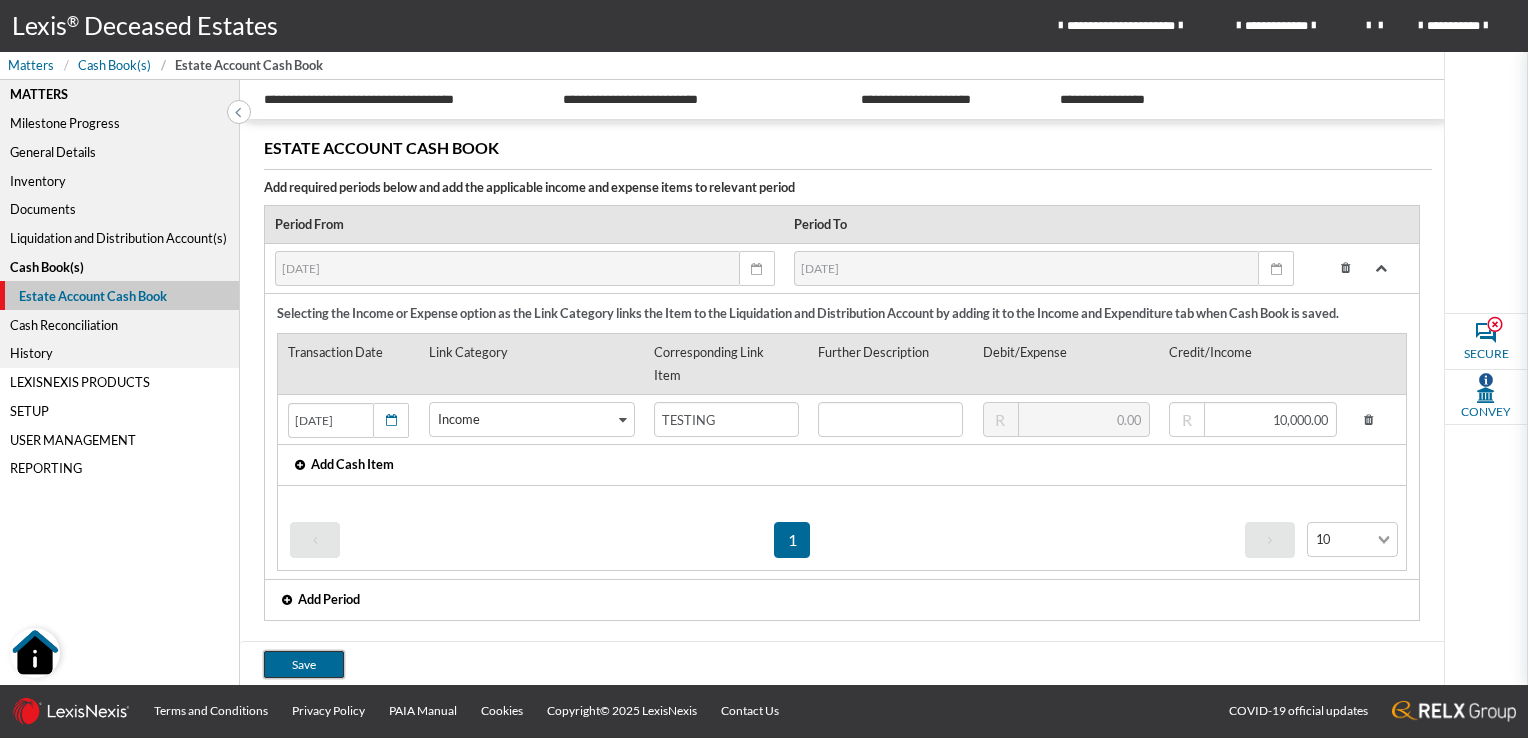 click on "Save" at bounding box center (304, 664) 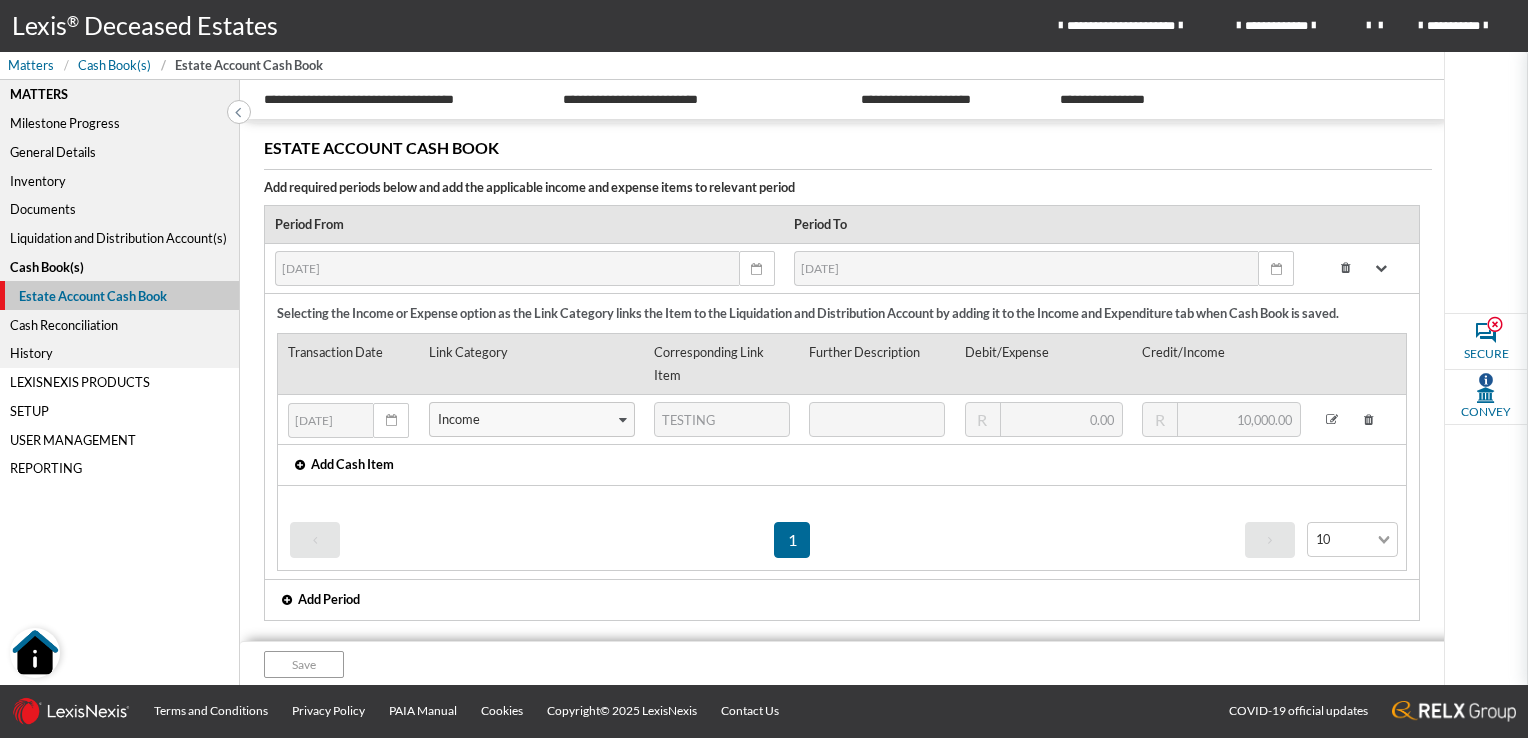 click at bounding box center [300, 465] 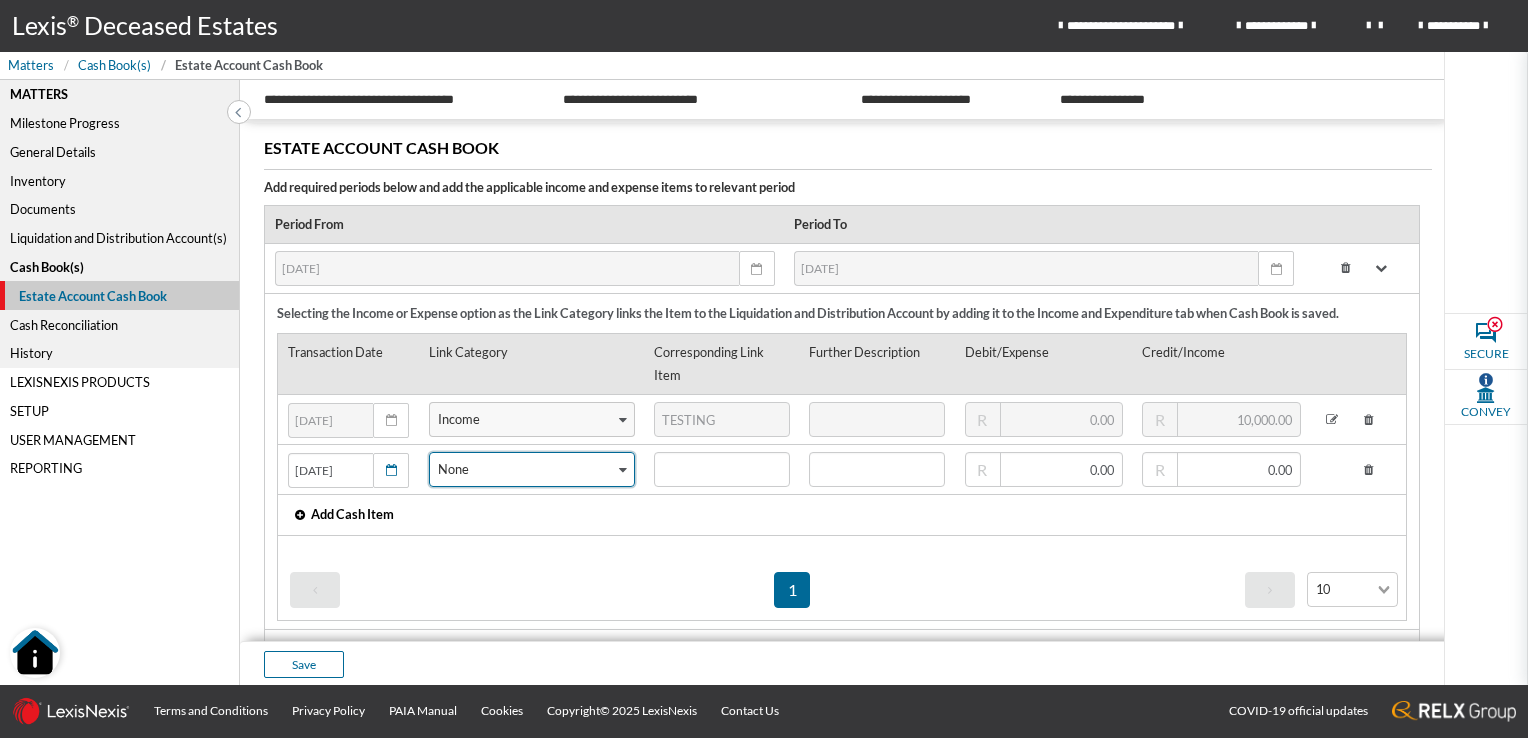 click at bounding box center (623, 470) 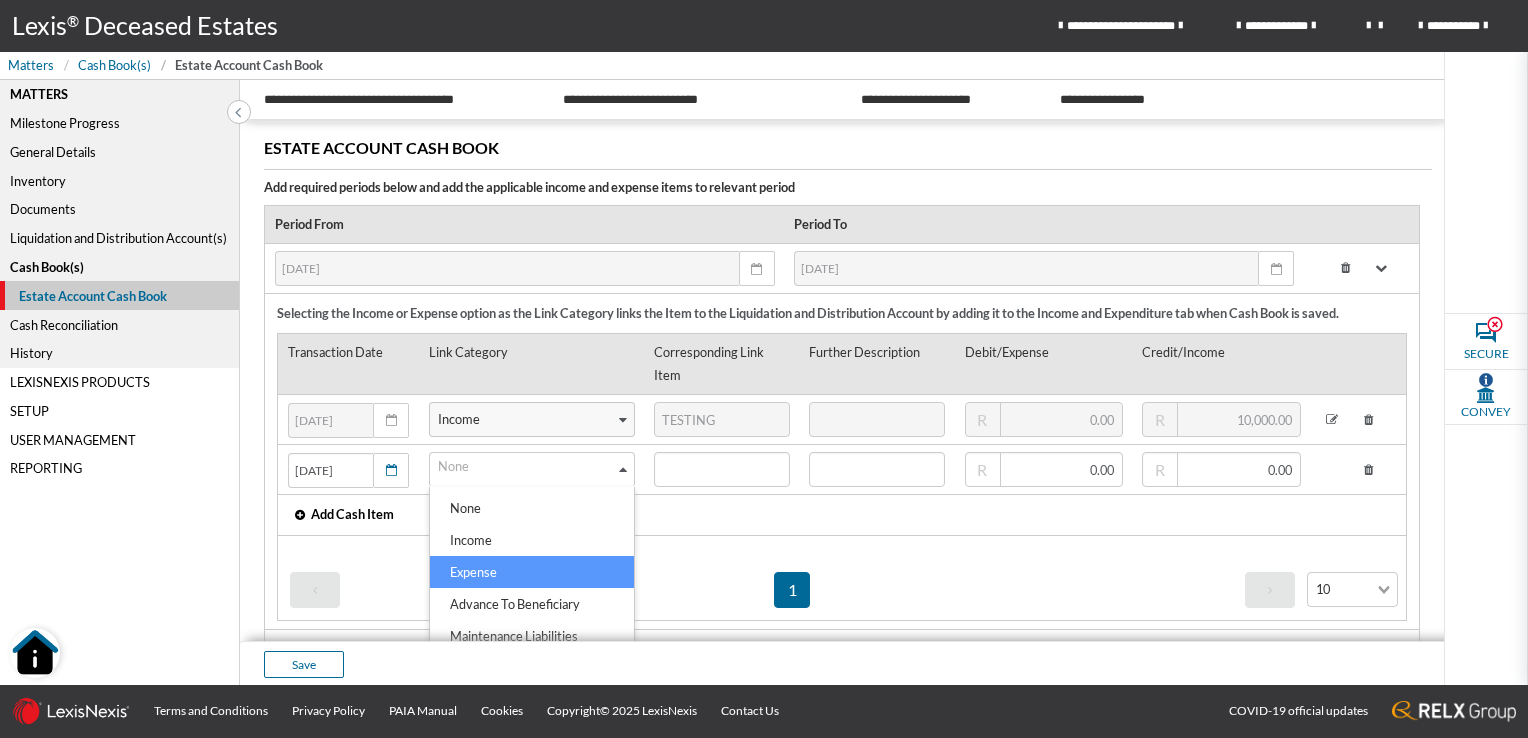 click on "Expense" at bounding box center (532, 572) 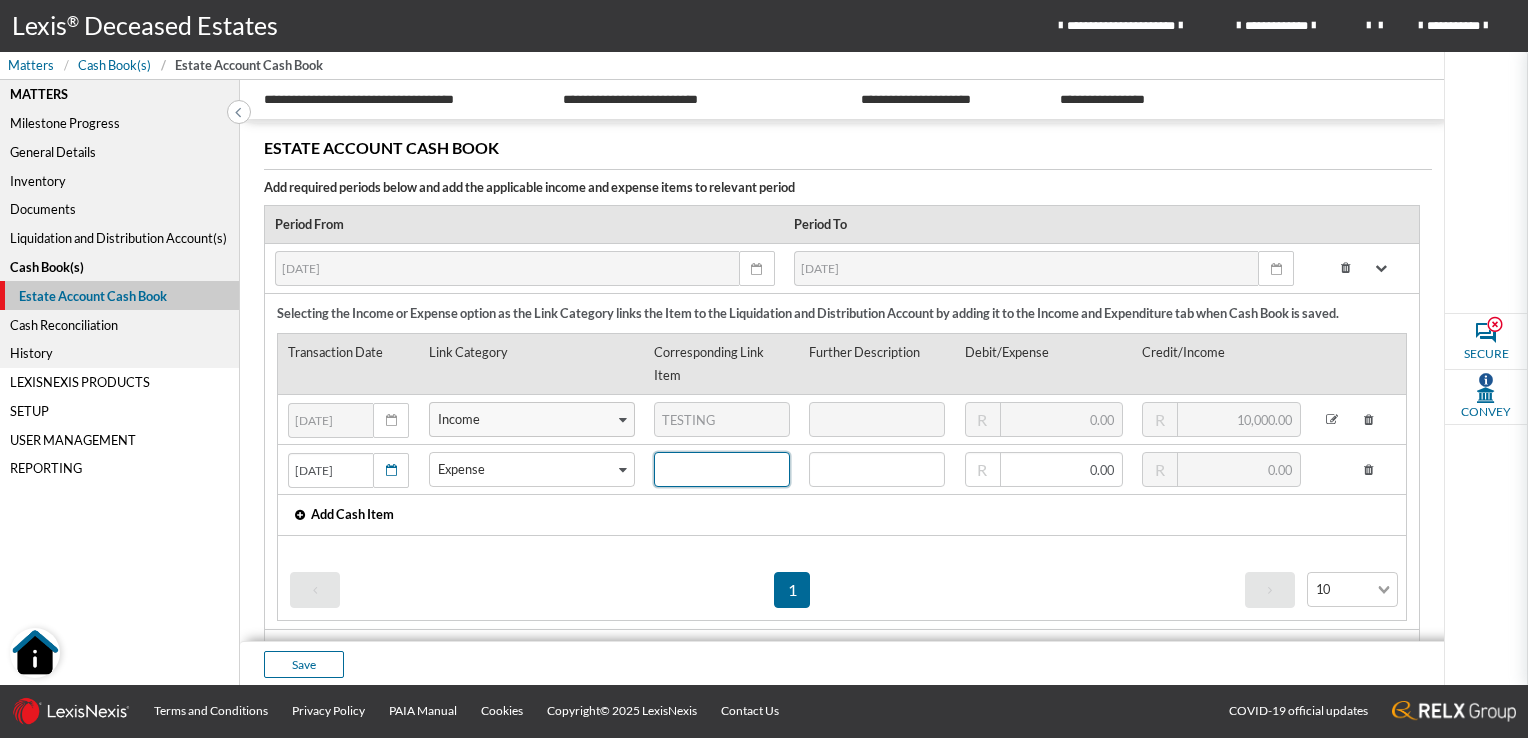 click at bounding box center (722, 469) 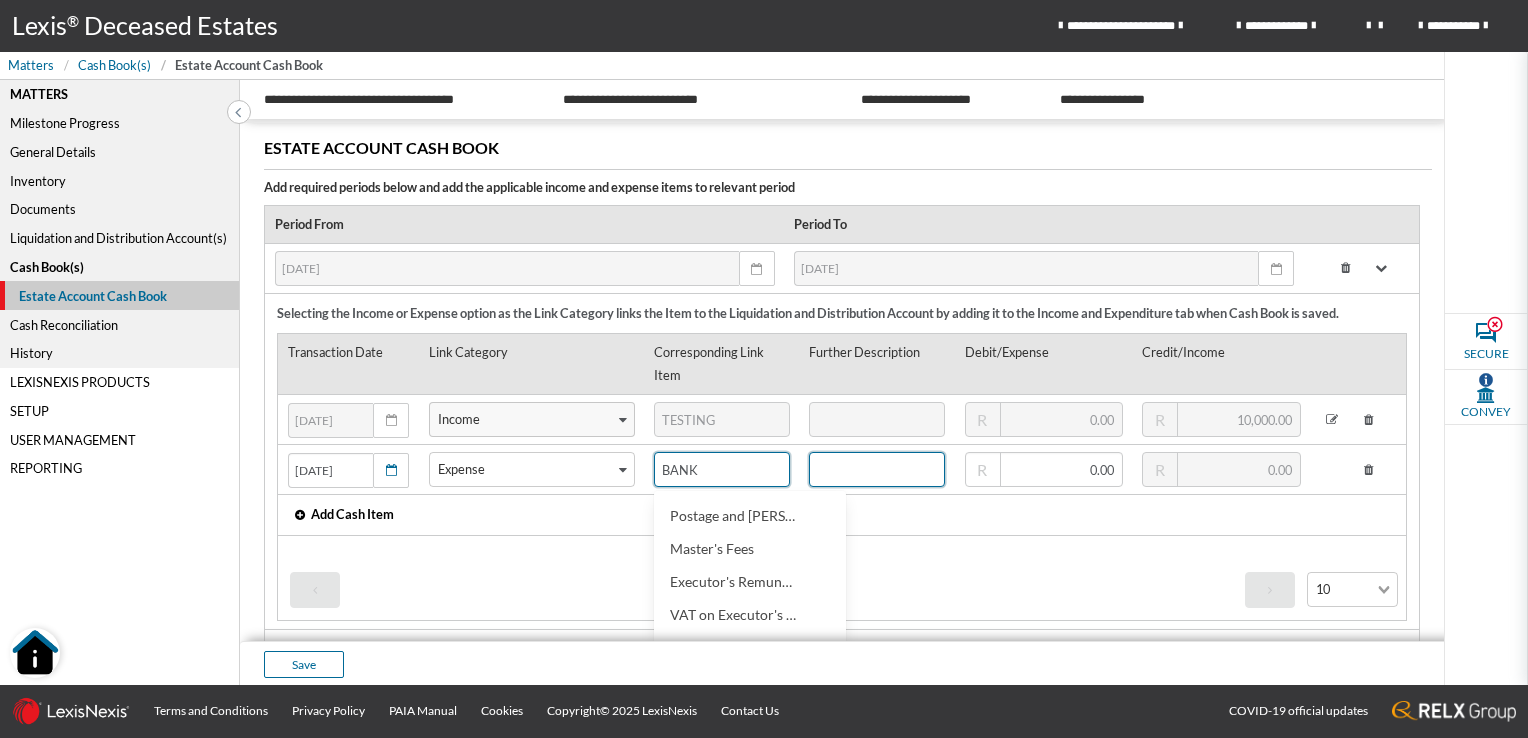 type on "BANK" 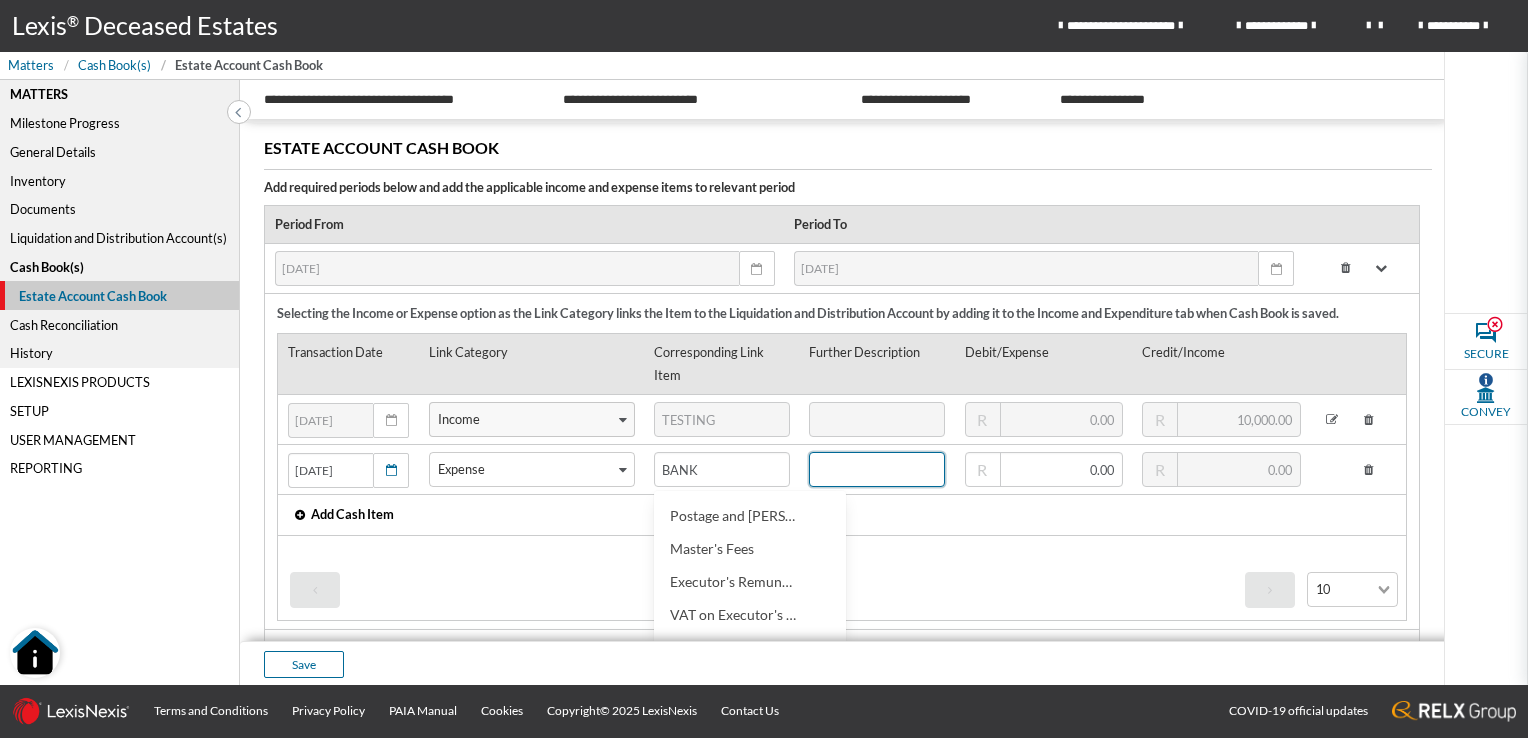 click at bounding box center (877, 469) 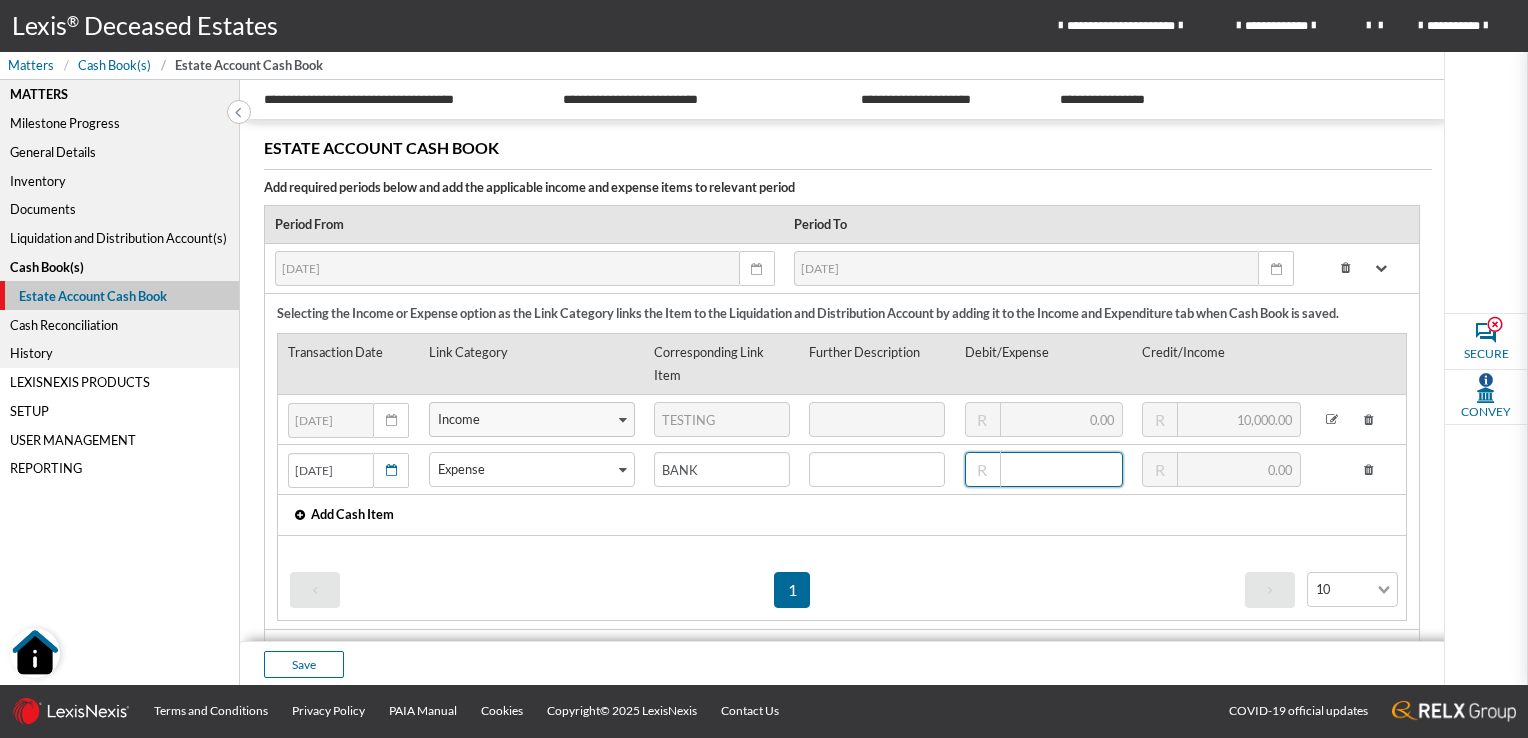 click at bounding box center (1044, 469) 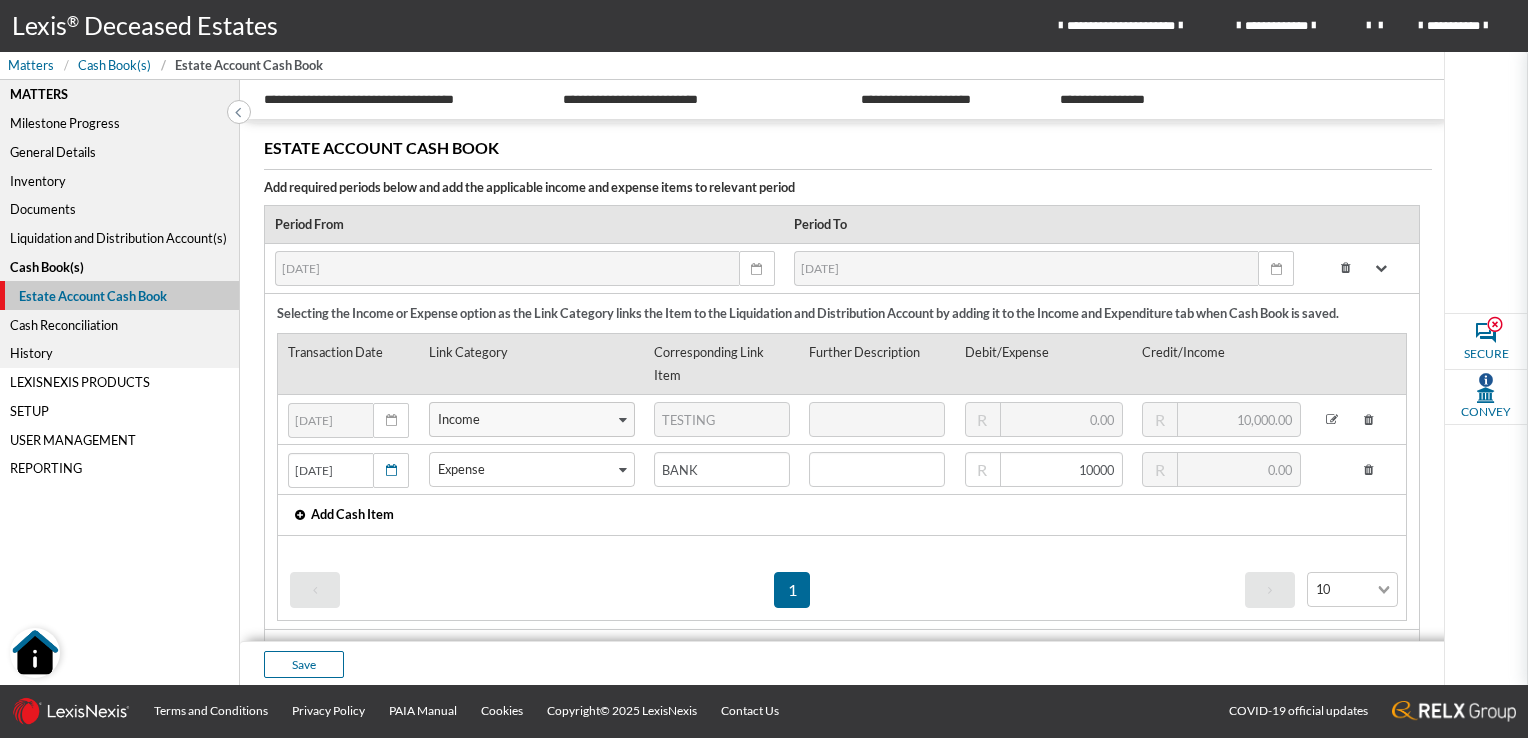 type on "10,000.00" 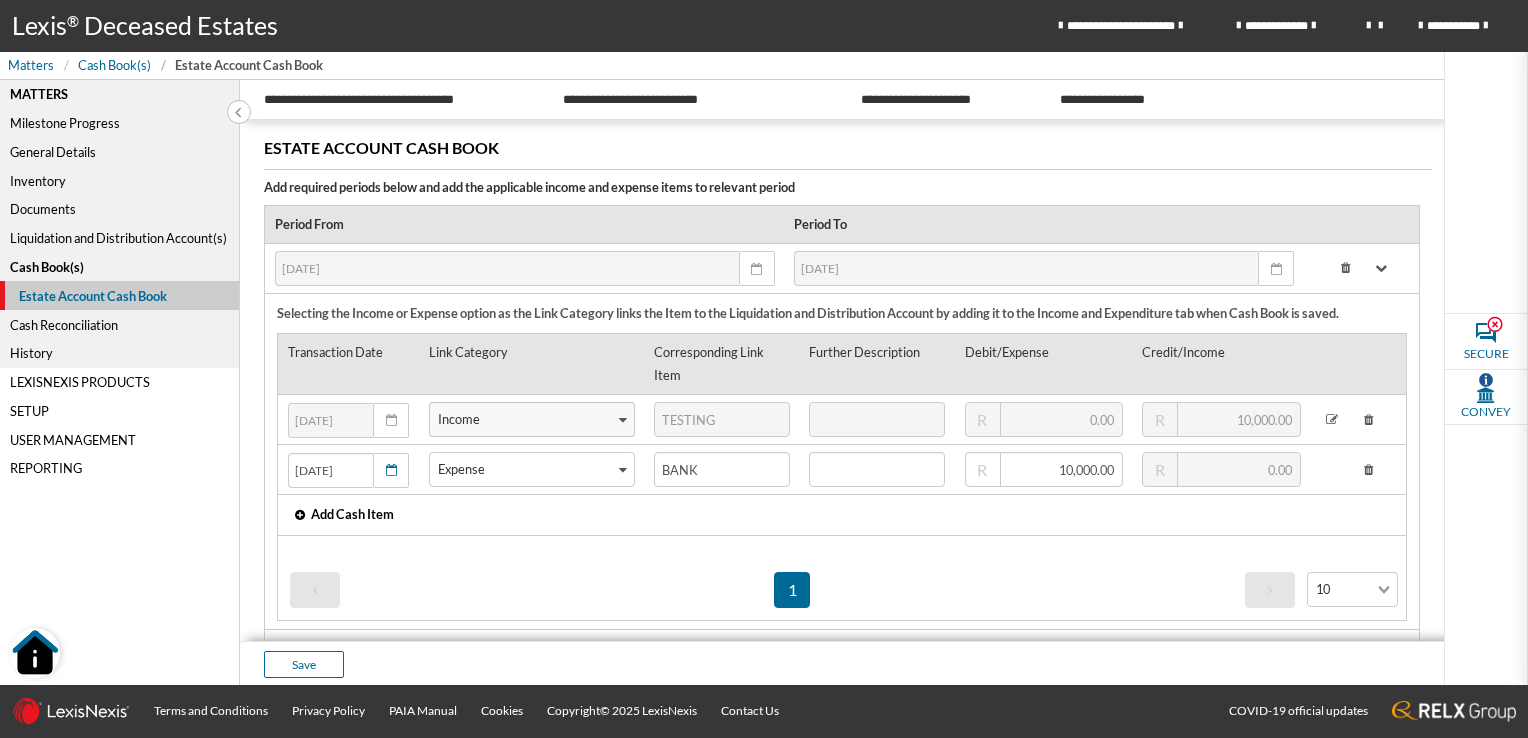 click on "Add Cash Item" at bounding box center (842, 514) 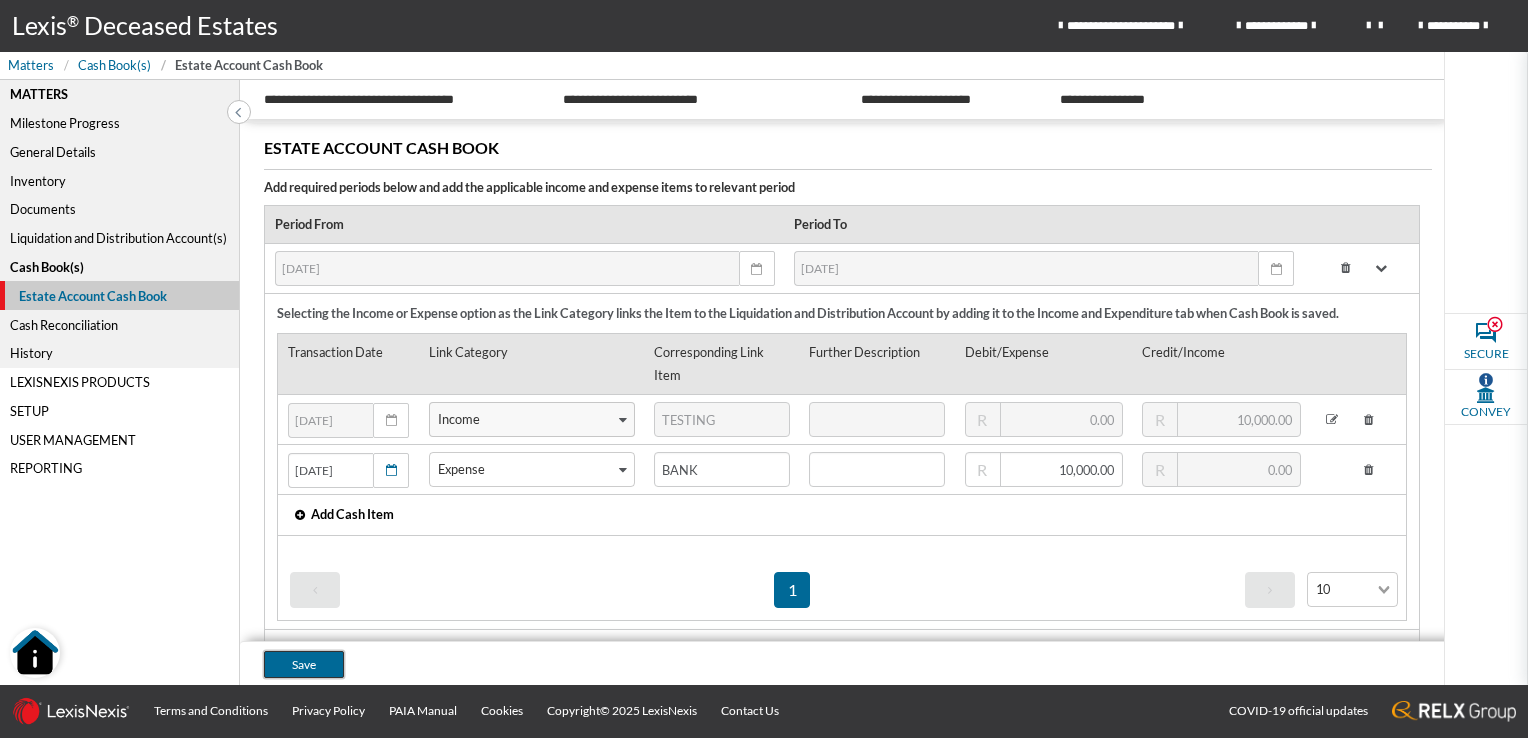 click on "Save" at bounding box center [304, 664] 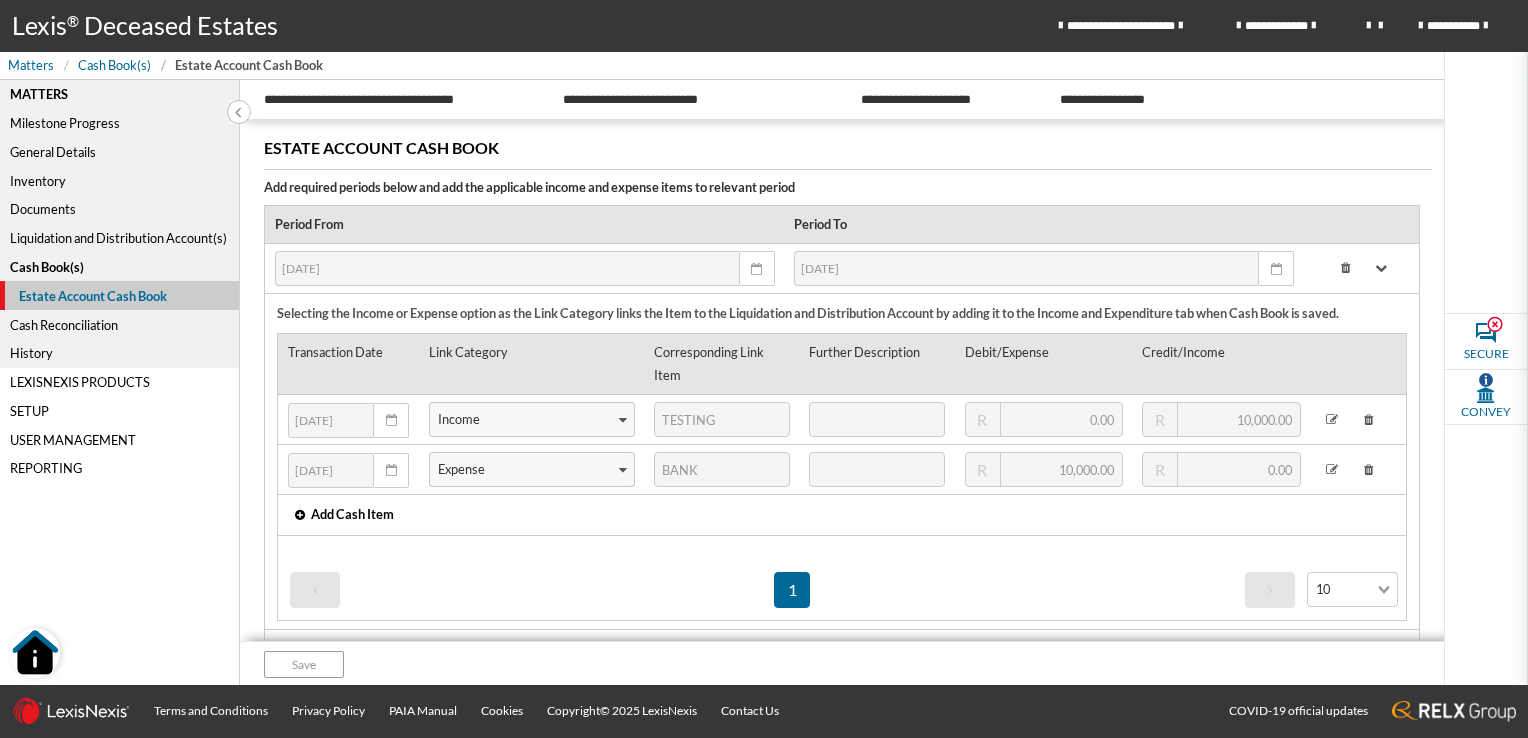 click on "Matters   Milestone Progress   General Details   Inventory   Documents   Liquidation and Distribution Account(s)   Cash Book(s)   Estate Account Cash Book   Cash Reconciliation   History   LexisNexis Products   Setup   User  Management   Reporting" at bounding box center [120, 383] 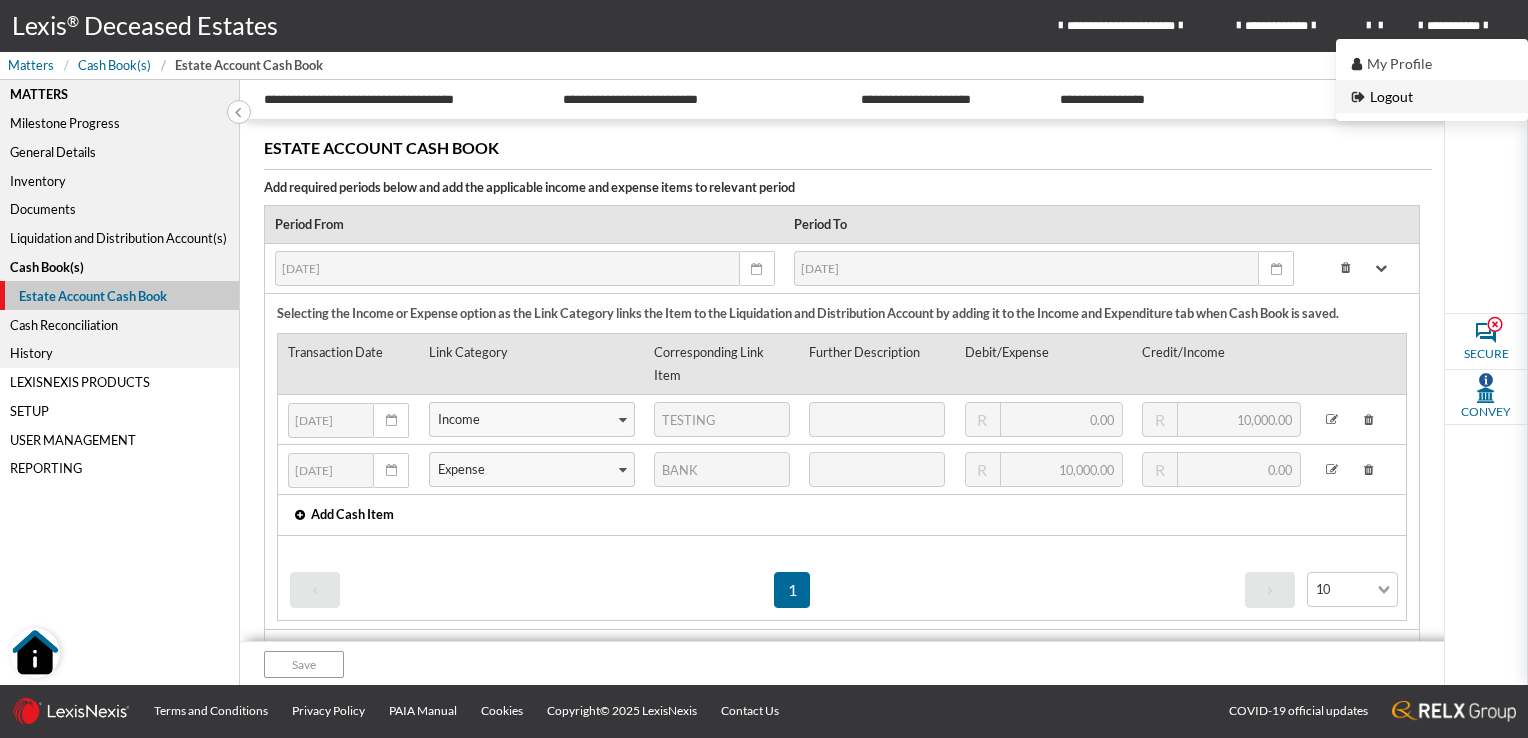 click on "Logout" at bounding box center [1382, 96] 